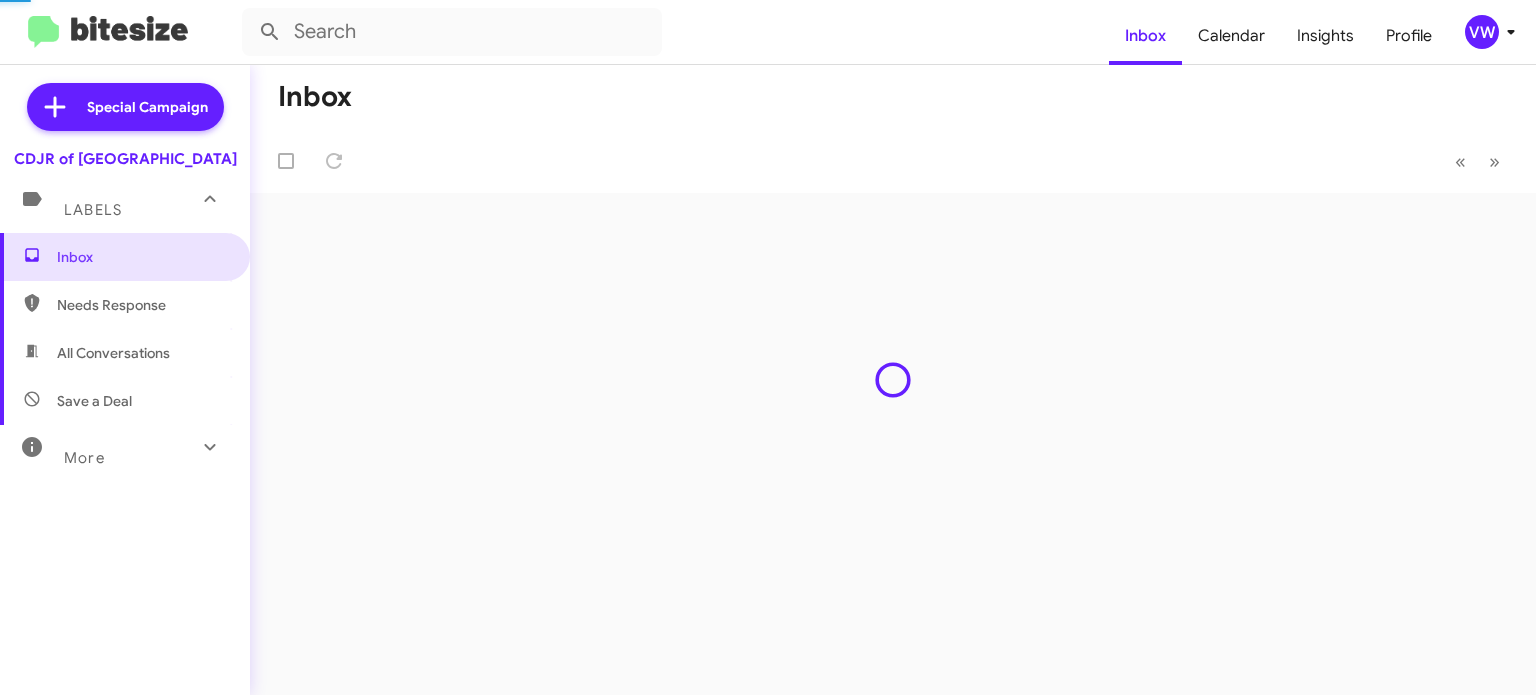 scroll, scrollTop: 0, scrollLeft: 0, axis: both 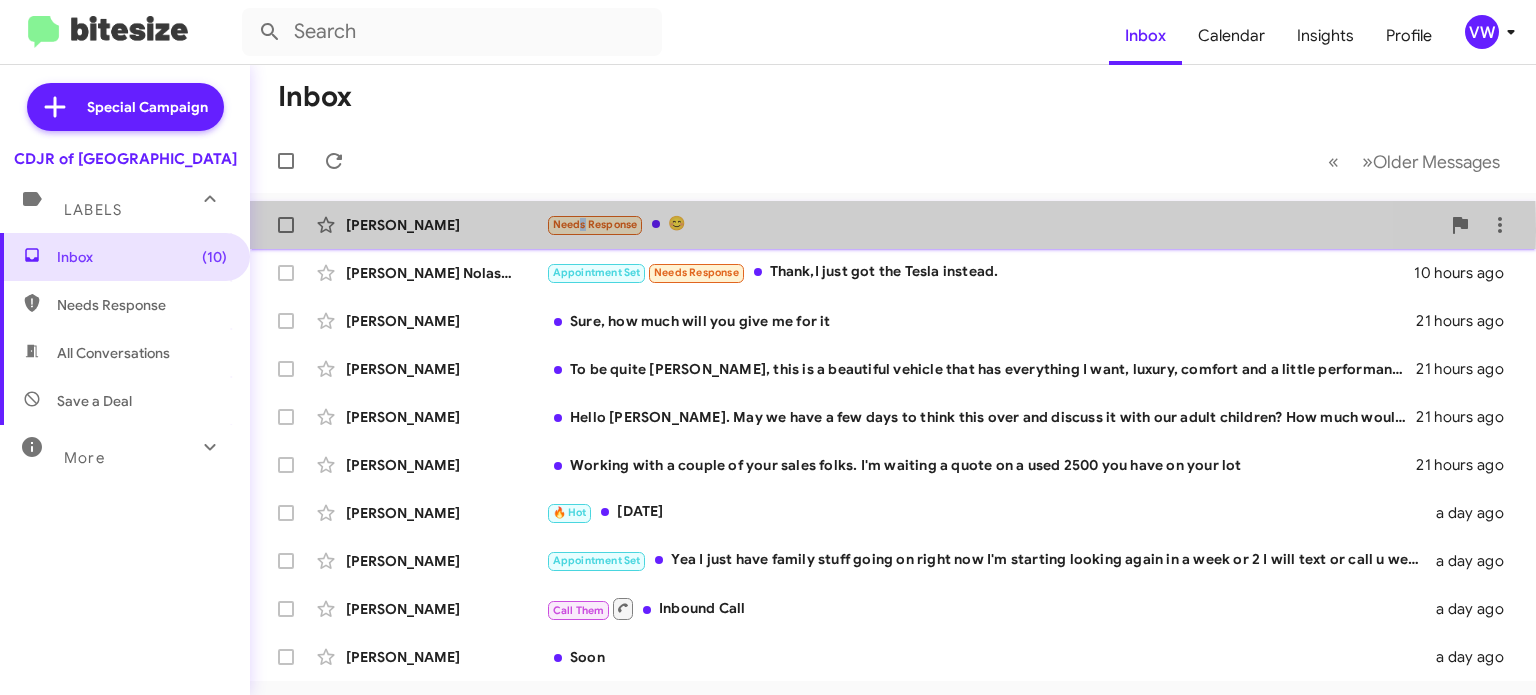 click on "Needs Response" 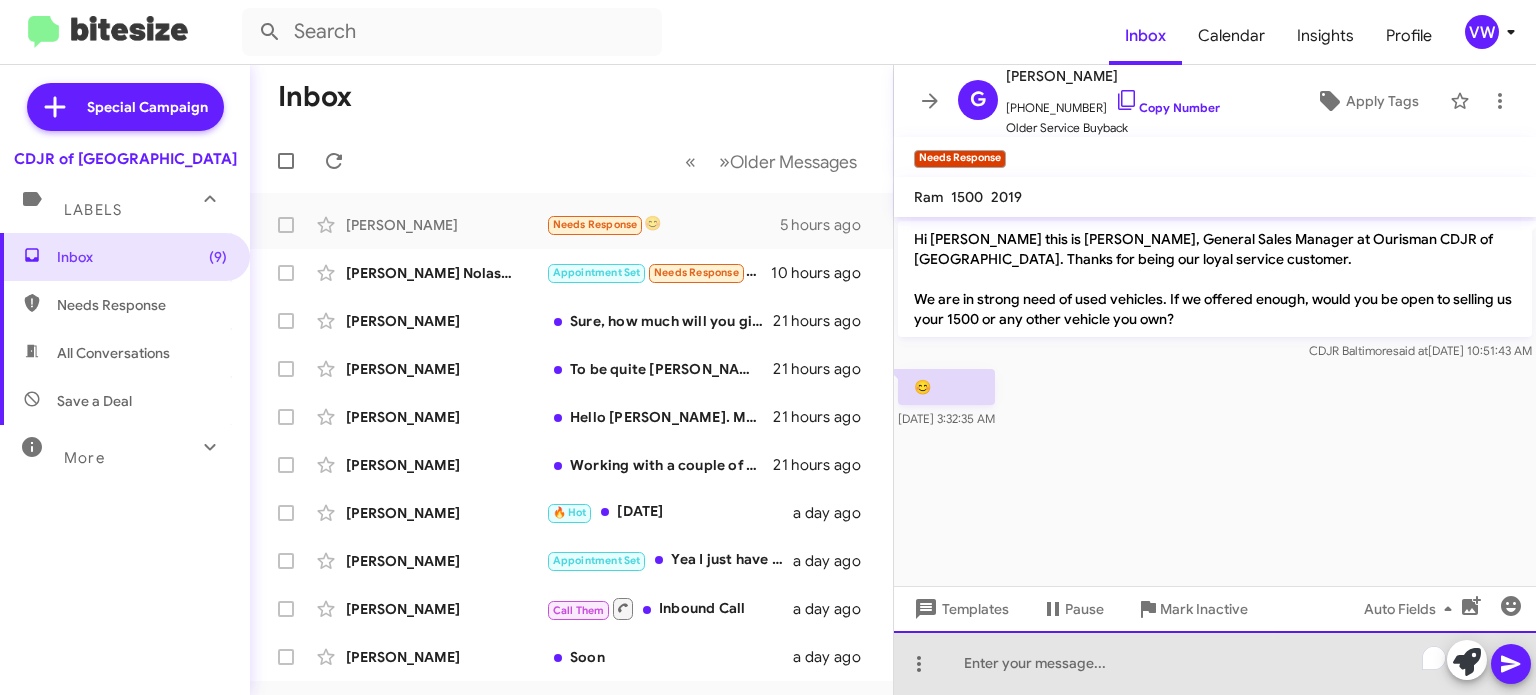 paste 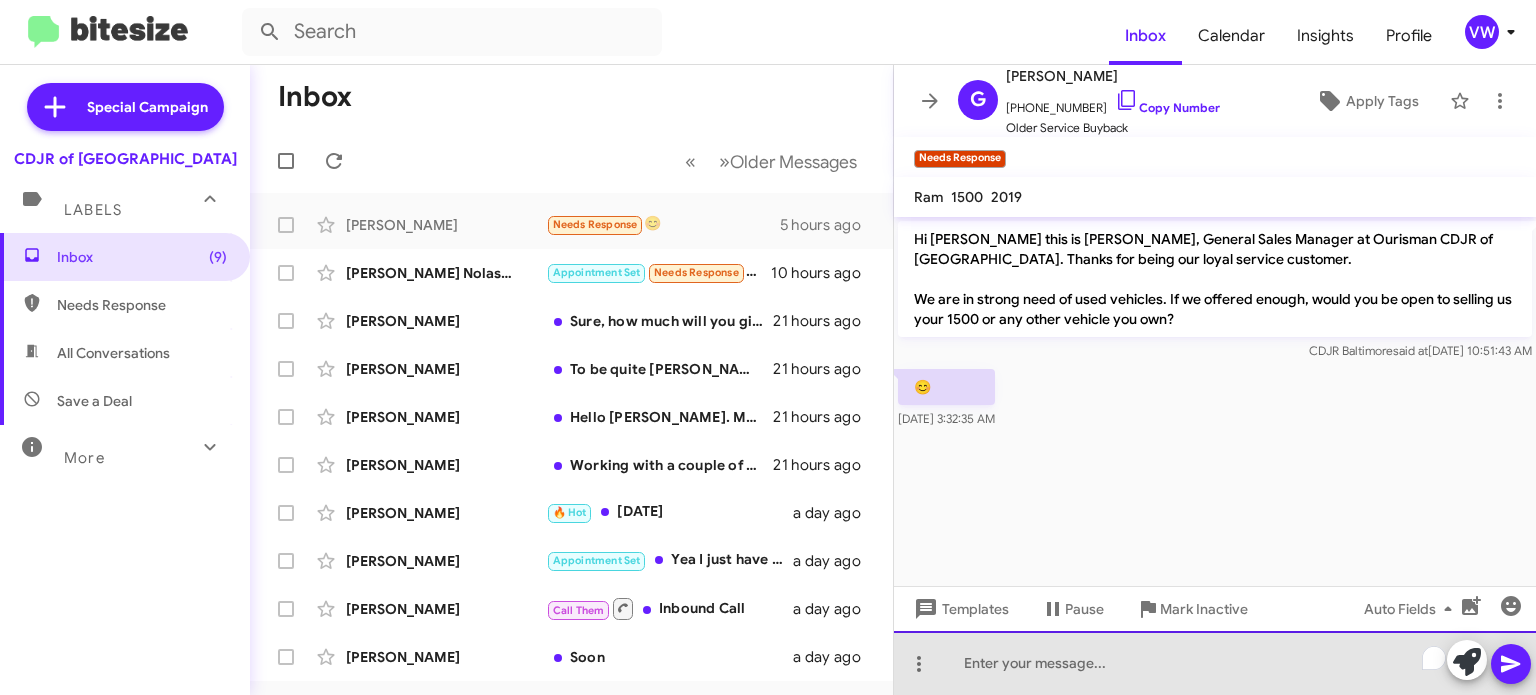 type 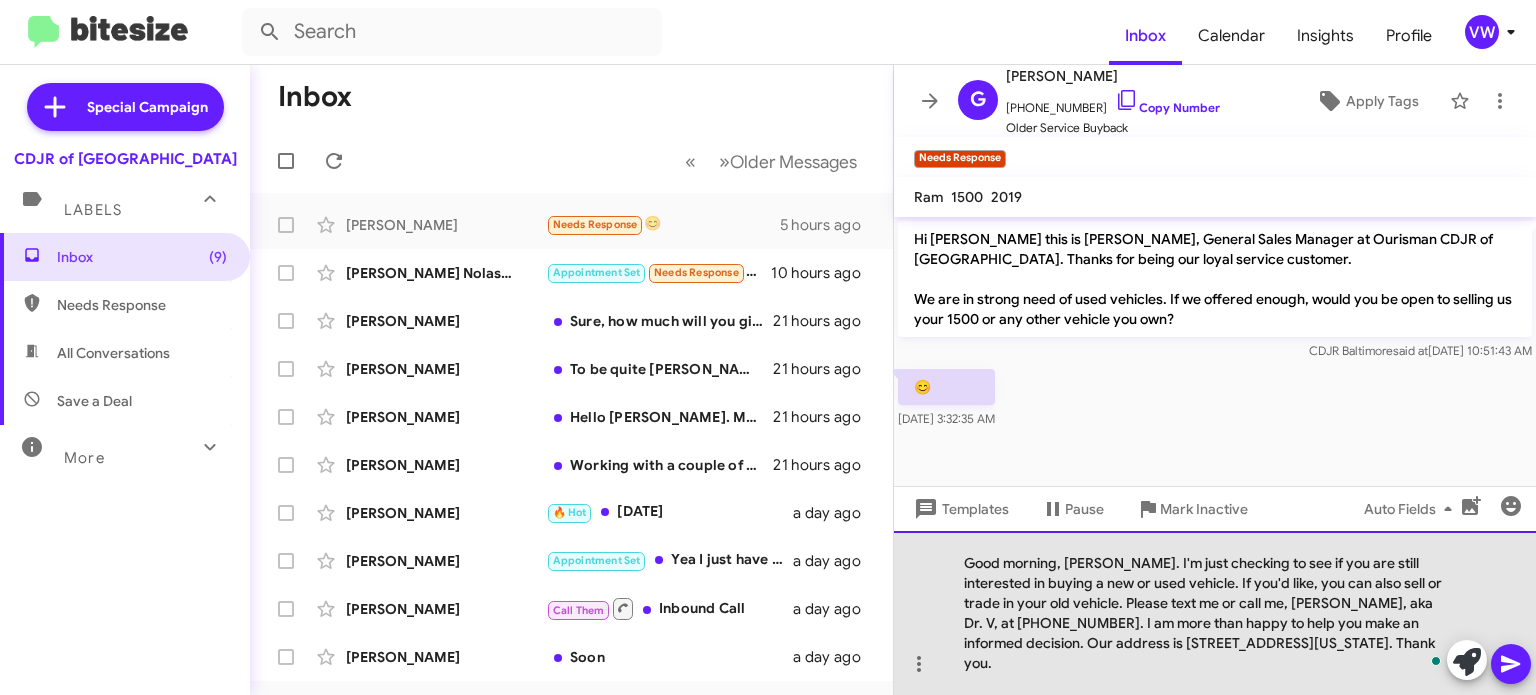 click on "Good morning, [PERSON_NAME]. I'm just checking to see if you are still interested in buying a new or used vehicle. If you'd like, you can also sell or trade in your old vehicle. Please text me or call me, [PERSON_NAME], aka Dr. V, at [PHONE_NUMBER]. I am more than happy to help you make an informed decision. Our address is [STREET_ADDRESS][US_STATE]. Thank you." 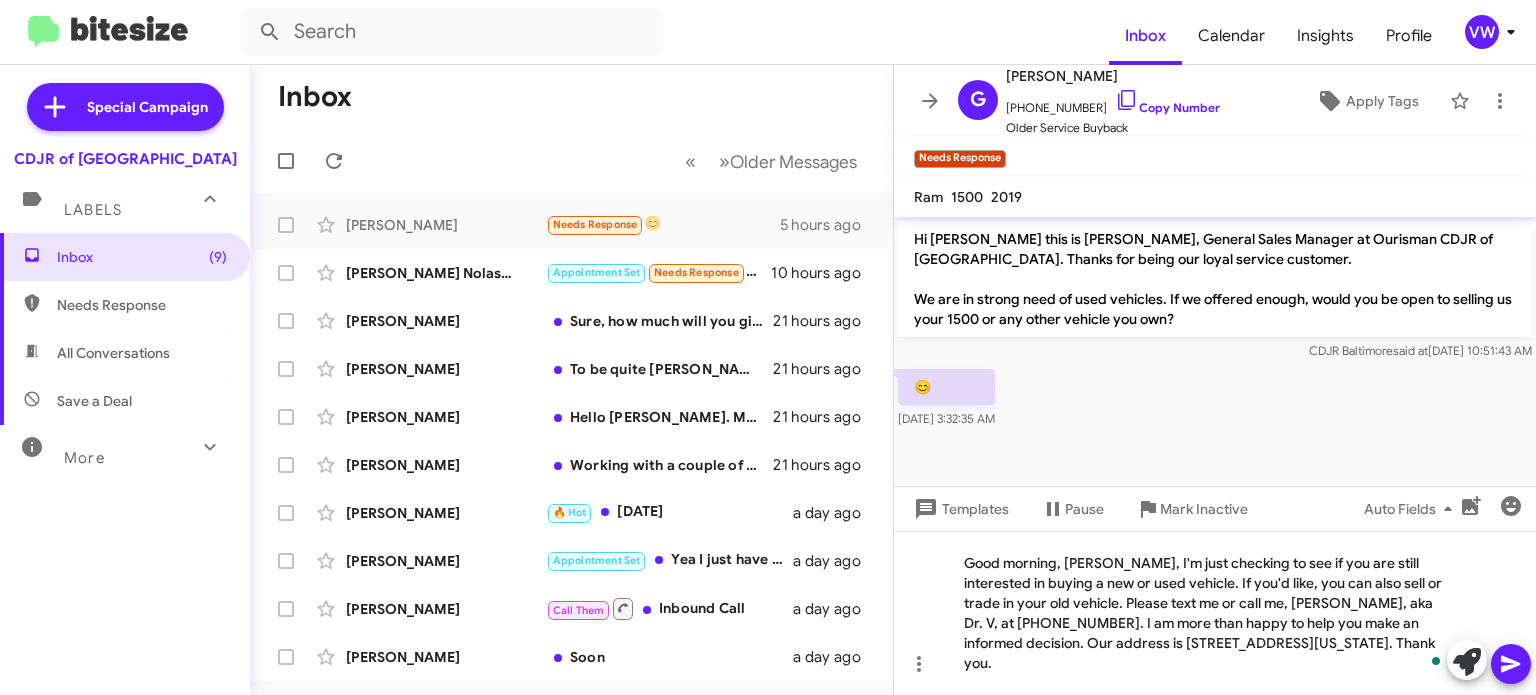 click 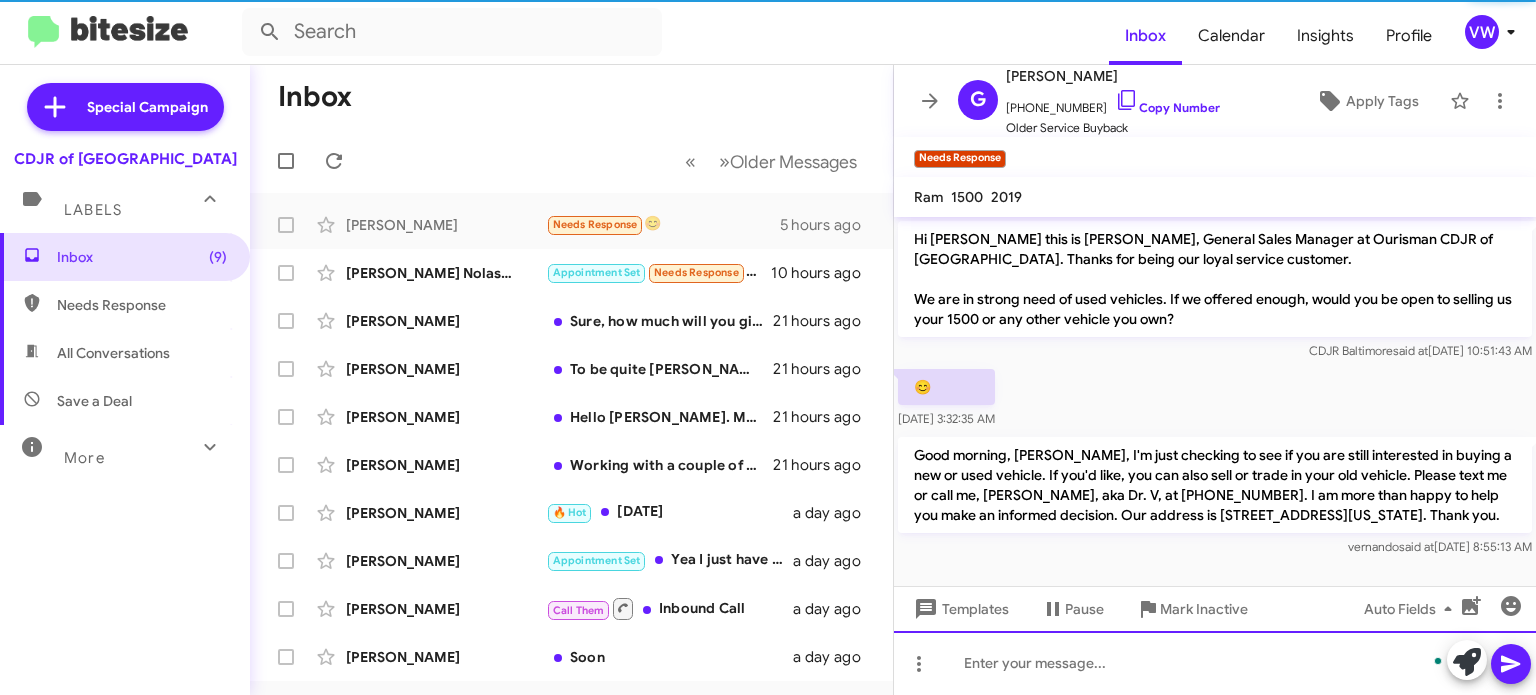 scroll, scrollTop: 9, scrollLeft: 0, axis: vertical 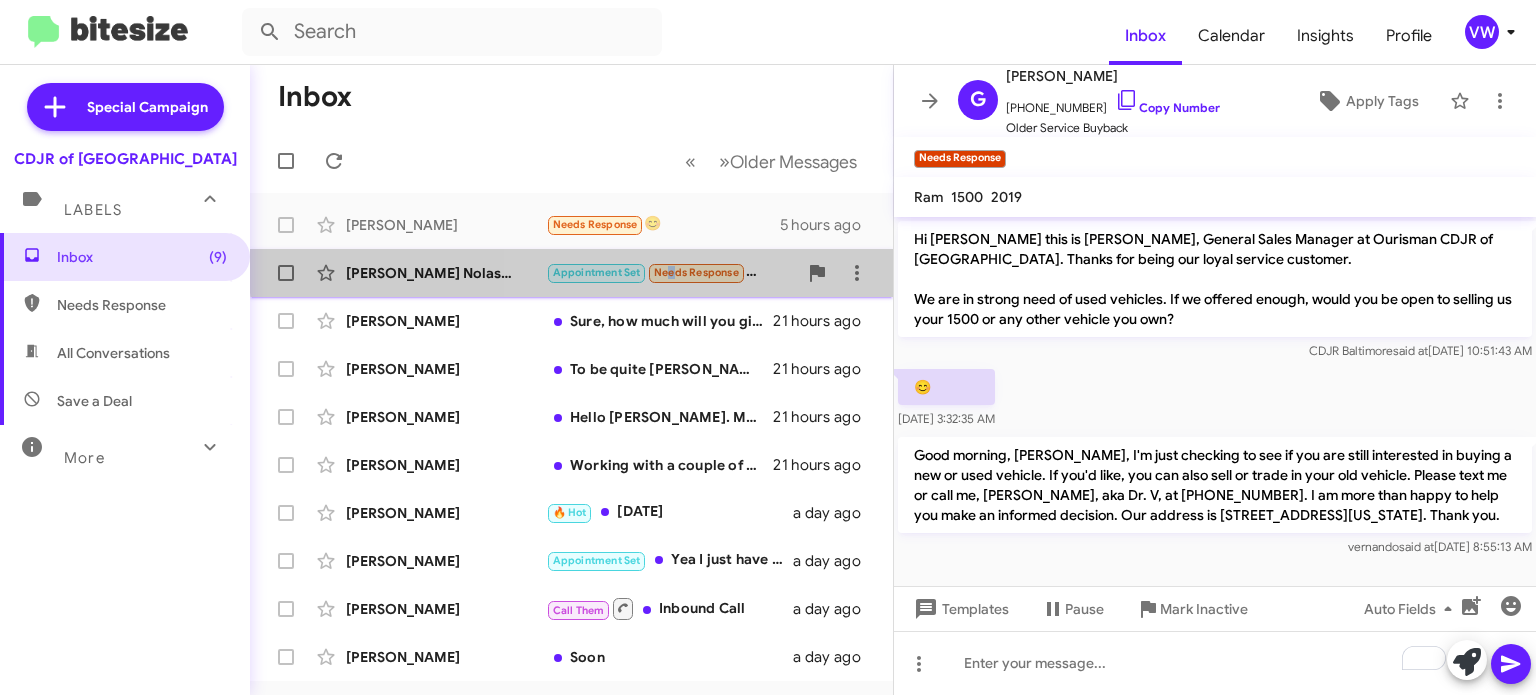 click on "Needs Response" 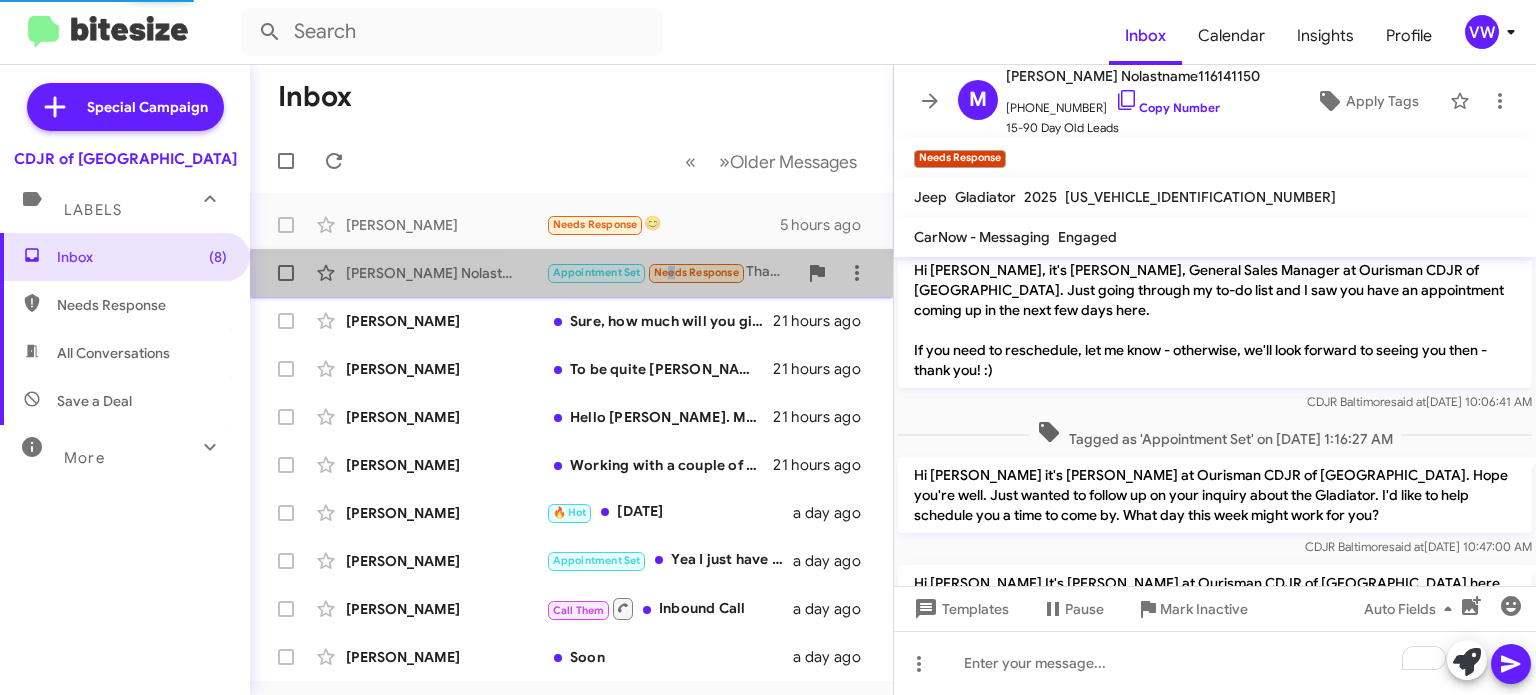 scroll, scrollTop: 1289, scrollLeft: 0, axis: vertical 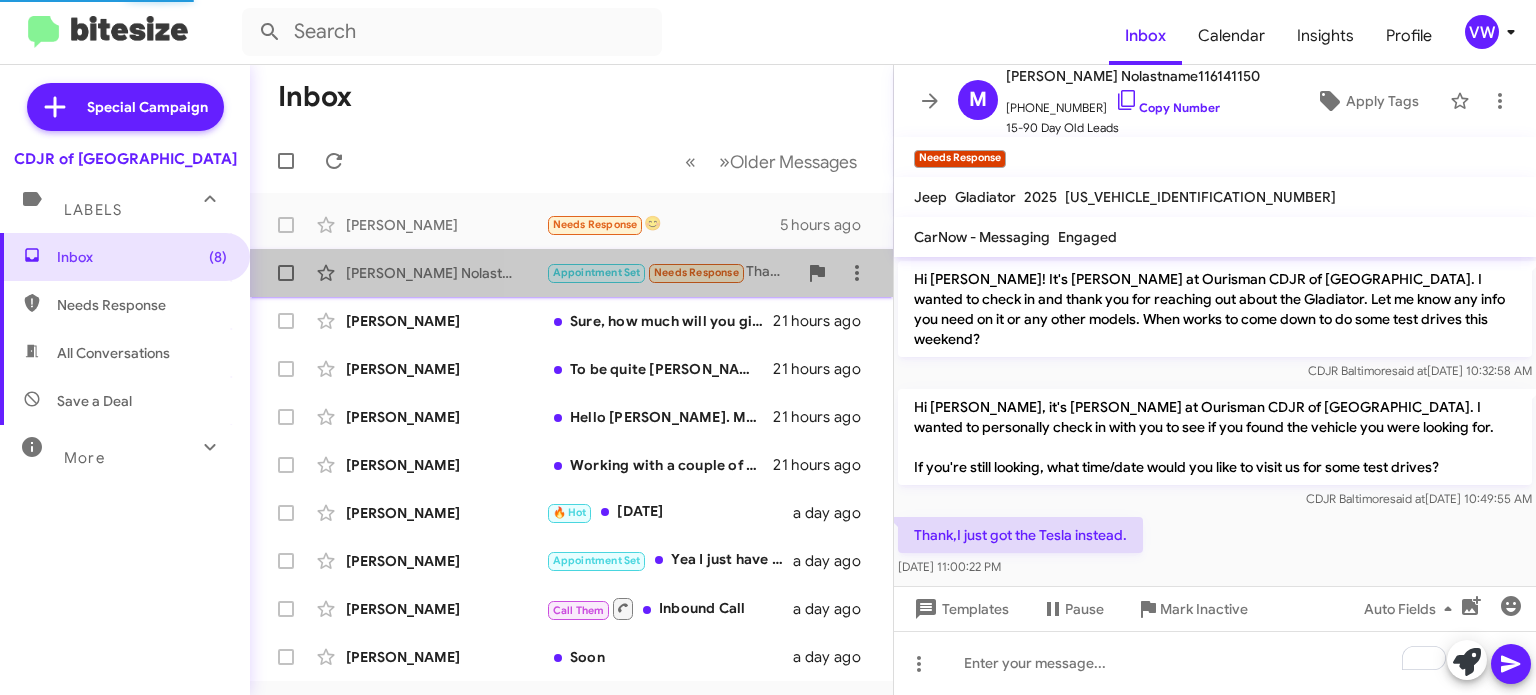 click on "Needs Response" 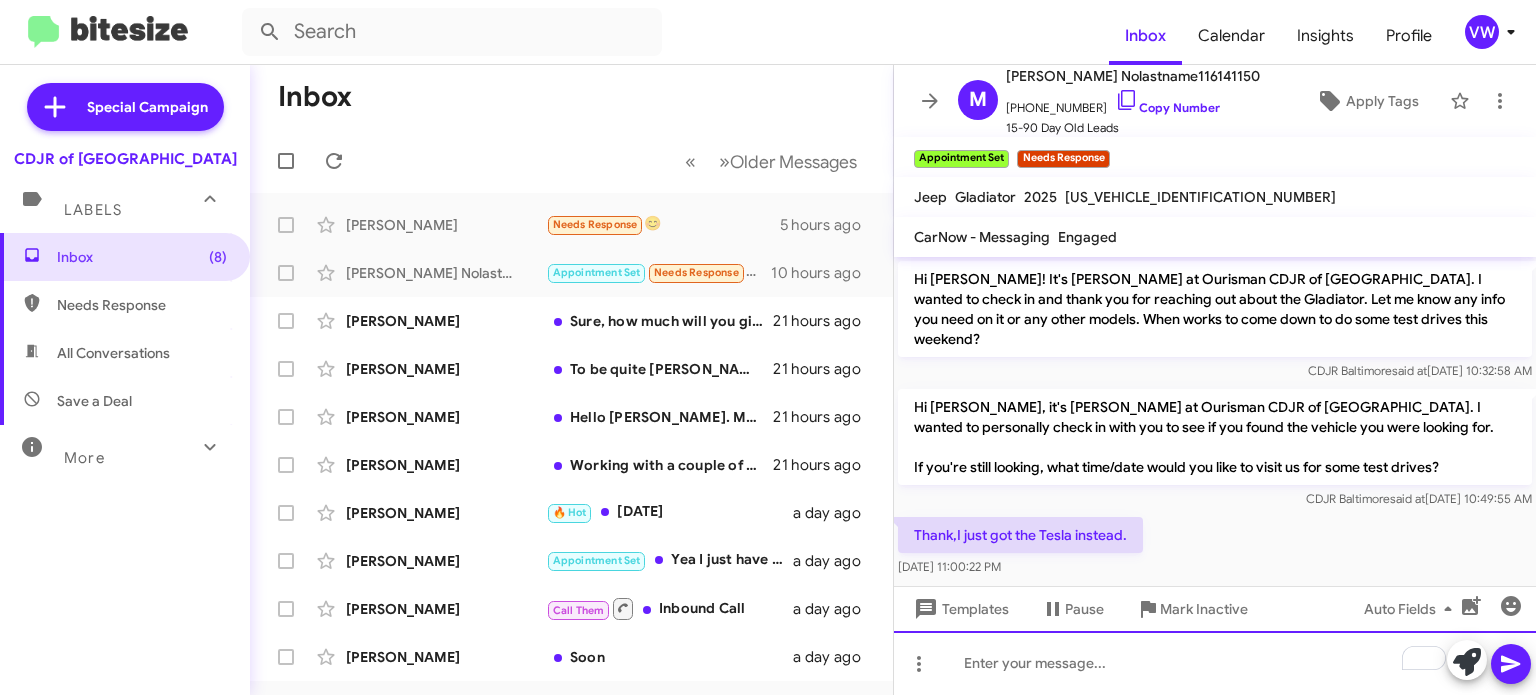 drag, startPoint x: 1016, startPoint y: 673, endPoint x: 1051, endPoint y: 644, distance: 45.453274 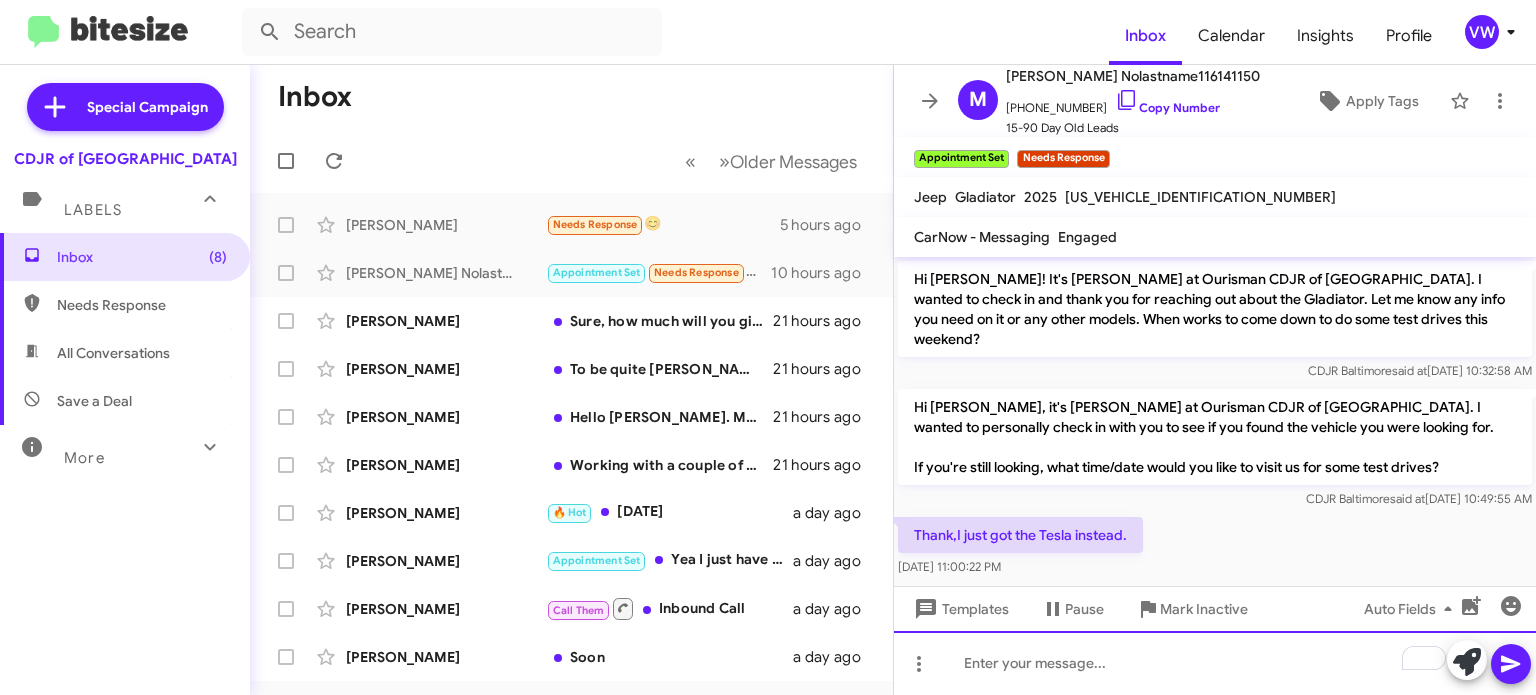 click 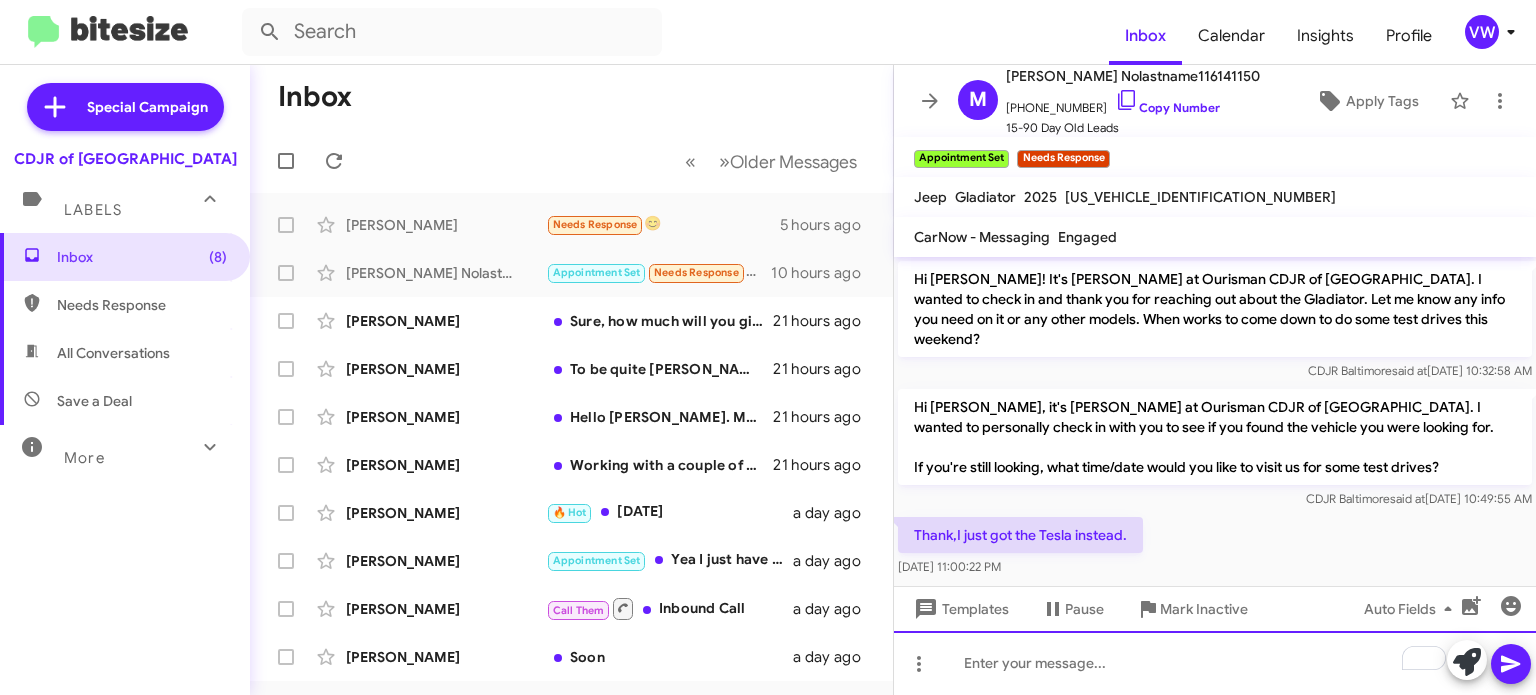 scroll, scrollTop: 452, scrollLeft: 0, axis: vertical 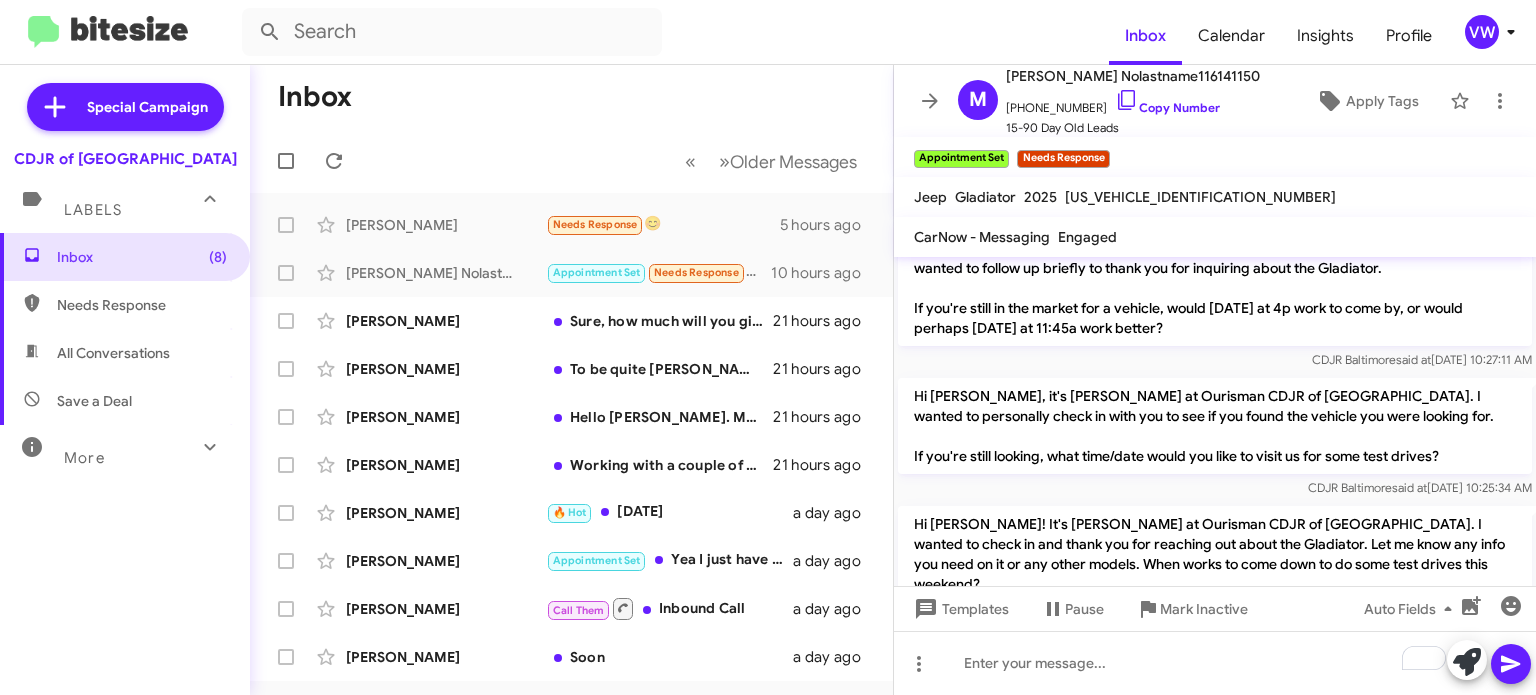 click on "Hi Mike! It's Vernando Ware at Ourisman CDJR of Baltimore. I wanted to check in and thank you for reaching out about the Gladiator. Let me know any info you need on it or any other models. When works to come down to do some test drives this weekend?" 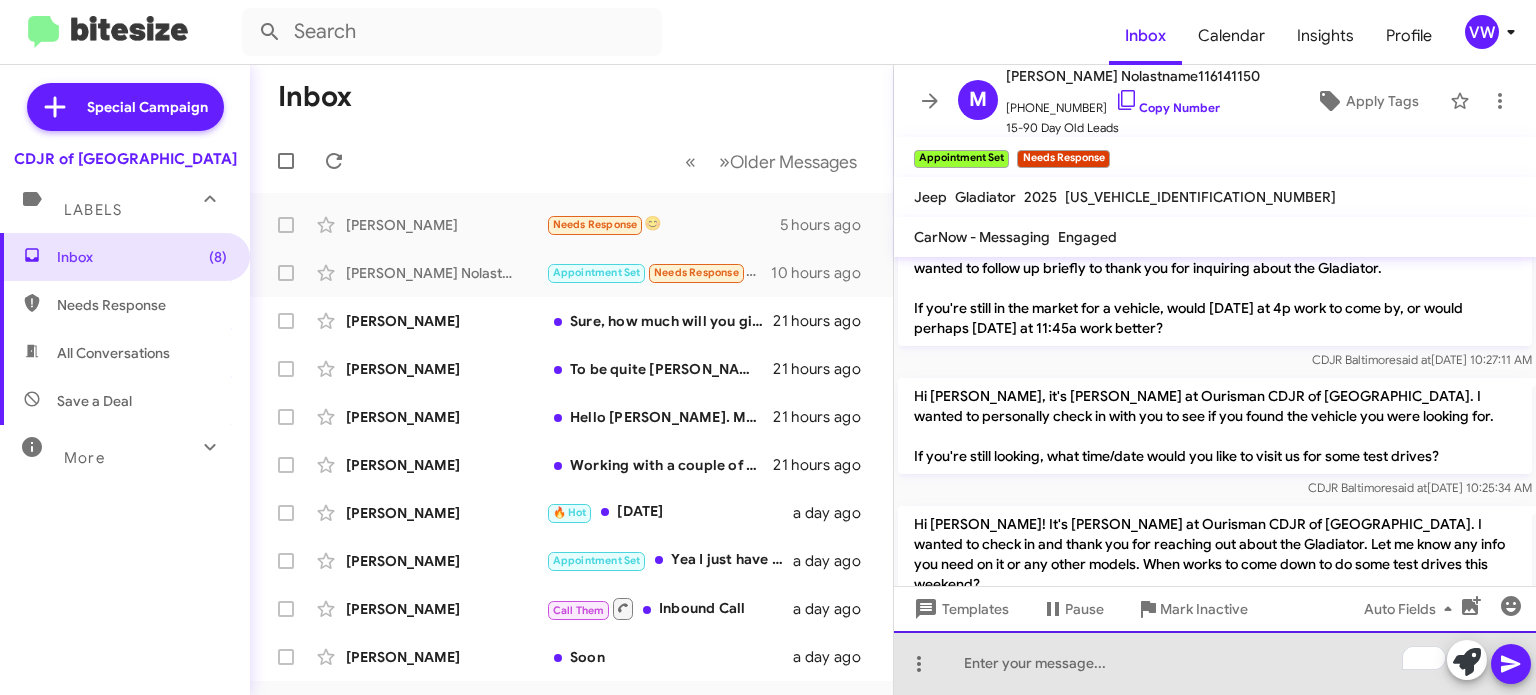 click 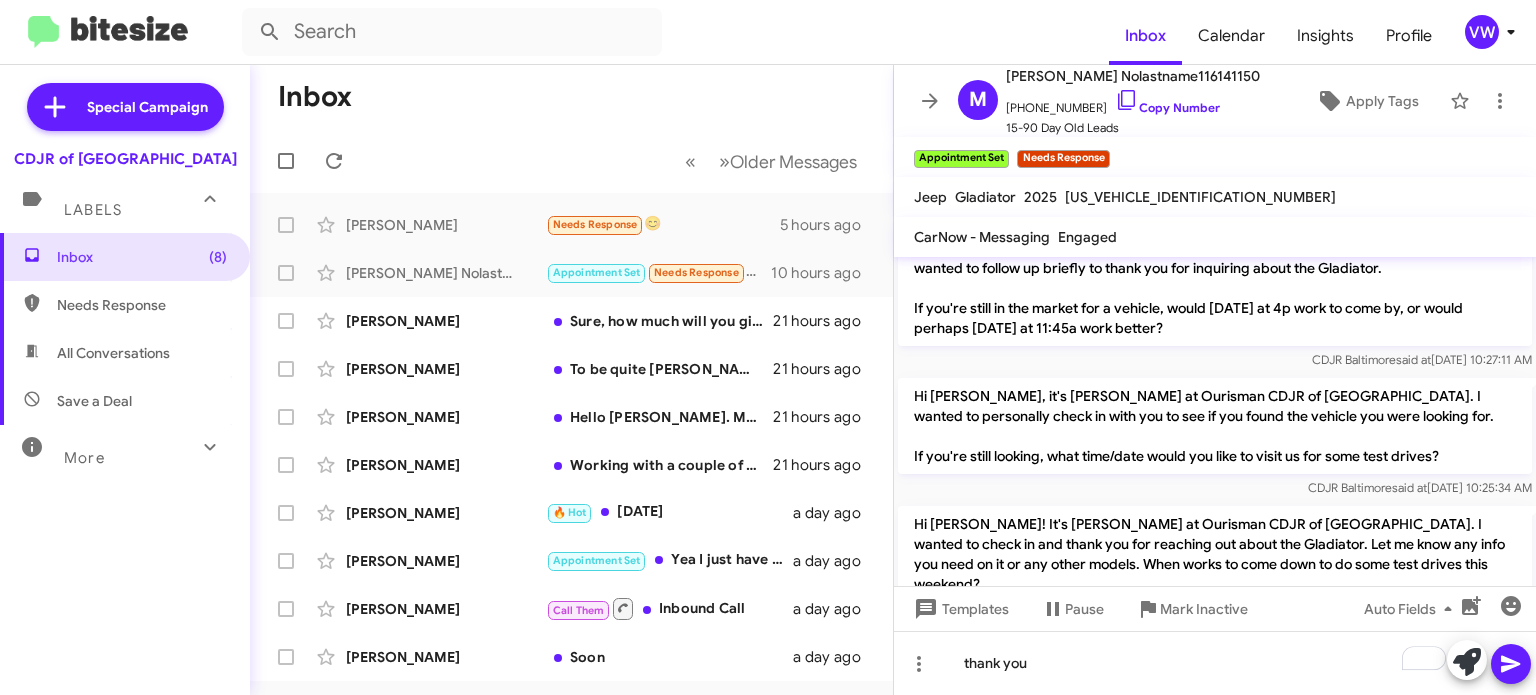 click 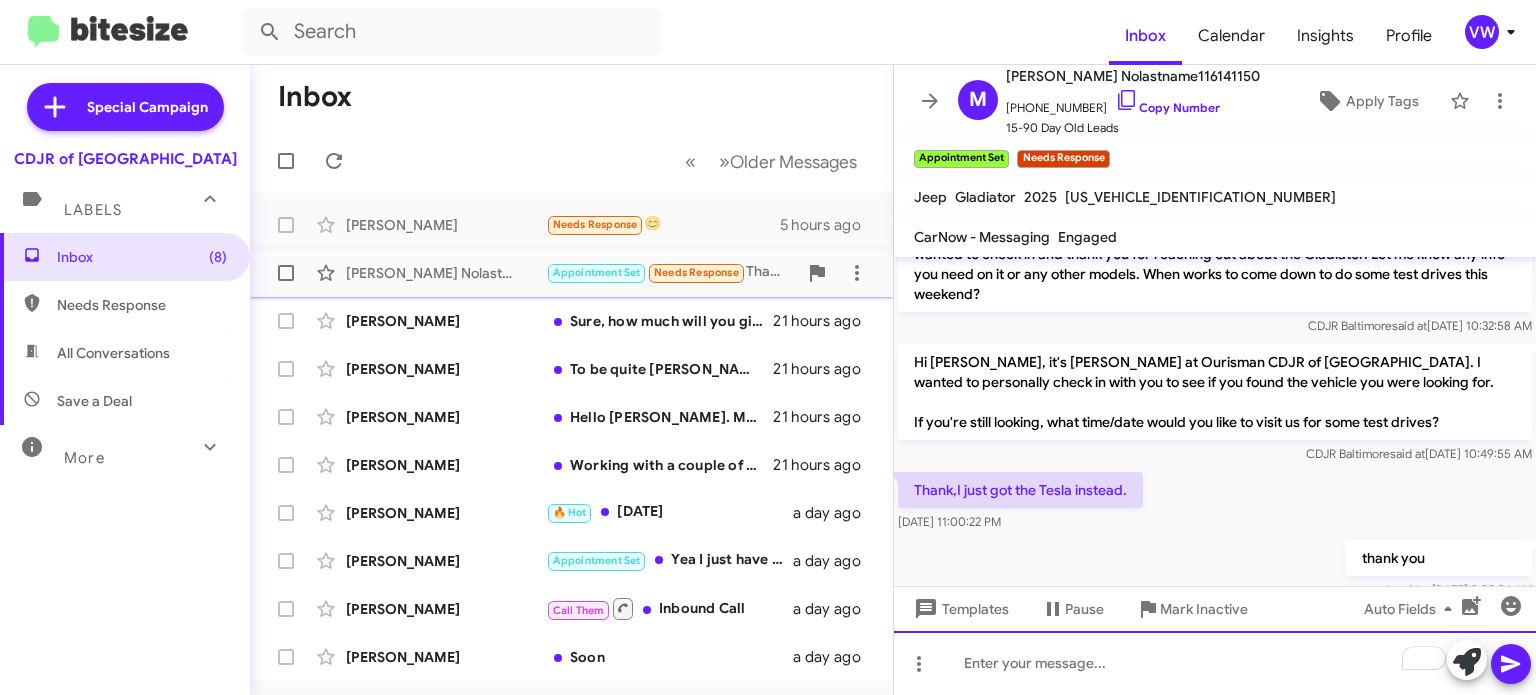 scroll, scrollTop: 1363, scrollLeft: 0, axis: vertical 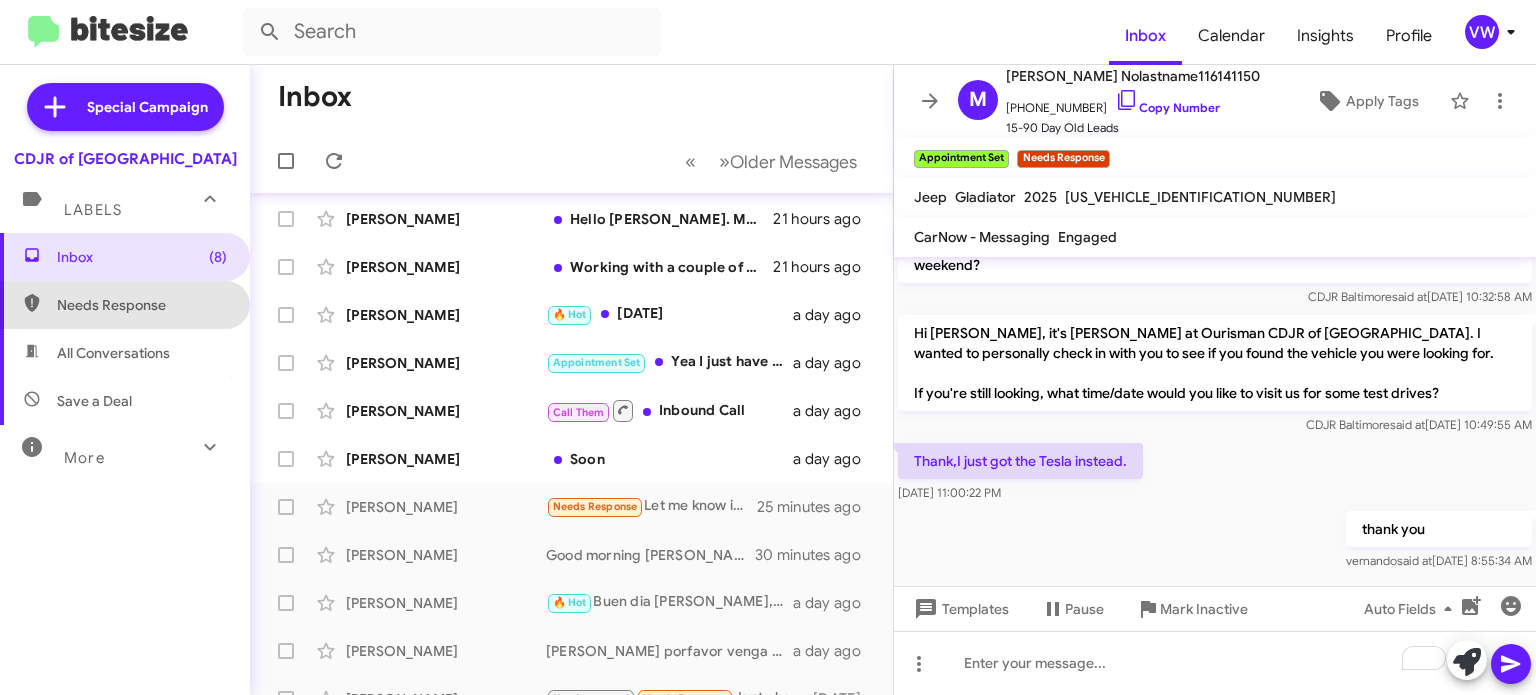 click on "Needs Response" at bounding box center [142, 305] 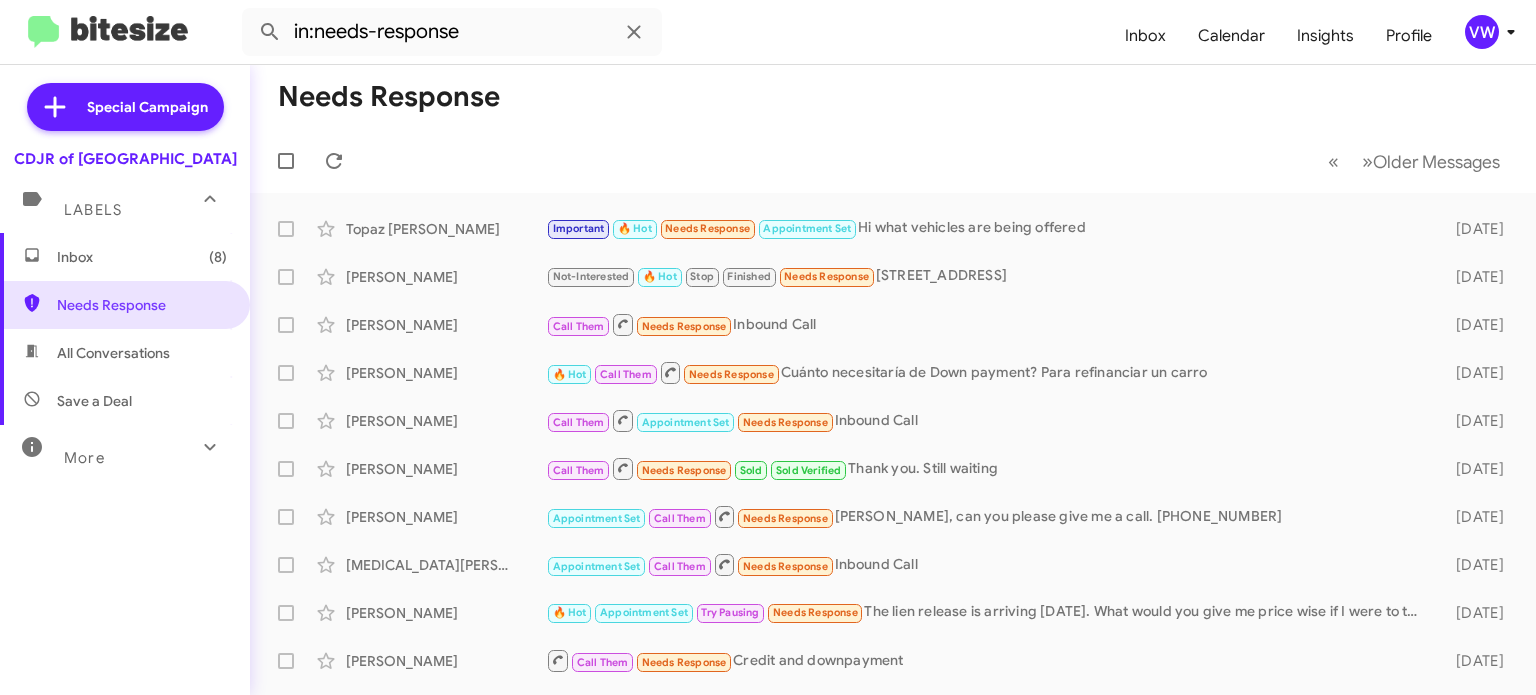 scroll, scrollTop: 0, scrollLeft: 0, axis: both 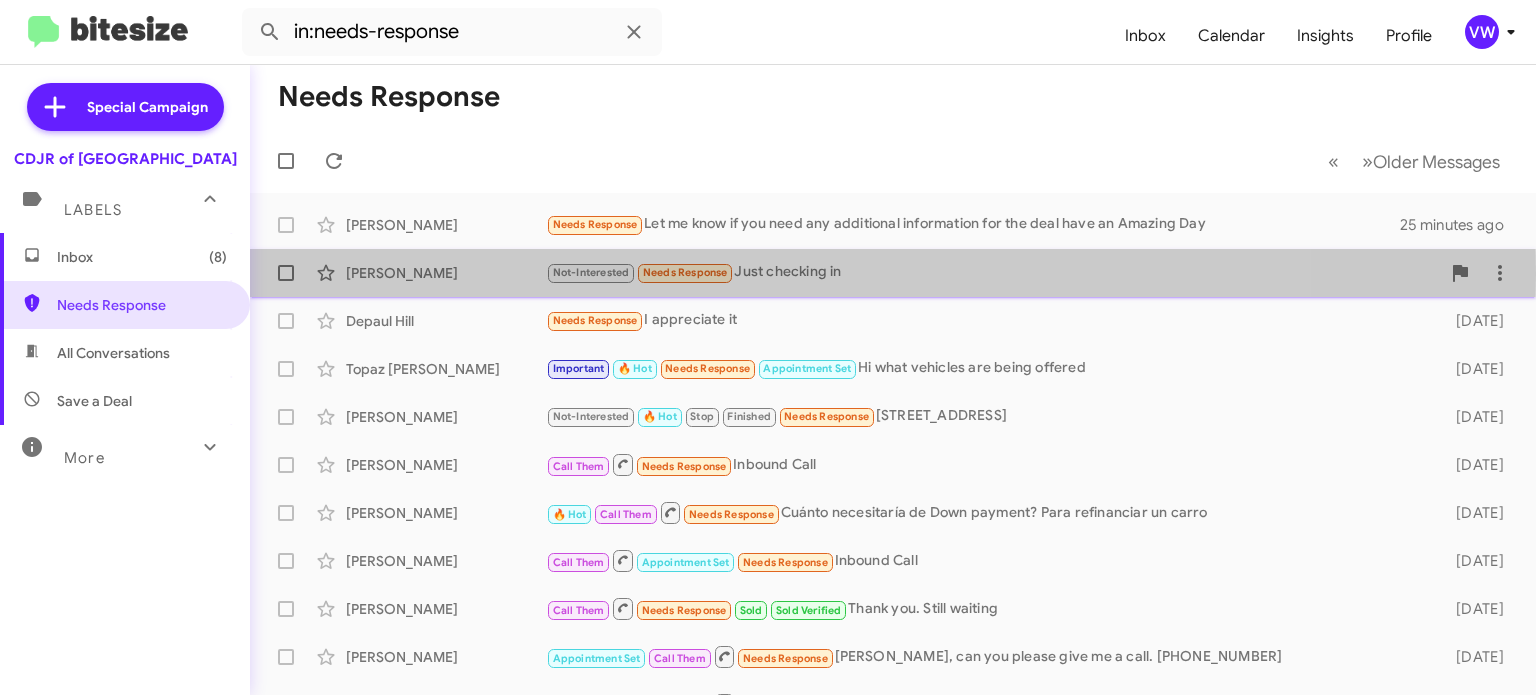 click on "Needs Response" 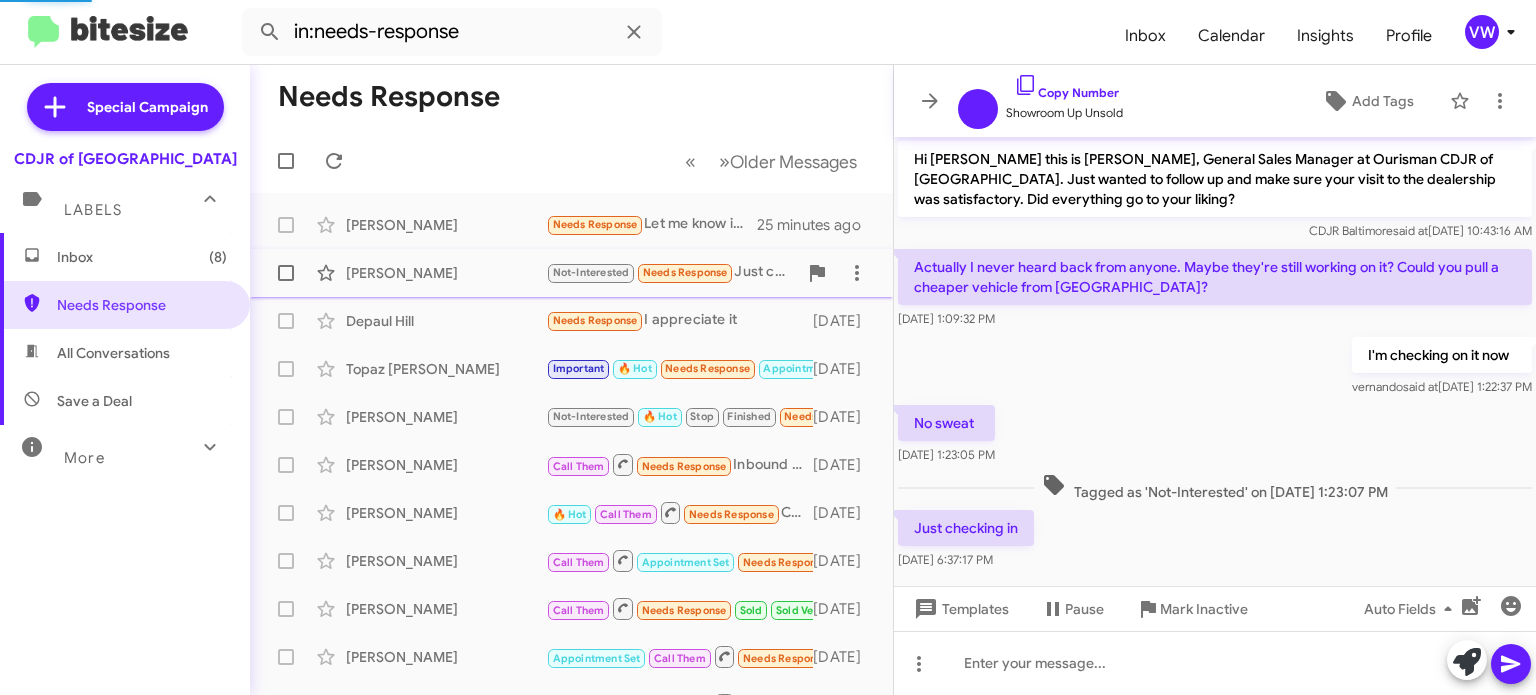 scroll, scrollTop: 19, scrollLeft: 0, axis: vertical 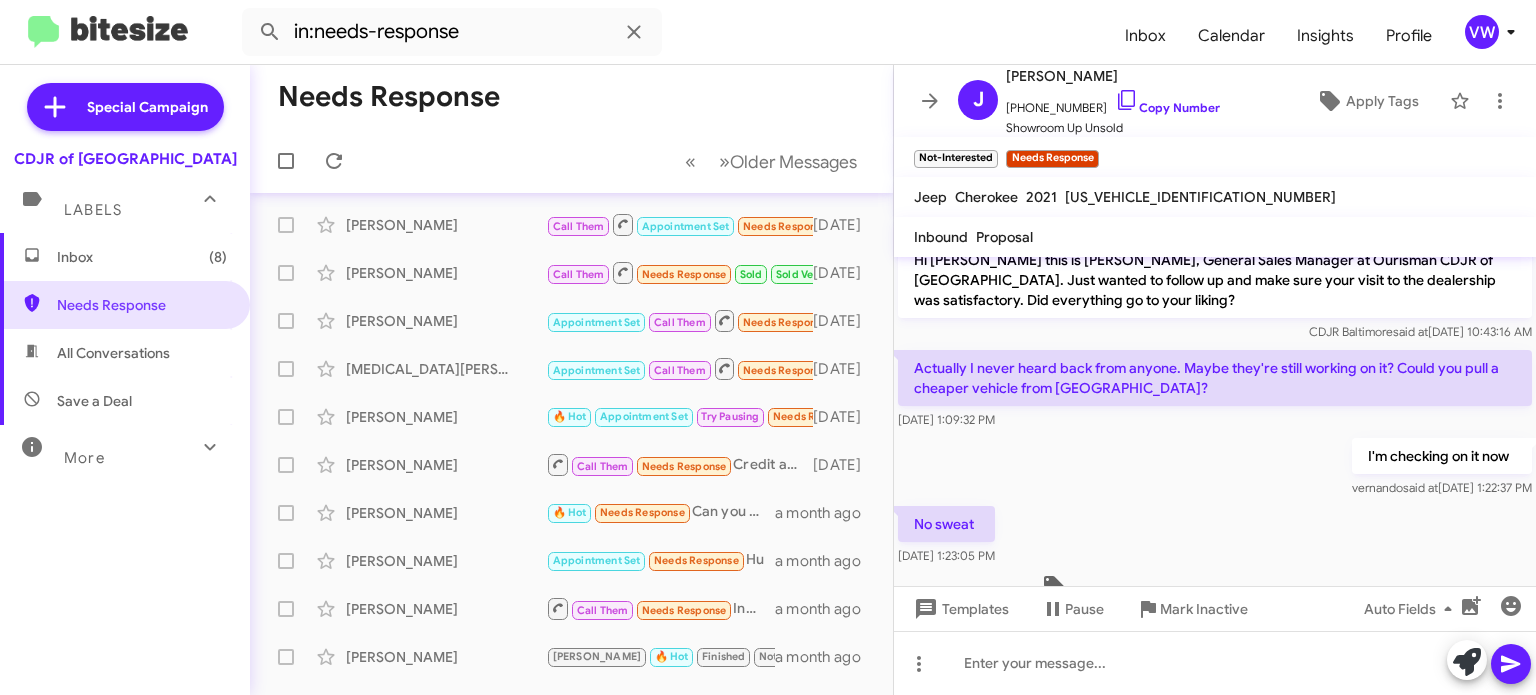 click on "Inbox  (8)" at bounding box center [142, 257] 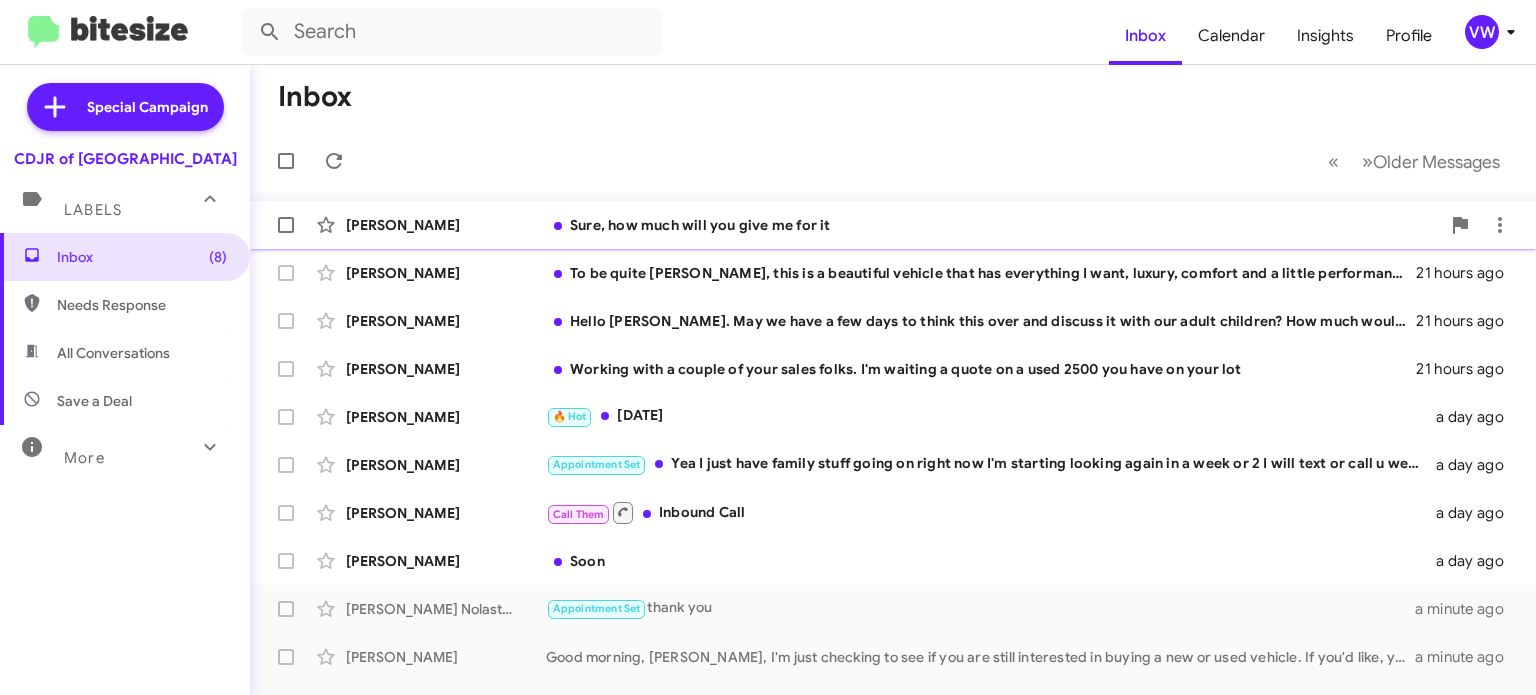 click on "Sure, how much will you give me for it" 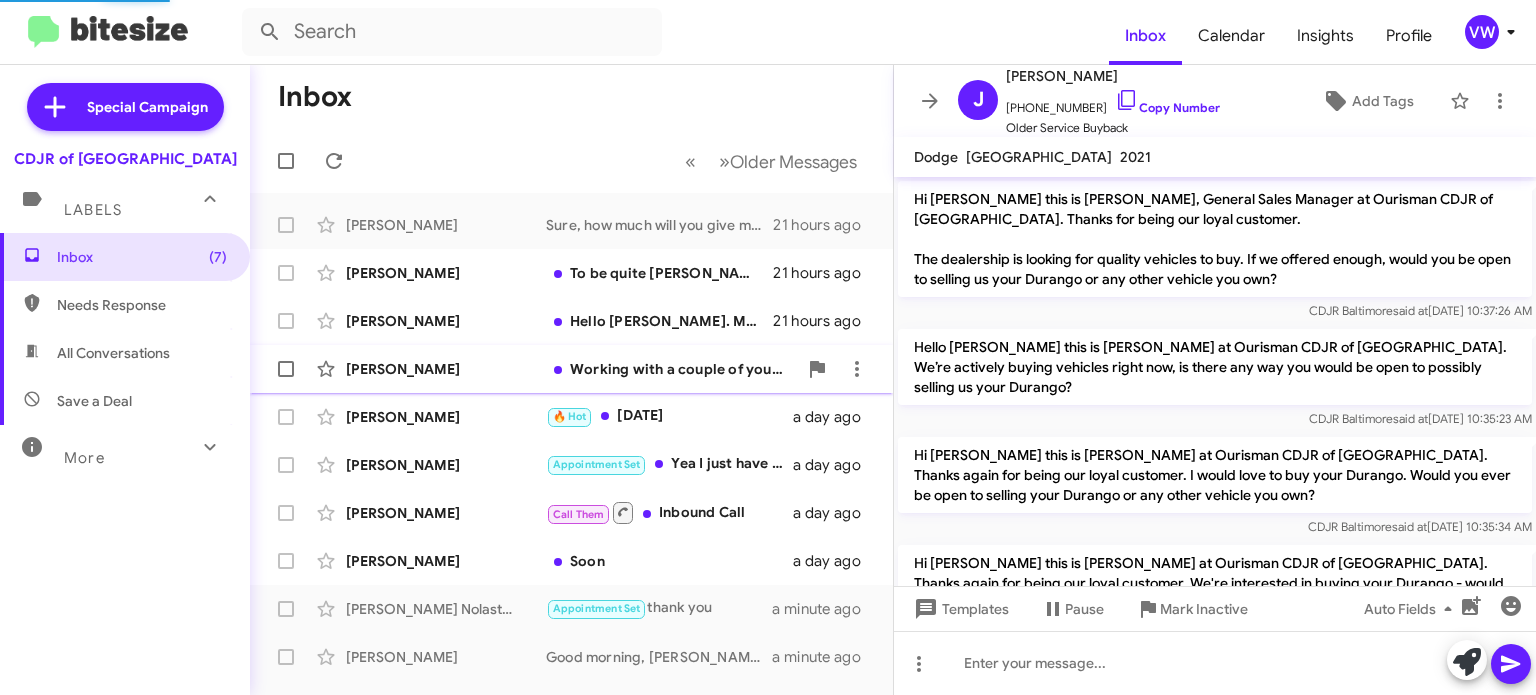 scroll, scrollTop: 228, scrollLeft: 0, axis: vertical 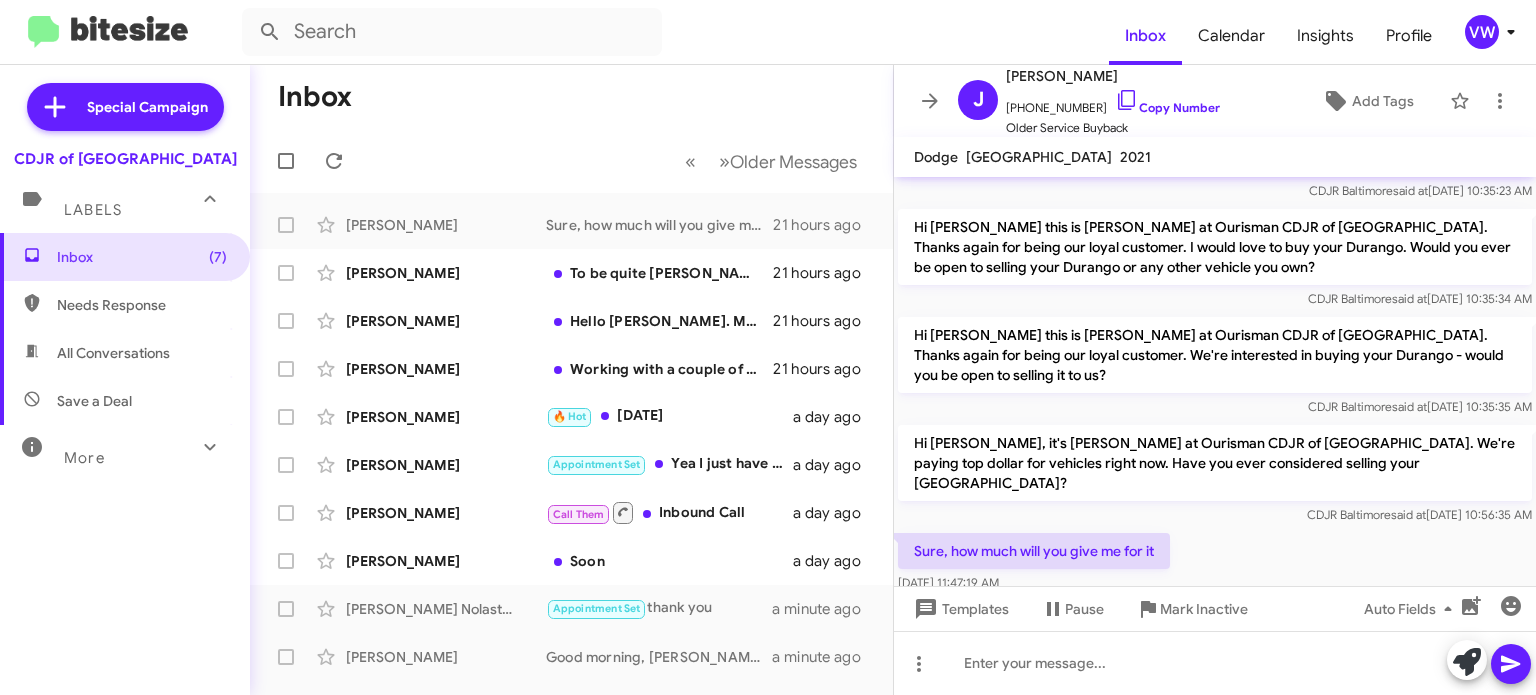 drag, startPoint x: 1065, startPoint y: 485, endPoint x: 1072, endPoint y: 477, distance: 10.630146 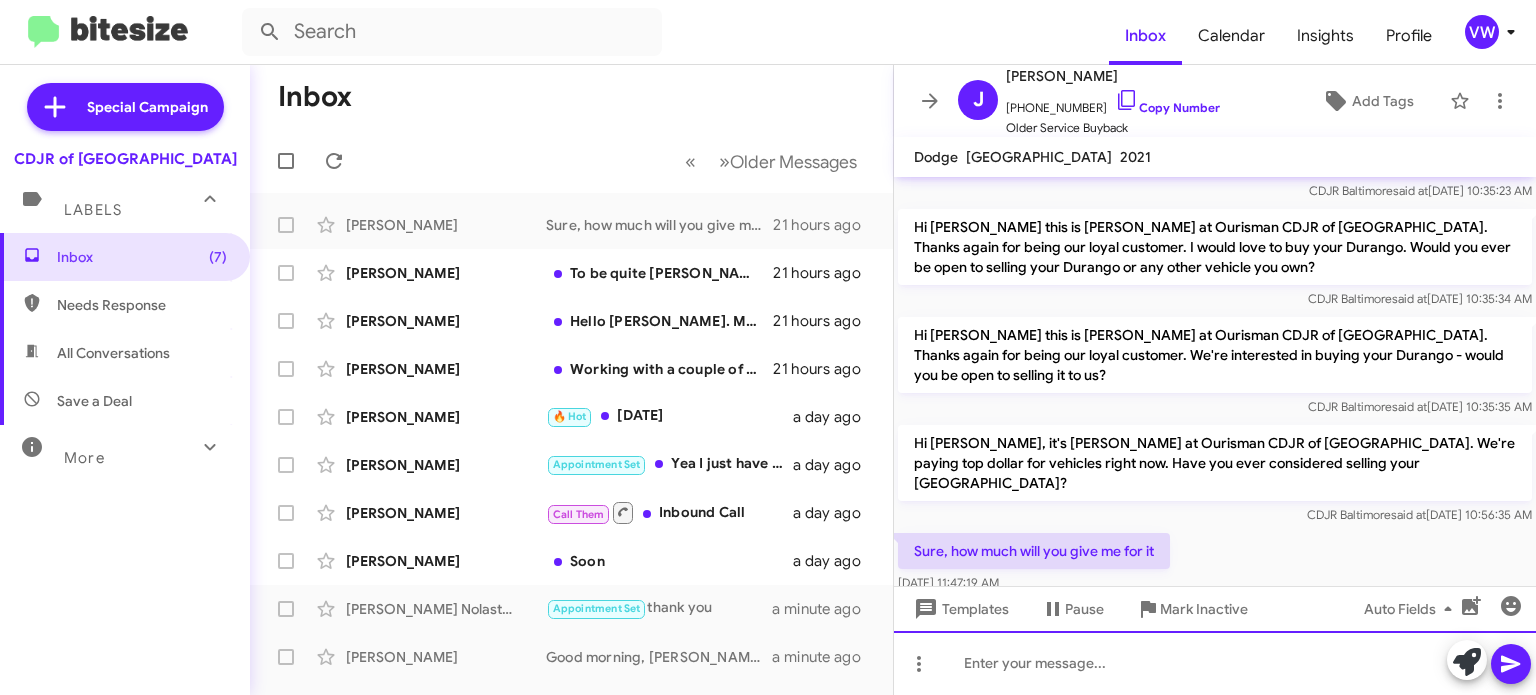 drag, startPoint x: 1097, startPoint y: 685, endPoint x: 1146, endPoint y: 671, distance: 50.96077 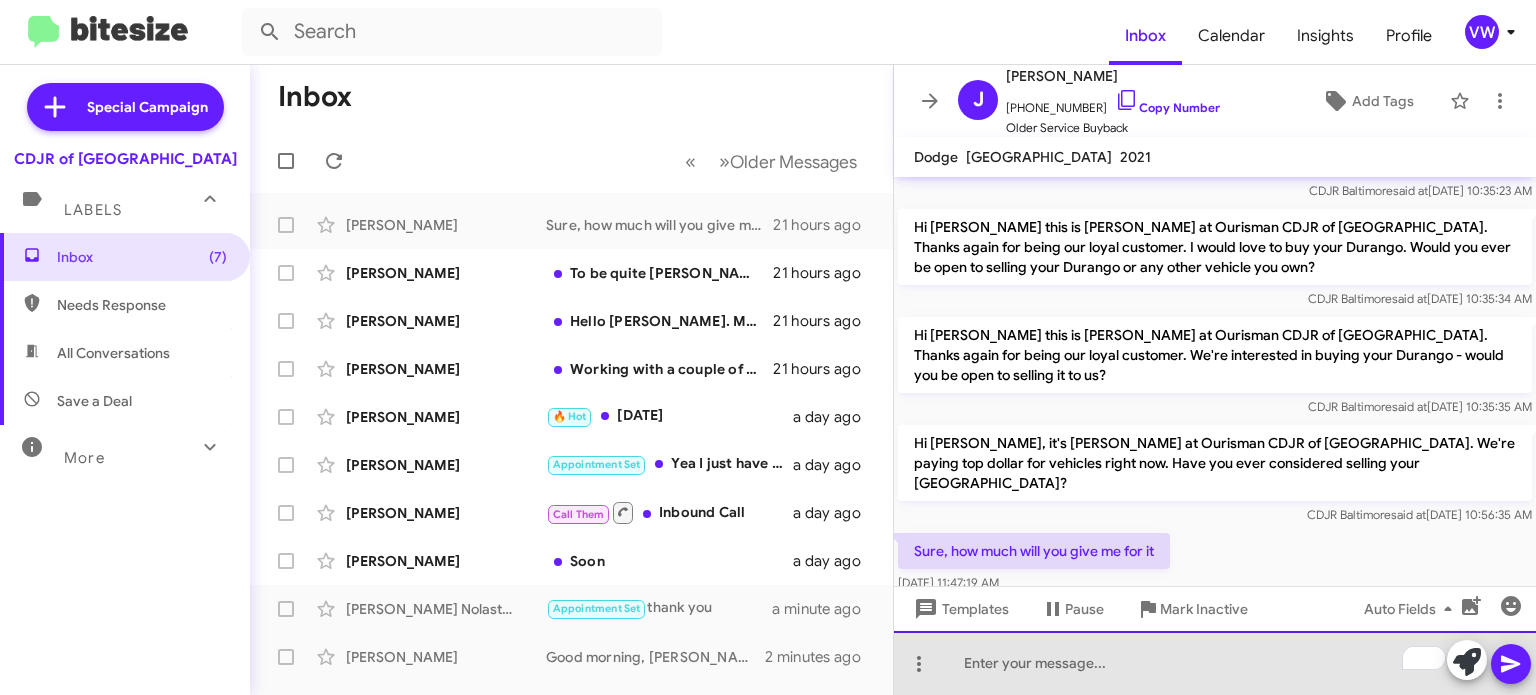 drag, startPoint x: 1130, startPoint y: 668, endPoint x: 1118, endPoint y: 665, distance: 12.369317 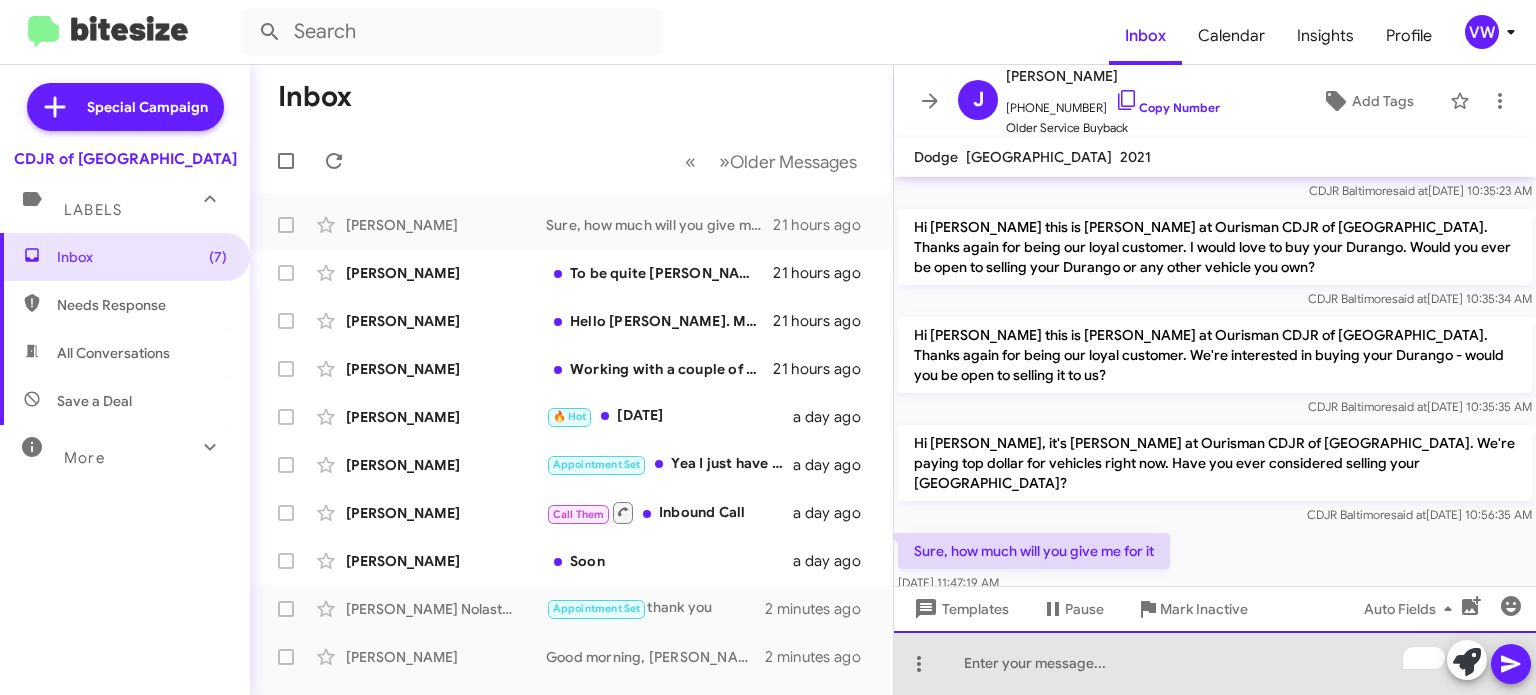 click 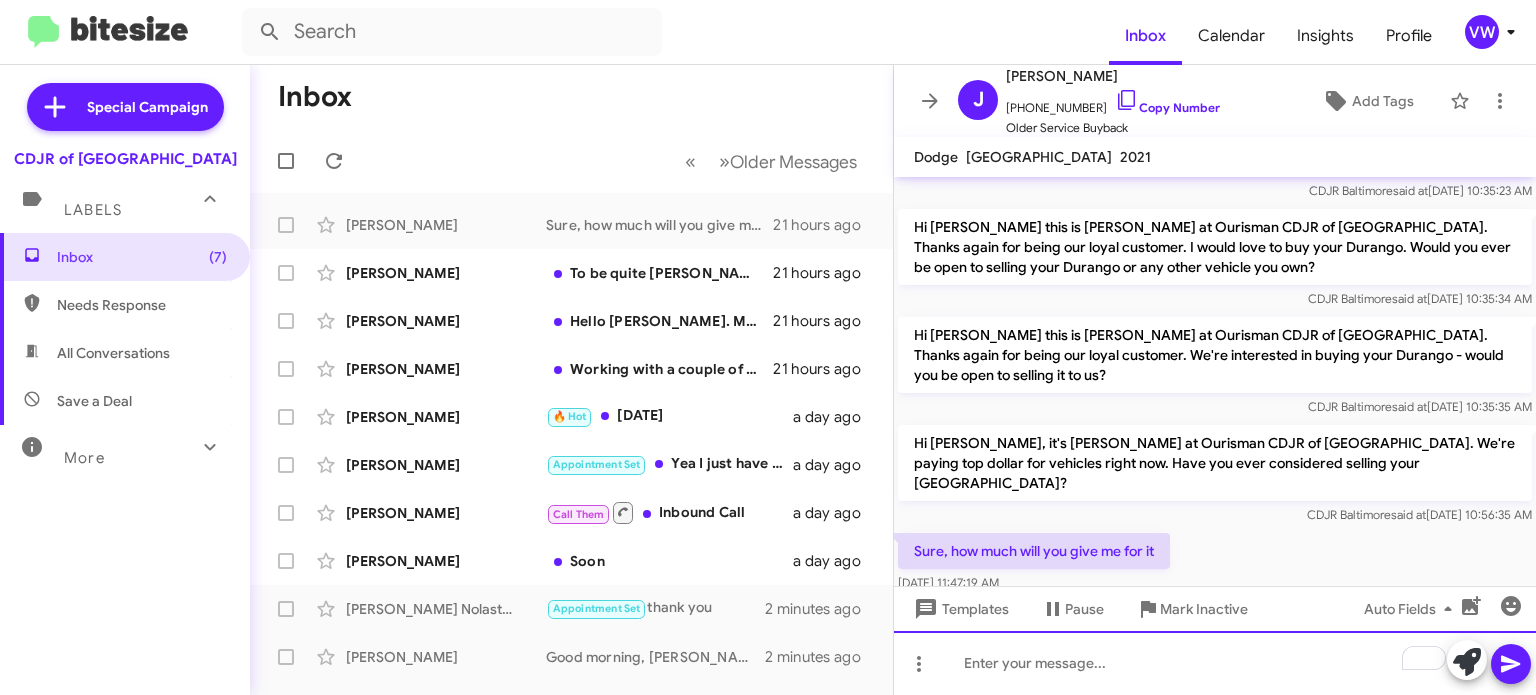 click 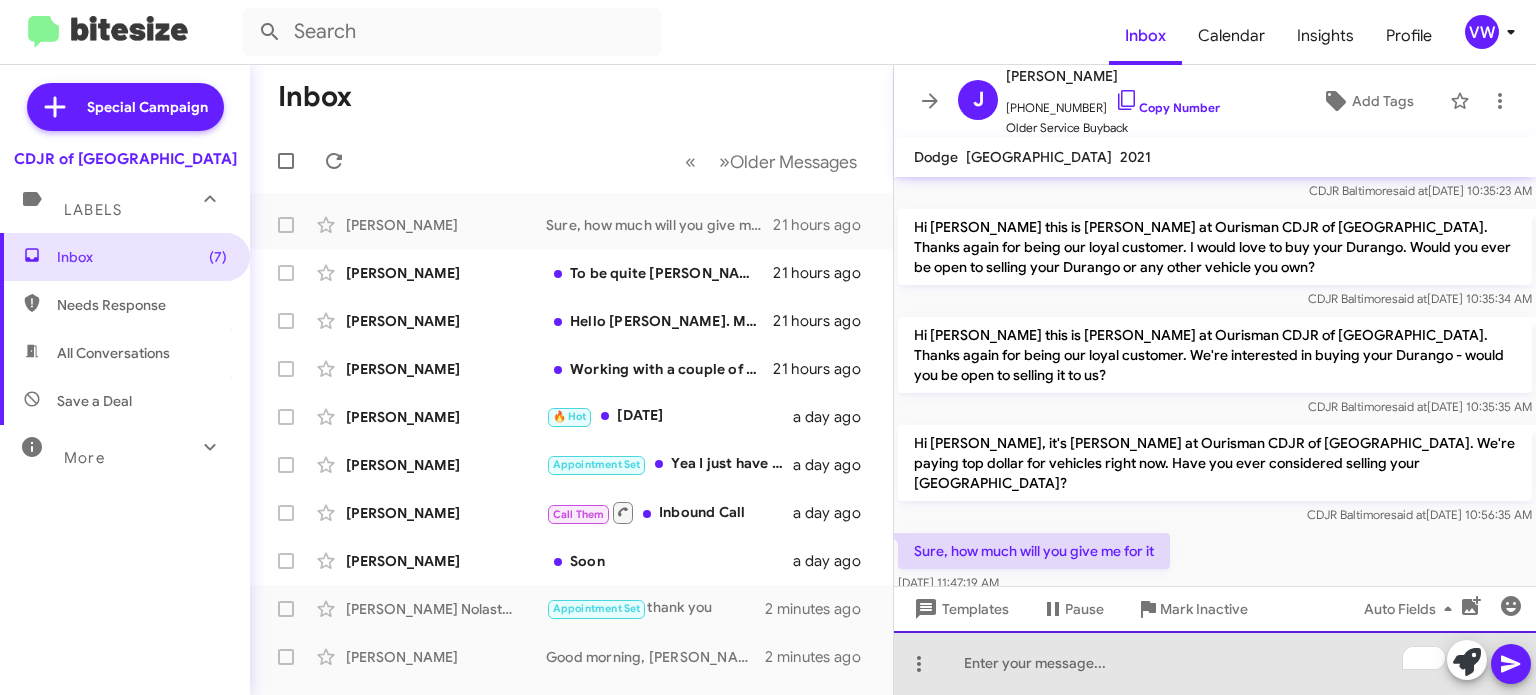 paste 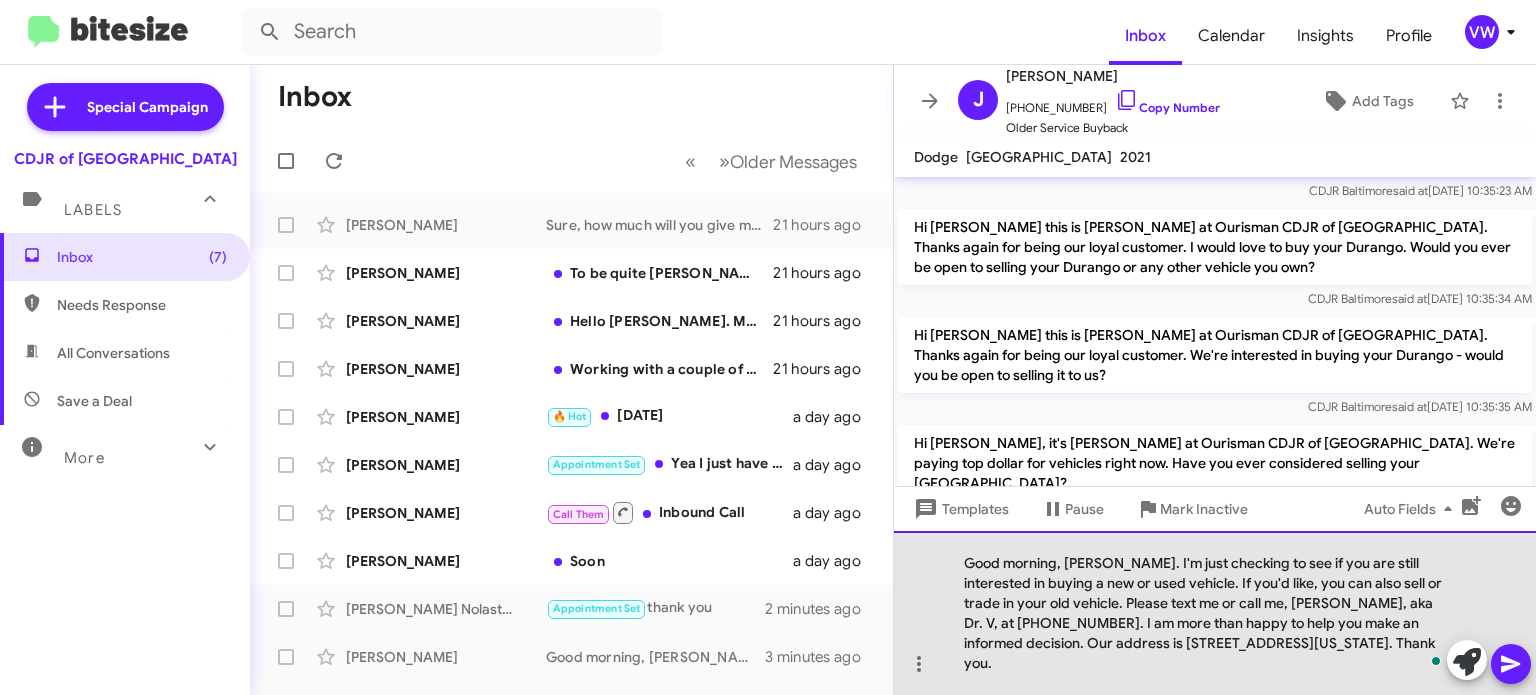 click on "Good morning, [PERSON_NAME]. I'm just checking to see if you are still interested in buying a new or used vehicle. If you'd like, you can also sell or trade in your old vehicle. Please text me or call me, [PERSON_NAME], aka Dr. V, at [PHONE_NUMBER]. I am more than happy to help you make an informed decision. Our address is [STREET_ADDRESS][US_STATE]. Thank you." 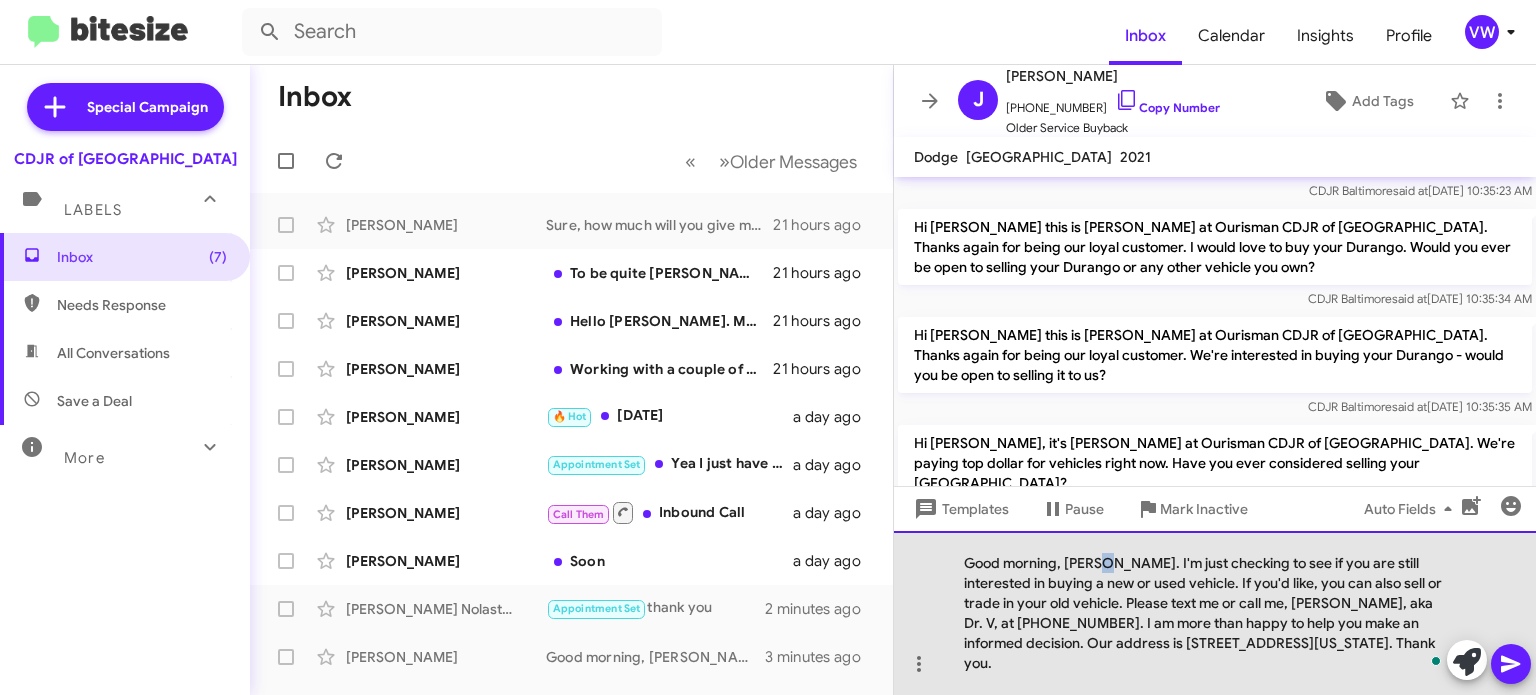 click on "Good morning, [PERSON_NAME]. I'm just checking to see if you are still interested in buying a new or used vehicle. If you'd like, you can also sell or trade in your old vehicle. Please text me or call me, [PERSON_NAME], aka Dr. V, at [PHONE_NUMBER]. I am more than happy to help you make an informed decision. Our address is [STREET_ADDRESS][US_STATE]. Thank you." 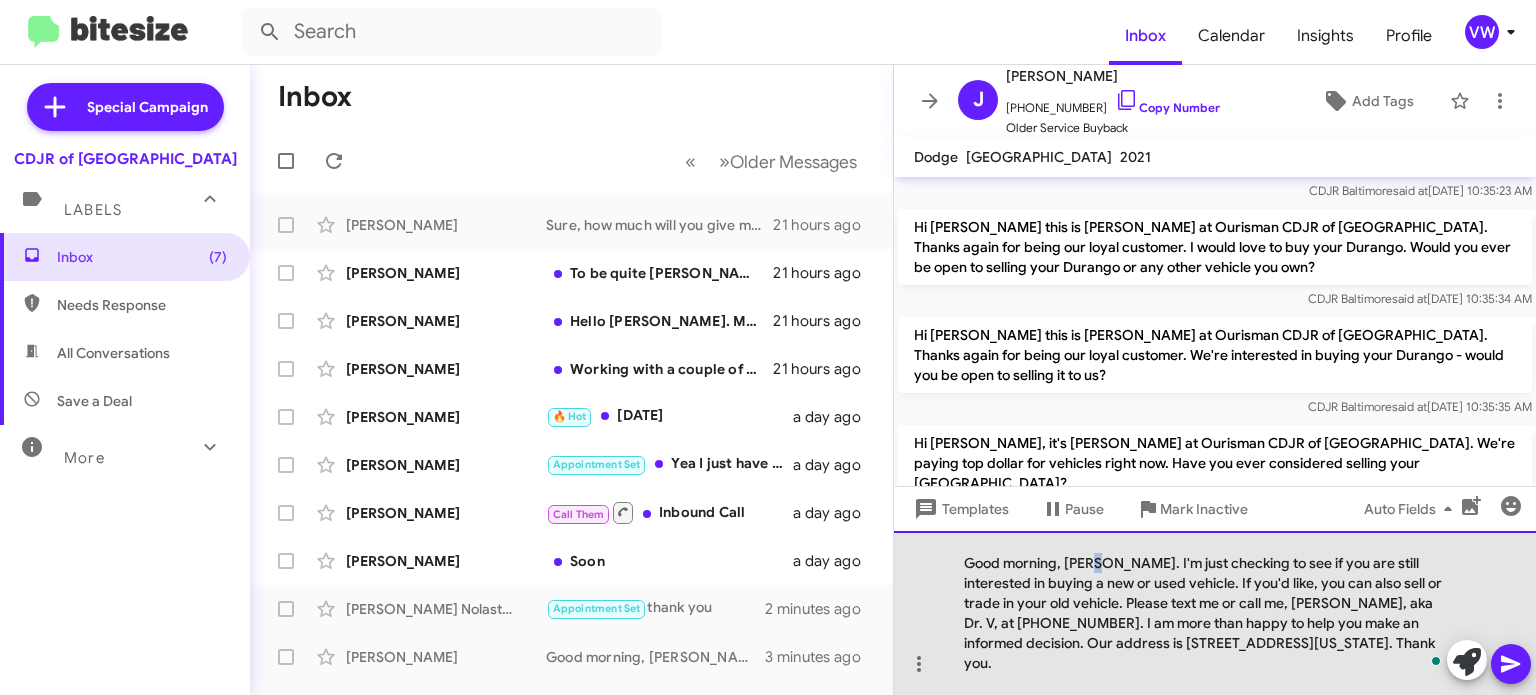 click on "Good morning, [PERSON_NAME]. I'm just checking to see if you are still interested in buying a new or used vehicle. If you'd like, you can also sell or trade in your old vehicle. Please text me or call me, [PERSON_NAME], aka Dr. V, at [PHONE_NUMBER]. I am more than happy to help you make an informed decision. Our address is [STREET_ADDRESS][US_STATE]. Thank you." 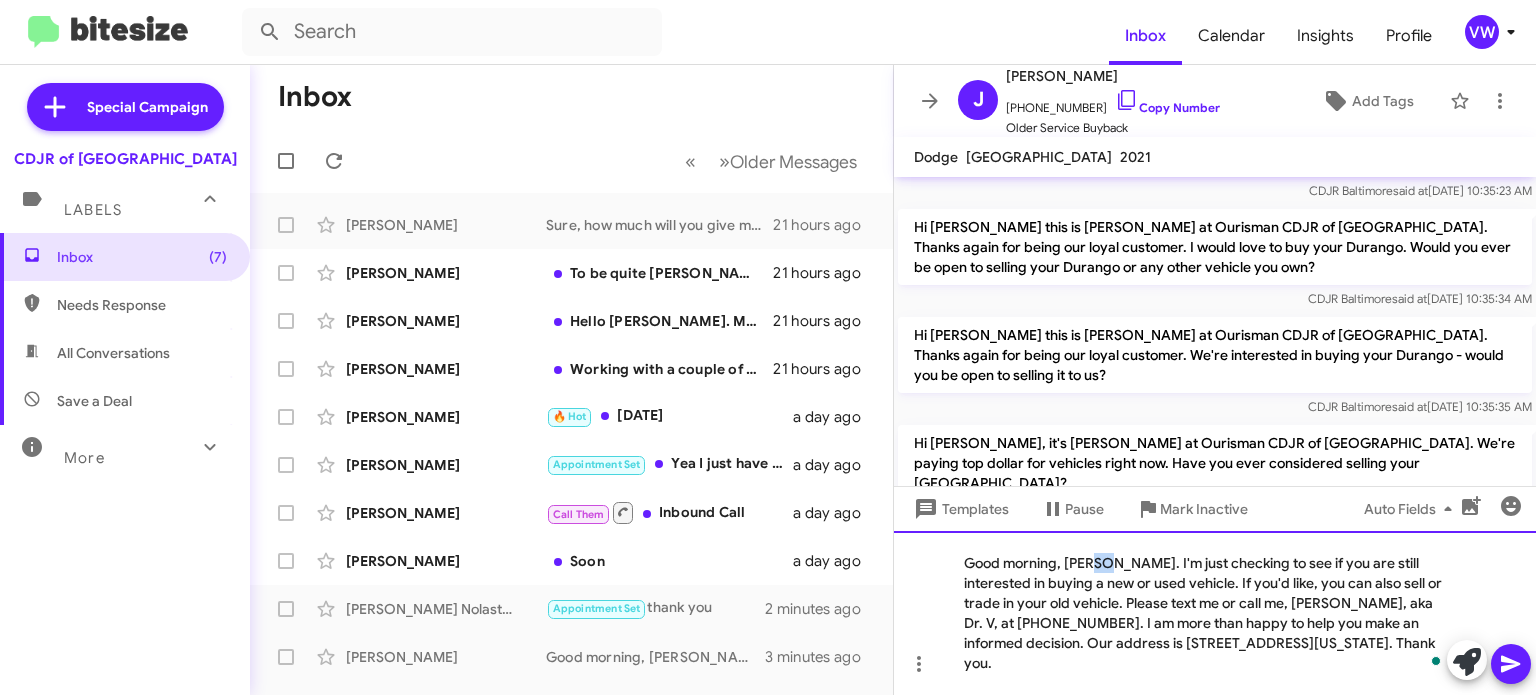 click on "Good morning, [PERSON_NAME]. I'm just checking to see if you are still interested in buying a new or used vehicle. If you'd like, you can also sell or trade in your old vehicle. Please text me or call me, [PERSON_NAME], aka Dr. V, at [PHONE_NUMBER]. I am more than happy to help you make an informed decision. Our address is [STREET_ADDRESS][US_STATE]. Thank you." 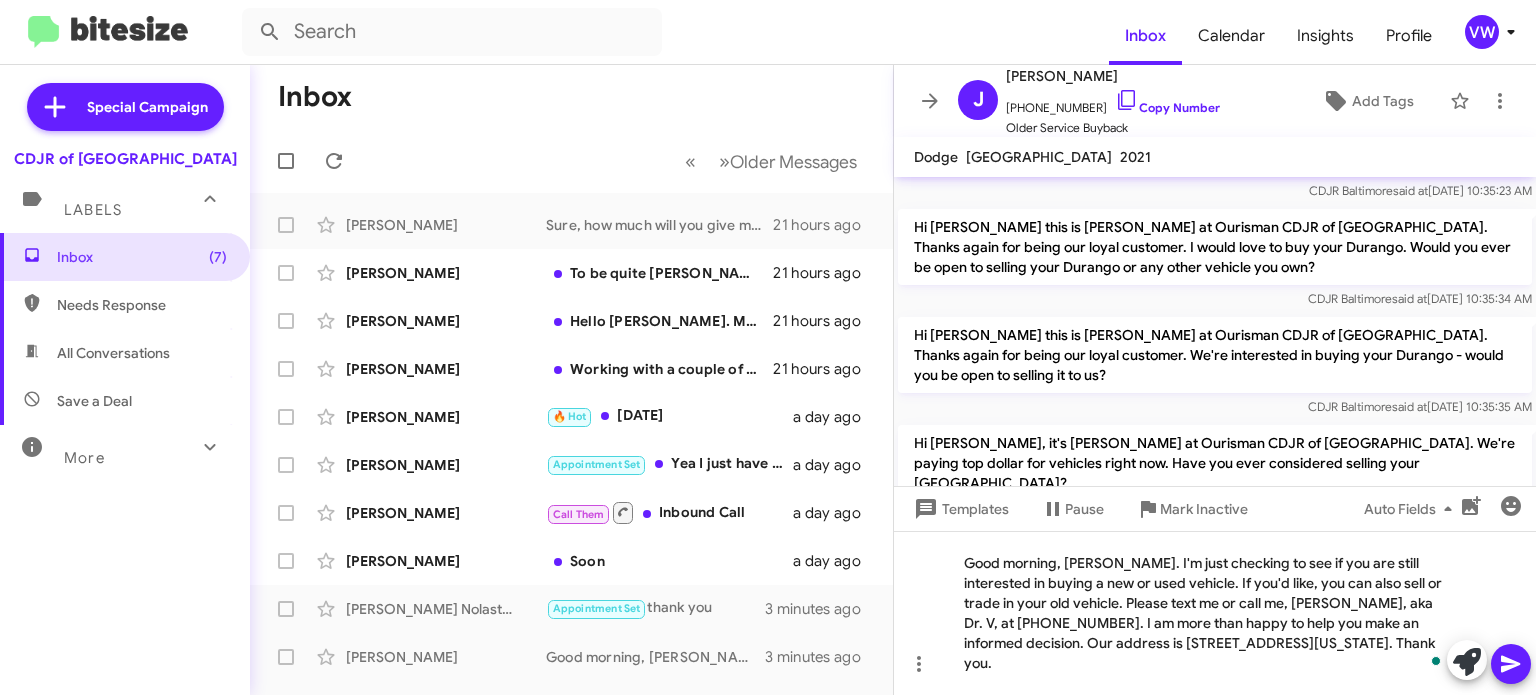 click 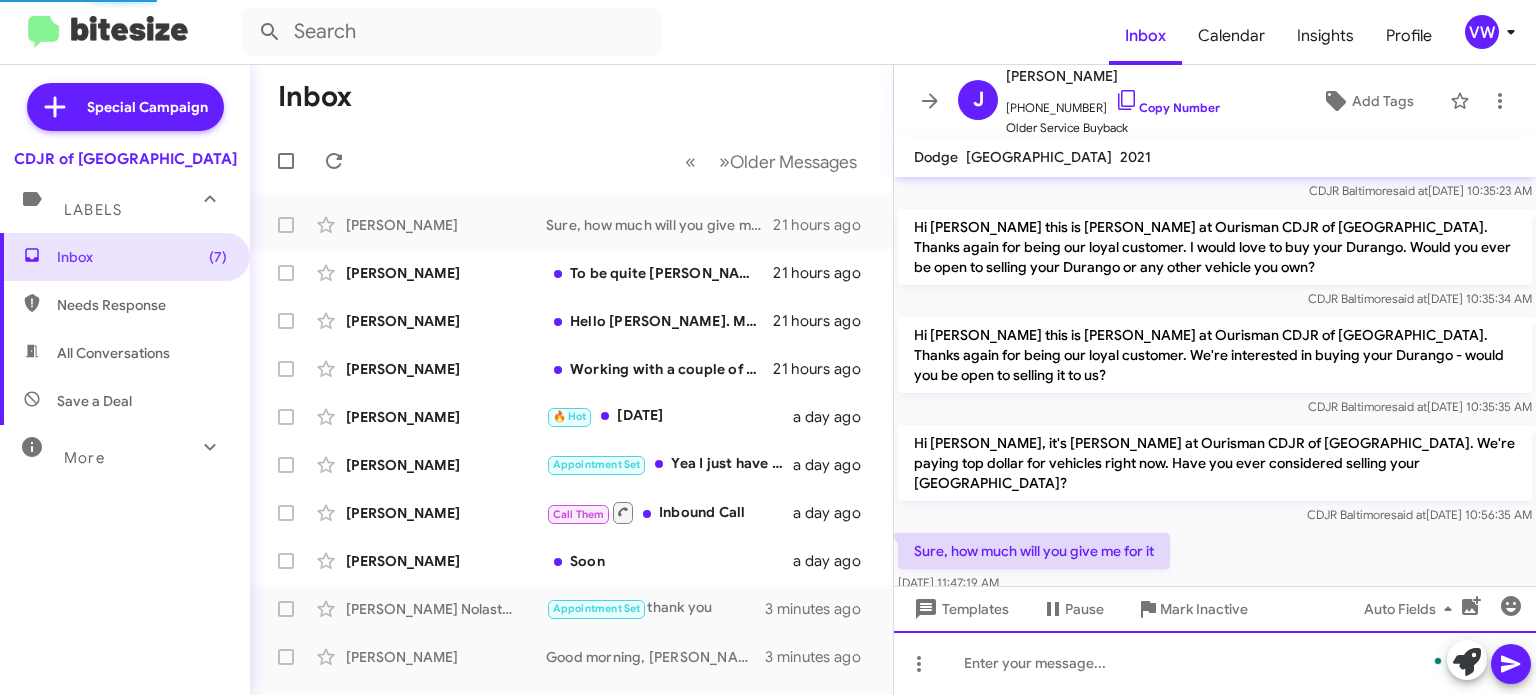 scroll, scrollTop: 0, scrollLeft: 0, axis: both 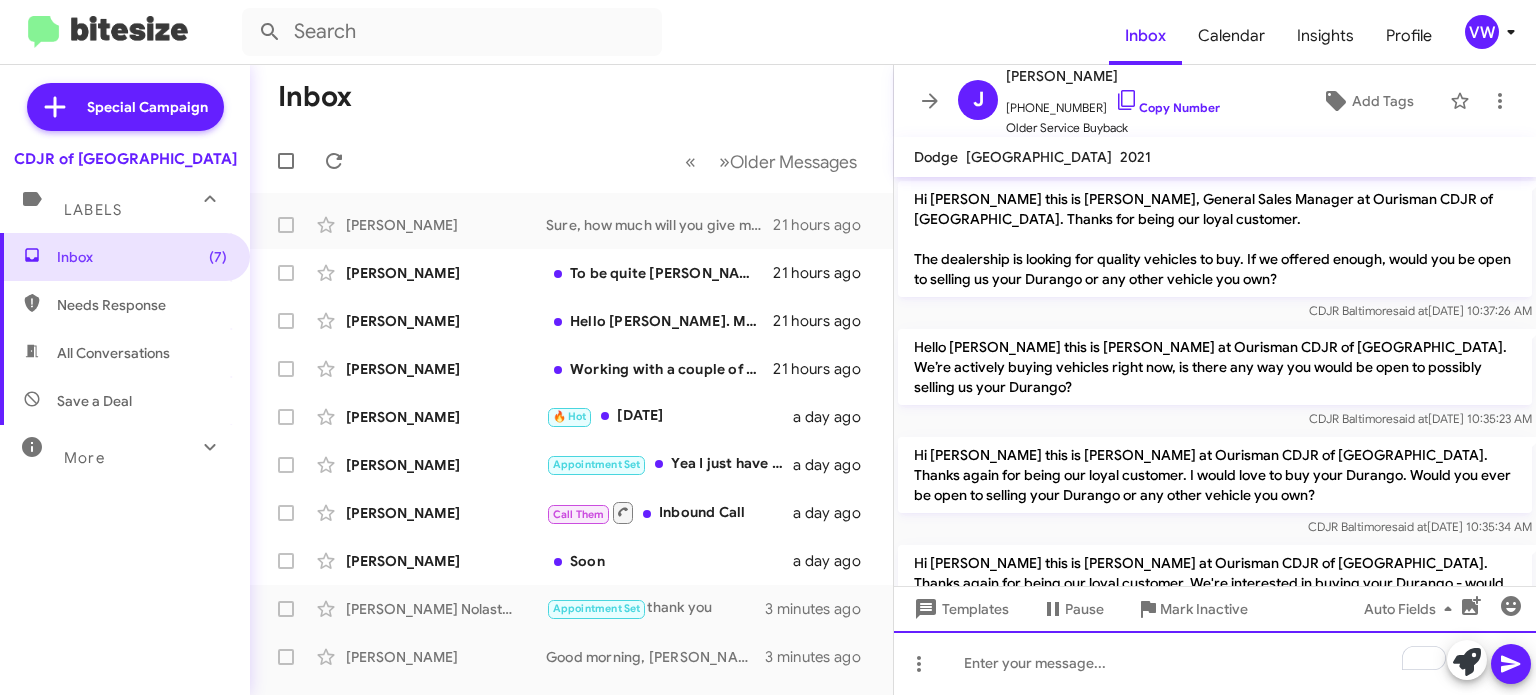click 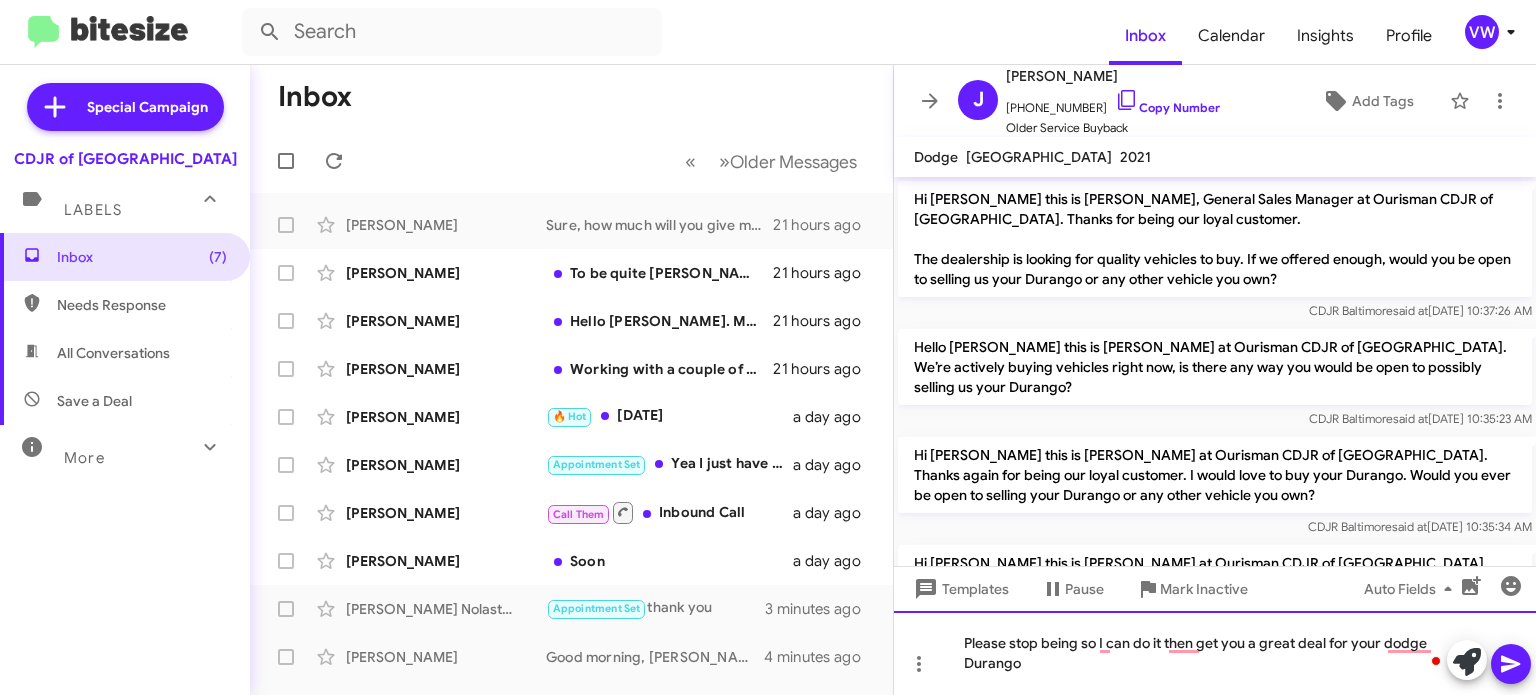 click on "Please stop being so I can do it then get you a great deal for your dodge Durango" 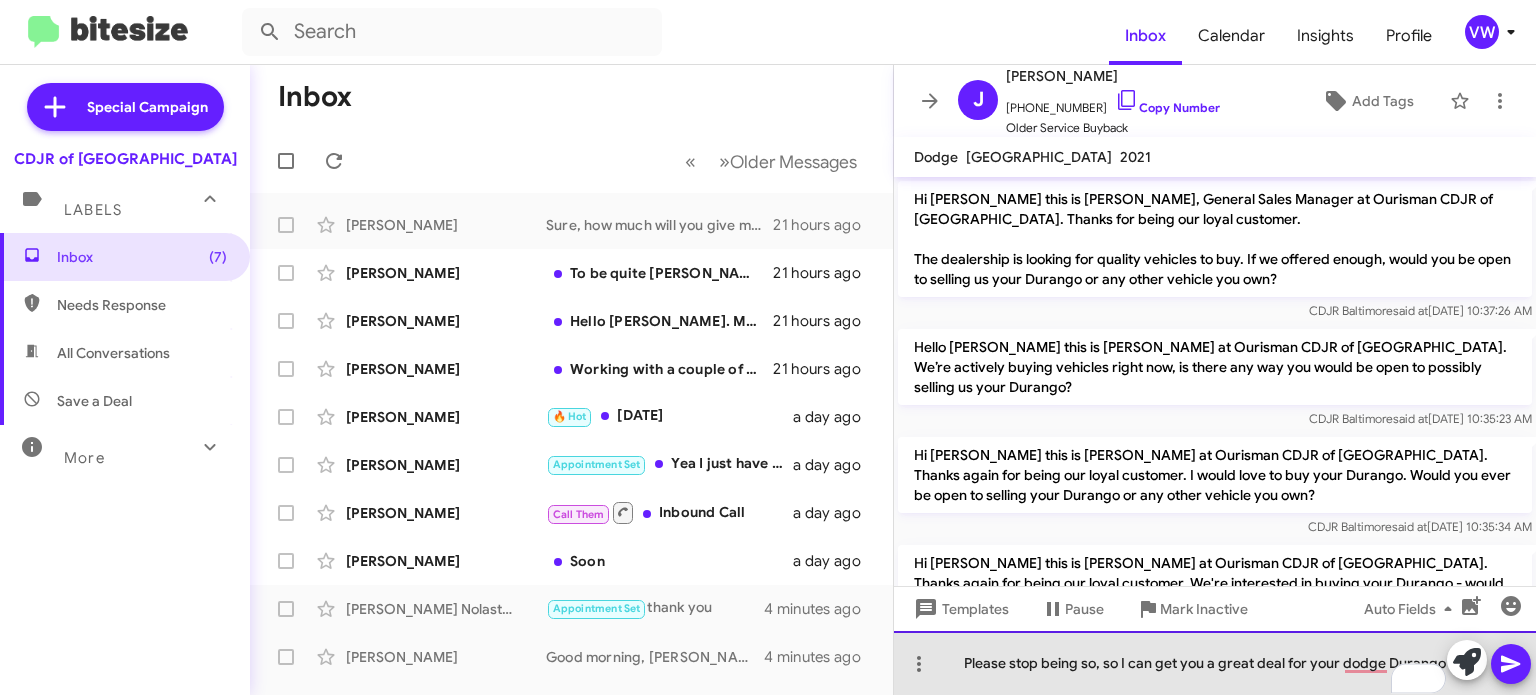 drag, startPoint x: 1011, startPoint y: 681, endPoint x: 1025, endPoint y: 674, distance: 15.652476 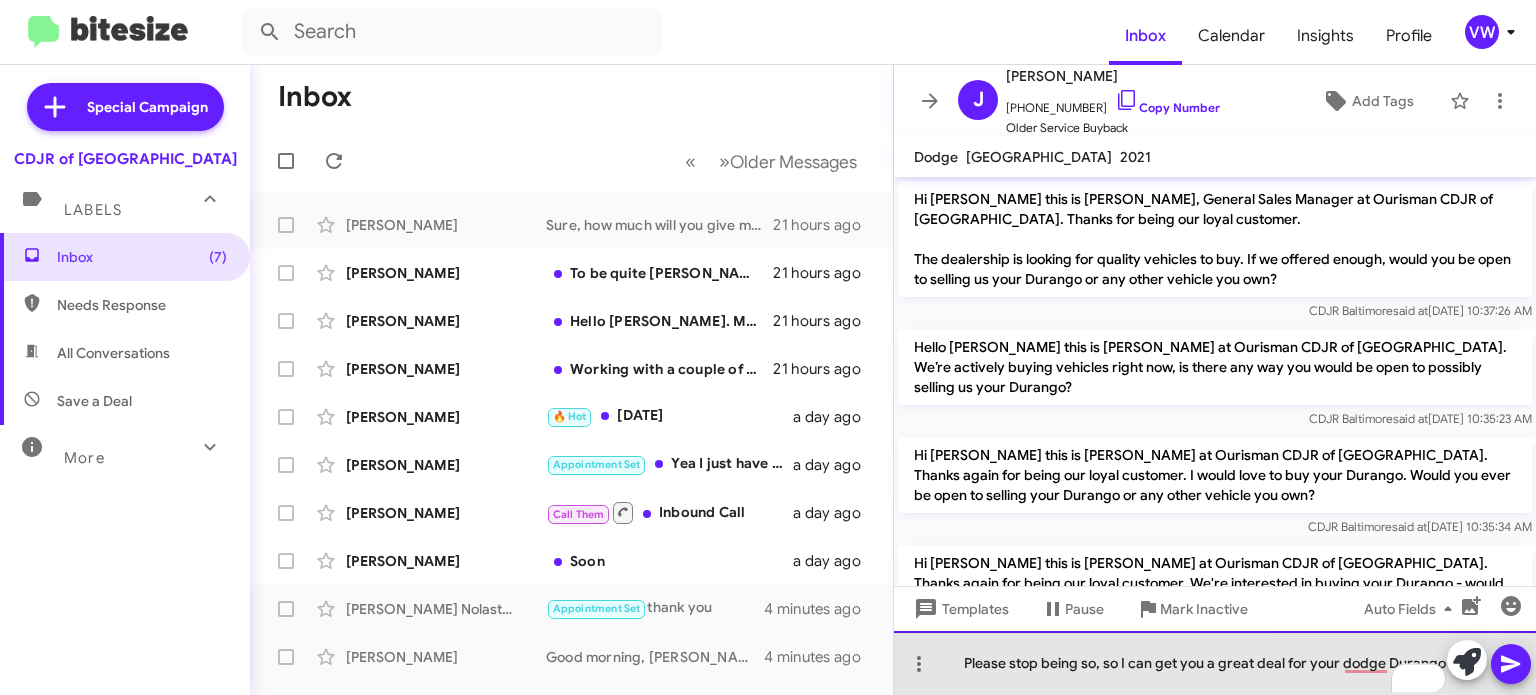 click on "Please stop being so, so I can get you a great deal for your dodge Durango" 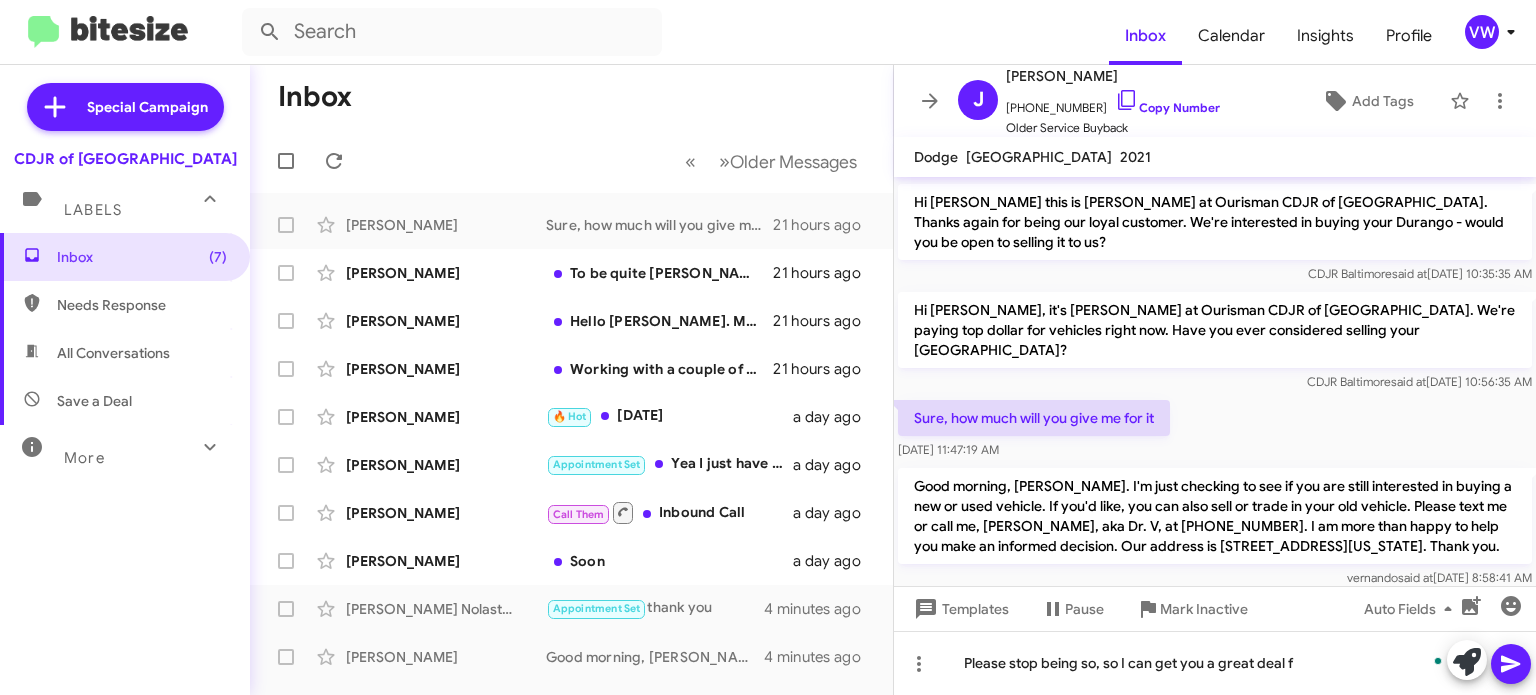scroll, scrollTop: 381, scrollLeft: 0, axis: vertical 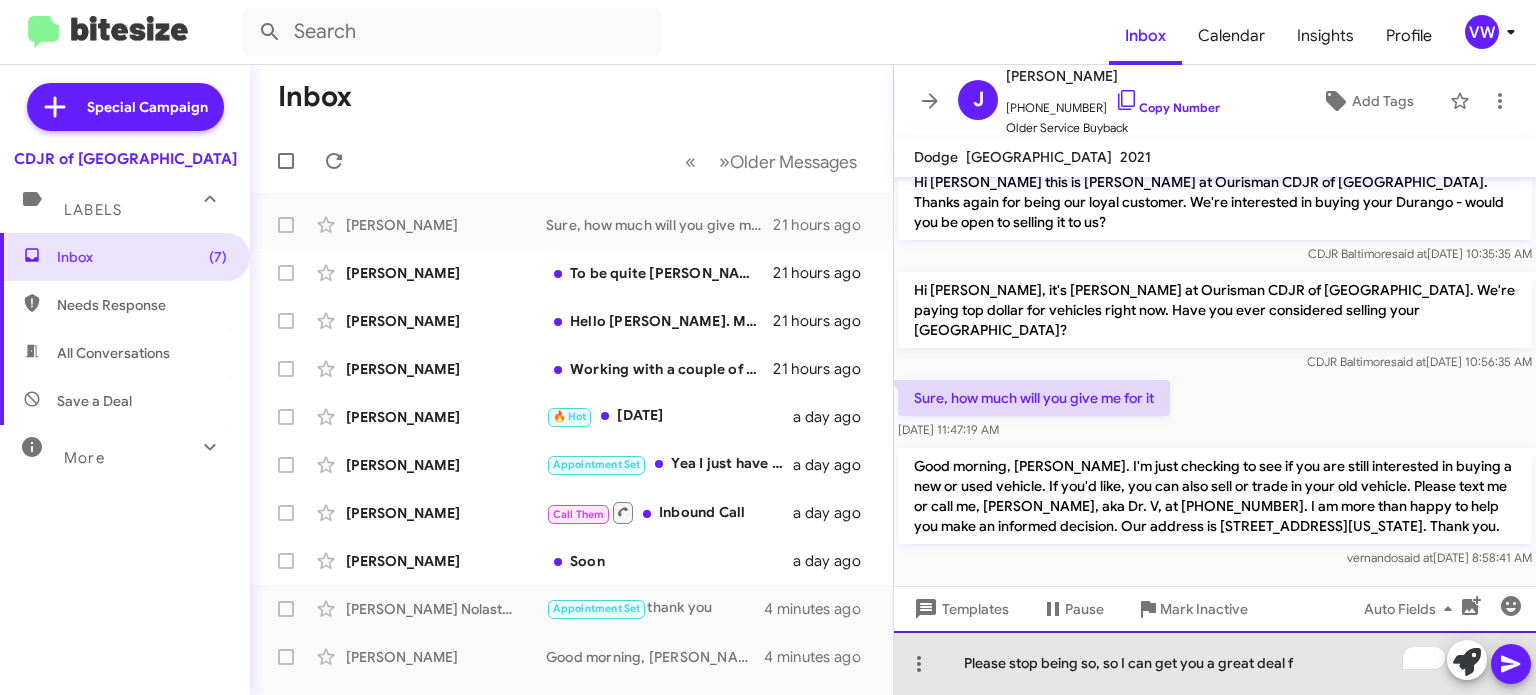 drag, startPoint x: 1360, startPoint y: 674, endPoint x: 1345, endPoint y: 670, distance: 15.524175 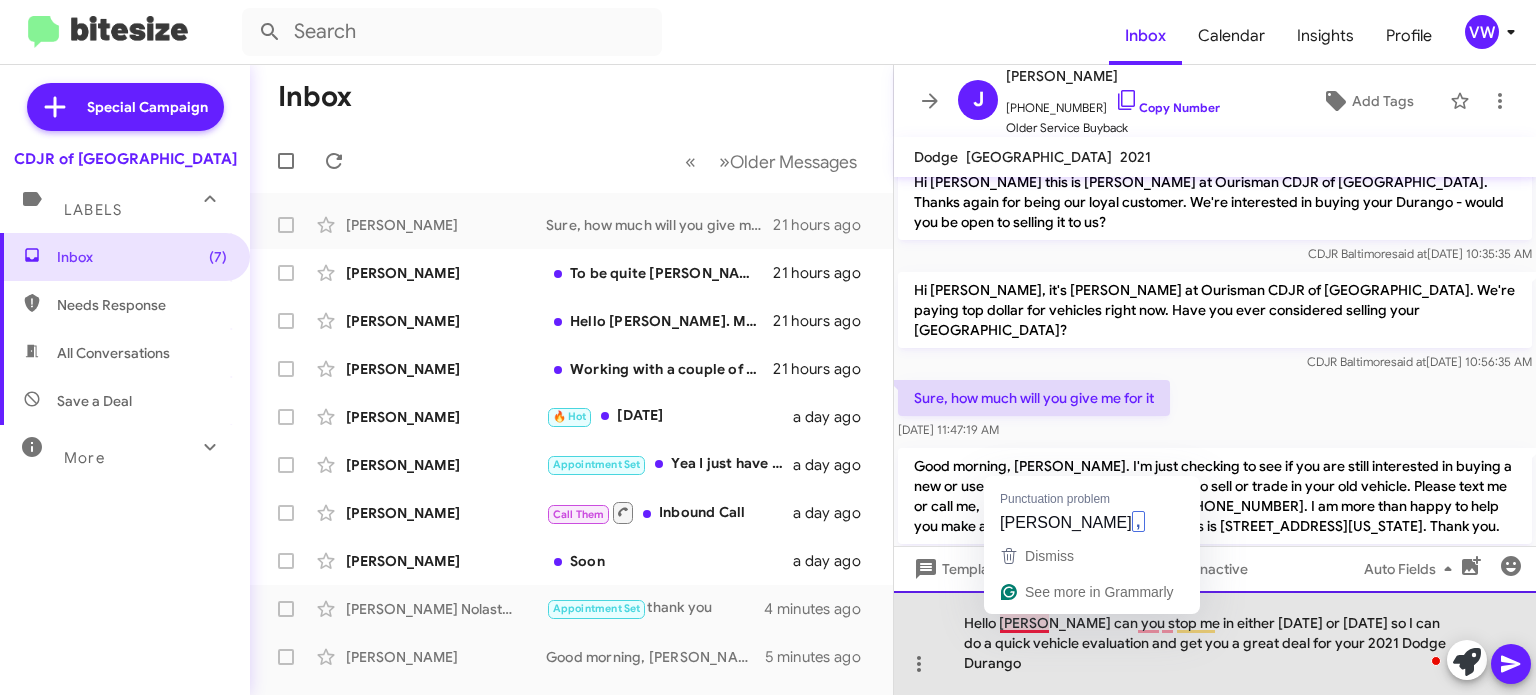 click on "Hello Jeremy can you stop me in either today or tomorrow so I can do a quick vehicle evaluation and get you a great deal for your 2021 Dodge Durango" 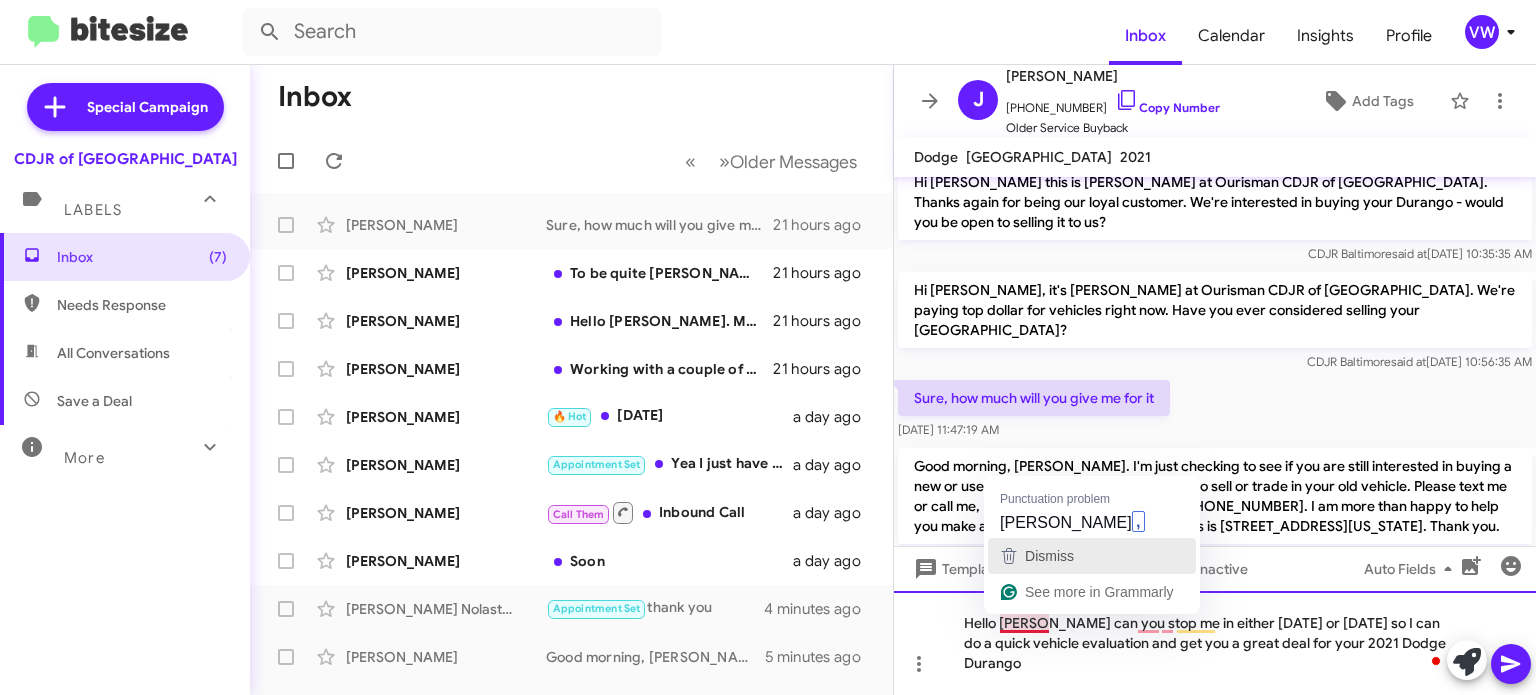 click on "Dismiss" at bounding box center (1092, 556) 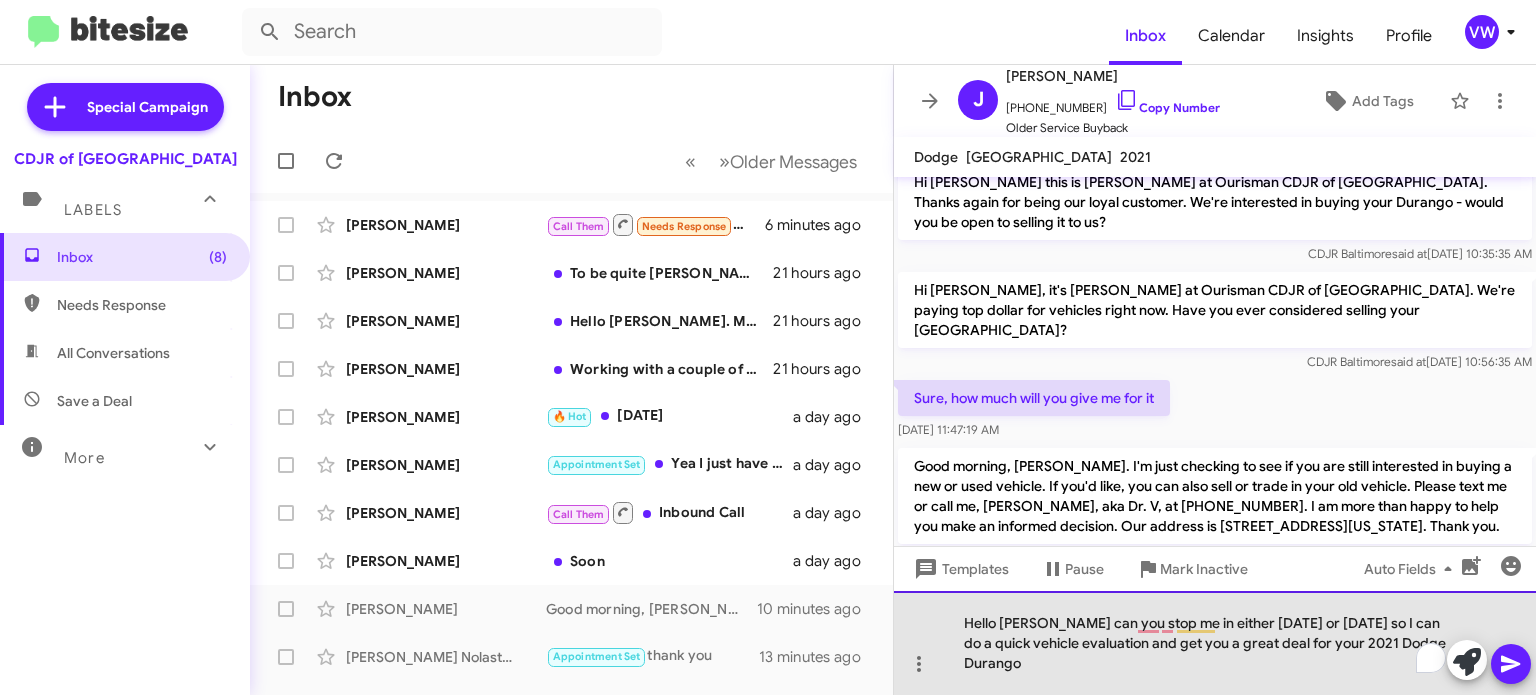 click on "Hello Jeremy can you stop me in either today or tomorrow so I can do a quick vehicle evaluation and get you a great deal for your 2021 Dodge Durango" 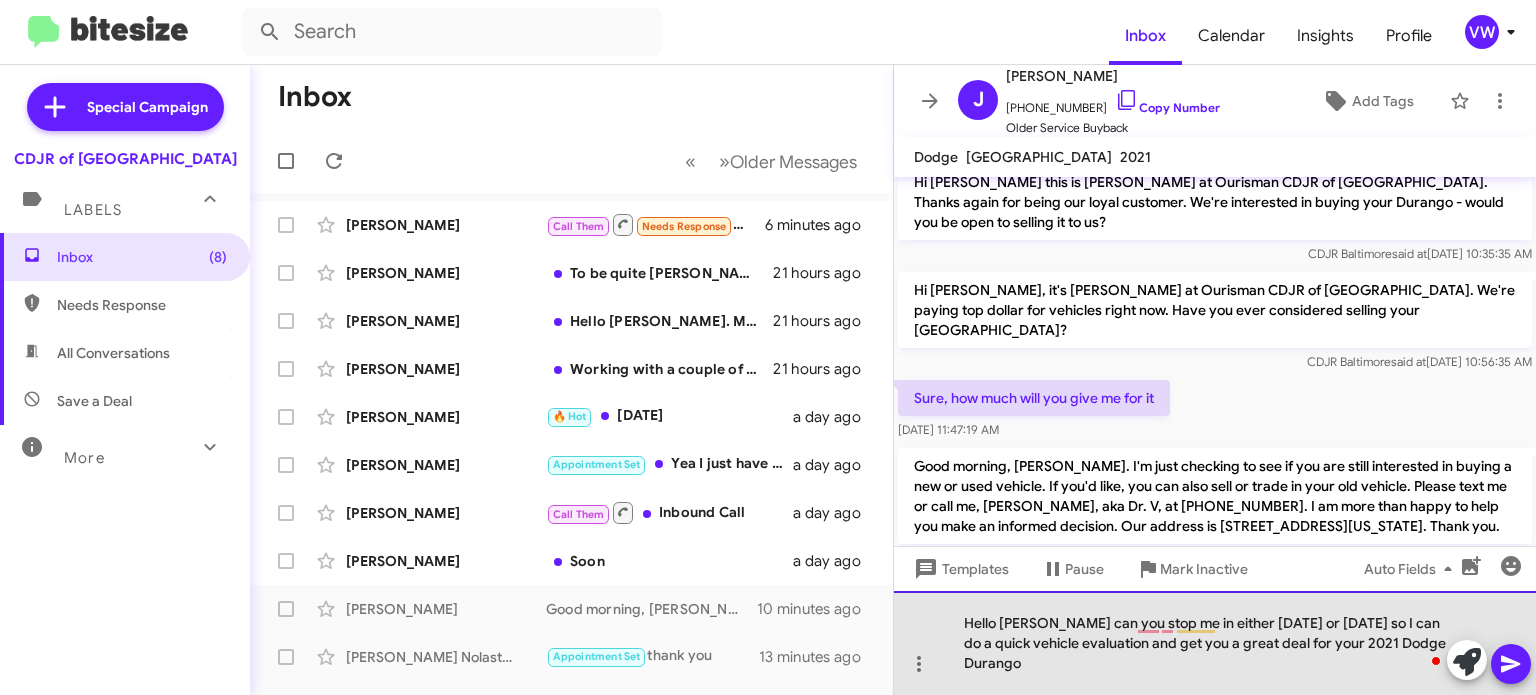 click on "Hello Jeremy can you stop me in either today or tomorrow so I can do a quick vehicle evaluation and get you a great deal for your 2021 Dodge Durango" 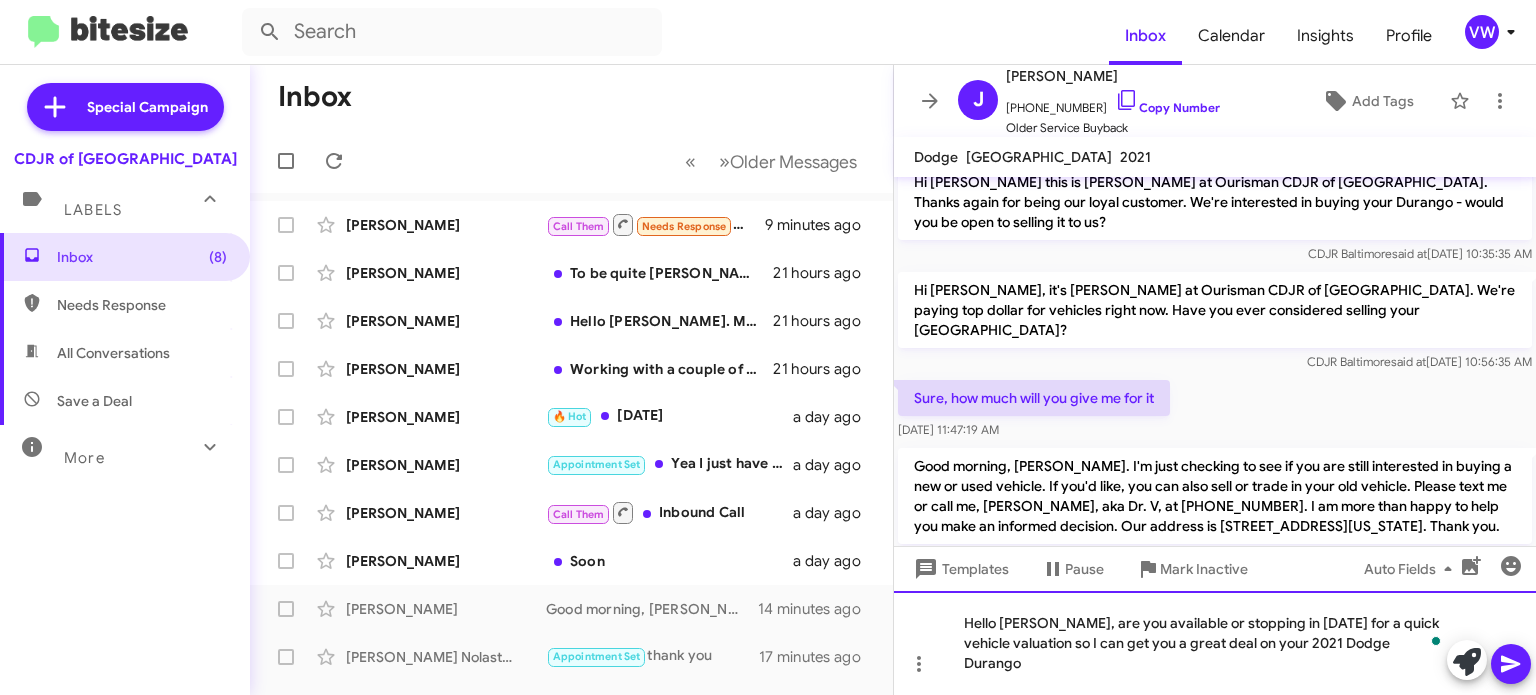 click on "Hello Jeremy, are you available or stopping in today for a quick vehicle valuation so I can get you a great deal on your 2021 Dodge Durango" 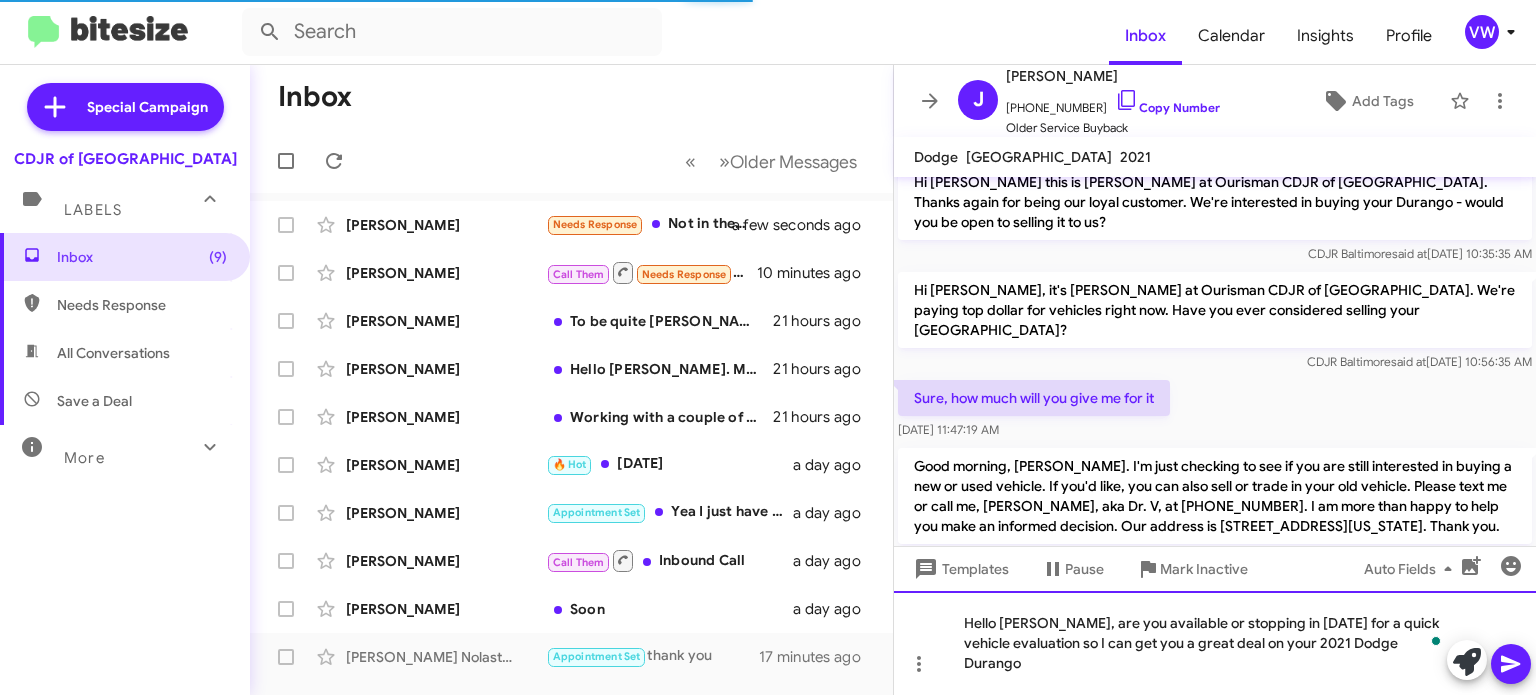 scroll, scrollTop: 514, scrollLeft: 0, axis: vertical 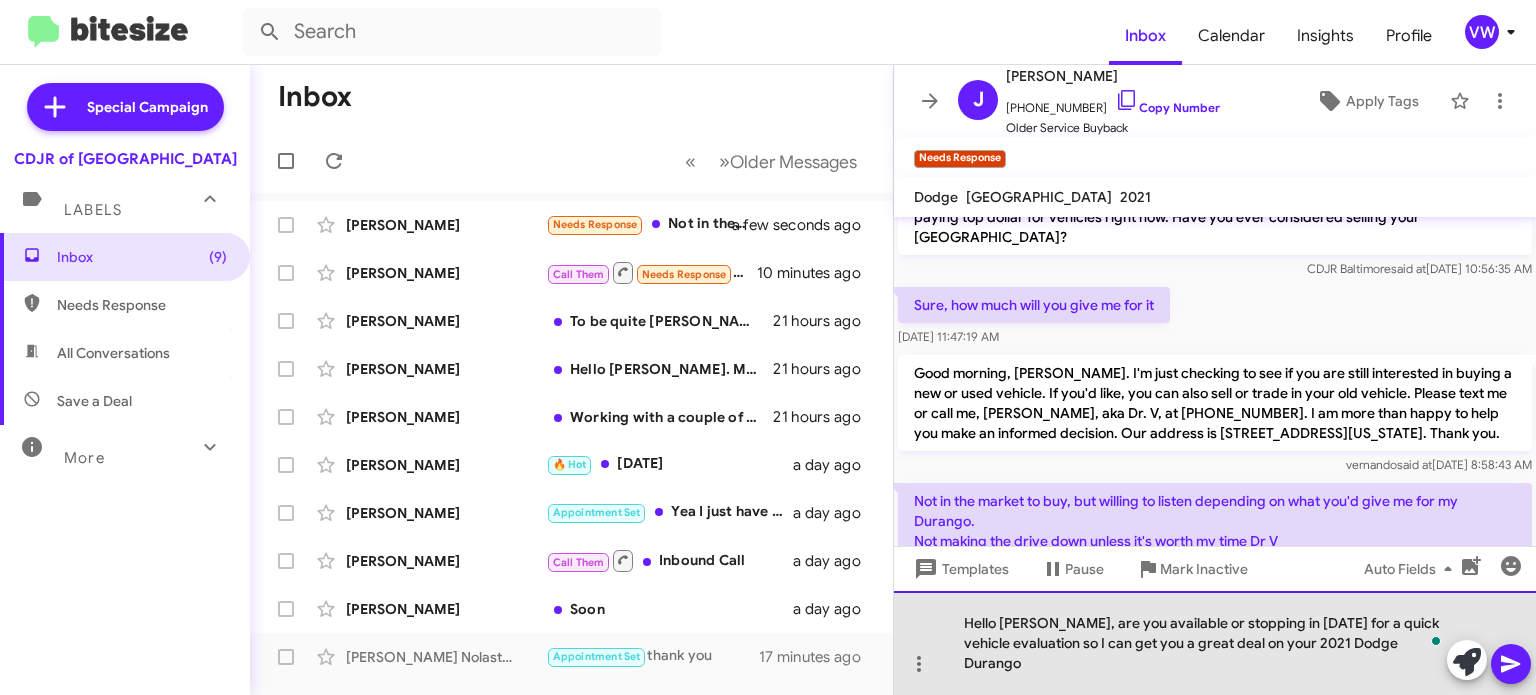 click on "Hello Jeremy, are you available or stopping in today for a quick vehicle evaluation so I can get you a great deal on your 2021 Dodge Durango" 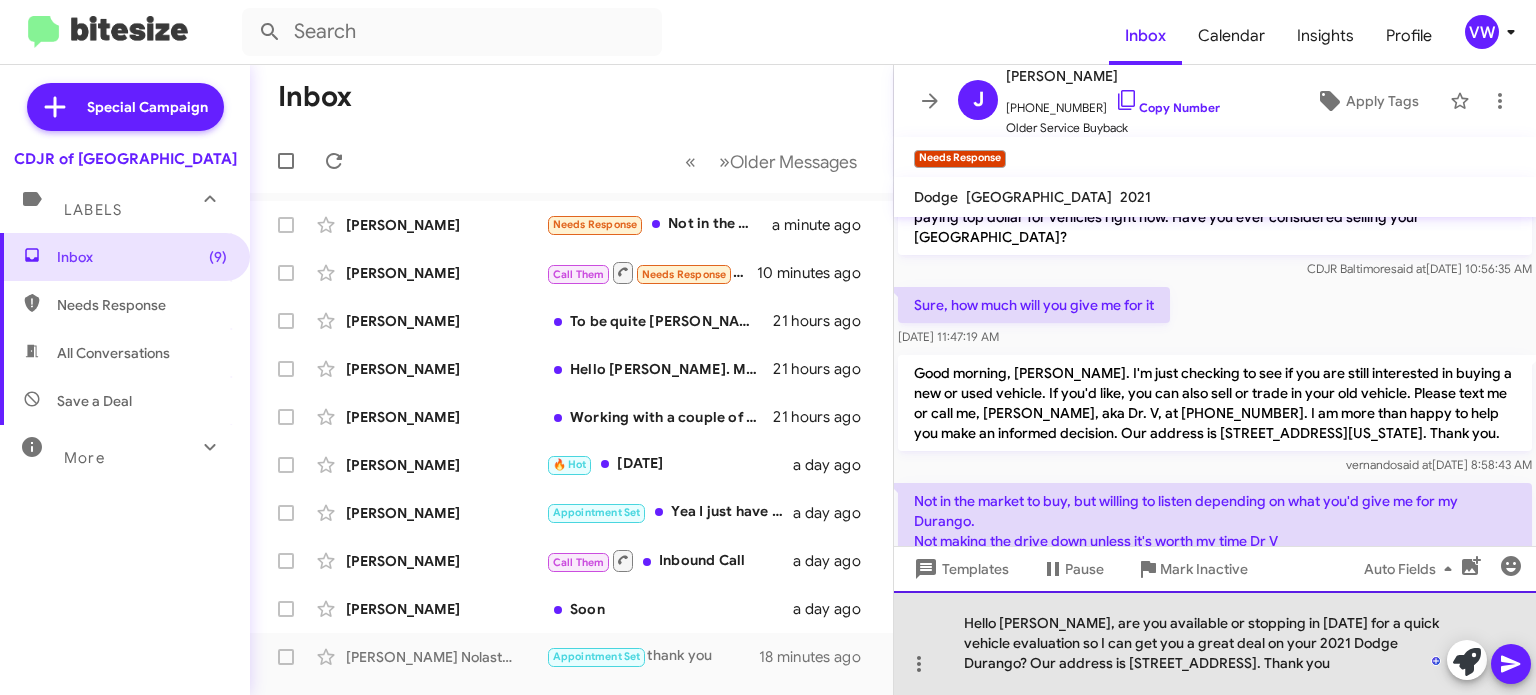click on "Hello Jeremy, are you available or stopping in today for a quick vehicle evaluation so I can get you a great deal on your 2021 Dodge Durango? Our address is 124 North Point Boulevard. Thank you" 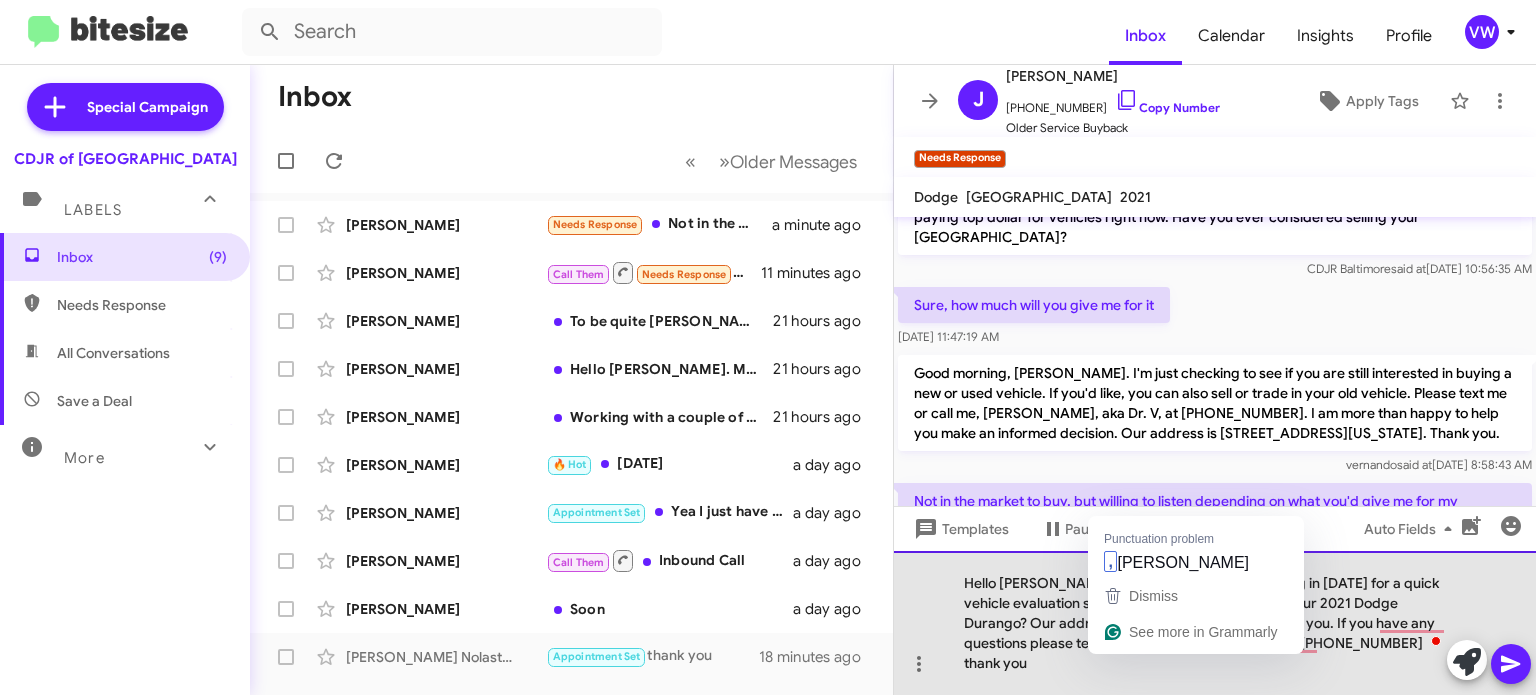 click on "Hello Jeremy, are you available or stopping in today for a quick vehicle evaluation so I can get you a great deal on your 2021 Dodge Durango? Our address is 124 North Point Boulevard. Thank you. If you have any questions please text or call me Fernando at 443-367-8601 thank you" 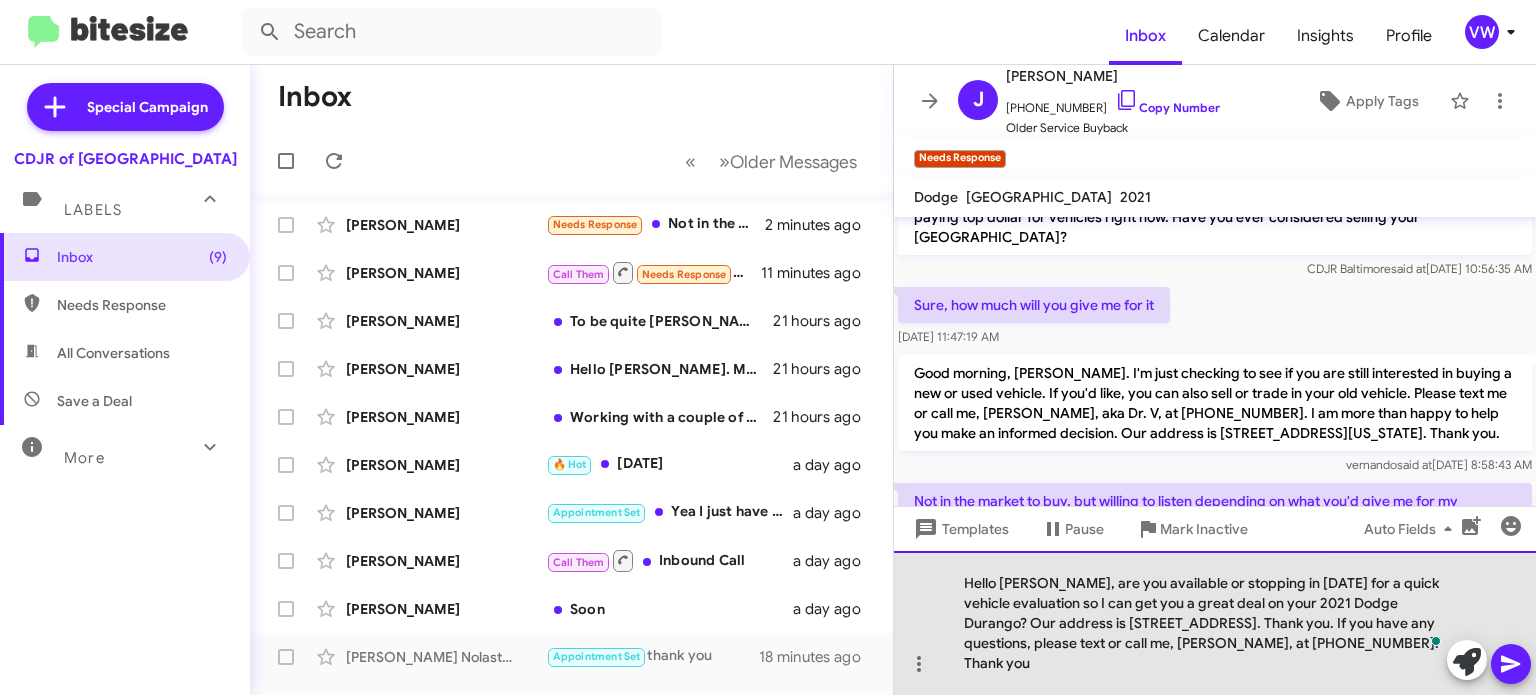 click on "Hello Jeremy, are you available or stopping in today for a quick vehicle evaluation so I can get you a great deal on your 2021 Dodge Durango? Our address is 124 North Point Boulevard. Thank you. If you have any questions, please text or call me, Fernando, at 443-367-8601. Thank you" 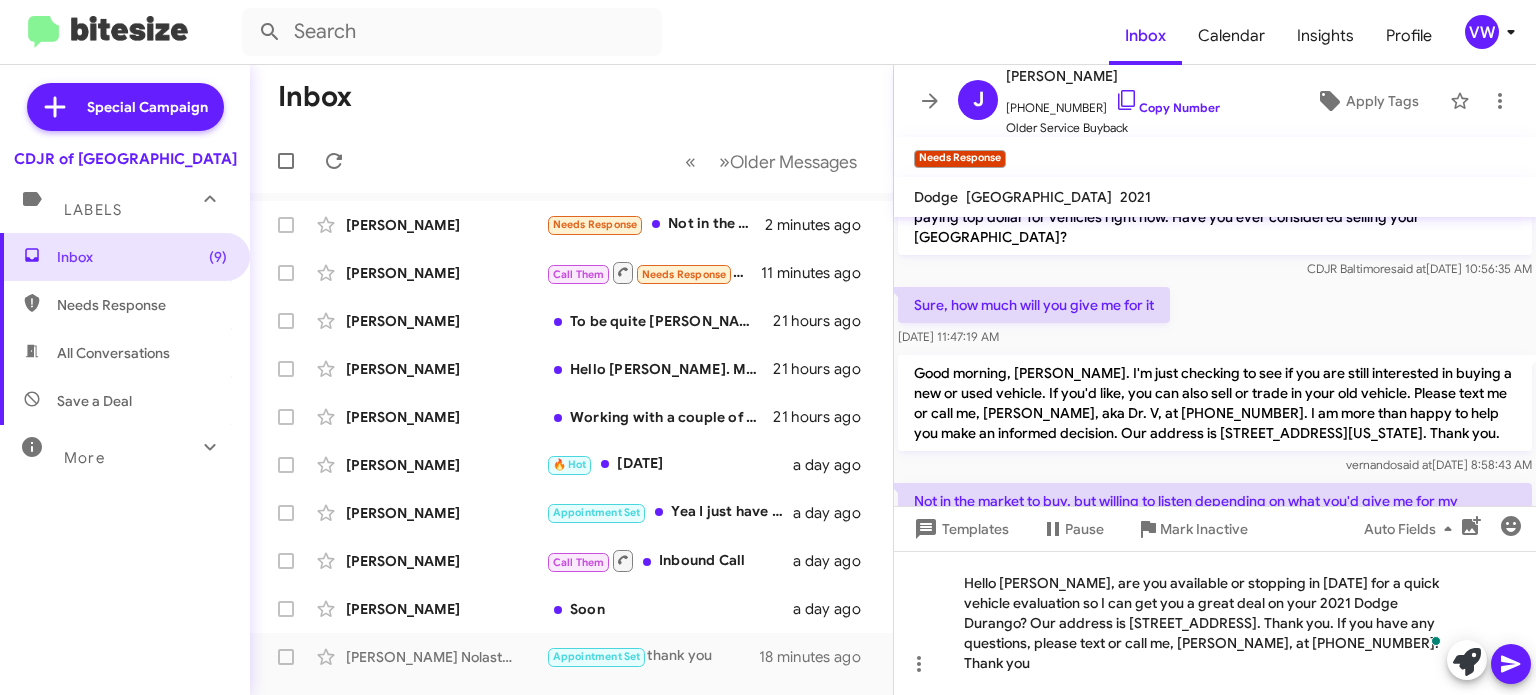 click 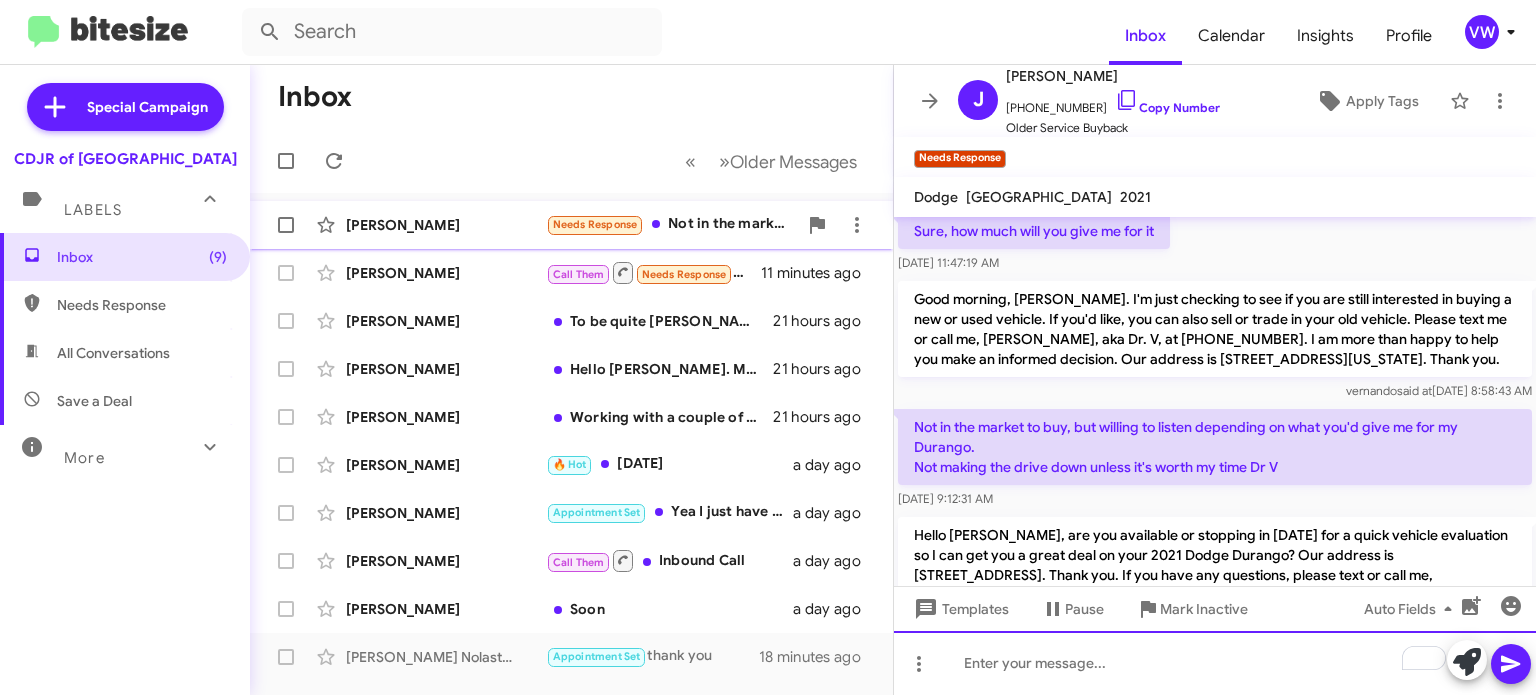 scroll, scrollTop: 667, scrollLeft: 0, axis: vertical 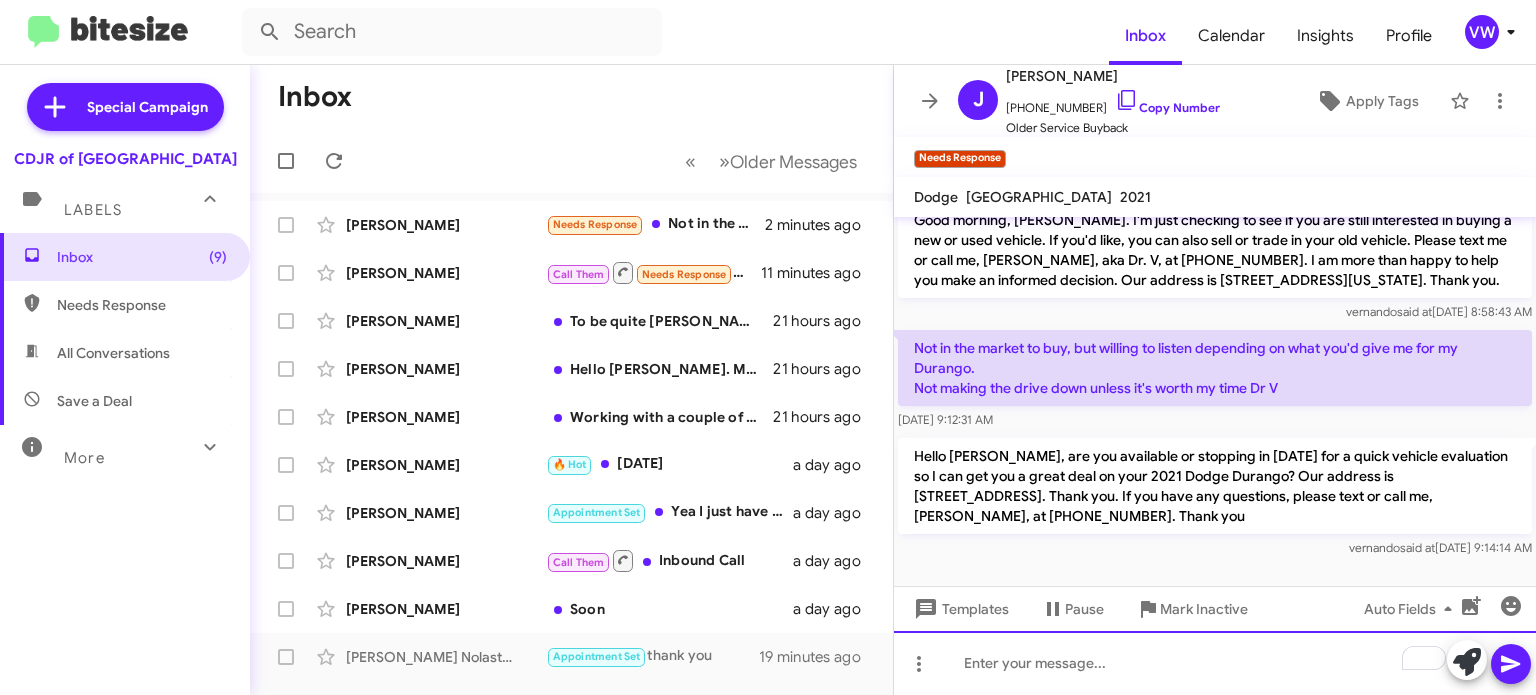 click 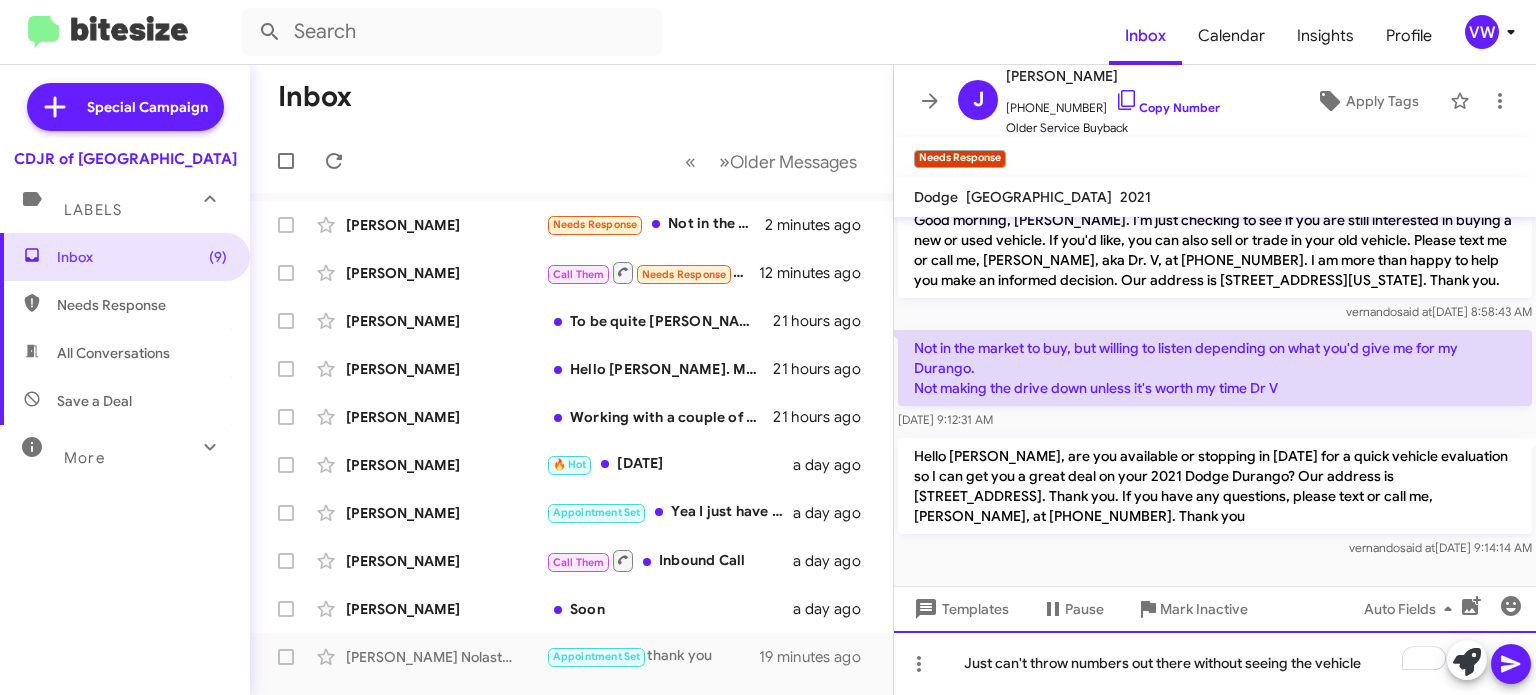 click on "Just can't throw numbers out there without seeing the vehicle" 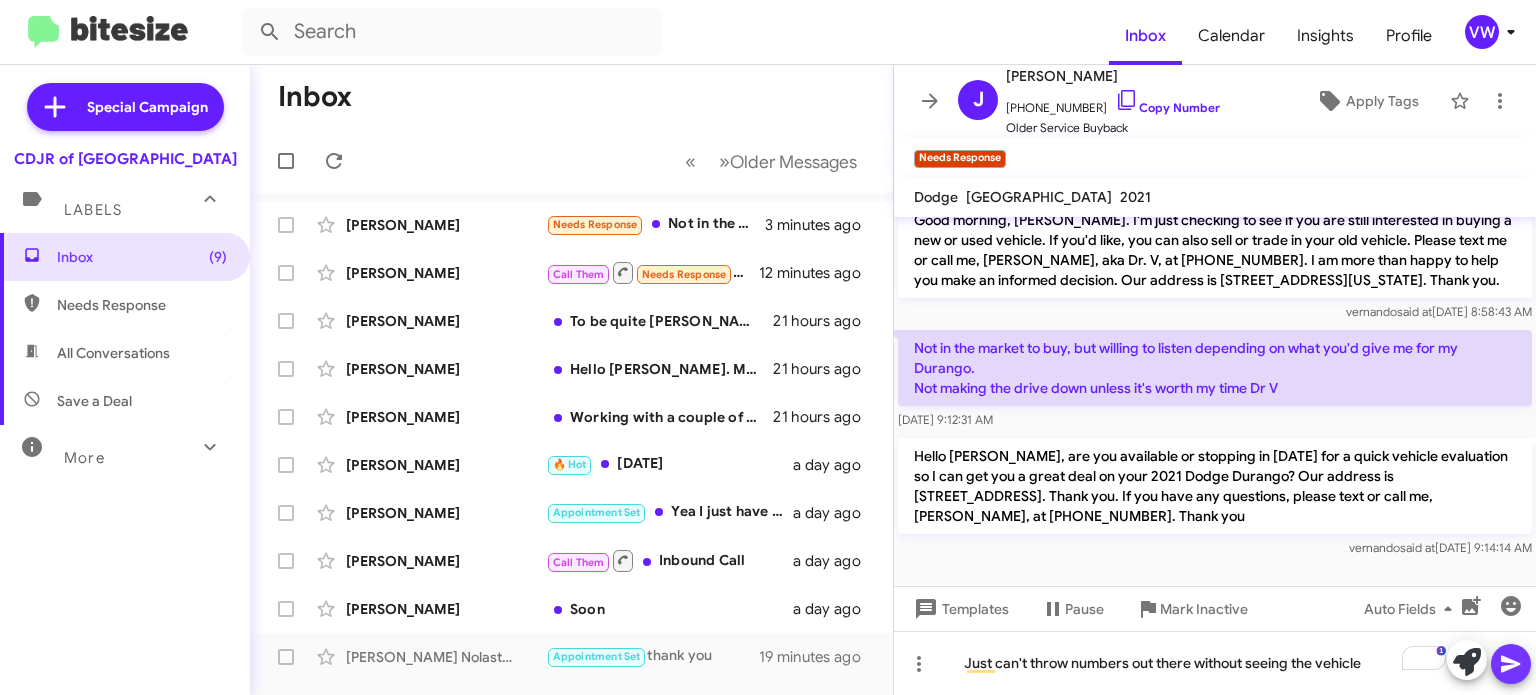 click 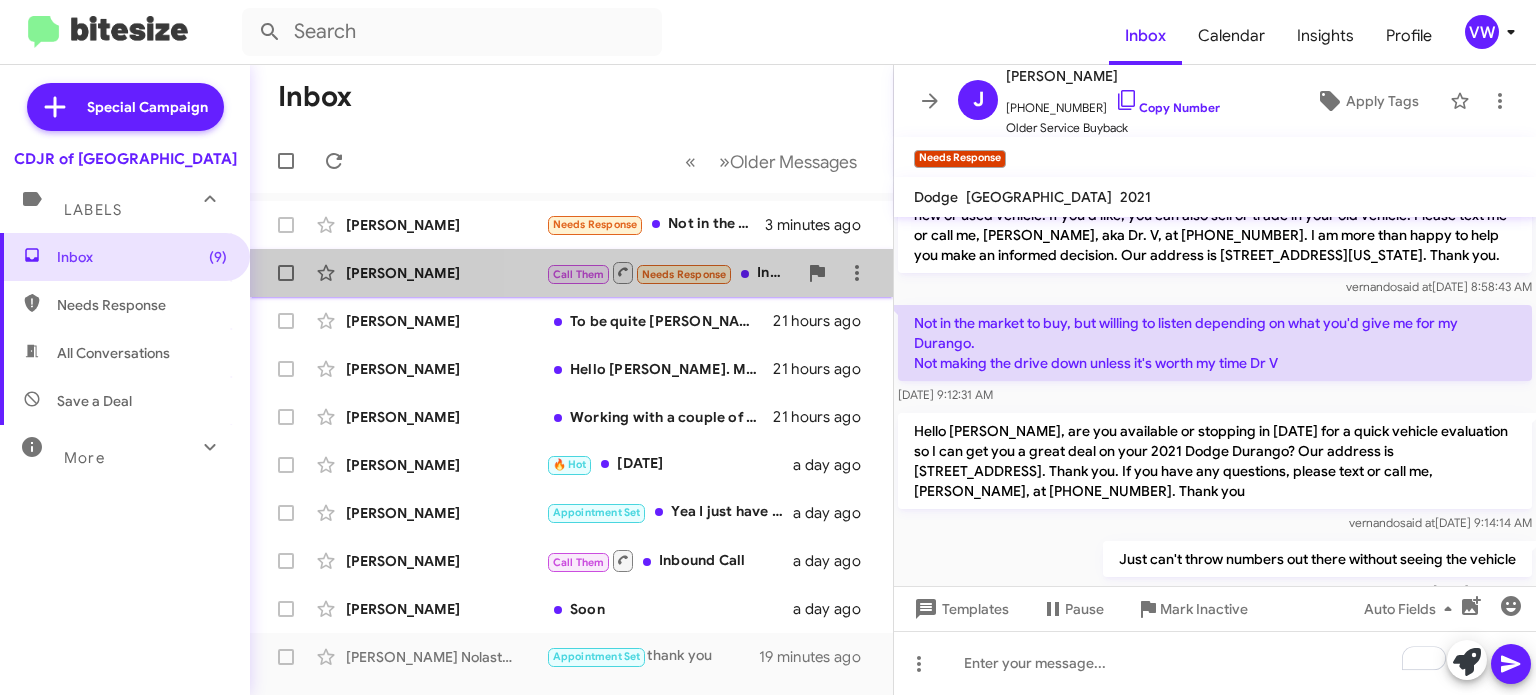 click on "Needs Response" 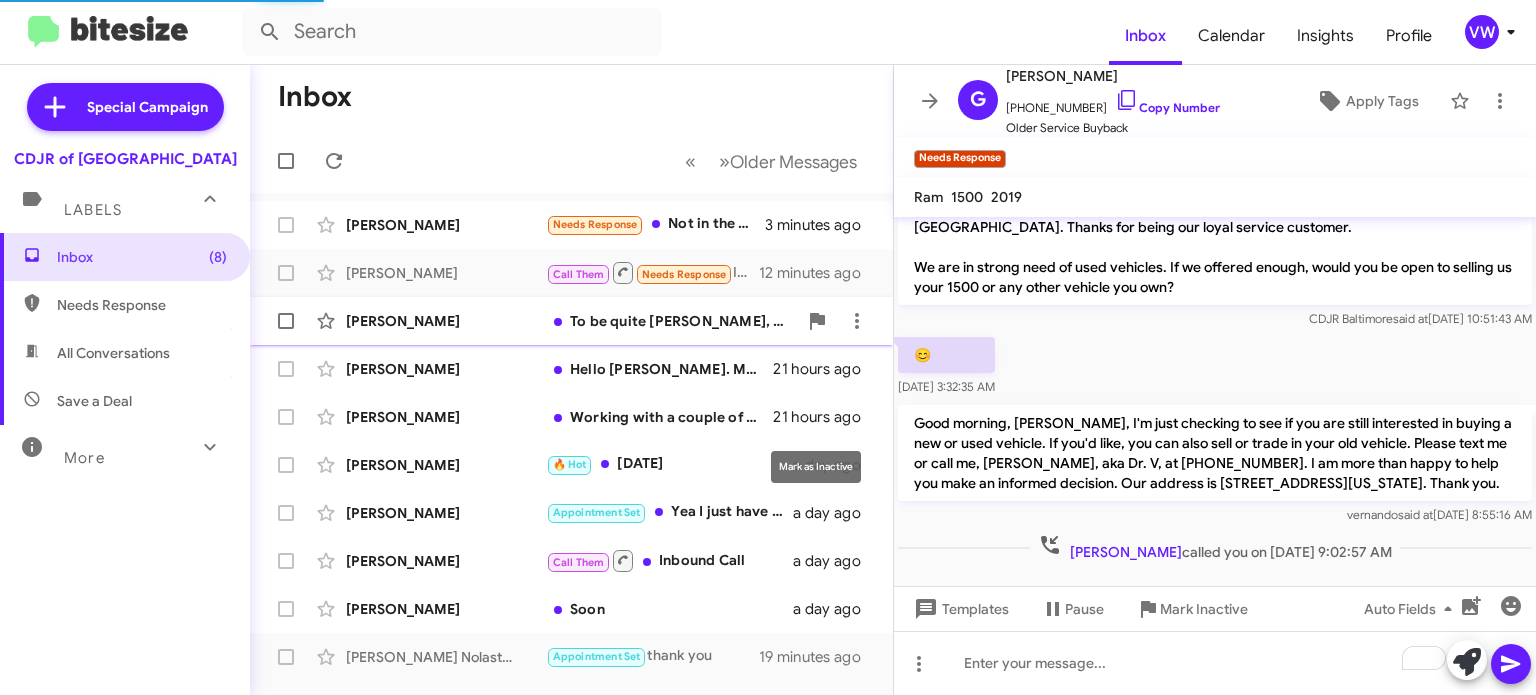 scroll, scrollTop: 52, scrollLeft: 0, axis: vertical 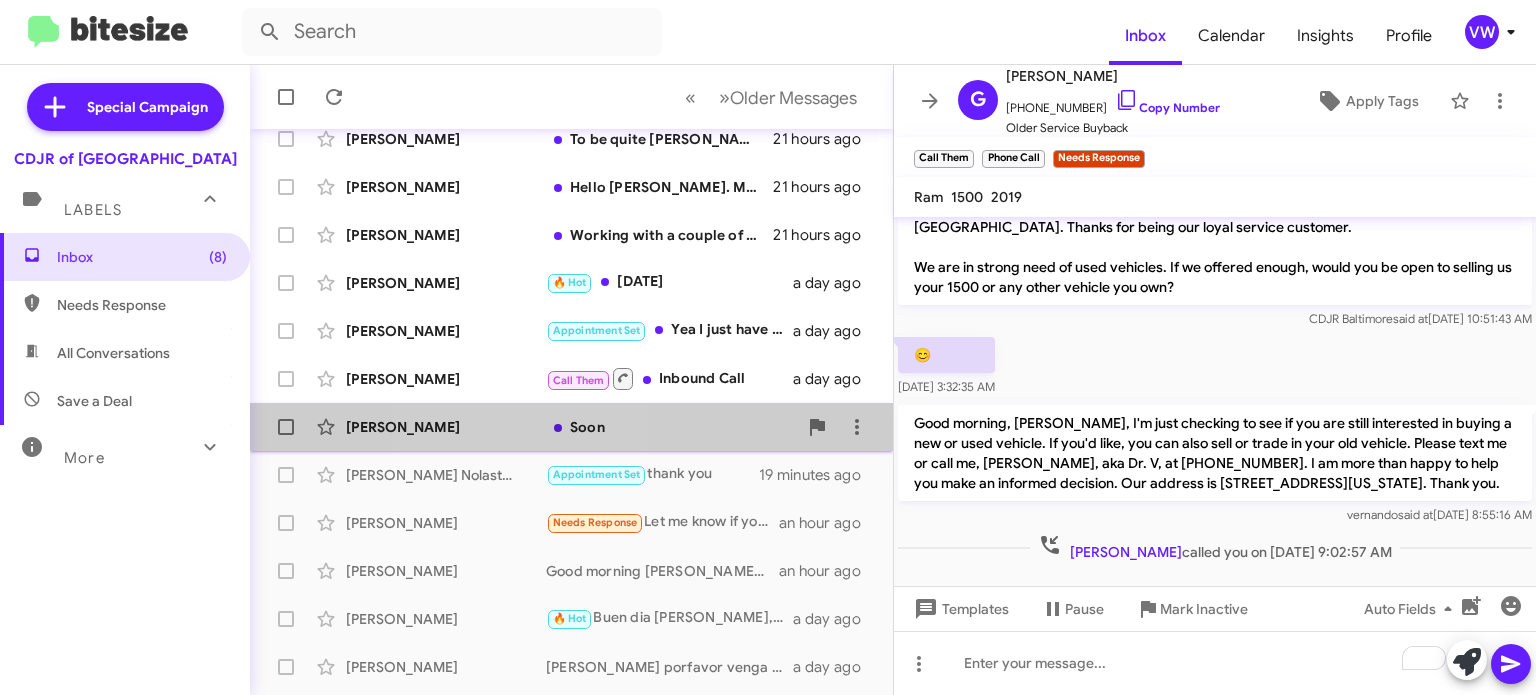 click on "William Boyd  Soon   a day ago" 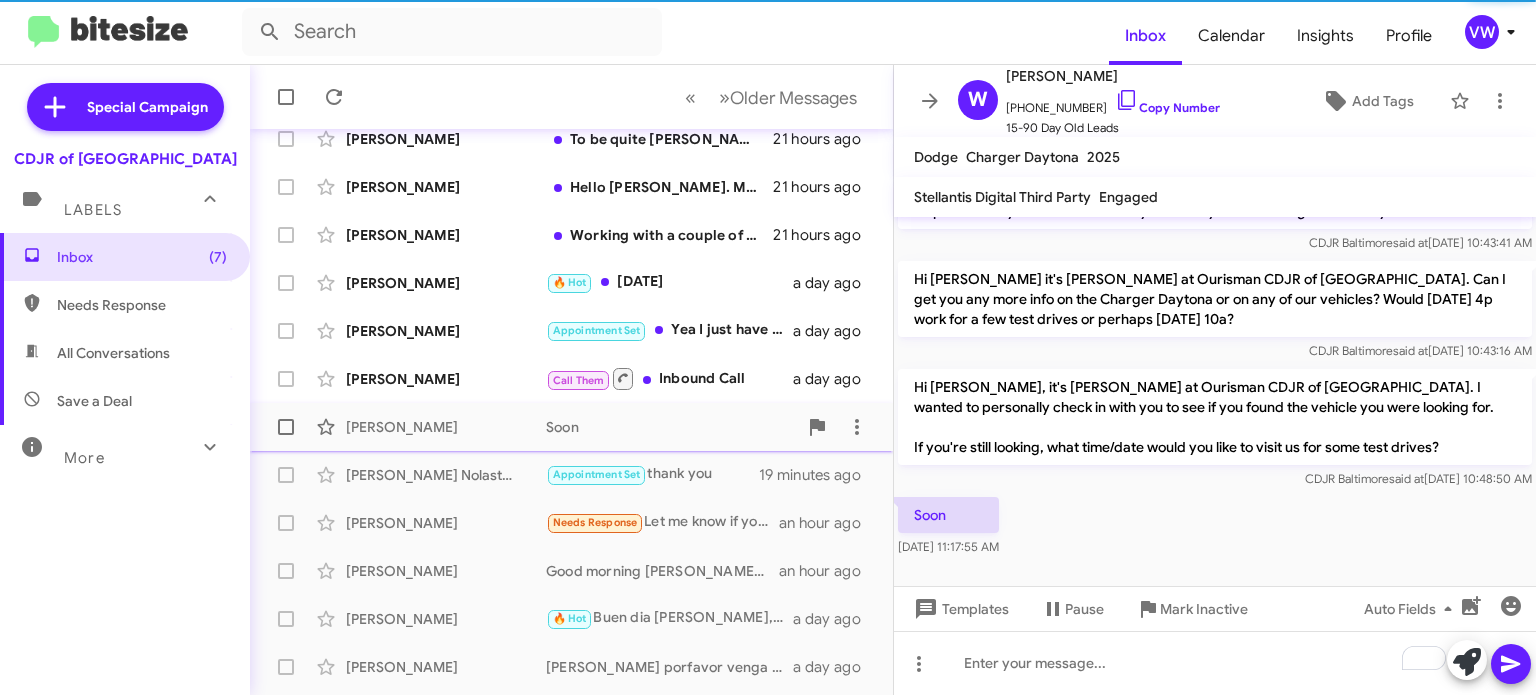 scroll, scrollTop: 155, scrollLeft: 0, axis: vertical 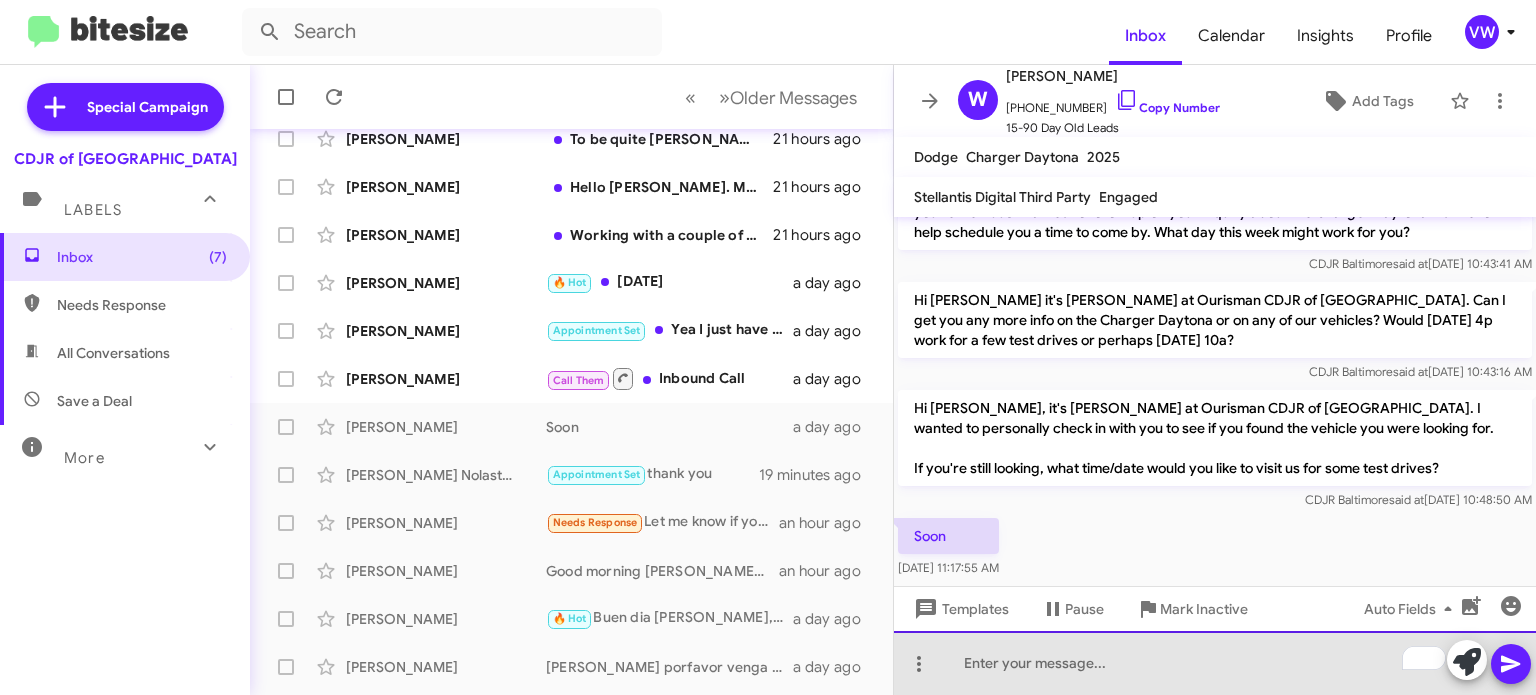 click 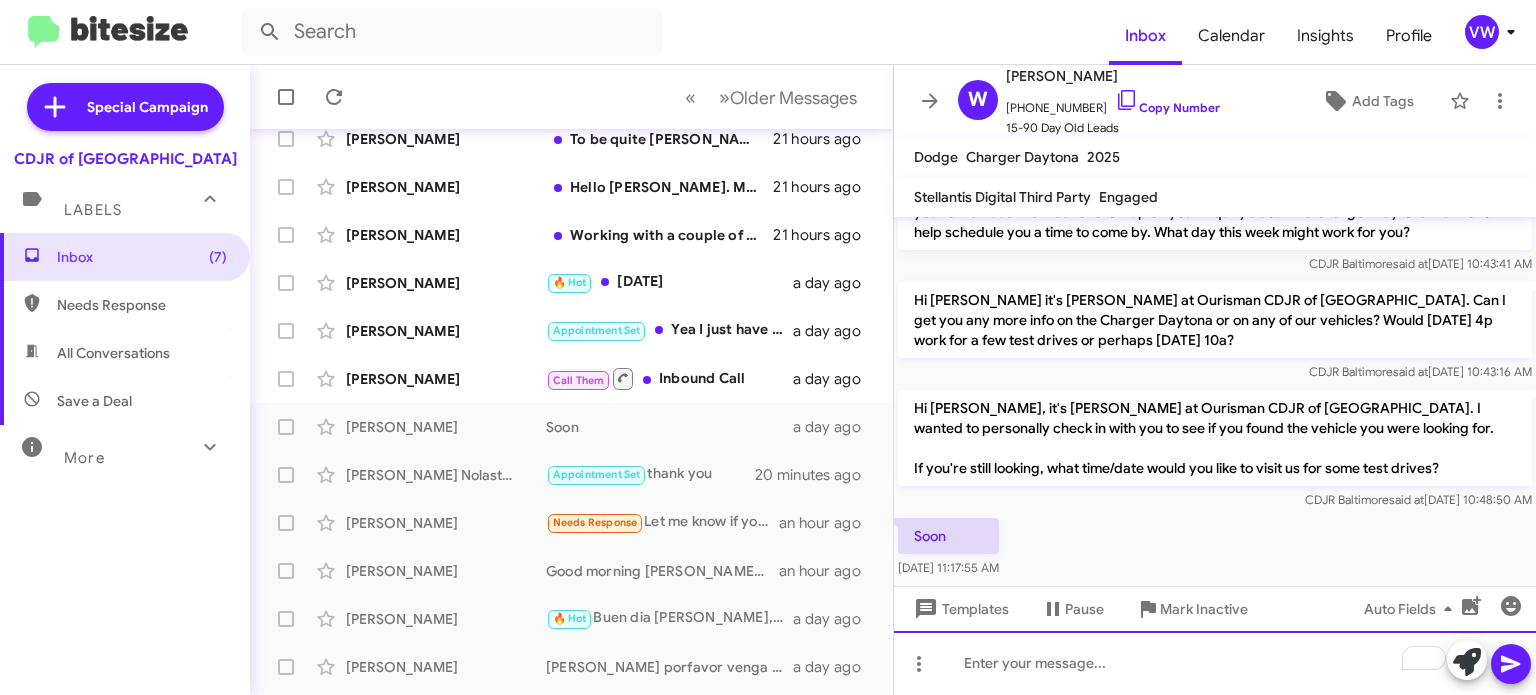 click 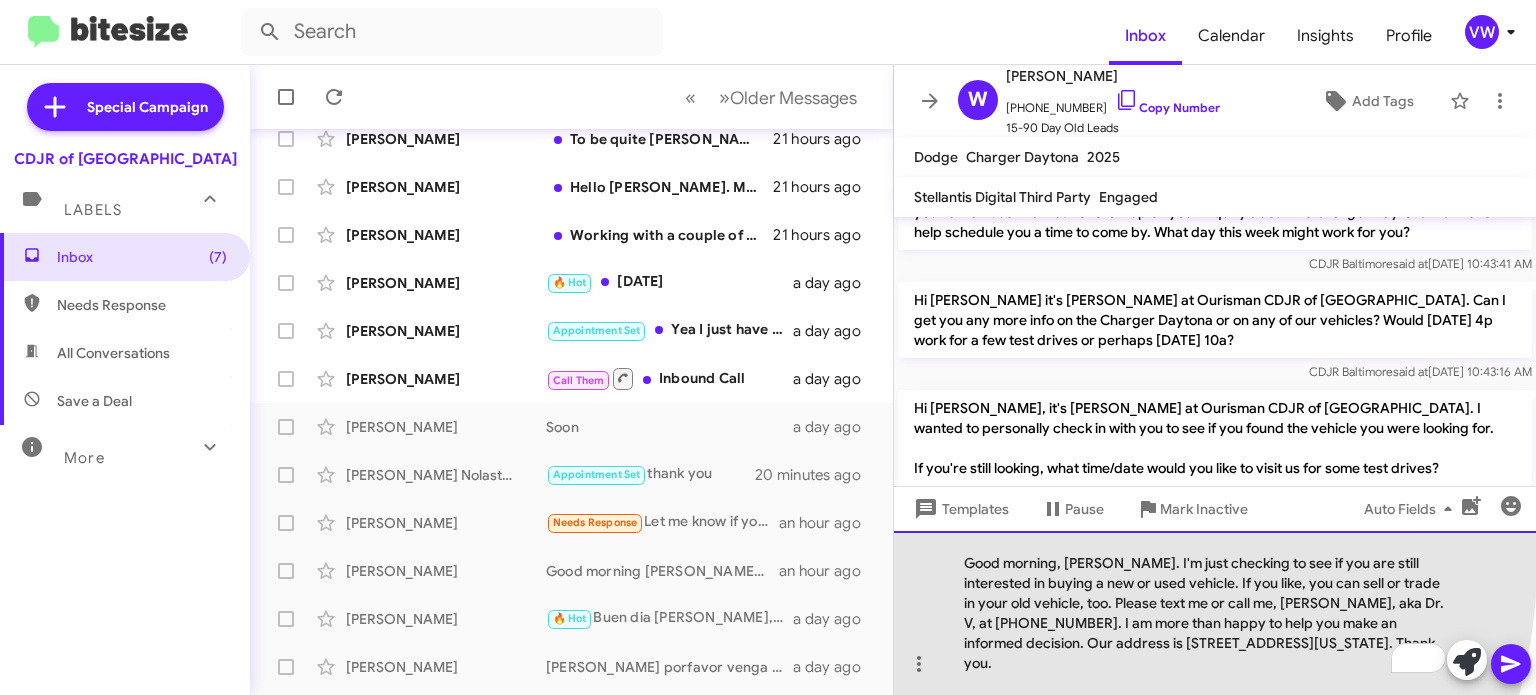scroll, scrollTop: 255, scrollLeft: 0, axis: vertical 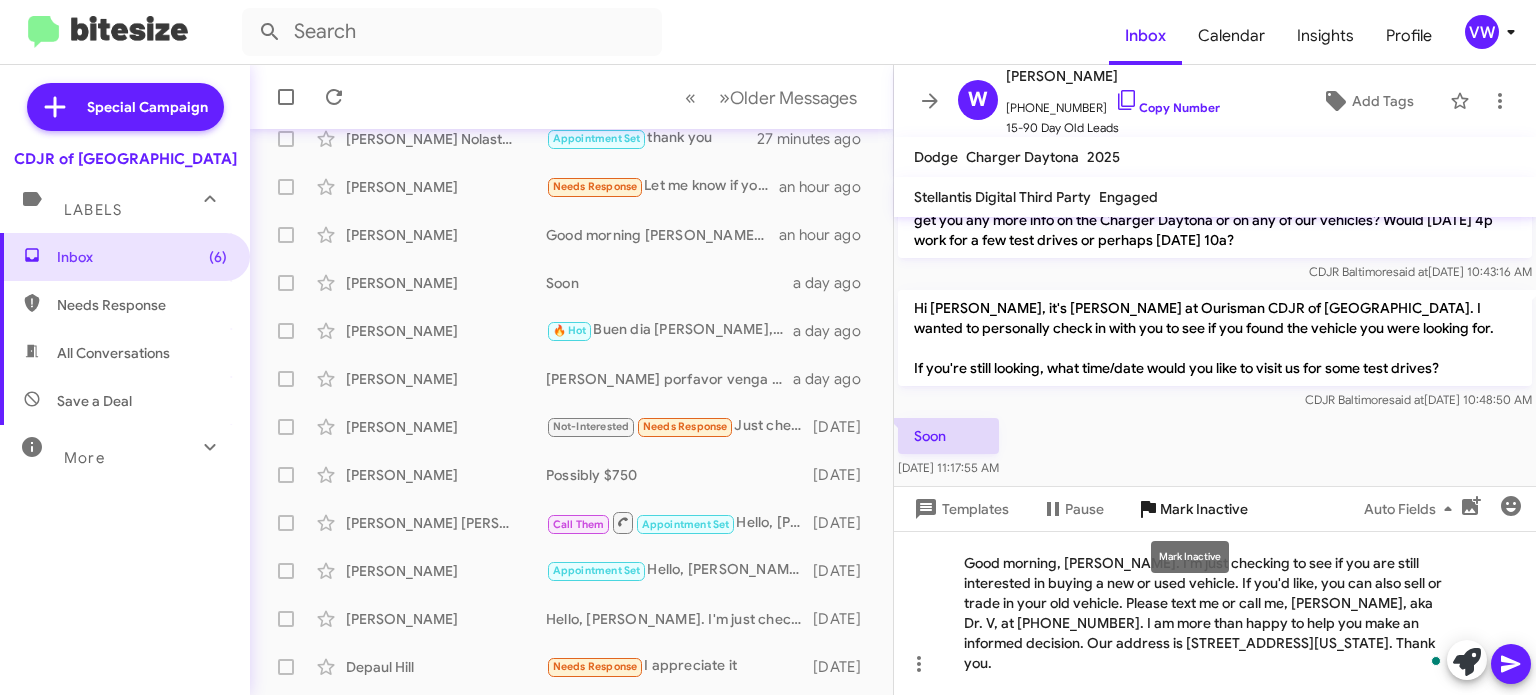 click 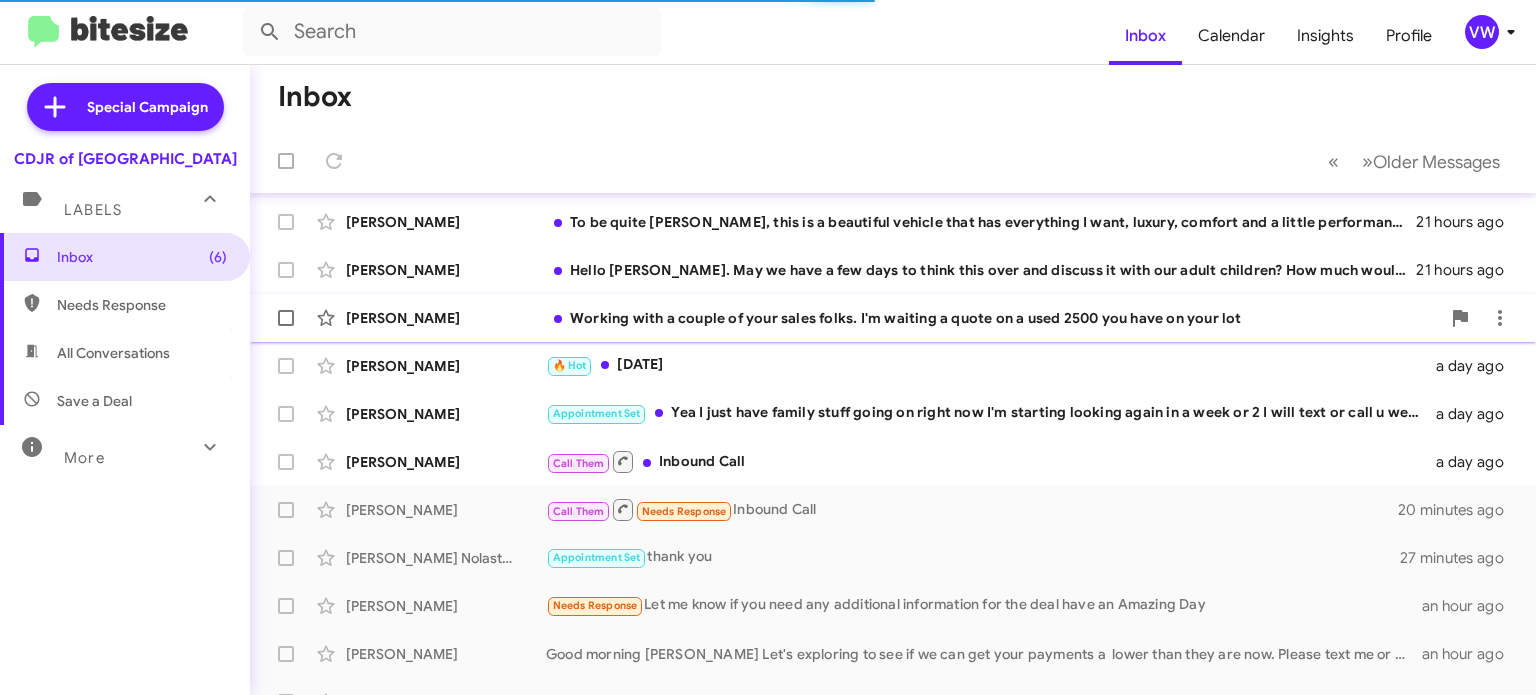scroll, scrollTop: 0, scrollLeft: 0, axis: both 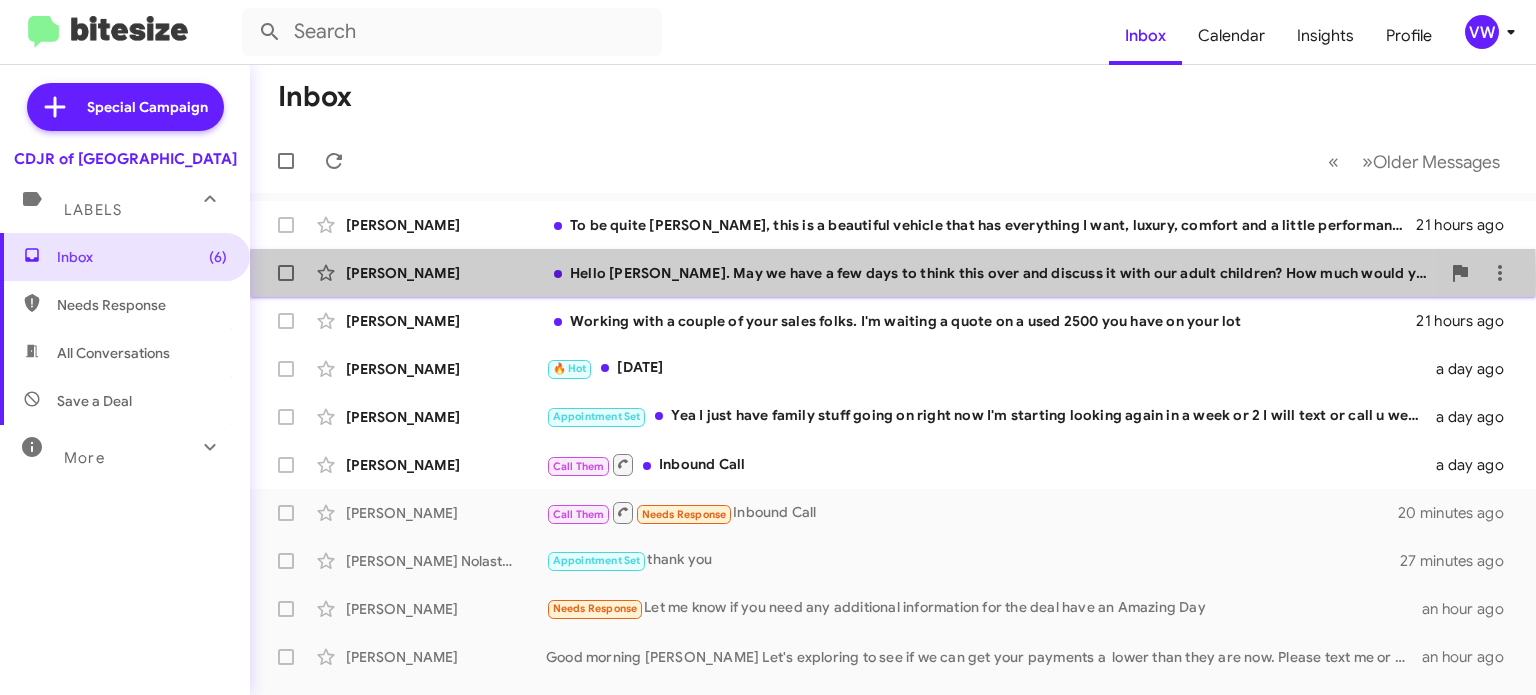 click on "[PERSON_NAME]" 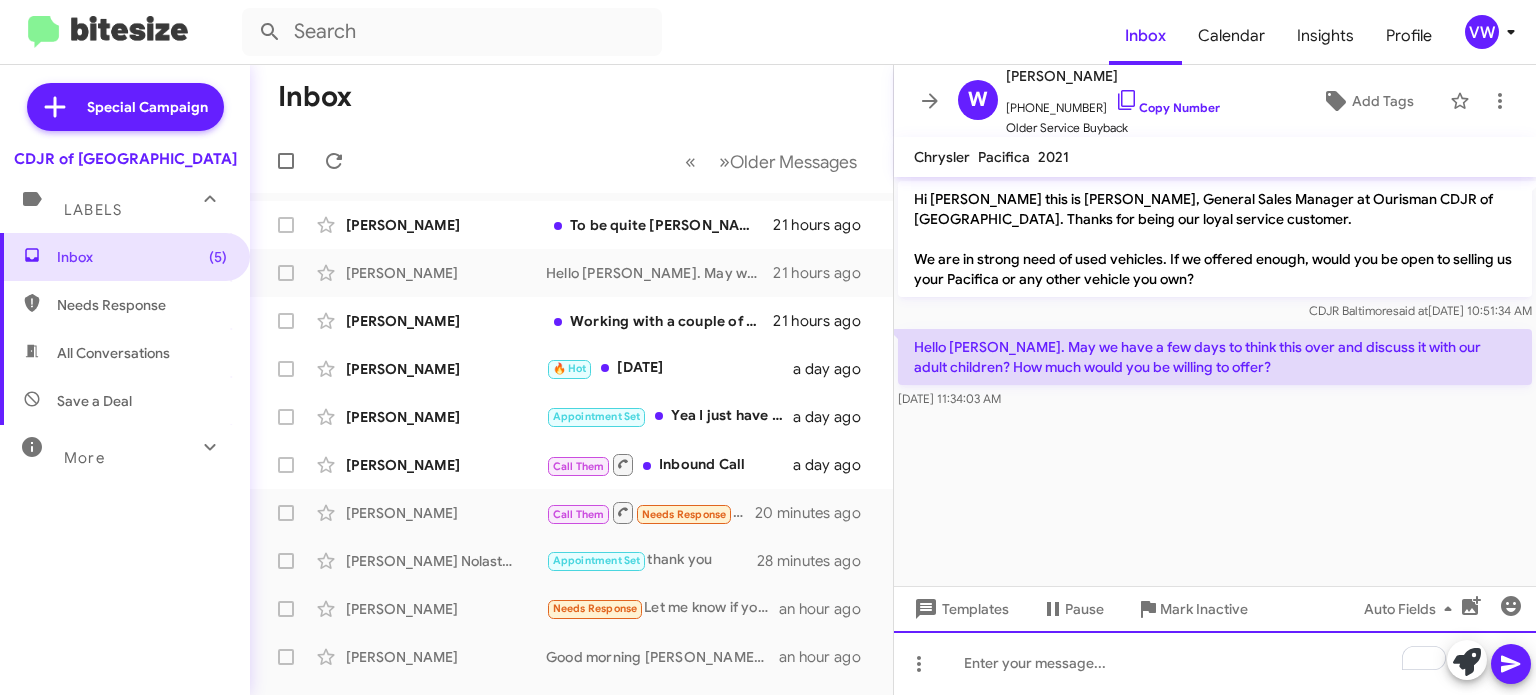 click 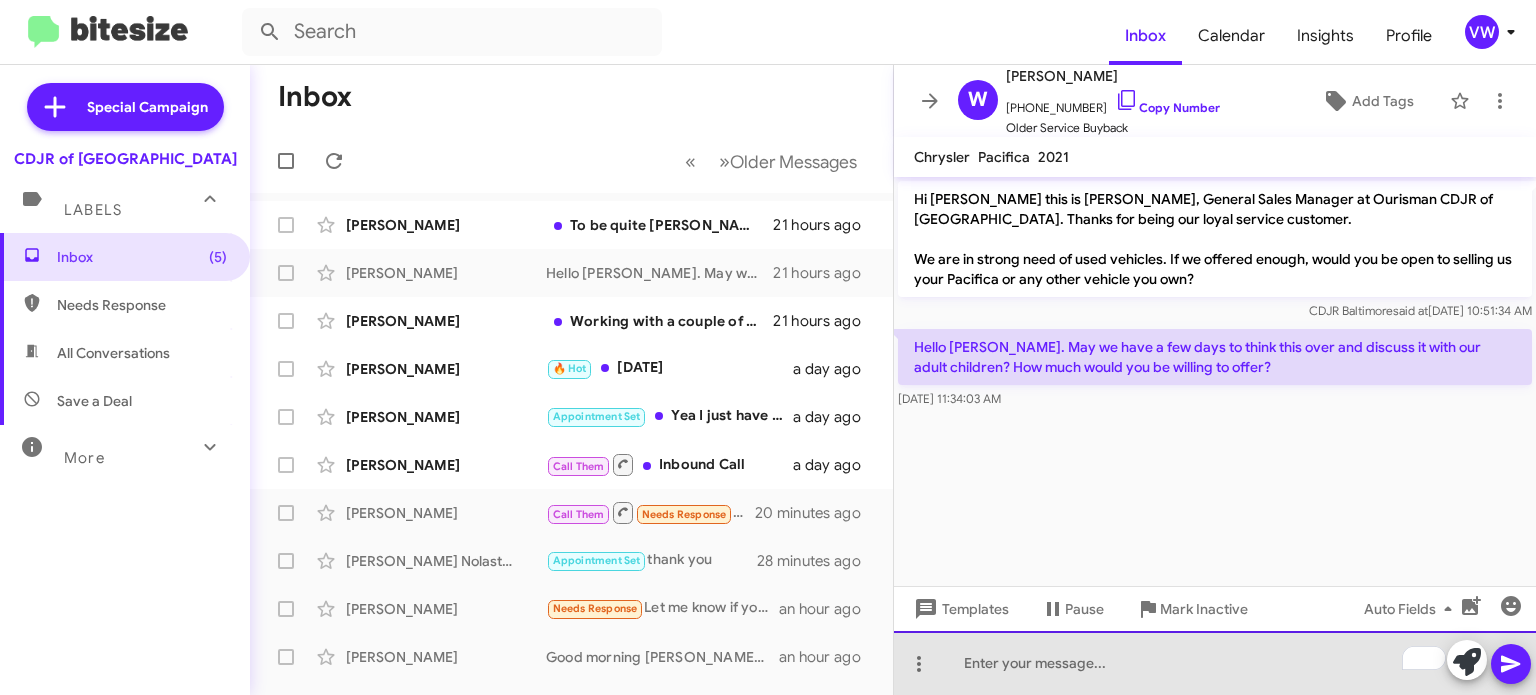 paste 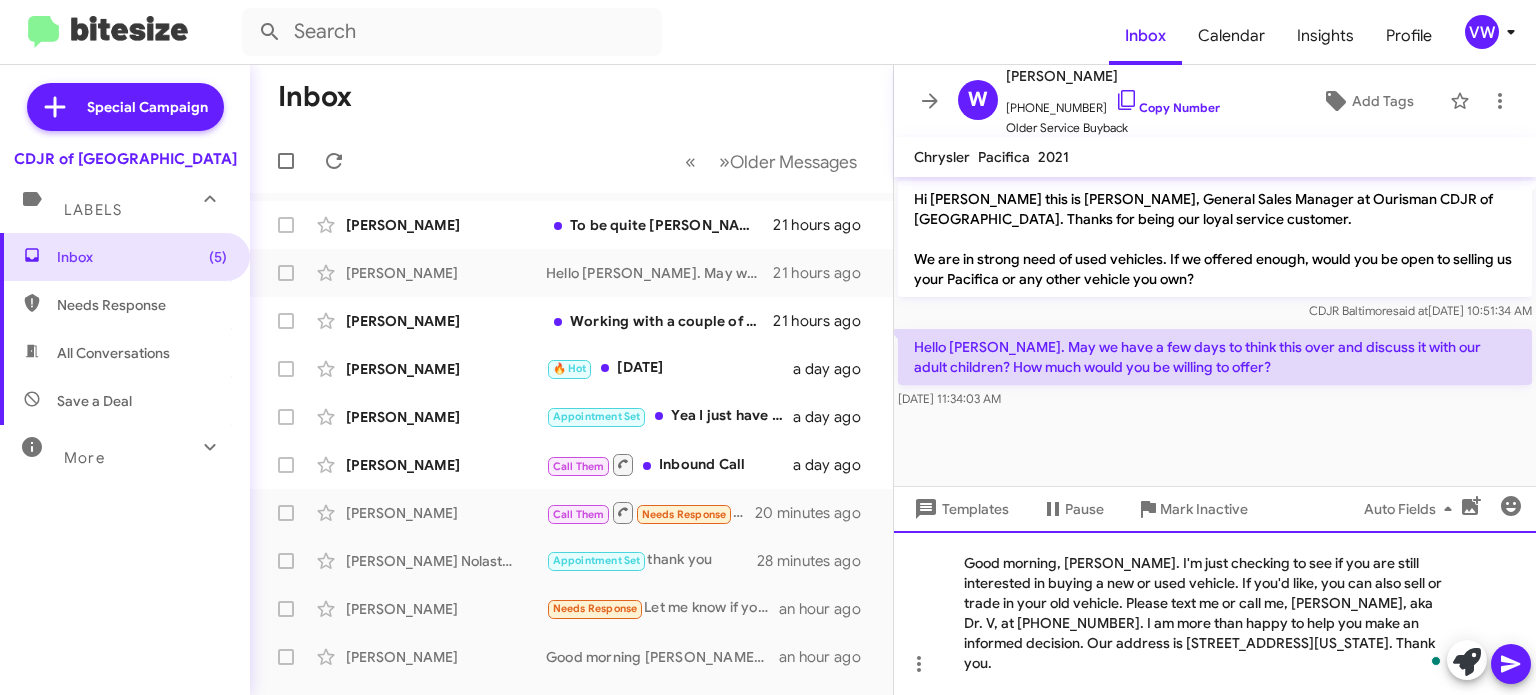 click on "Good morning, [PERSON_NAME]. I'm just checking to see if you are still interested in buying a new or used vehicle. If you'd like, you can also sell or trade in your old vehicle. Please text me or call me, [PERSON_NAME], aka Dr. V, at [PHONE_NUMBER]. I am more than happy to help you make an informed decision. Our address is [STREET_ADDRESS][US_STATE]. Thank you." 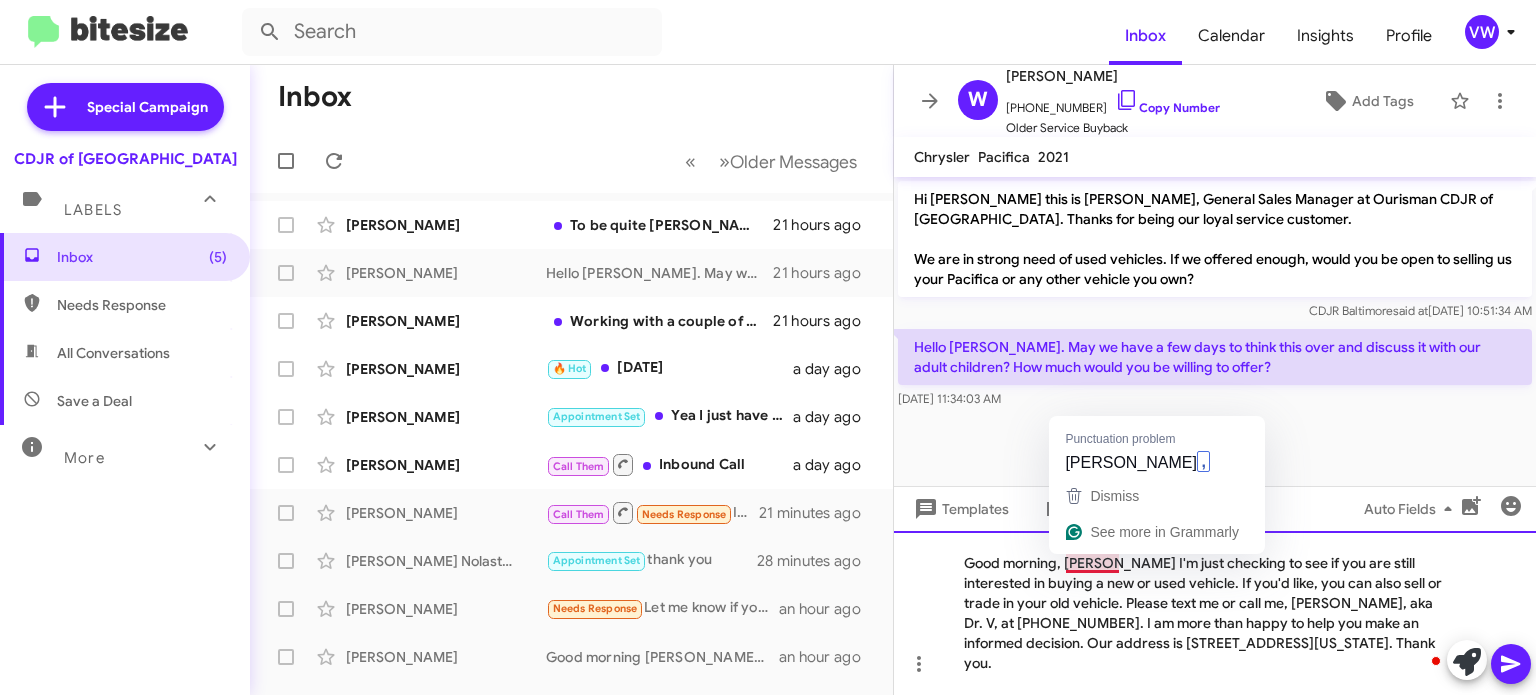 click on "Good morning, Williams I'm just checking to see if you are still interested in buying a new or used vehicle. If you'd like, you can also sell or trade in your old vehicle. Please text me or call me, Vernando, aka Dr. V, at 443-367-8601. I am more than happy to help you make an informed decision. Our address is 124 North Point Boulevard, Baltimore, Maryland 21224. Thank you." 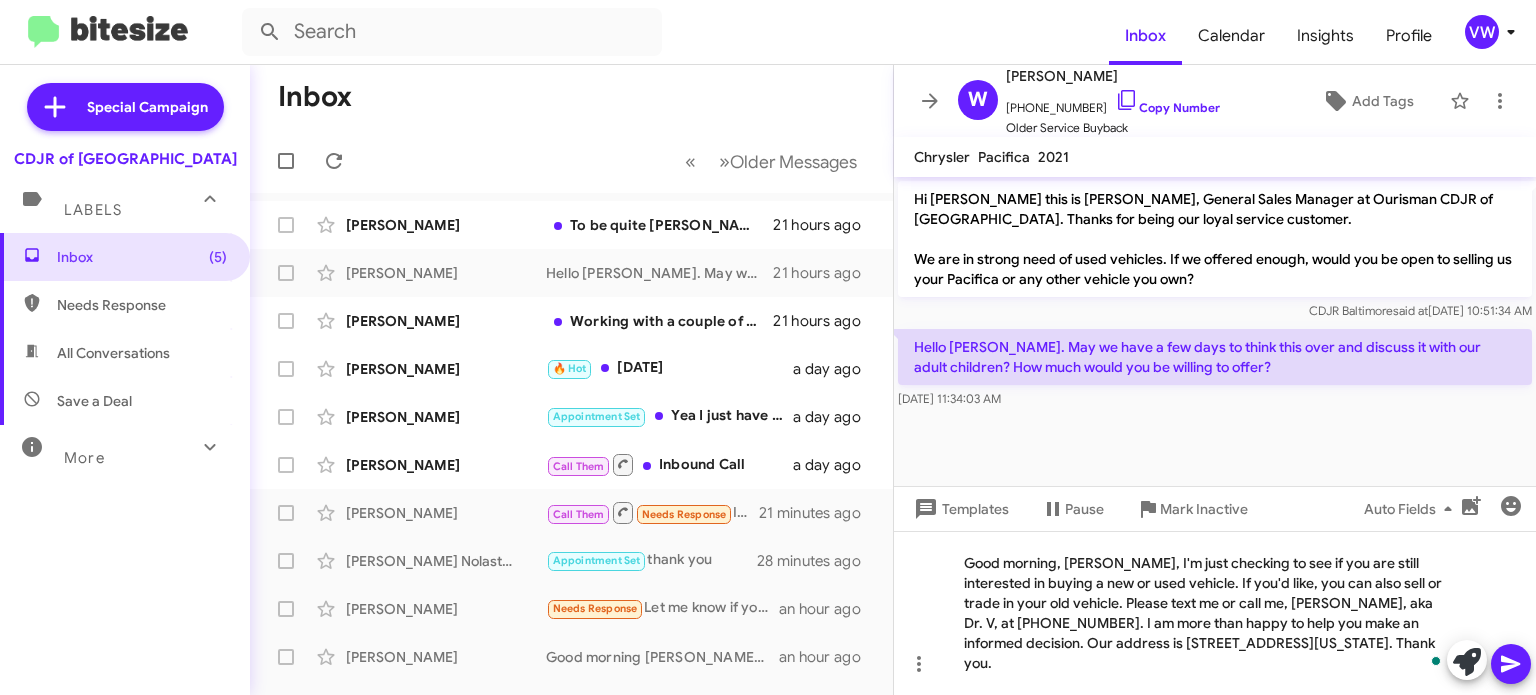click 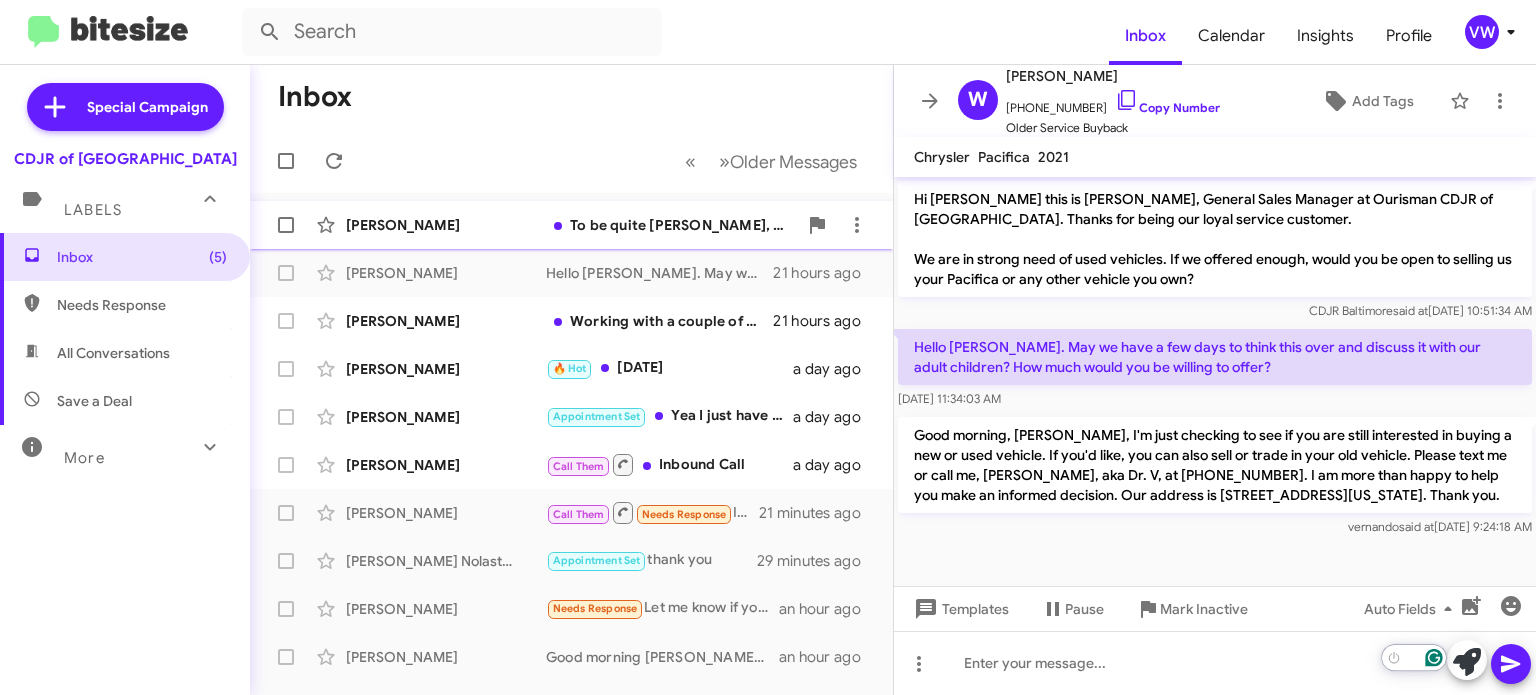 click on "To be quite [PERSON_NAME], this is a beautiful vehicle that has everything I want, luxury, comfort and a little performance, I highly doubt there would be any offer I'd entertain but for curiosities sake, if you do have any offer in mind you can send me the details via email at [EMAIL_ADDRESS][DOMAIN_NAME] and I'd be happy to give it a look and see what you may have in mind, thank you." 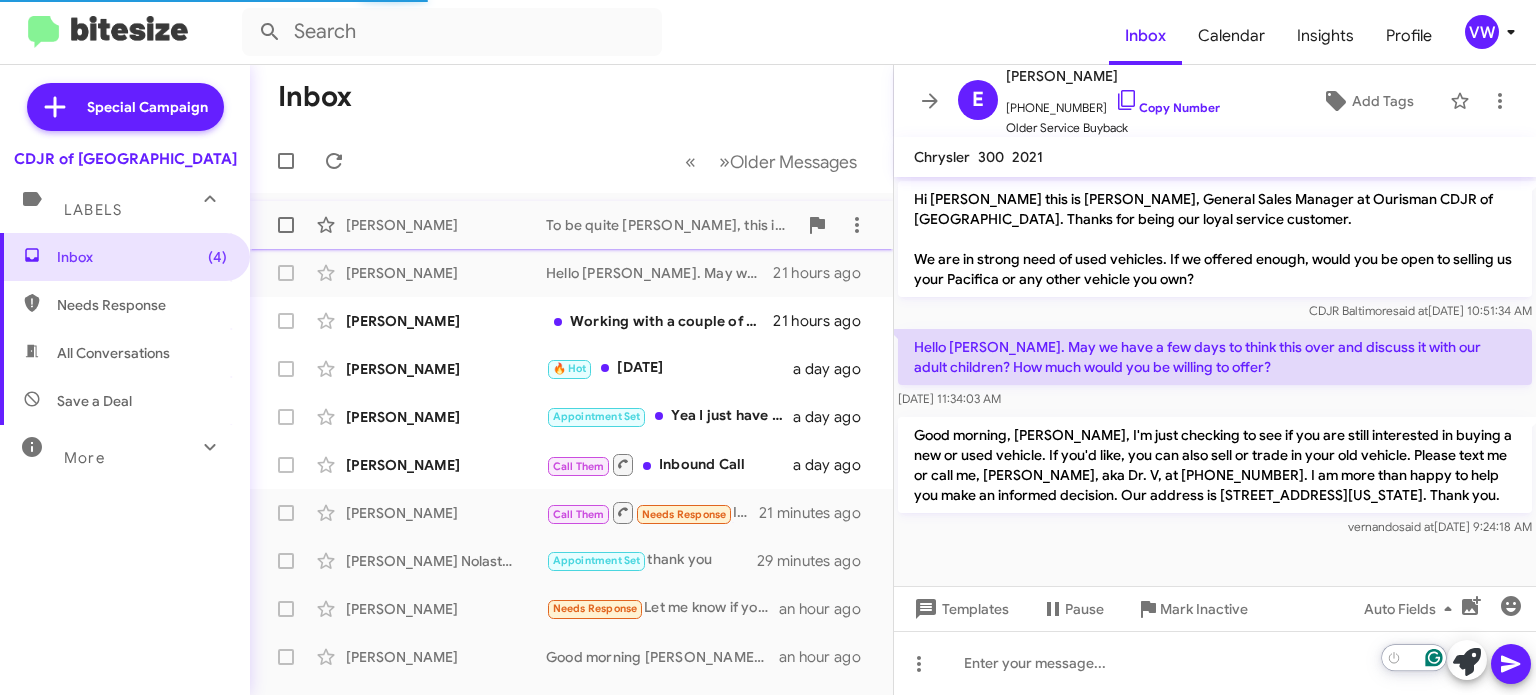 scroll, scrollTop: 162, scrollLeft: 0, axis: vertical 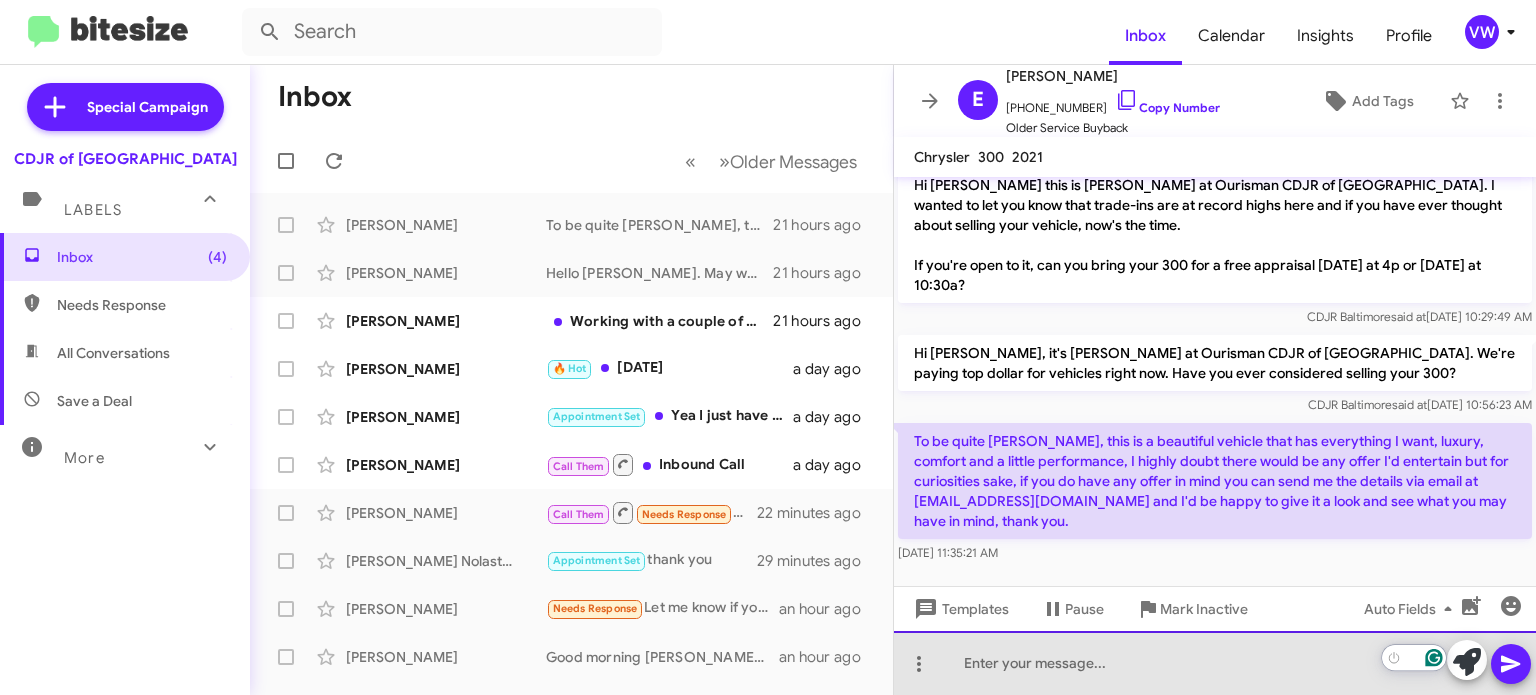 click 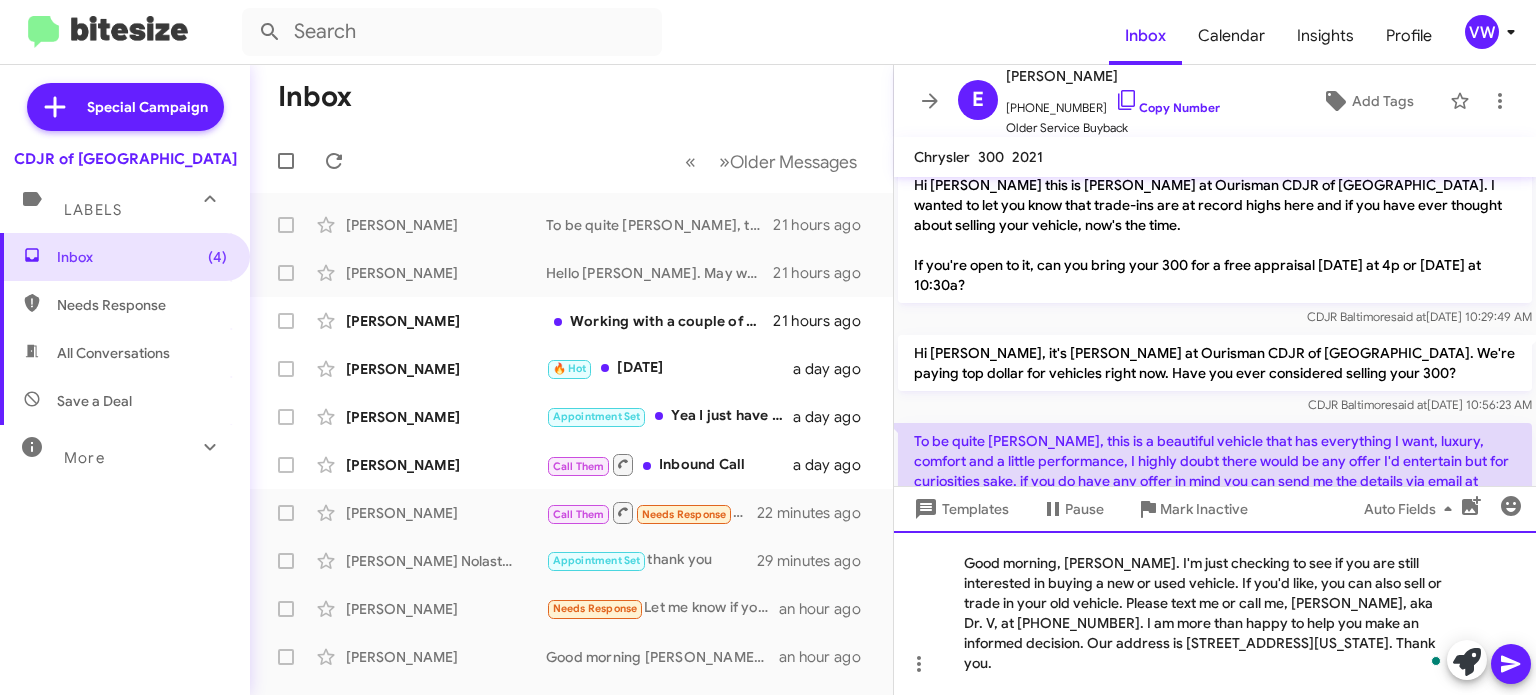 click on "Good morning, [PERSON_NAME]. I'm just checking to see if you are still interested in buying a new or used vehicle. If you'd like, you can also sell or trade in your old vehicle. Please text me or call me, [PERSON_NAME], aka Dr. V, at [PHONE_NUMBER]. I am more than happy to help you make an informed decision. Our address is [STREET_ADDRESS][US_STATE]. Thank you." 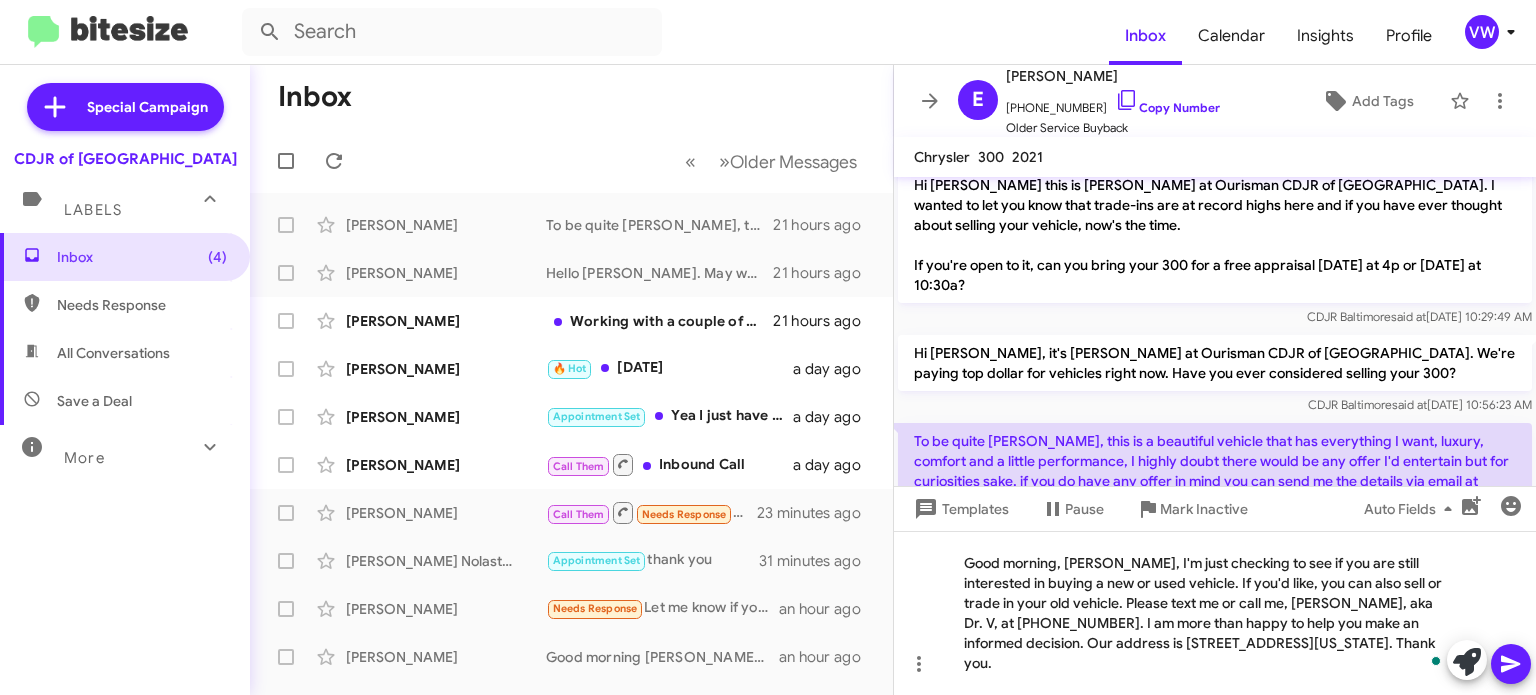 click 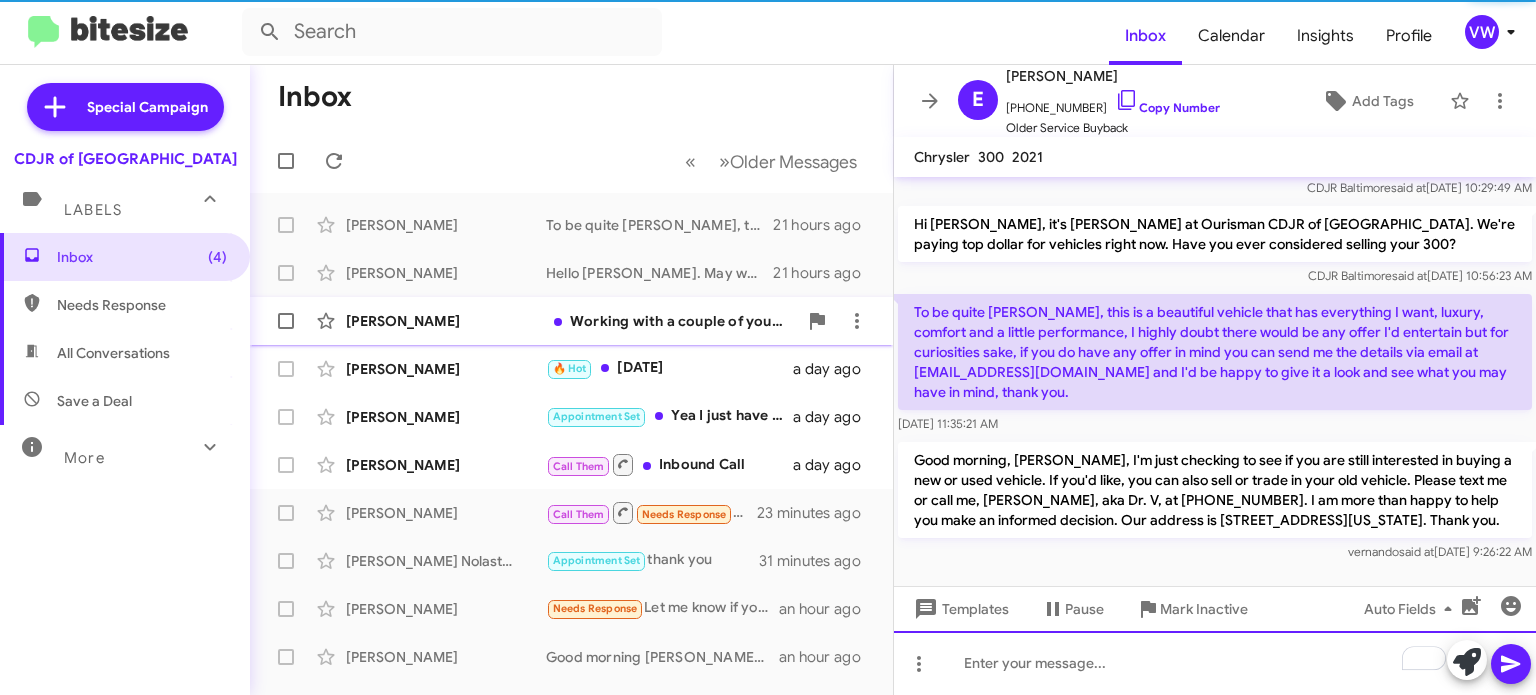 scroll, scrollTop: 315, scrollLeft: 0, axis: vertical 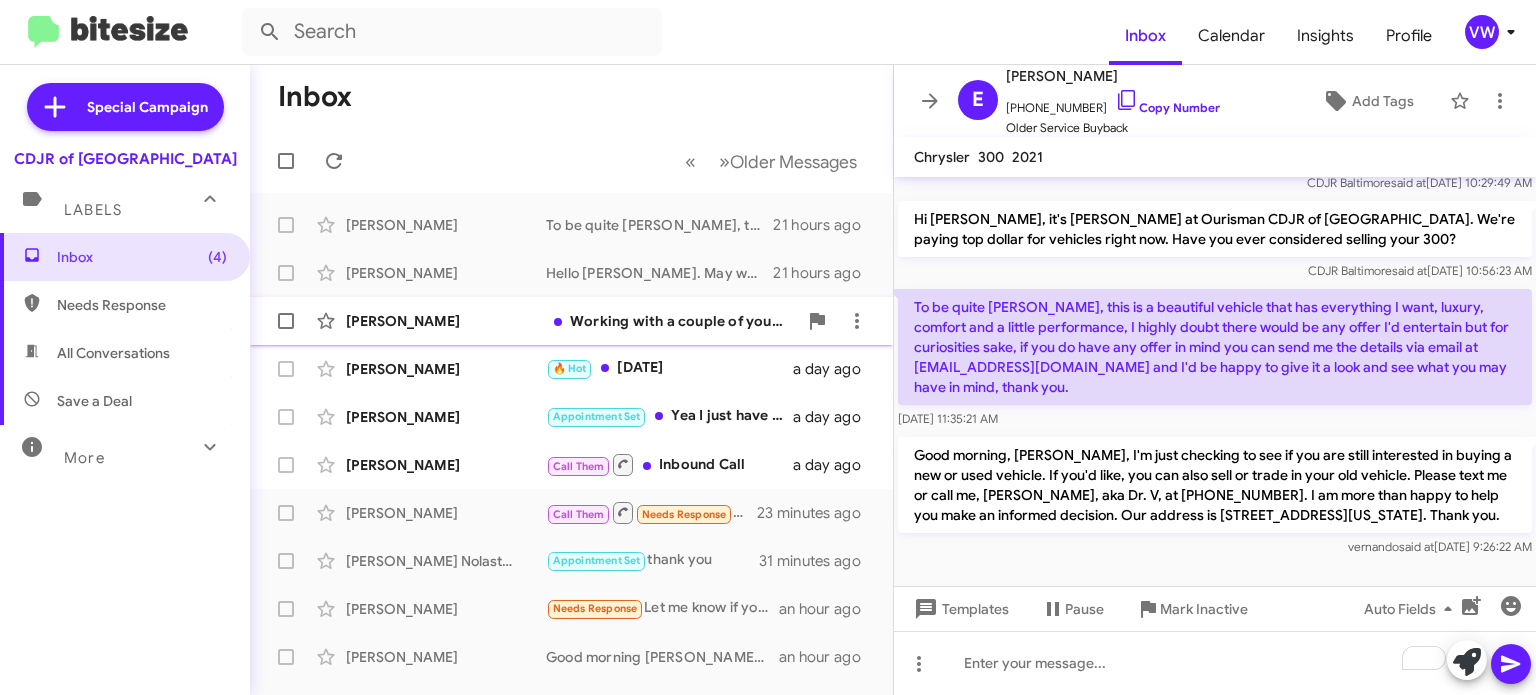 click on "Working with a couple of your sales folks. I'm waiting a quote on a used 2500 you have on your lot" 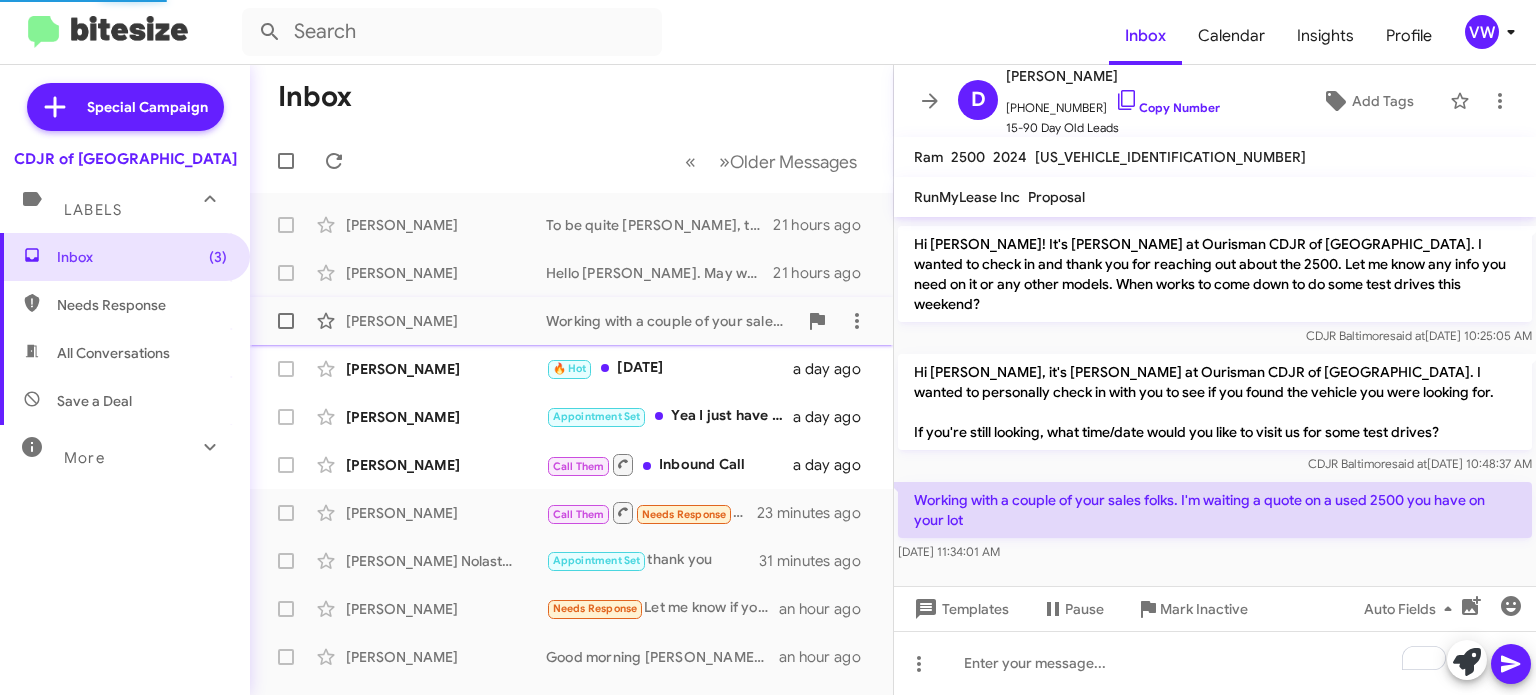 scroll, scrollTop: 62, scrollLeft: 0, axis: vertical 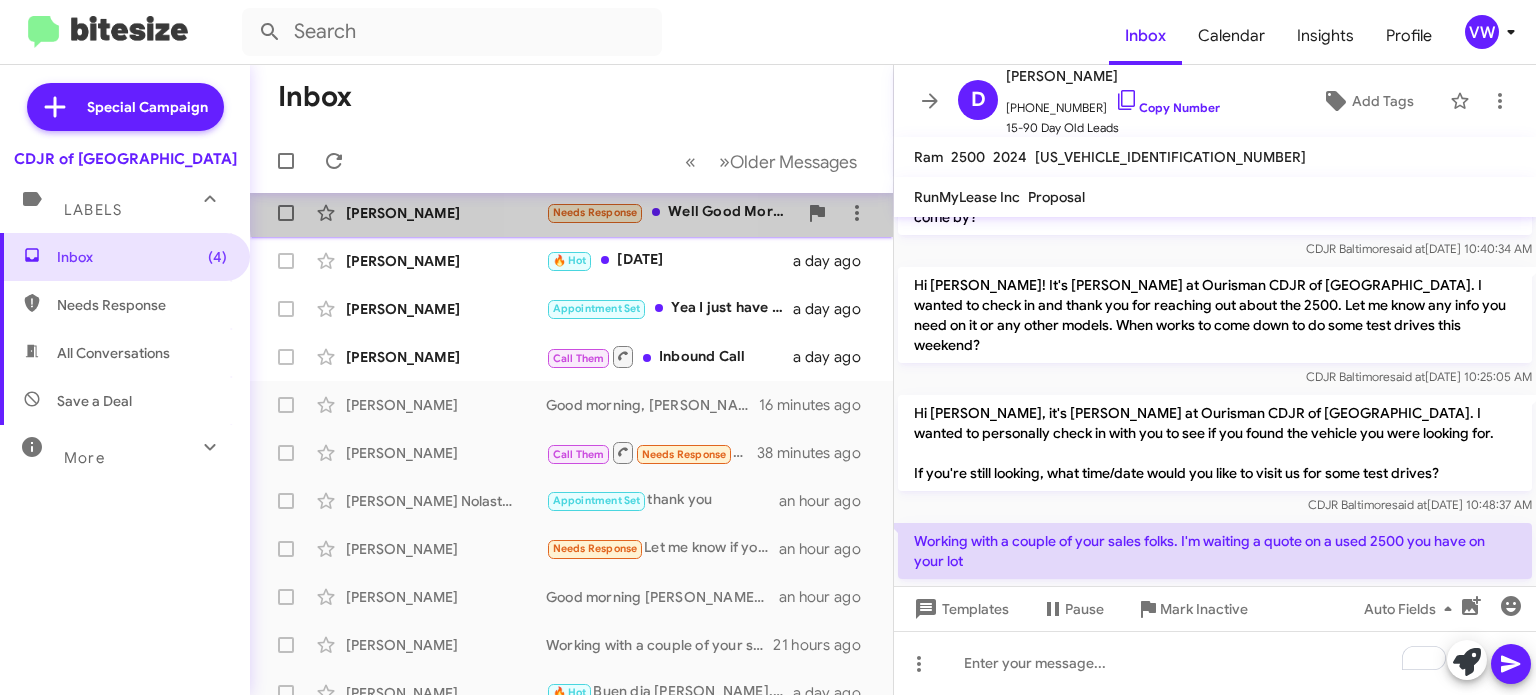 click on "Needs Response" 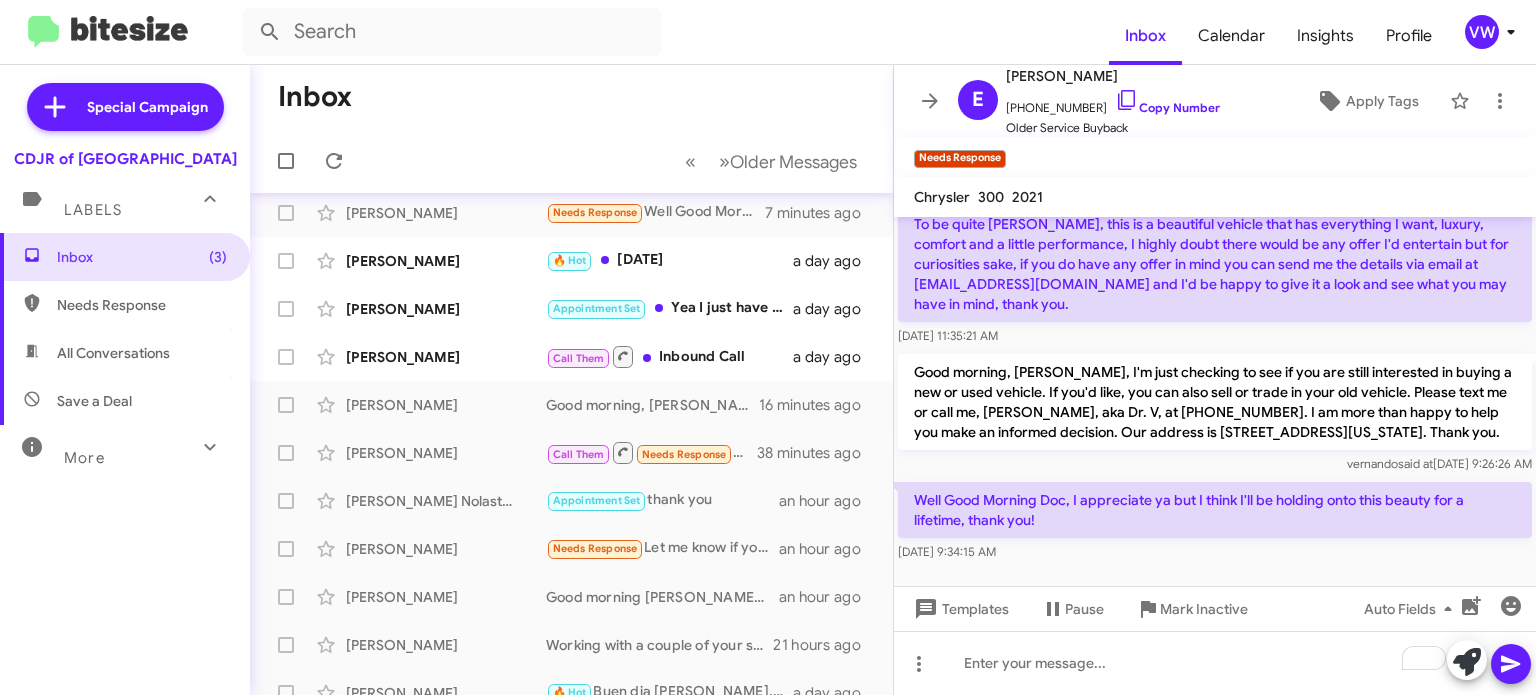 scroll, scrollTop: 429, scrollLeft: 0, axis: vertical 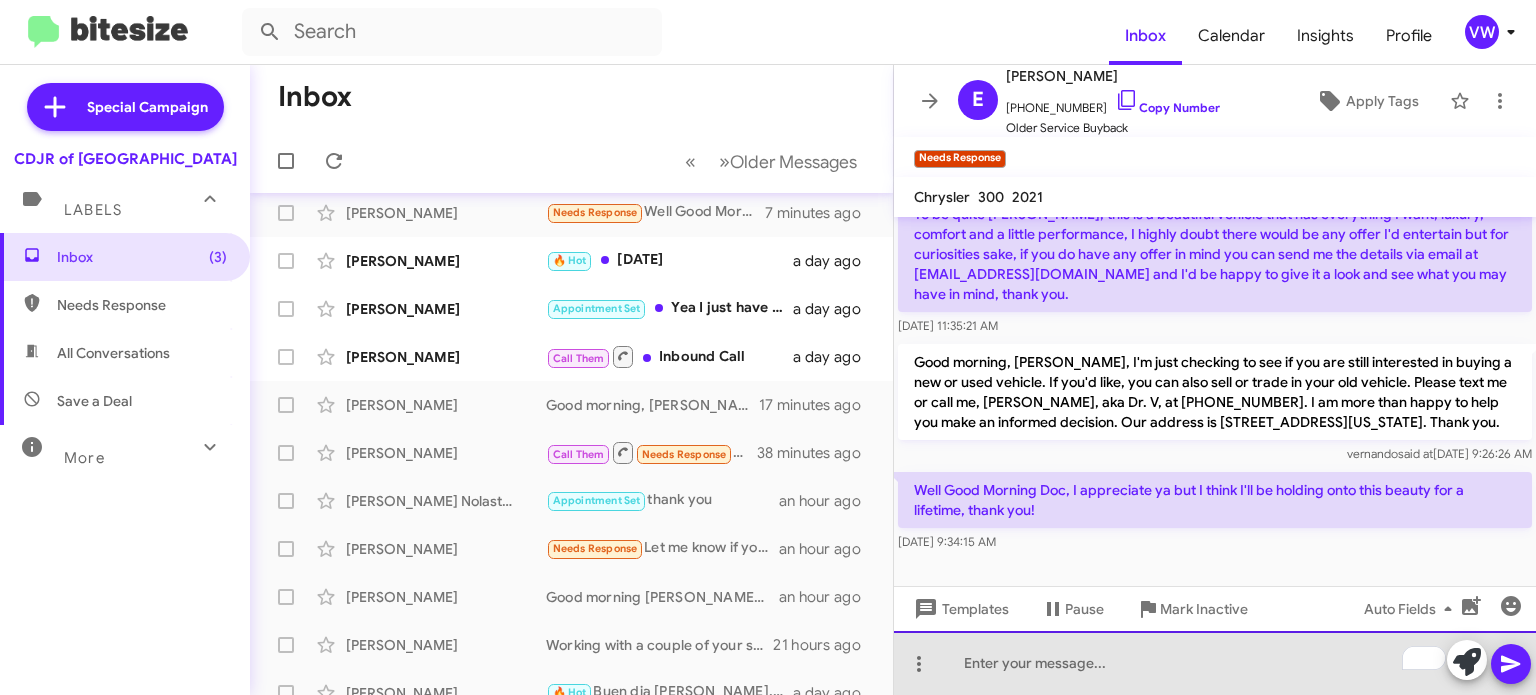 click 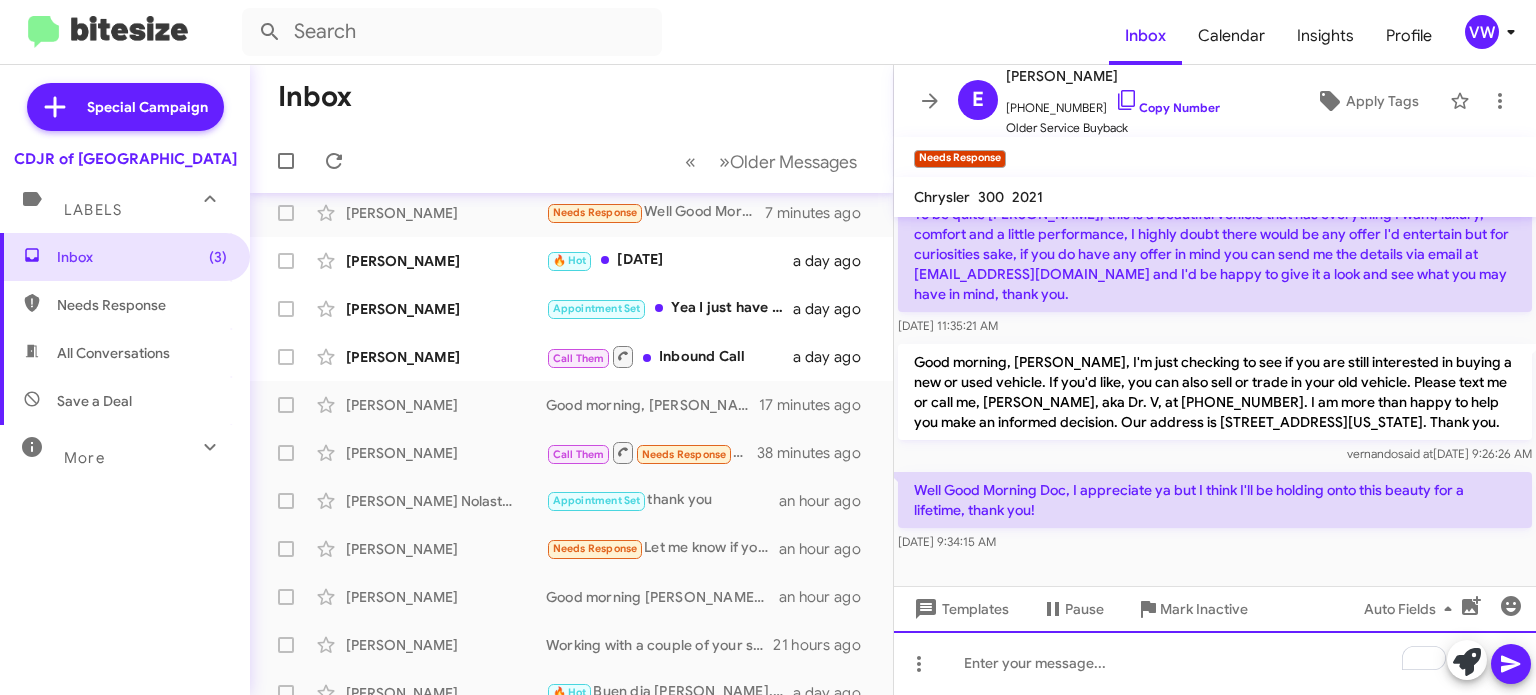 type 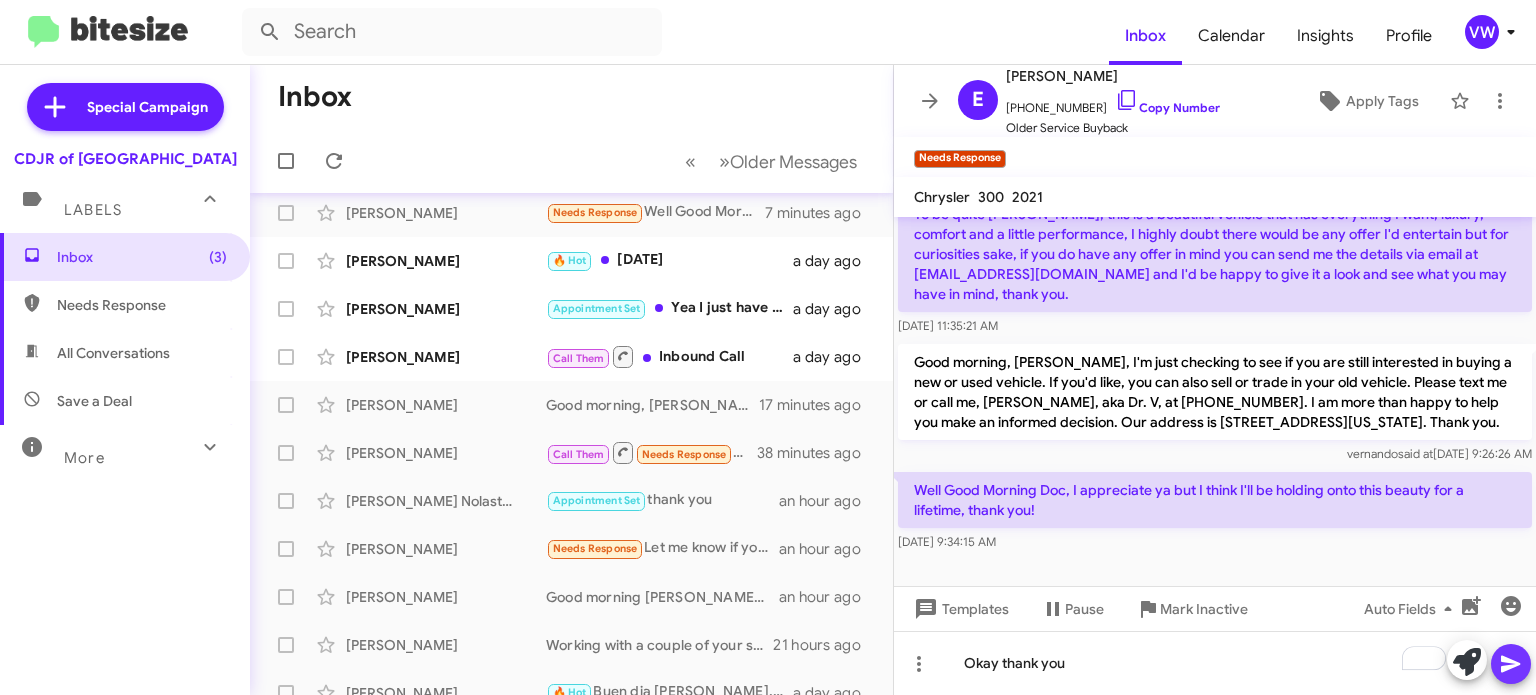 click 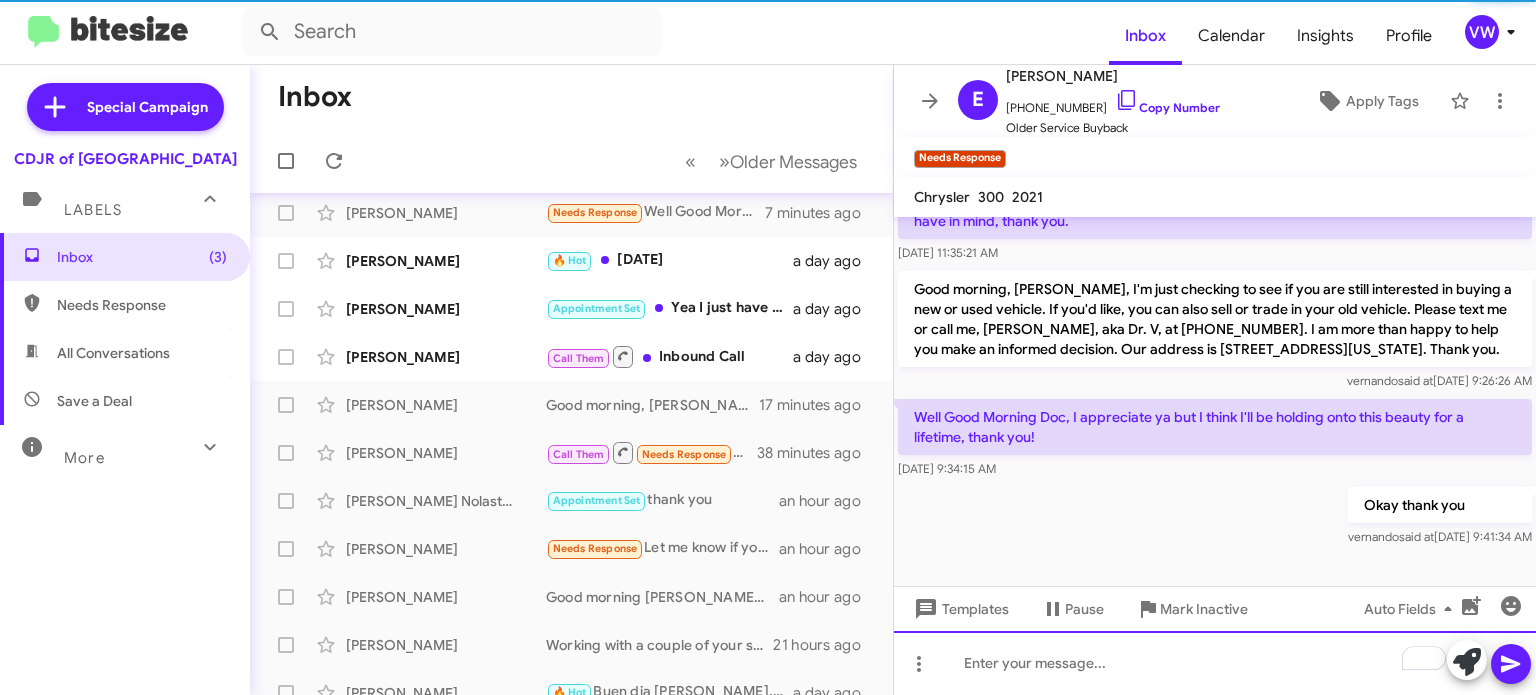 scroll, scrollTop: 521, scrollLeft: 0, axis: vertical 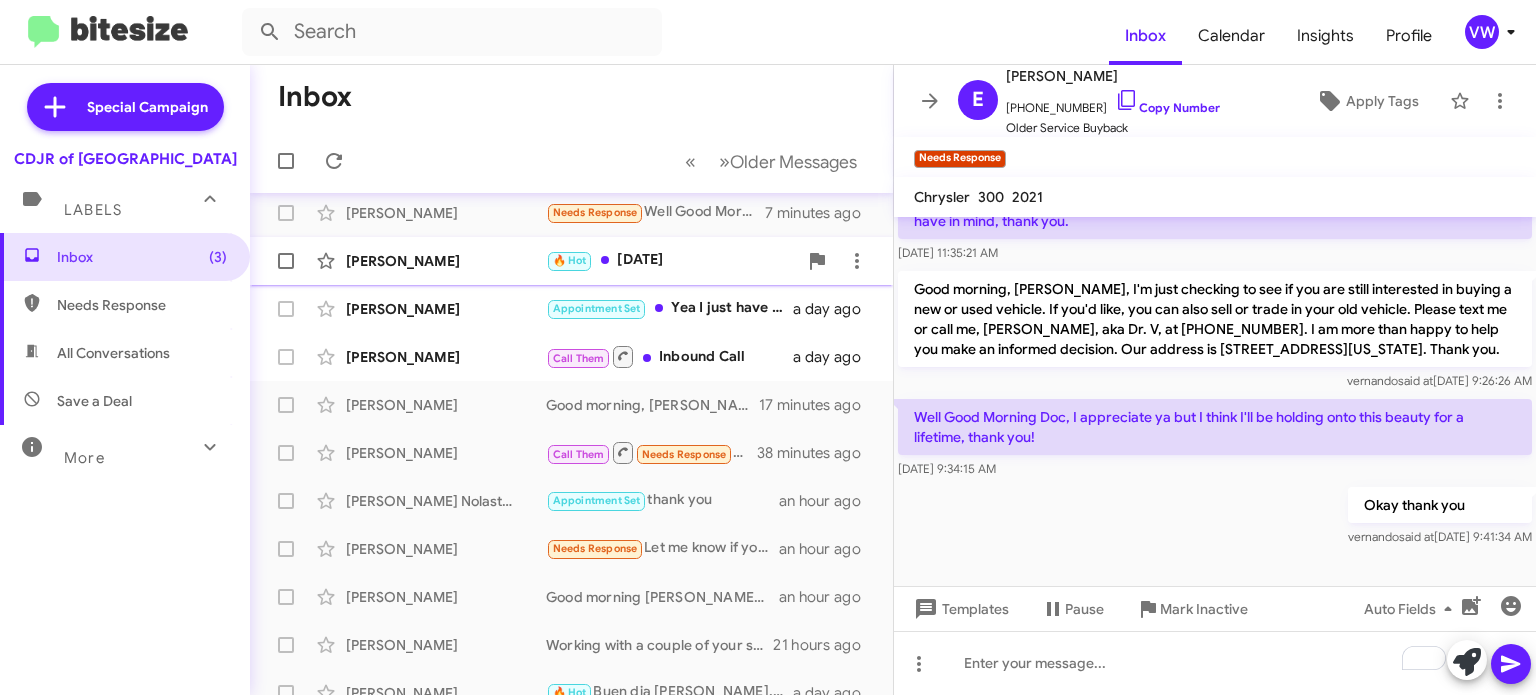 click on "🔥 Hot   [DATE]" 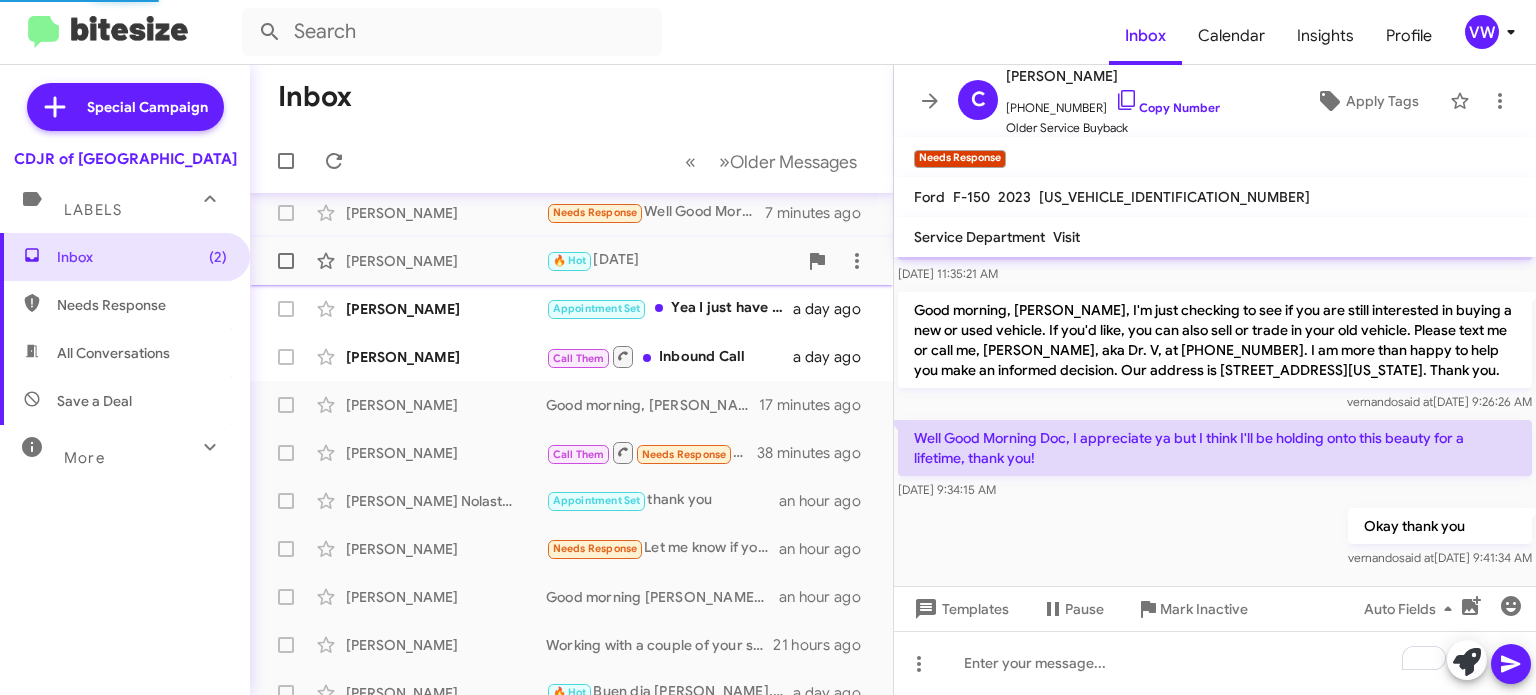 scroll, scrollTop: 0, scrollLeft: 0, axis: both 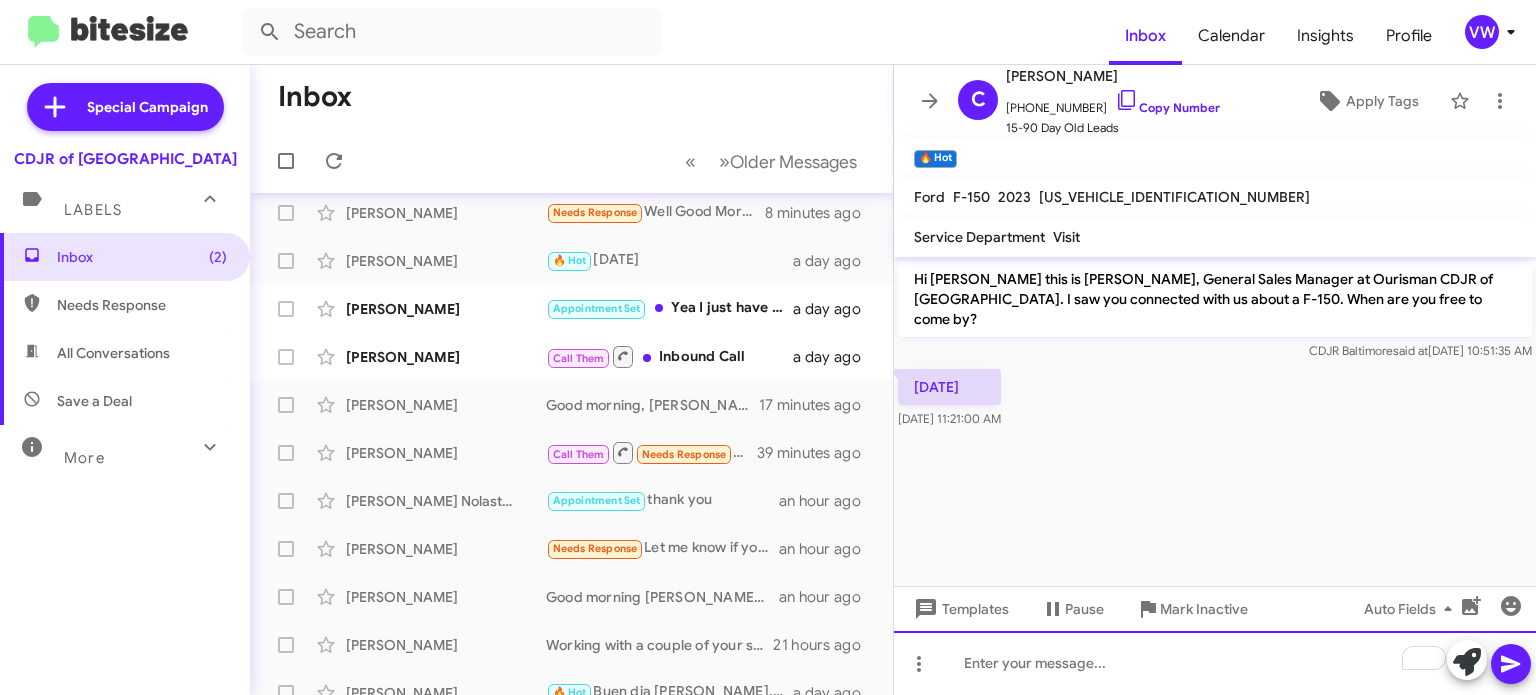 drag, startPoint x: 1018, startPoint y: 663, endPoint x: 1450, endPoint y: 441, distance: 485.7036 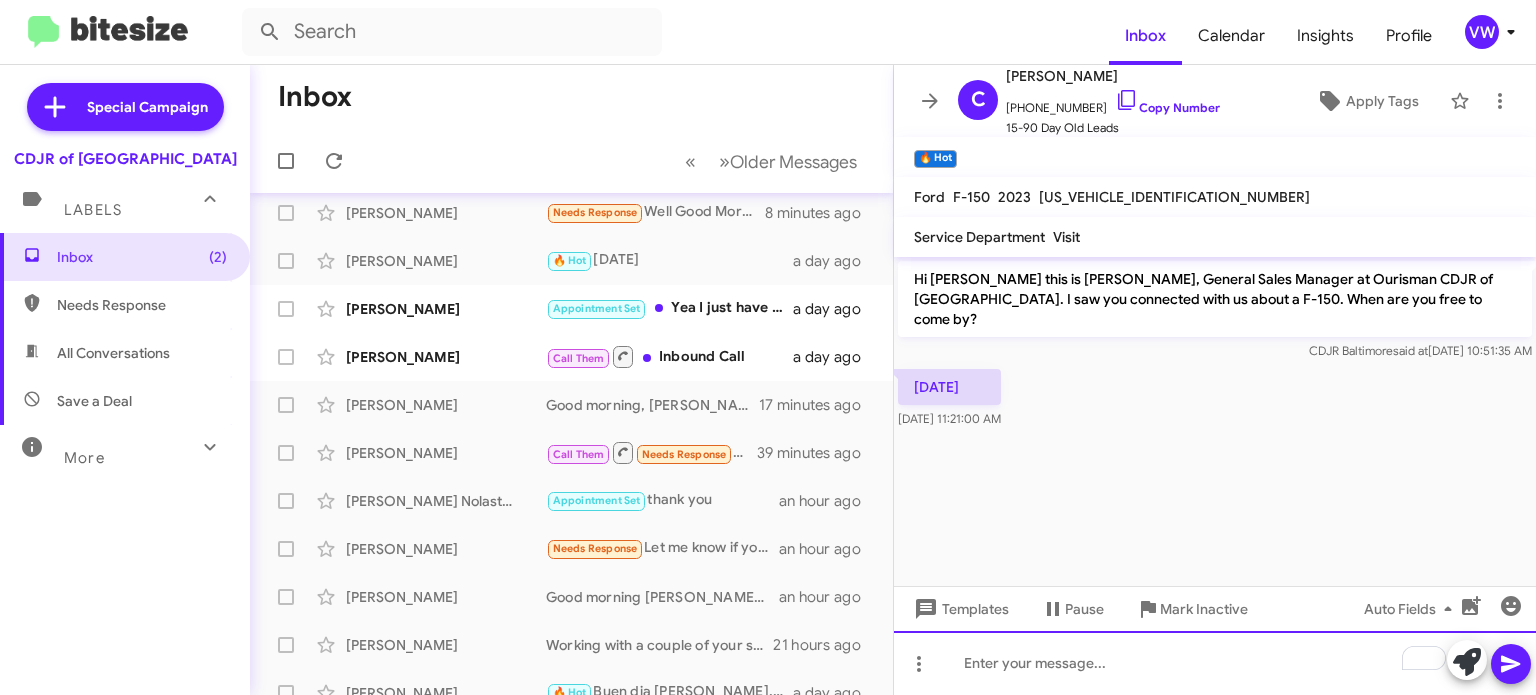 click on "Hi [PERSON_NAME] this is [PERSON_NAME], General Sales Manager at Ourisman CDJR of [GEOGRAPHIC_DATA]. I saw you connected with us about a F-150. When are you free to come by? CDJR Baltimore   said at   [DATE] 10:51:35 AM  [DATE]    [DATE] 11:21:00 AM   Templates  Pause Mark Inactive  Auto Fields
Drop image here to insert" 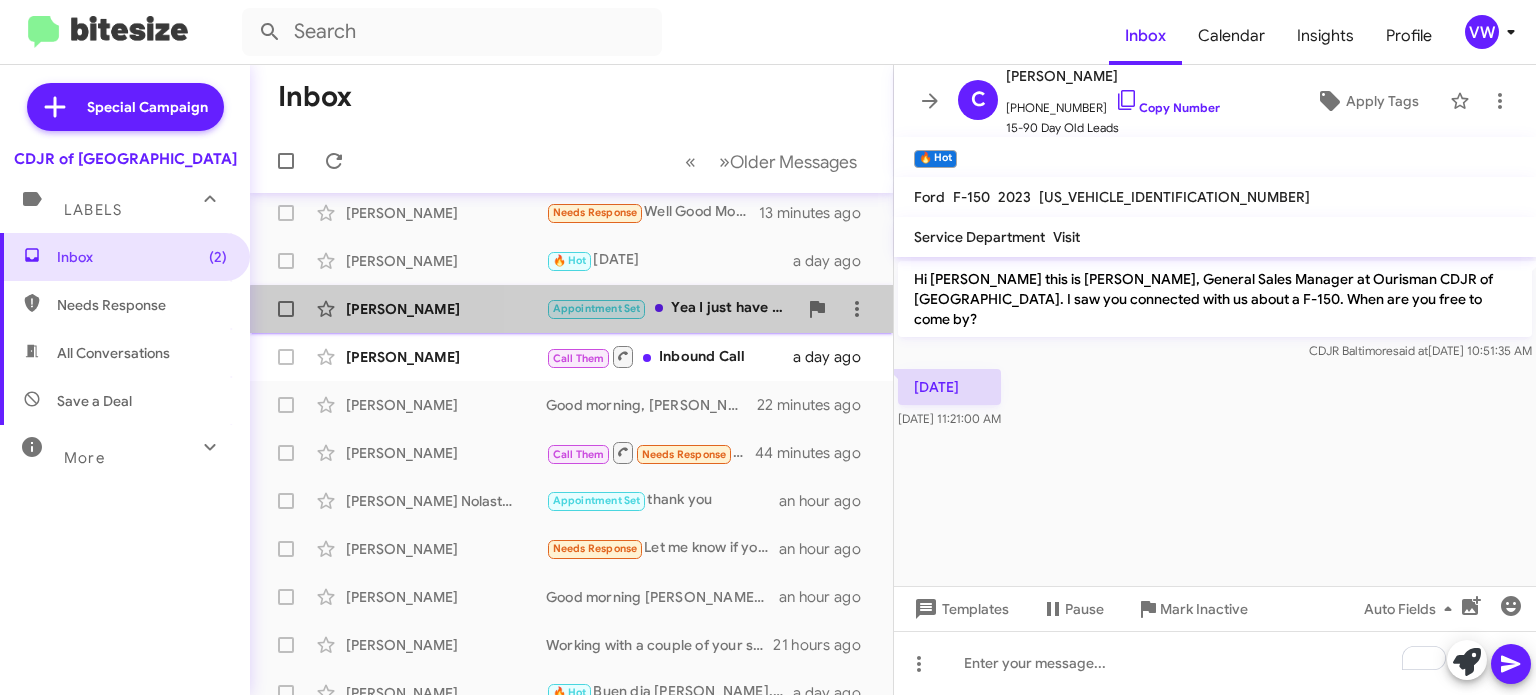 click on "Appointment Set   Yea I just have family stuff going on right now  I'm starting looking again in  a week or 2  I will text or call u wen I start looking again thanks" 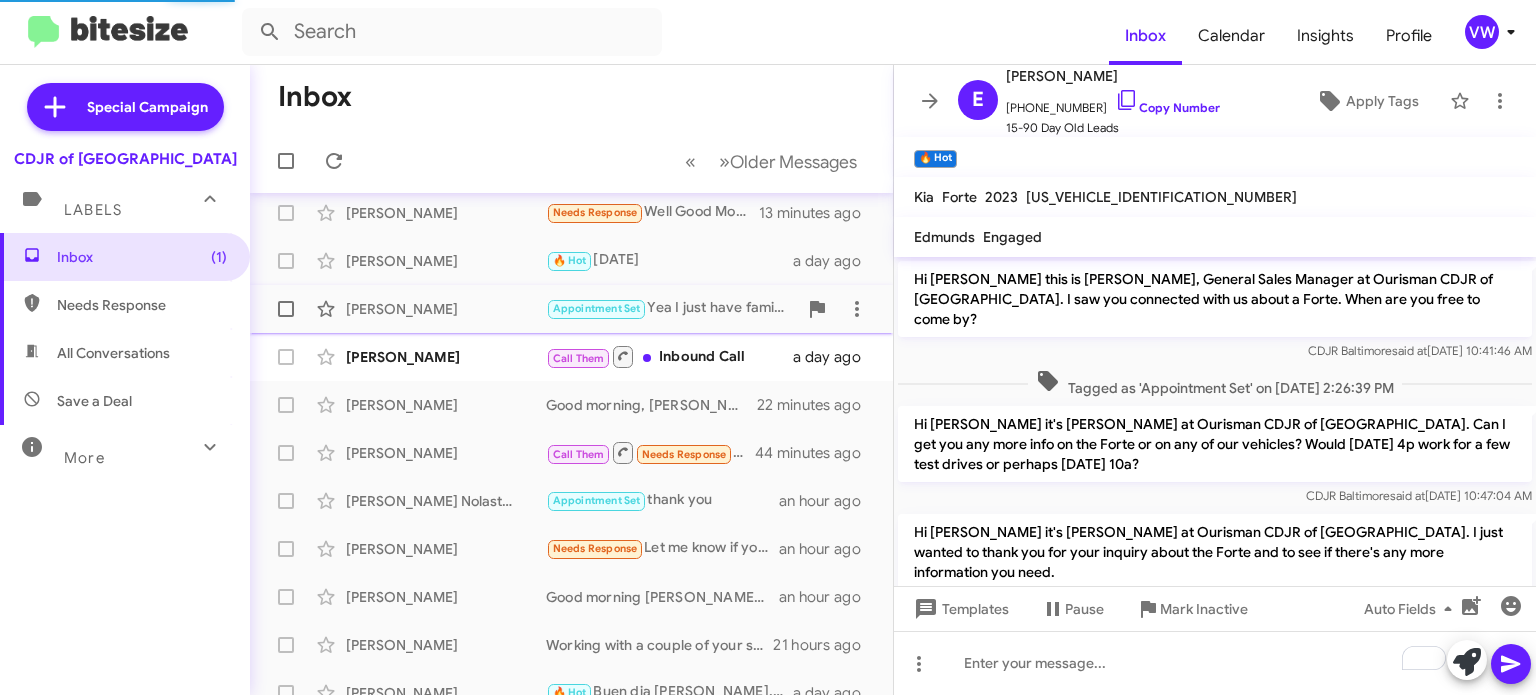 scroll, scrollTop: 1668, scrollLeft: 0, axis: vertical 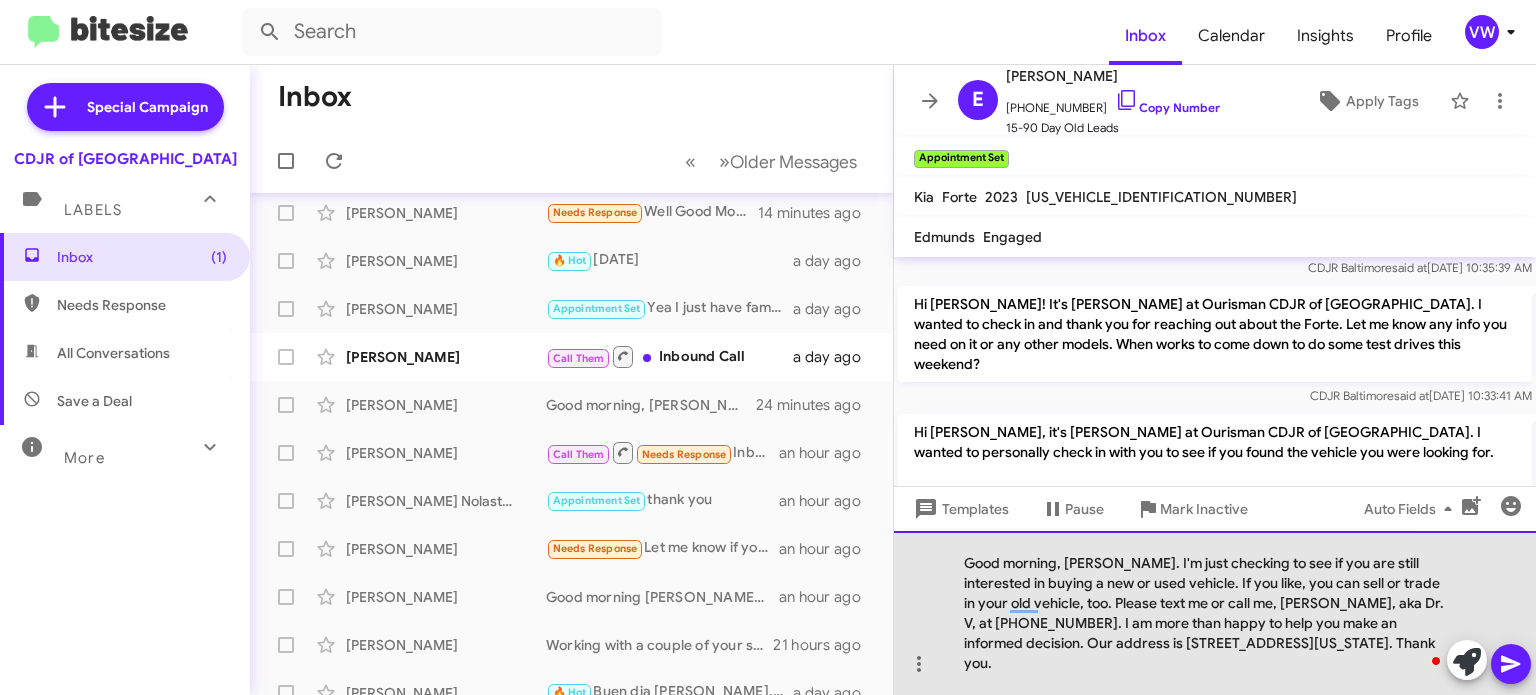 click on "Good morning, [PERSON_NAME]. I'm just checking to see if you are still interested in buying a new or used vehicle. If you like, you can sell or trade in your old vehicle, too. Please text me or call me, [PERSON_NAME], aka Dr. V, at [PHONE_NUMBER]. I am more than happy to help you make an informed decision. Our address is [STREET_ADDRESS][US_STATE]. Thank you." 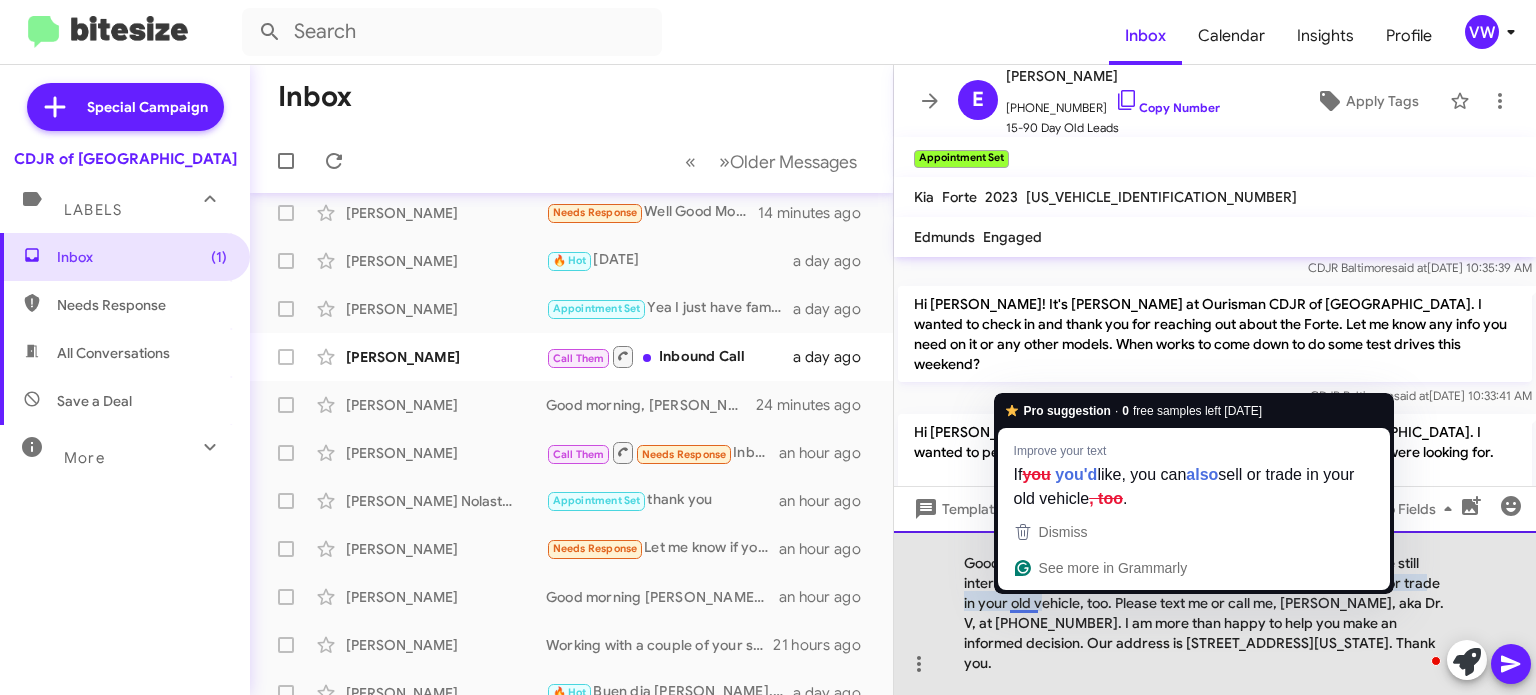 click on "Good morning, [PERSON_NAME]. I'm just checking to see if you are still interested in buying a new or used vehicle. If you like, you can sell or trade in your old vehicle, too. Please text me or call me, [PERSON_NAME], aka Dr. V, at [PHONE_NUMBER]. I am more than happy to help you make an informed decision. Our address is [STREET_ADDRESS][US_STATE]. Thank you." 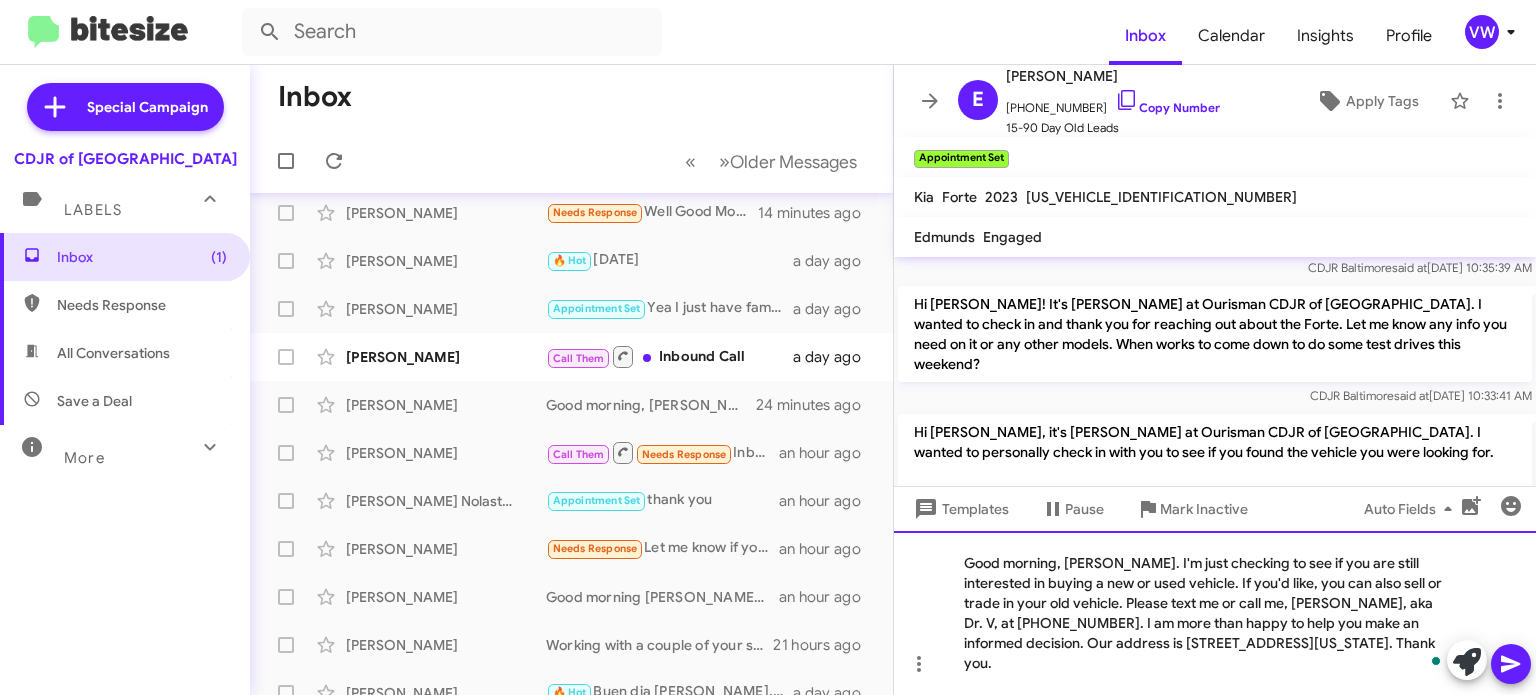 click on "Good morning, [PERSON_NAME]. I'm just checking to see if you are still interested in buying a new or used vehicle. If you'd like, you can also sell or trade in your old vehicle. Please text me or call me, [PERSON_NAME], aka Dr. V, at [PHONE_NUMBER]. I am more than happy to help you make an informed decision. Our address is [STREET_ADDRESS][US_STATE]. Thank you." 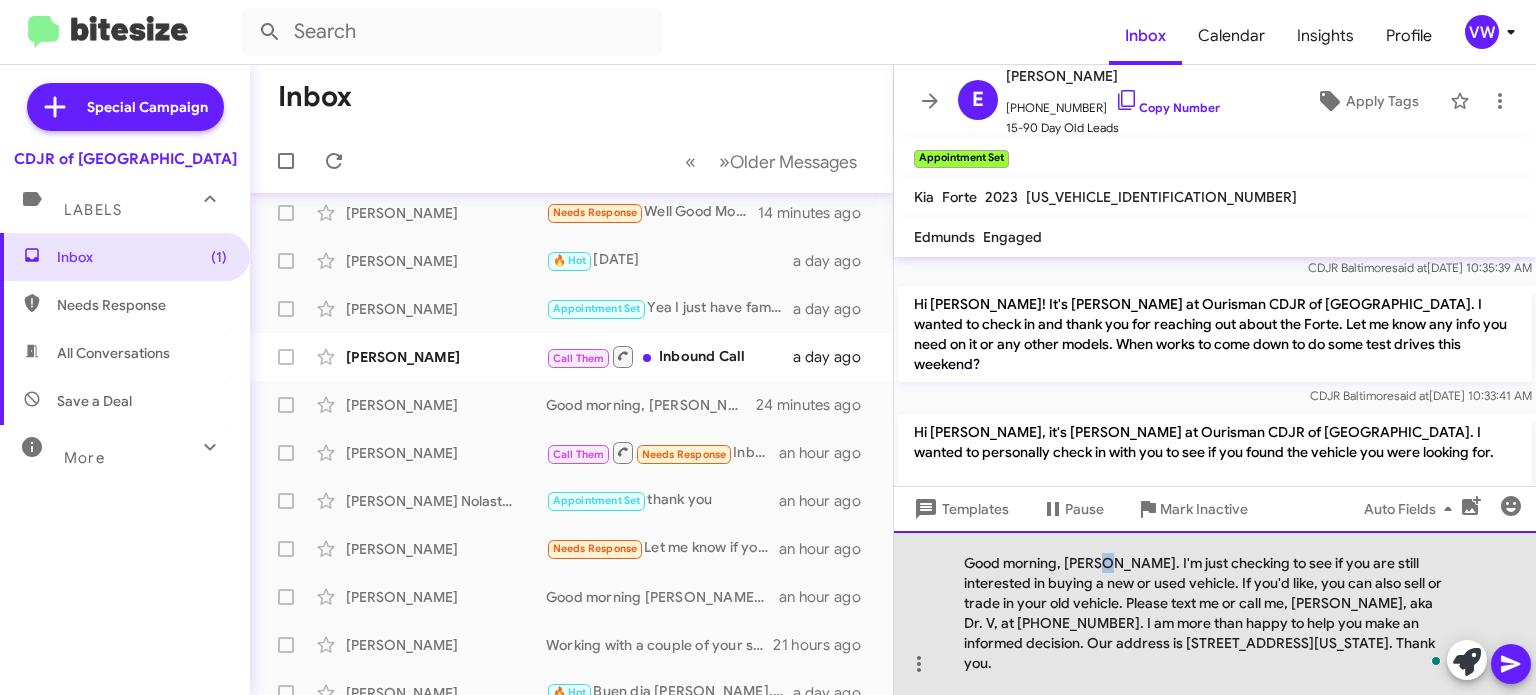 click on "Good morning, [PERSON_NAME]. I'm just checking to see if you are still interested in buying a new or used vehicle. If you'd like, you can also sell or trade in your old vehicle. Please text me or call me, [PERSON_NAME], aka Dr. V, at [PHONE_NUMBER]. I am more than happy to help you make an informed decision. Our address is [STREET_ADDRESS][US_STATE]. Thank you." 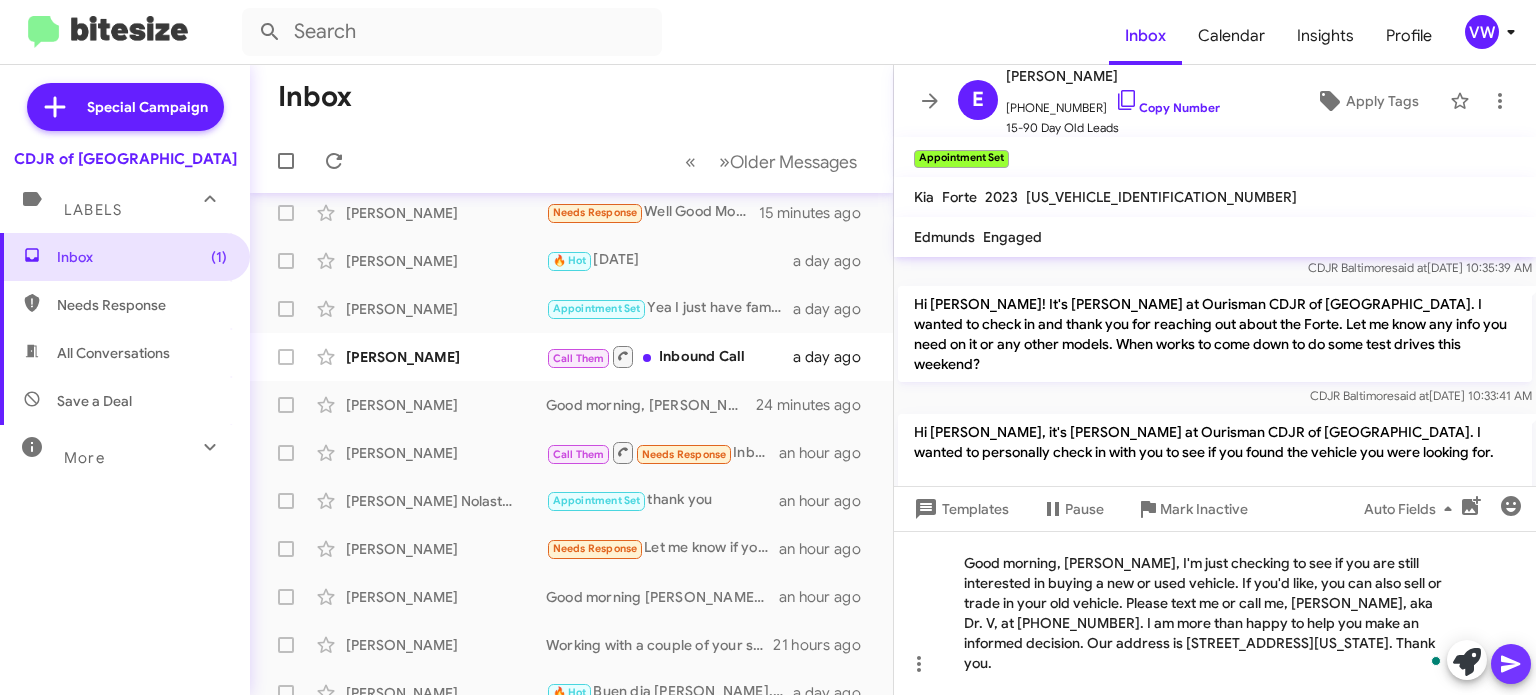click 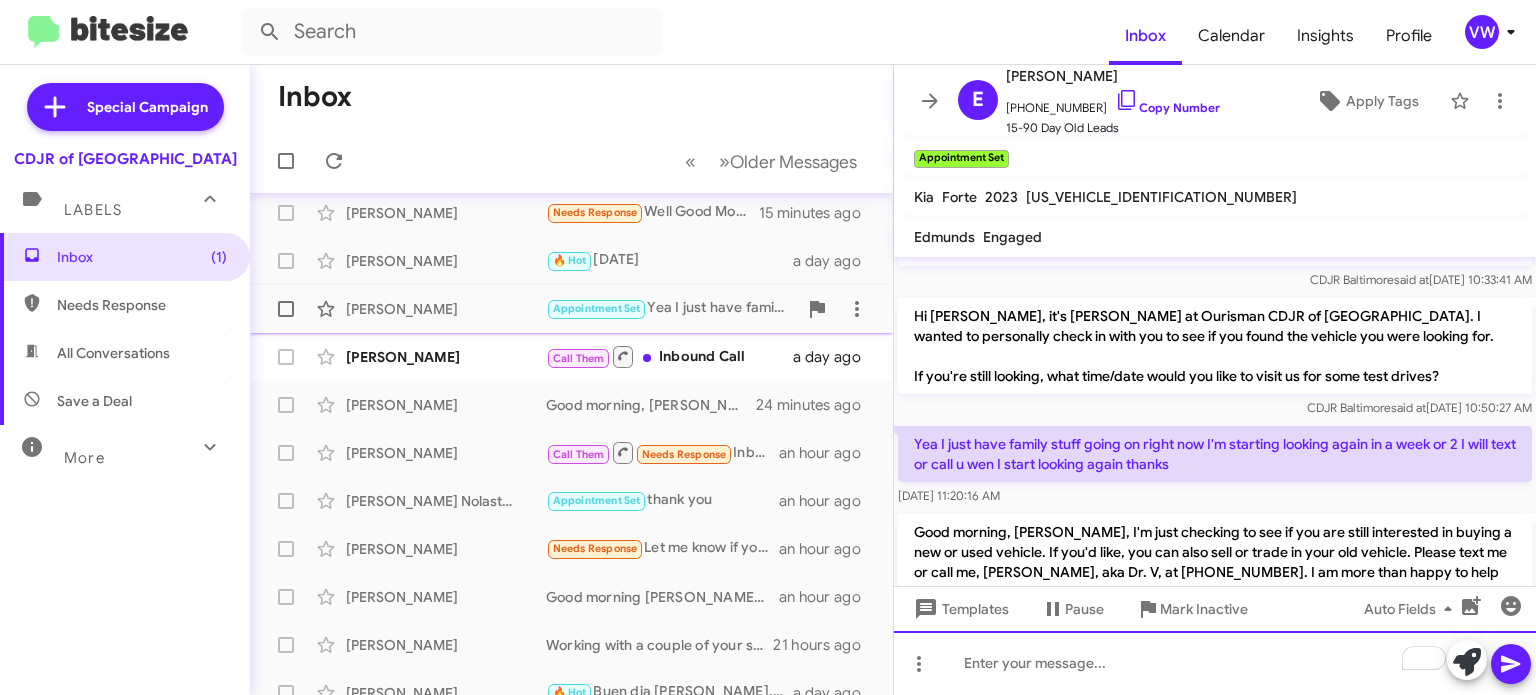 scroll, scrollTop: 1801, scrollLeft: 0, axis: vertical 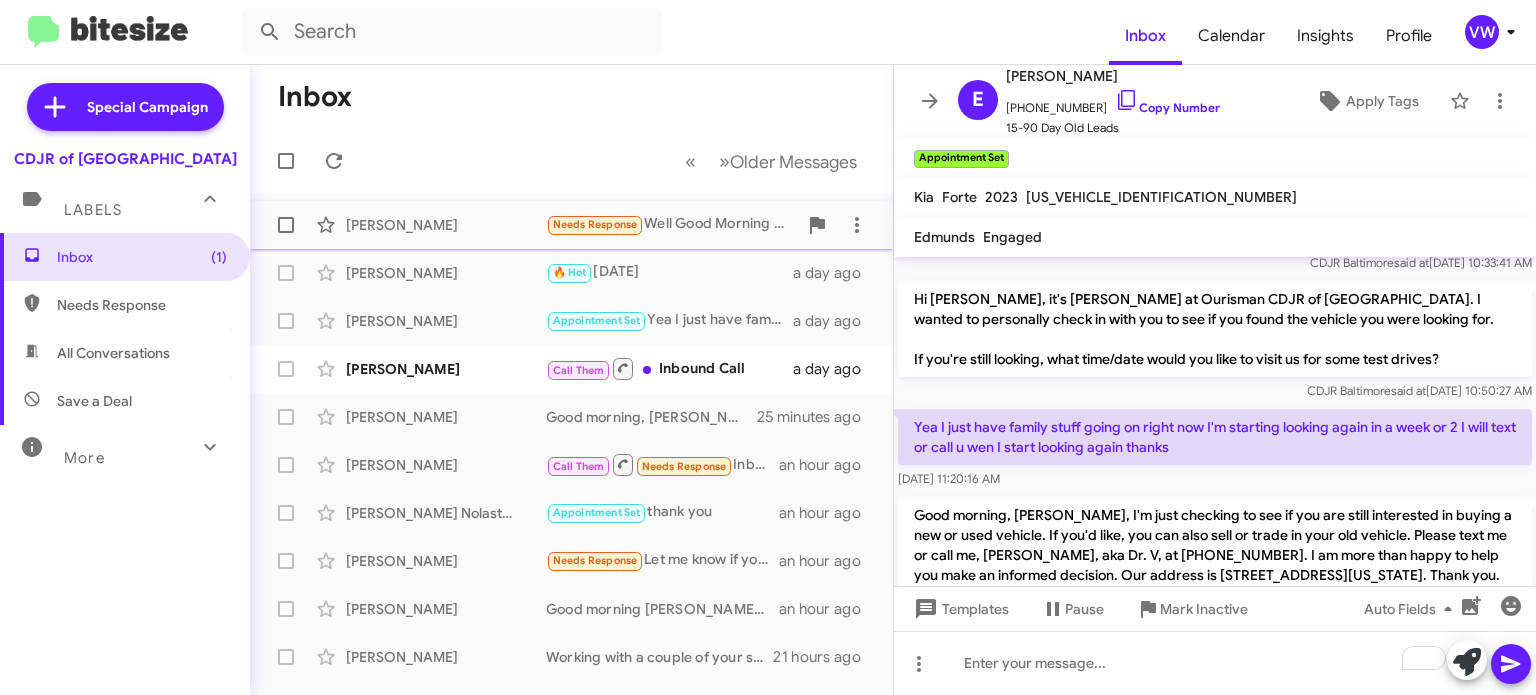 click on "Needs Response" 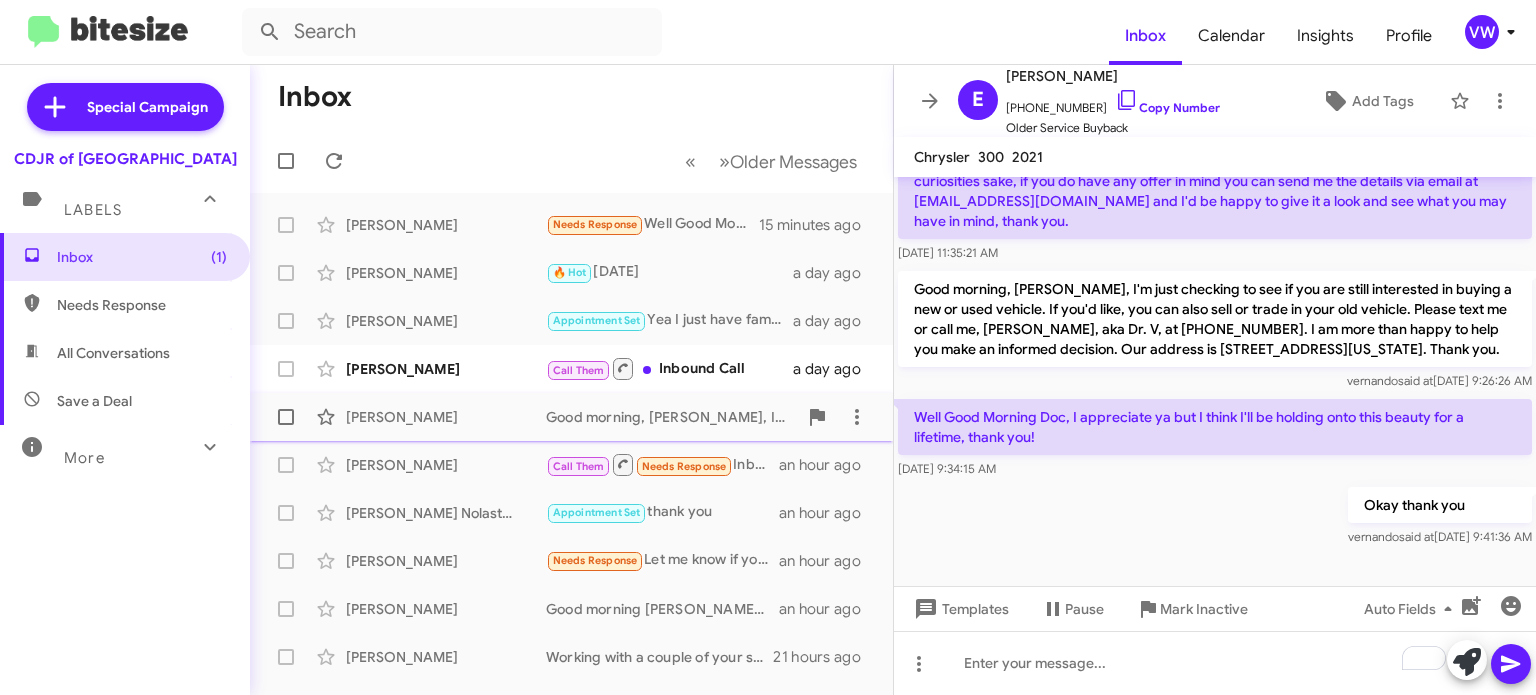 scroll, scrollTop: 481, scrollLeft: 0, axis: vertical 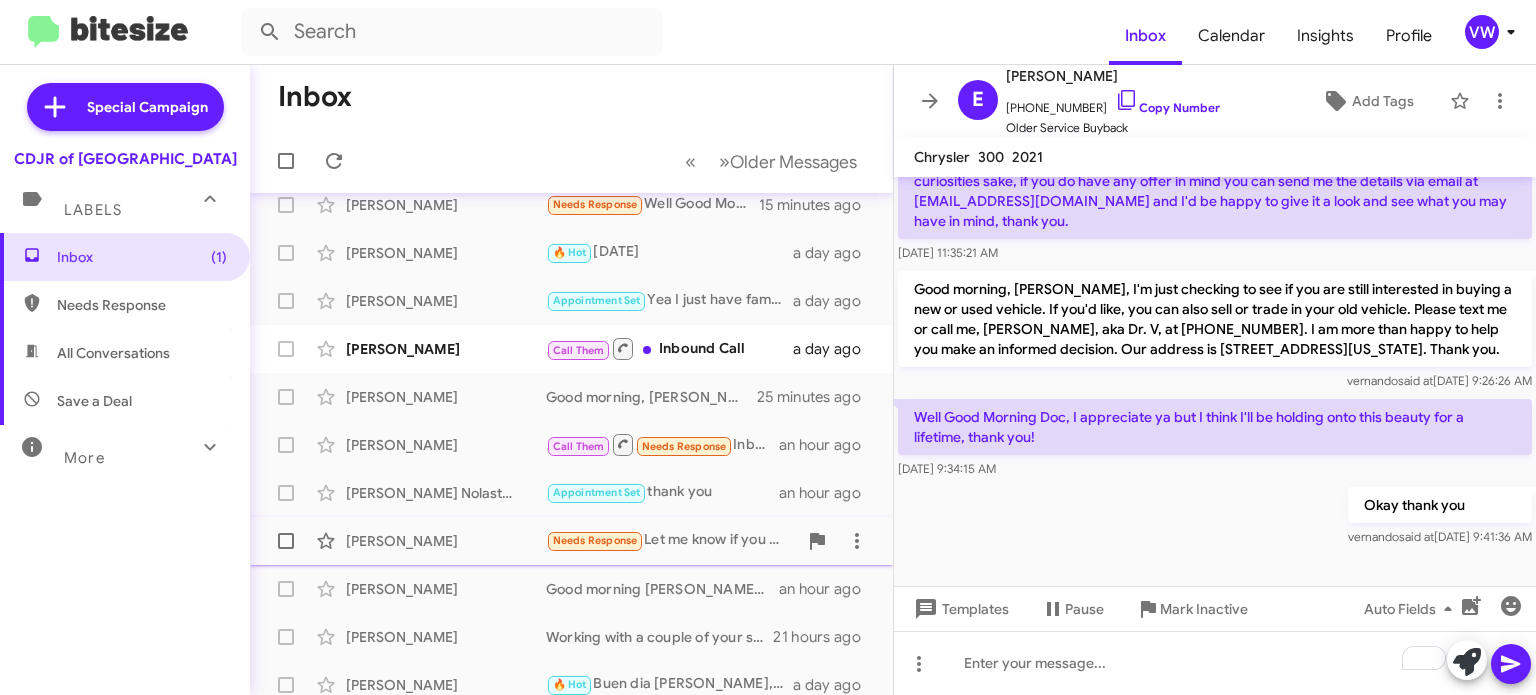click on "Needs Response" 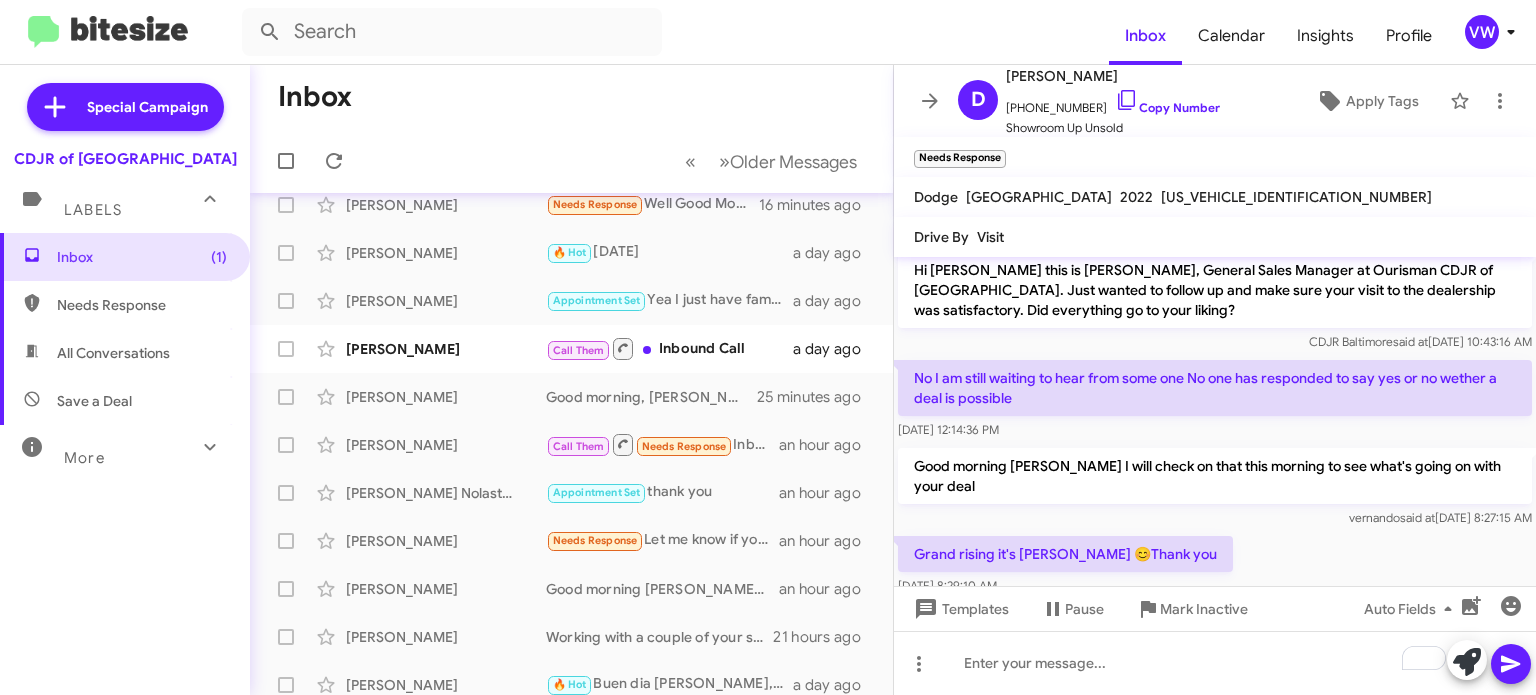 scroll, scrollTop: 20, scrollLeft: 0, axis: vertical 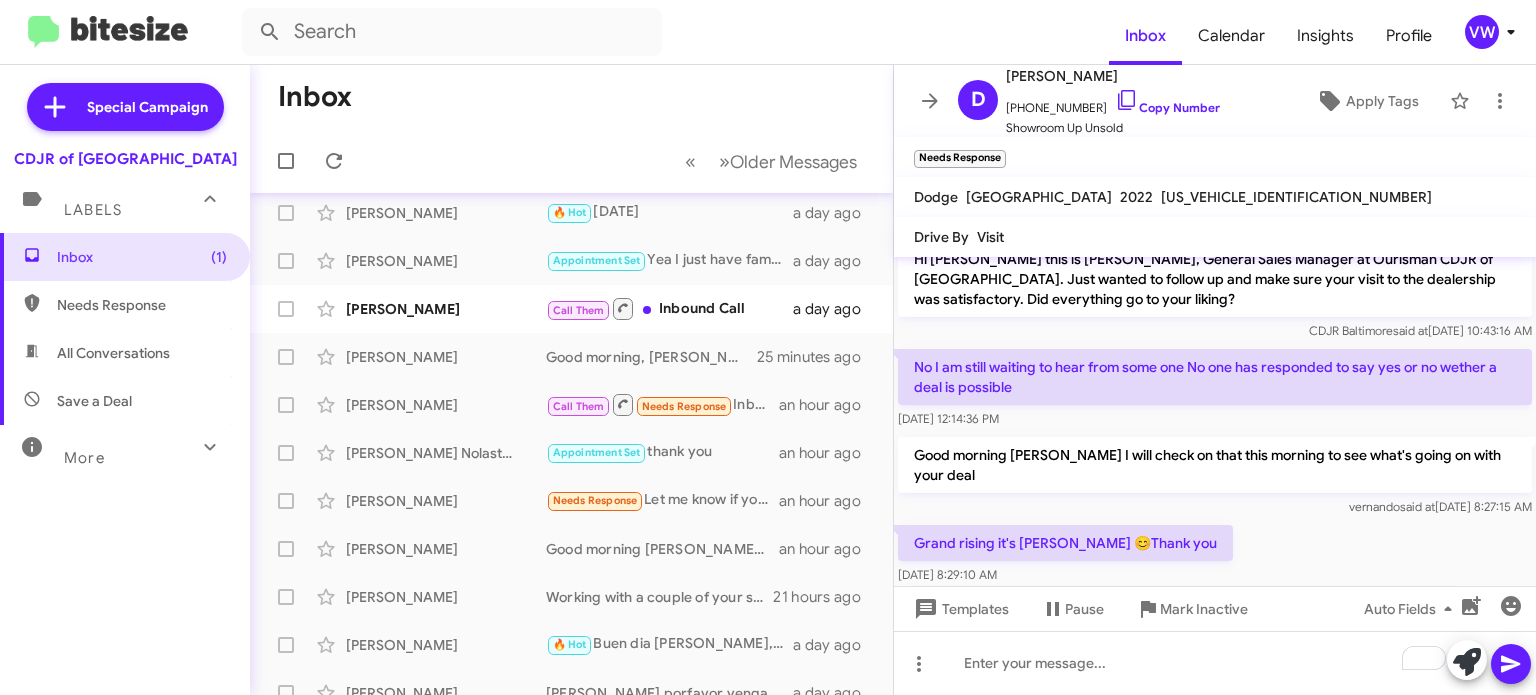 click on "Grand rising it's [PERSON_NAME] 😊Thank you    [DATE] 8:29:10 AM" 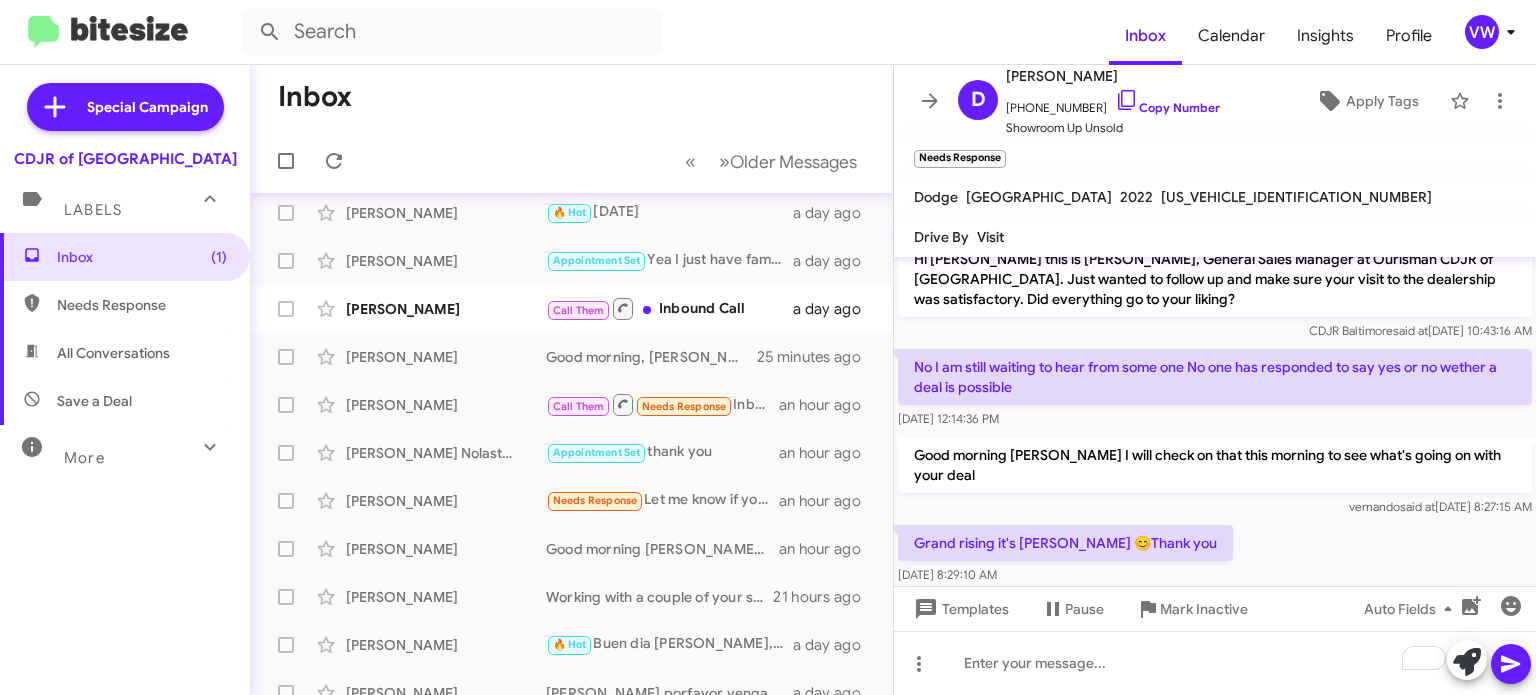 scroll, scrollTop: 0, scrollLeft: 0, axis: both 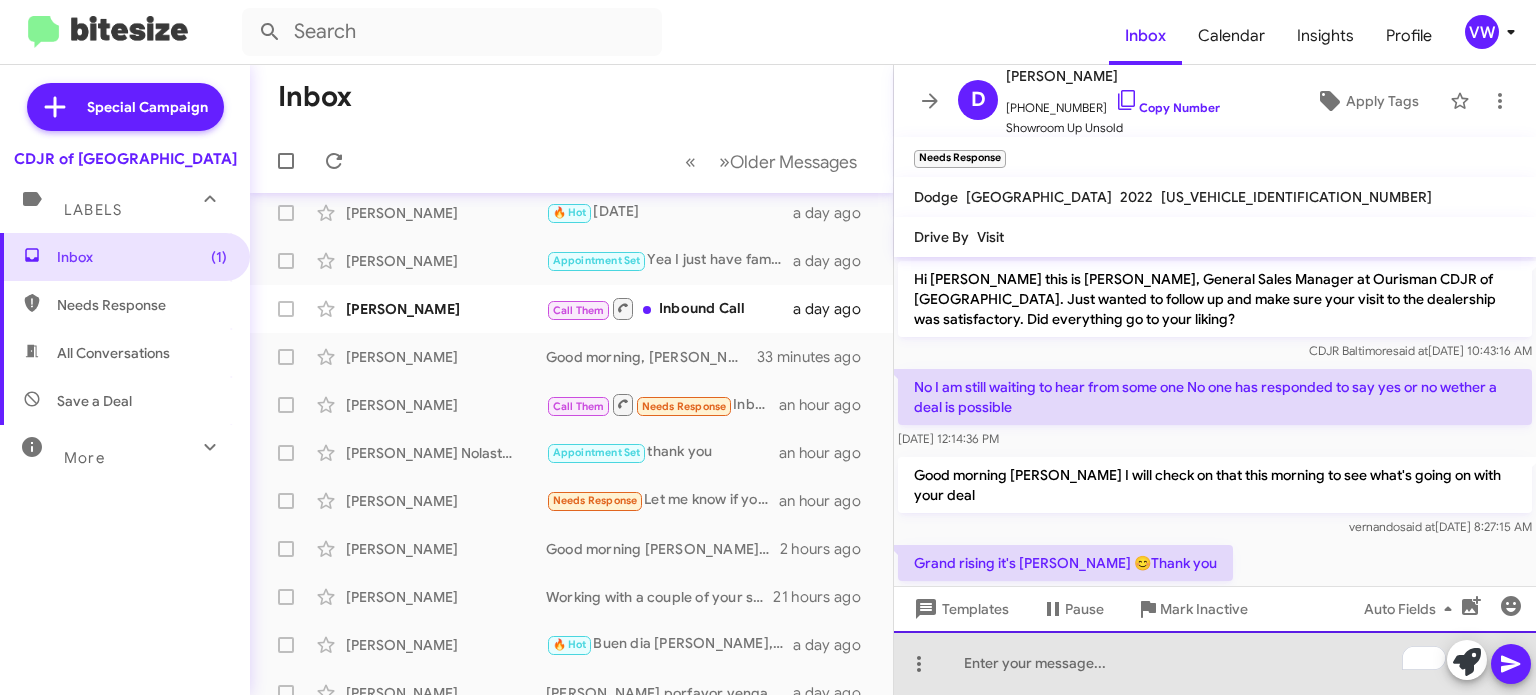 drag, startPoint x: 1042, startPoint y: 670, endPoint x: 1108, endPoint y: 693, distance: 69.89278 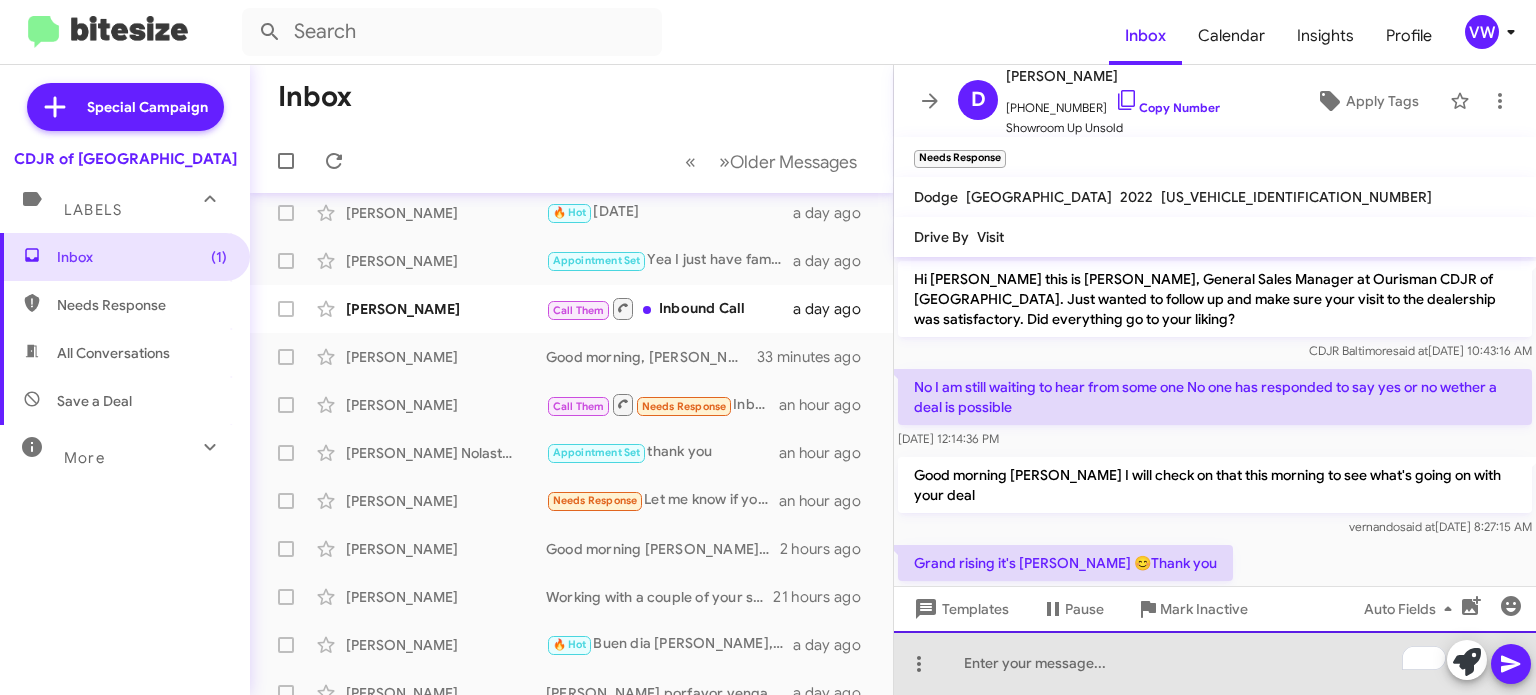 click 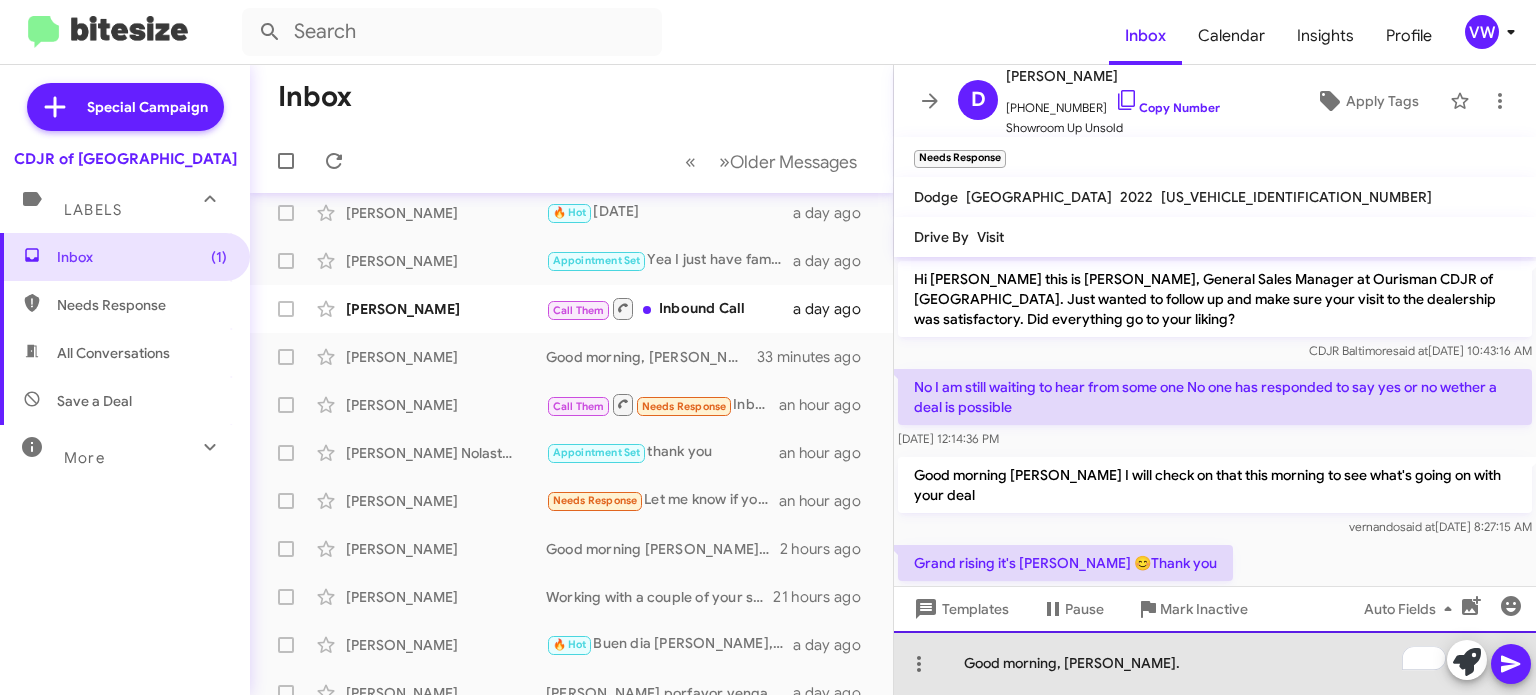 click on "Good morning, [PERSON_NAME]." 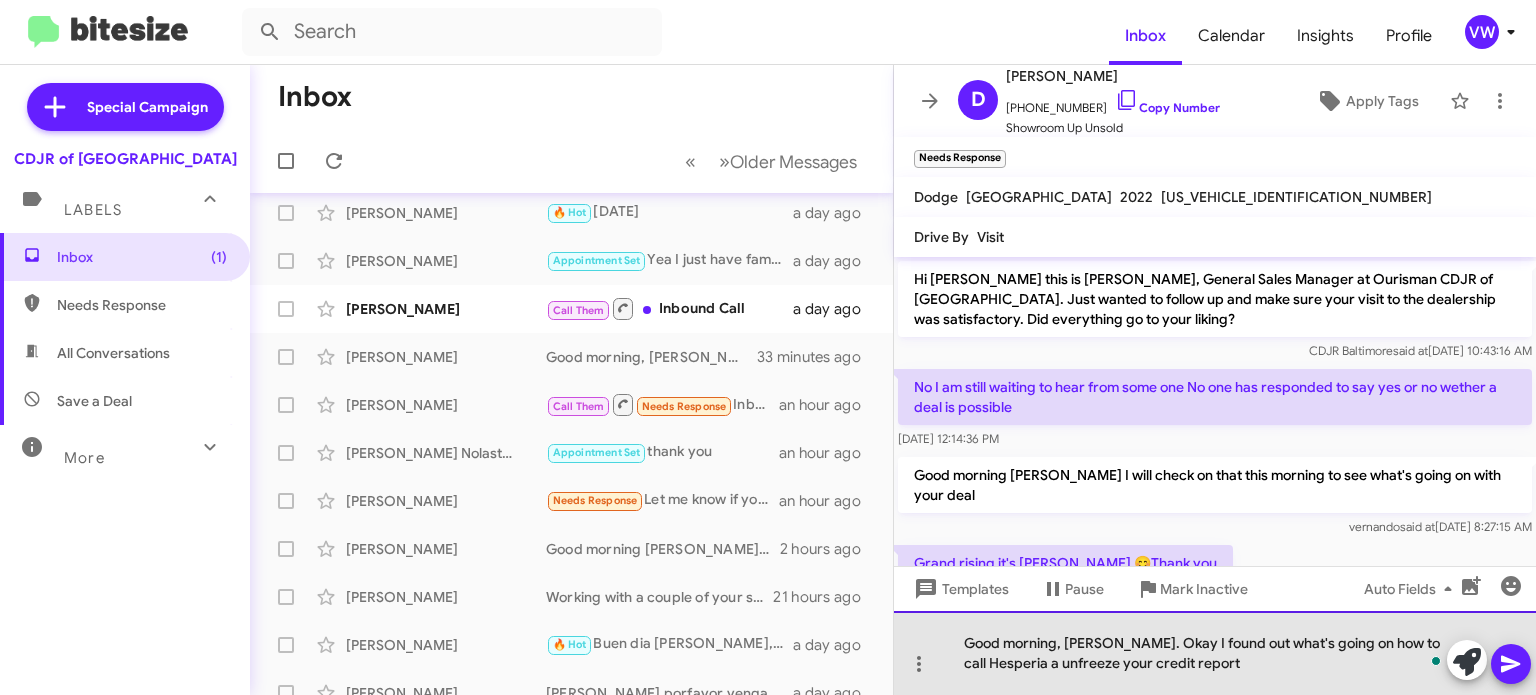 click on "Good morning, [PERSON_NAME]. Okay I found out what's going on how to call Hesperia a unfreeze your credit report" 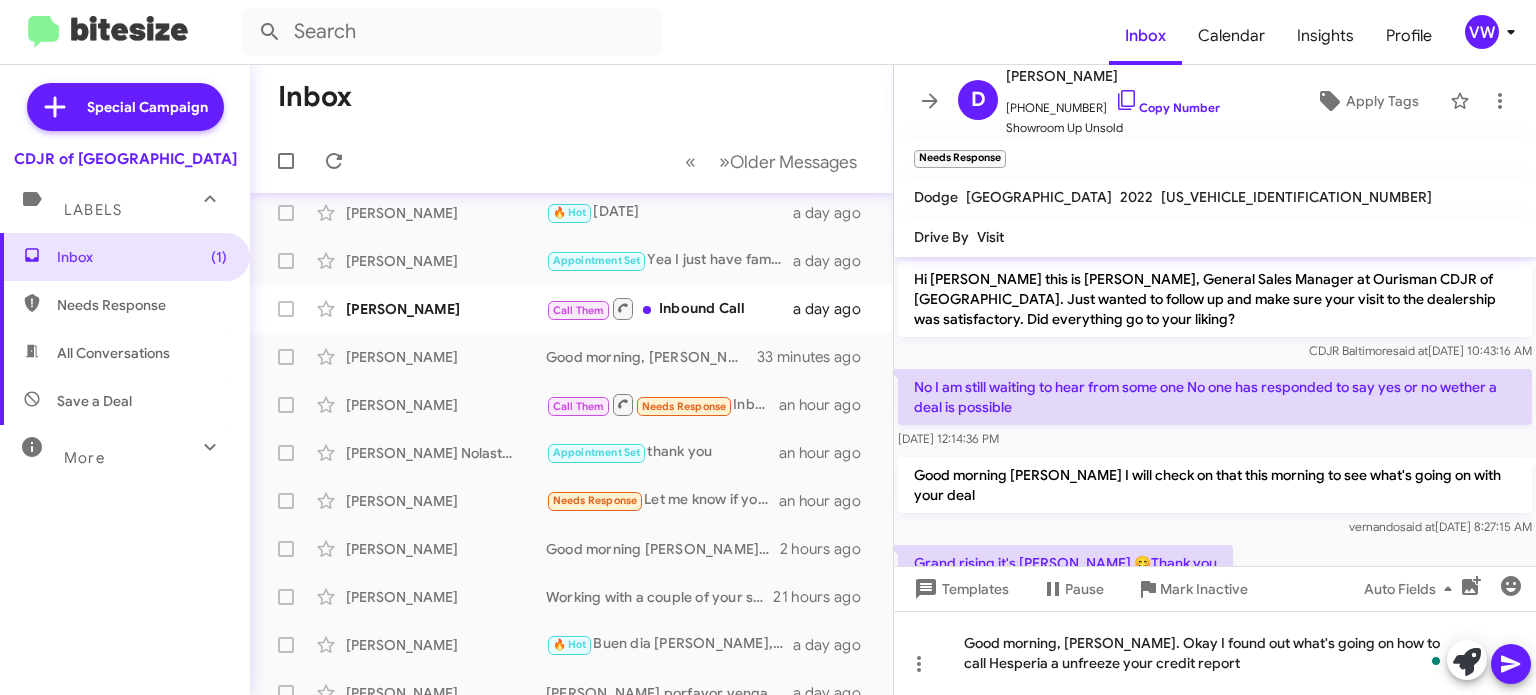 click on "Grand rising it's [PERSON_NAME] 😊Thank you    [DATE] 8:29:10 AM" 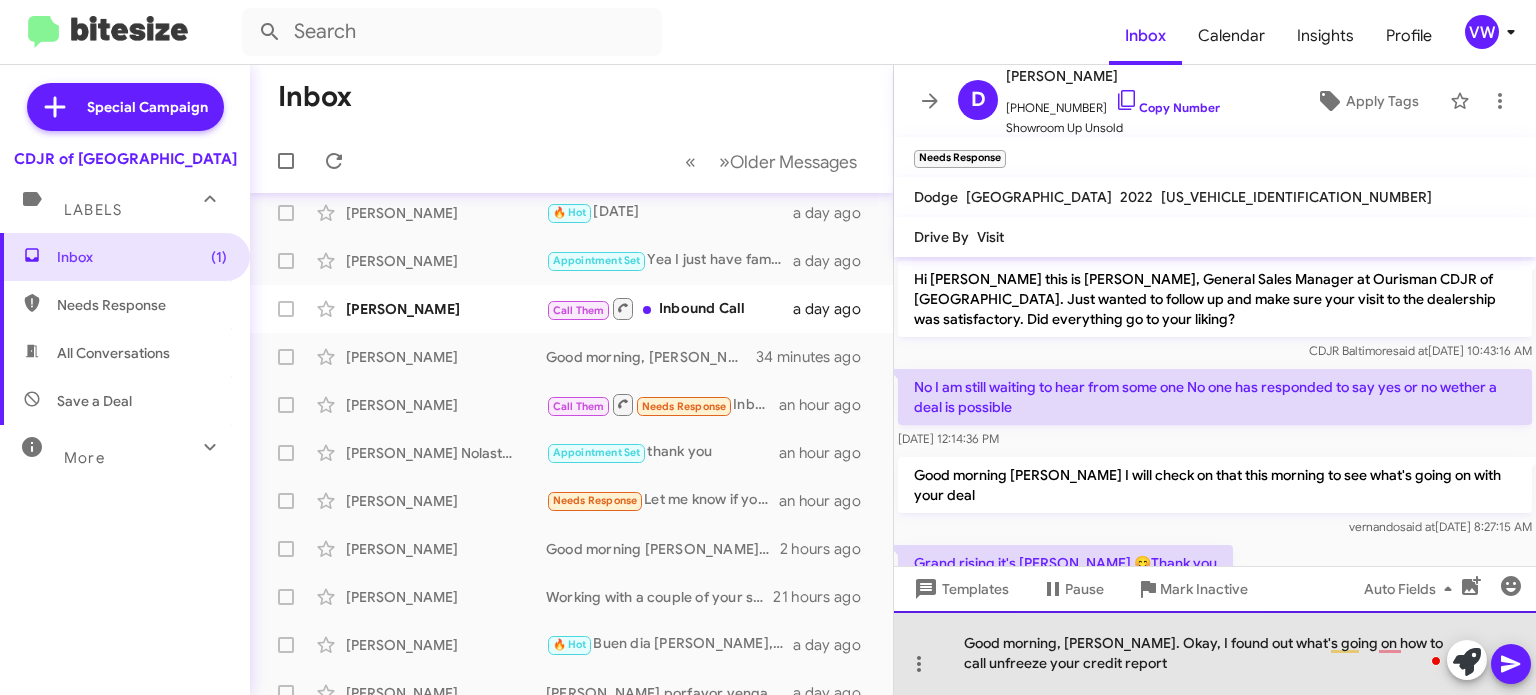 click on "Good morning, [PERSON_NAME]. Okay, I found out what's going on how to call unfreeze your credit report" 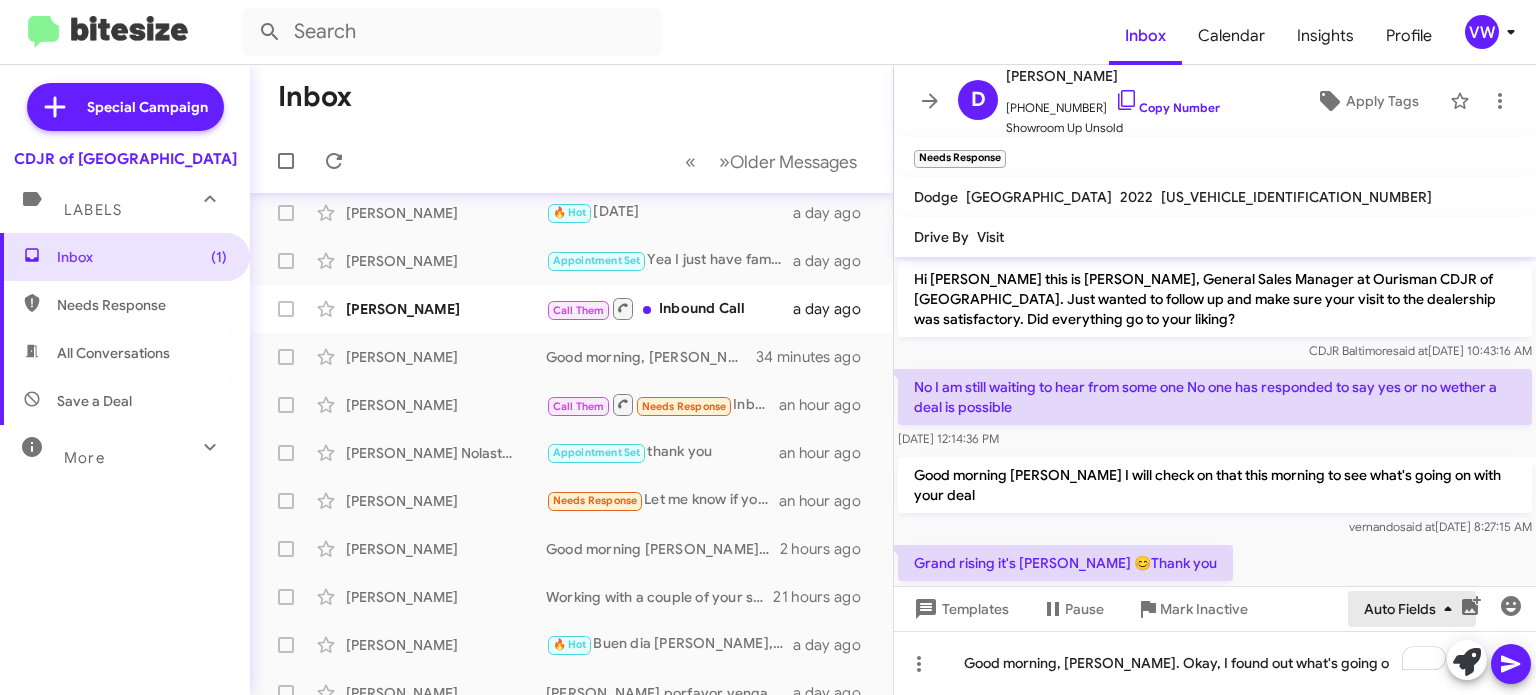 click on "Auto Fields" 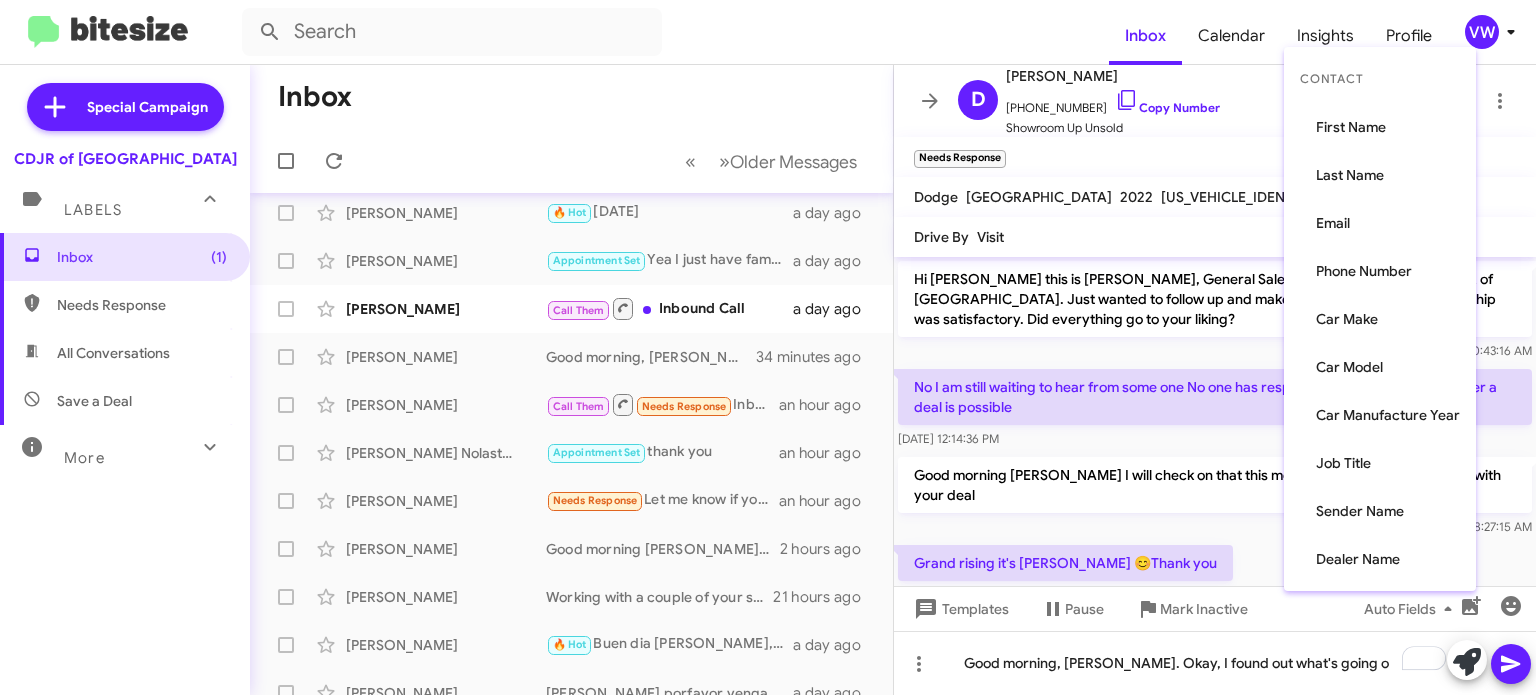 drag, startPoint x: 1244, startPoint y: 434, endPoint x: 1238, endPoint y: 499, distance: 65.27634 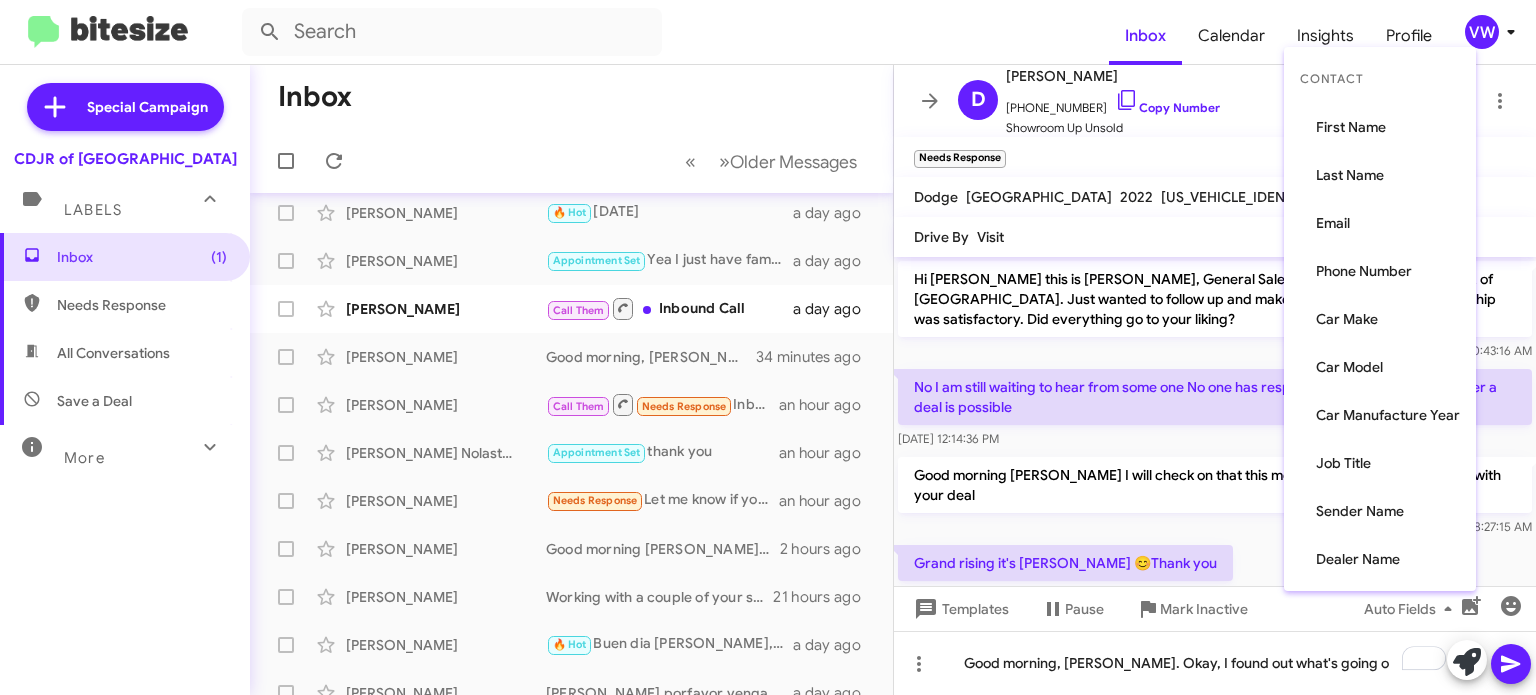 click at bounding box center [768, 347] 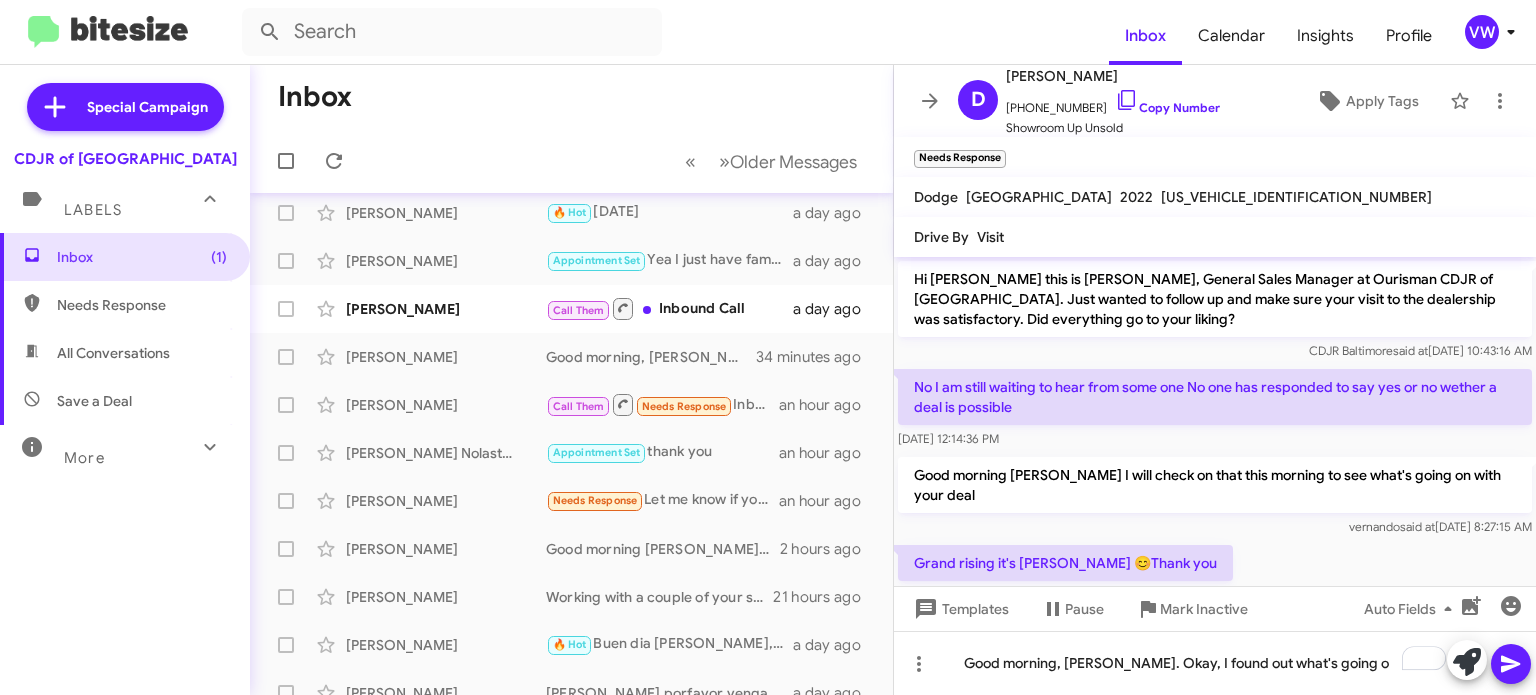 click on "vernando   said at   [DATE] 8:27:15 AM" 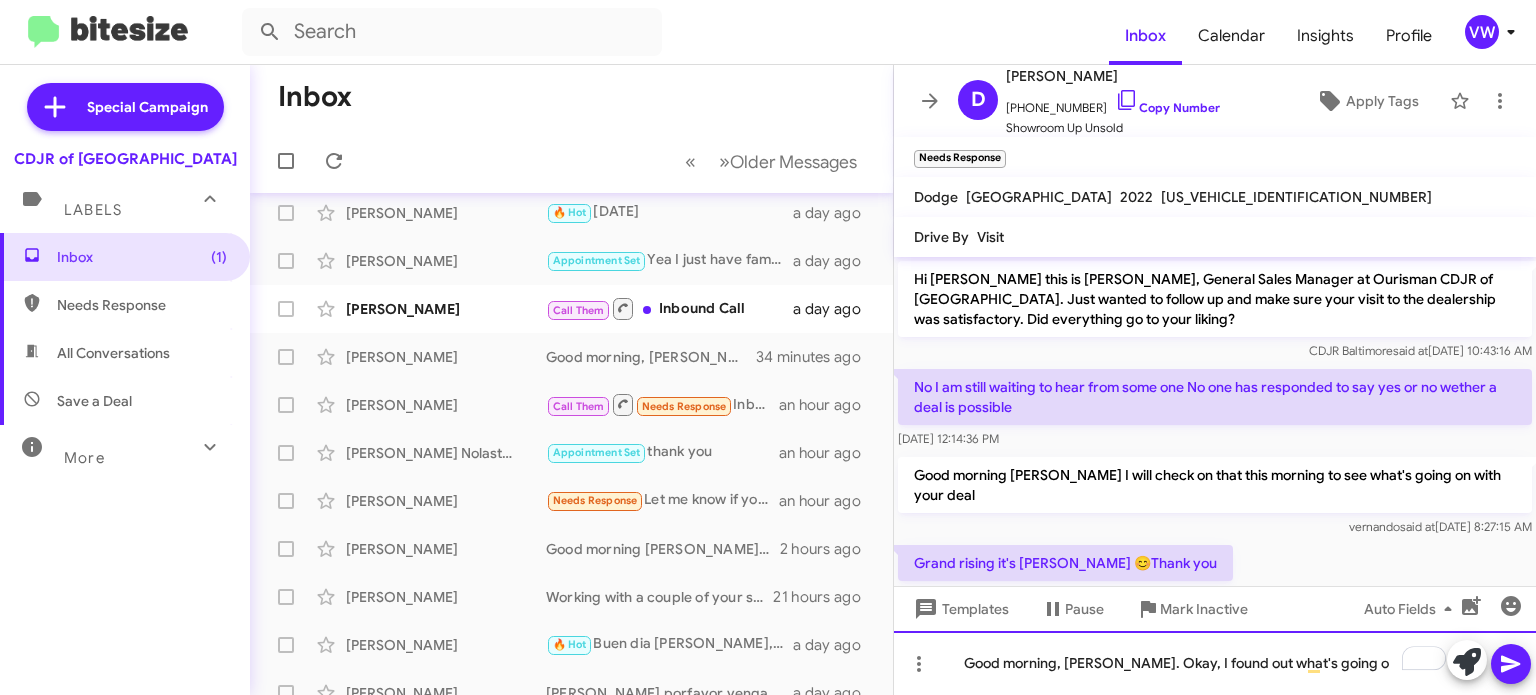 drag, startPoint x: 1047, startPoint y: 669, endPoint x: 1002, endPoint y: 678, distance: 45.891174 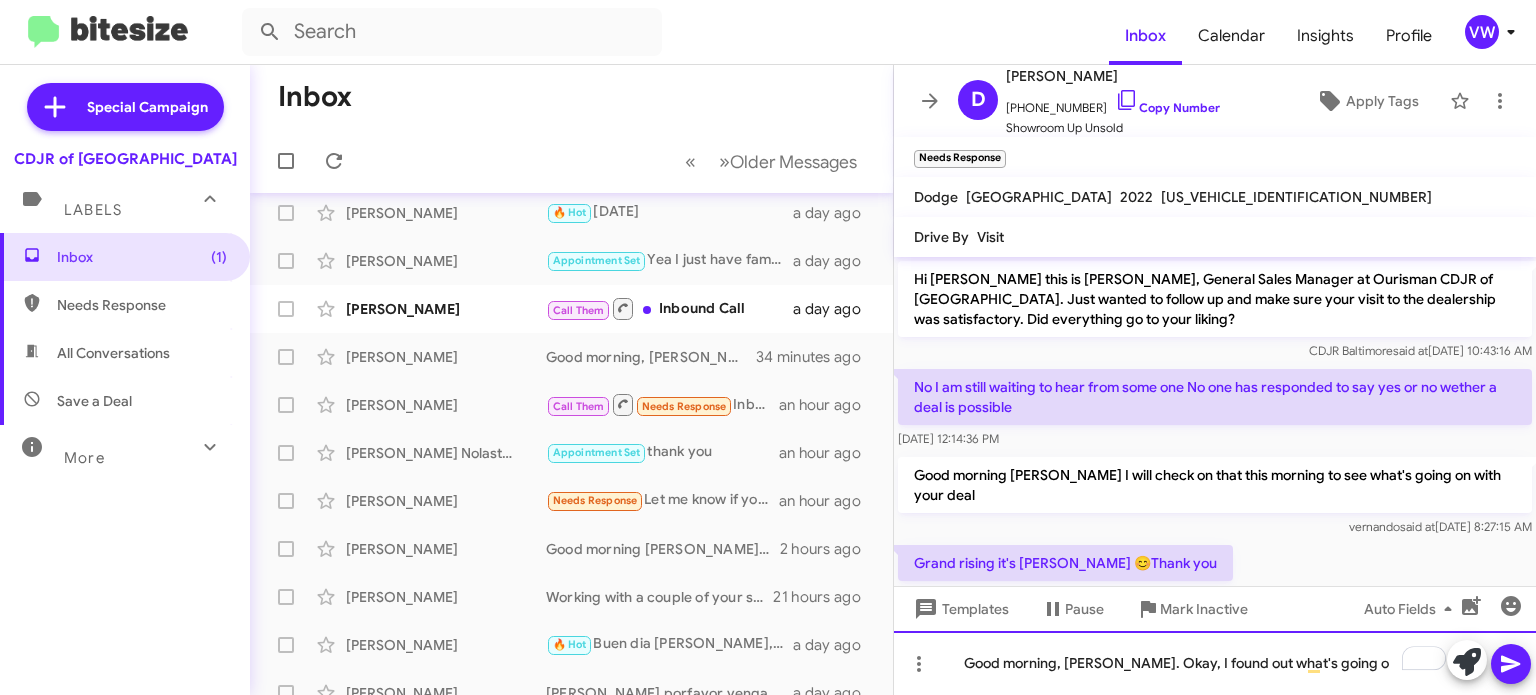 click on "Good morning, [PERSON_NAME]. Okay, I found out what's going o" 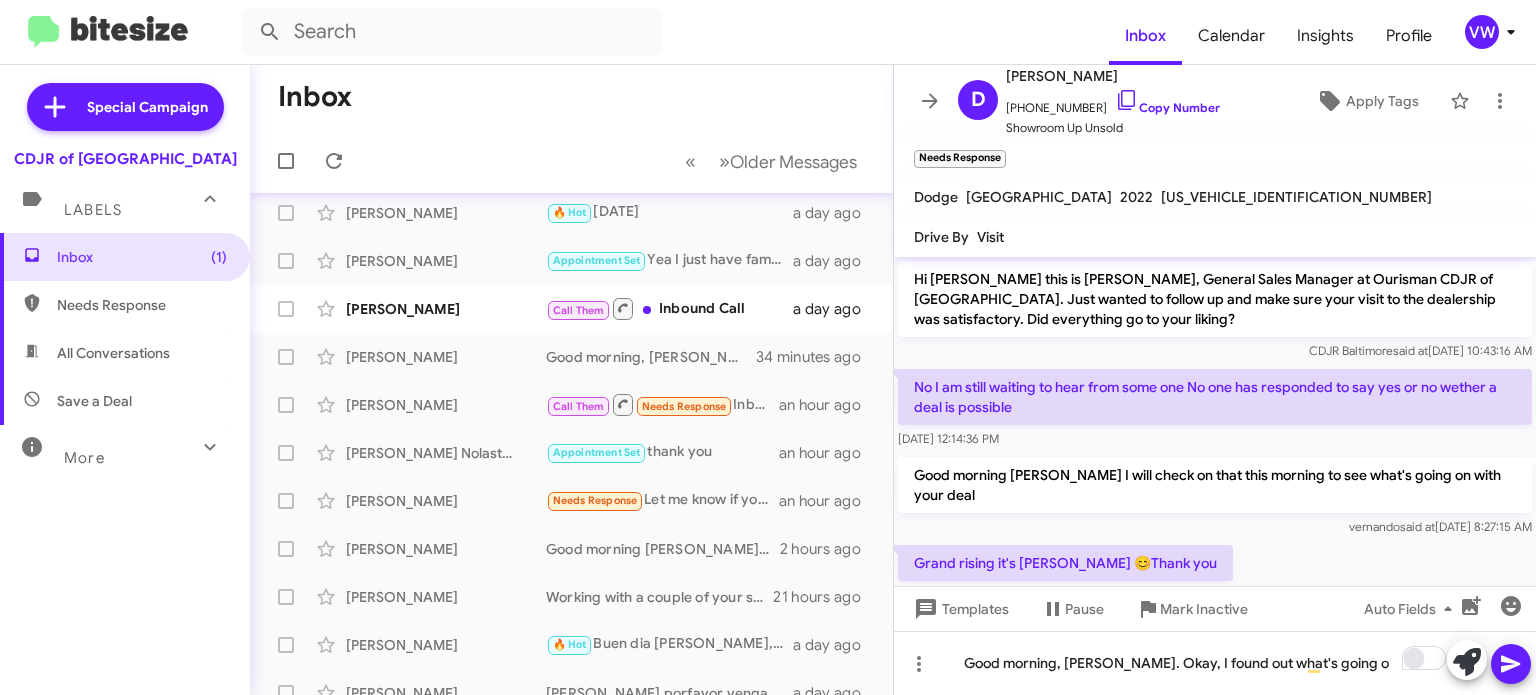 click 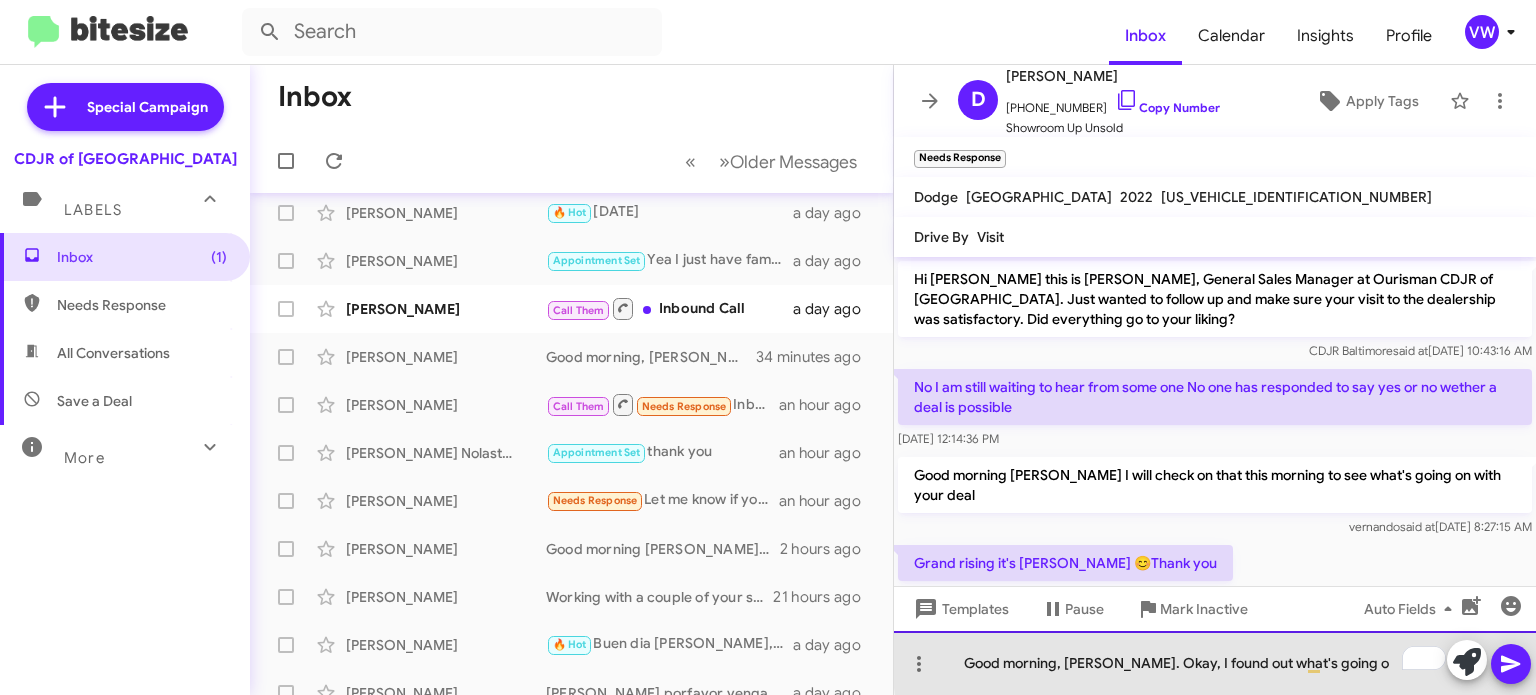 click on "Good morning, [PERSON_NAME]. Okay, I found out what's going o" 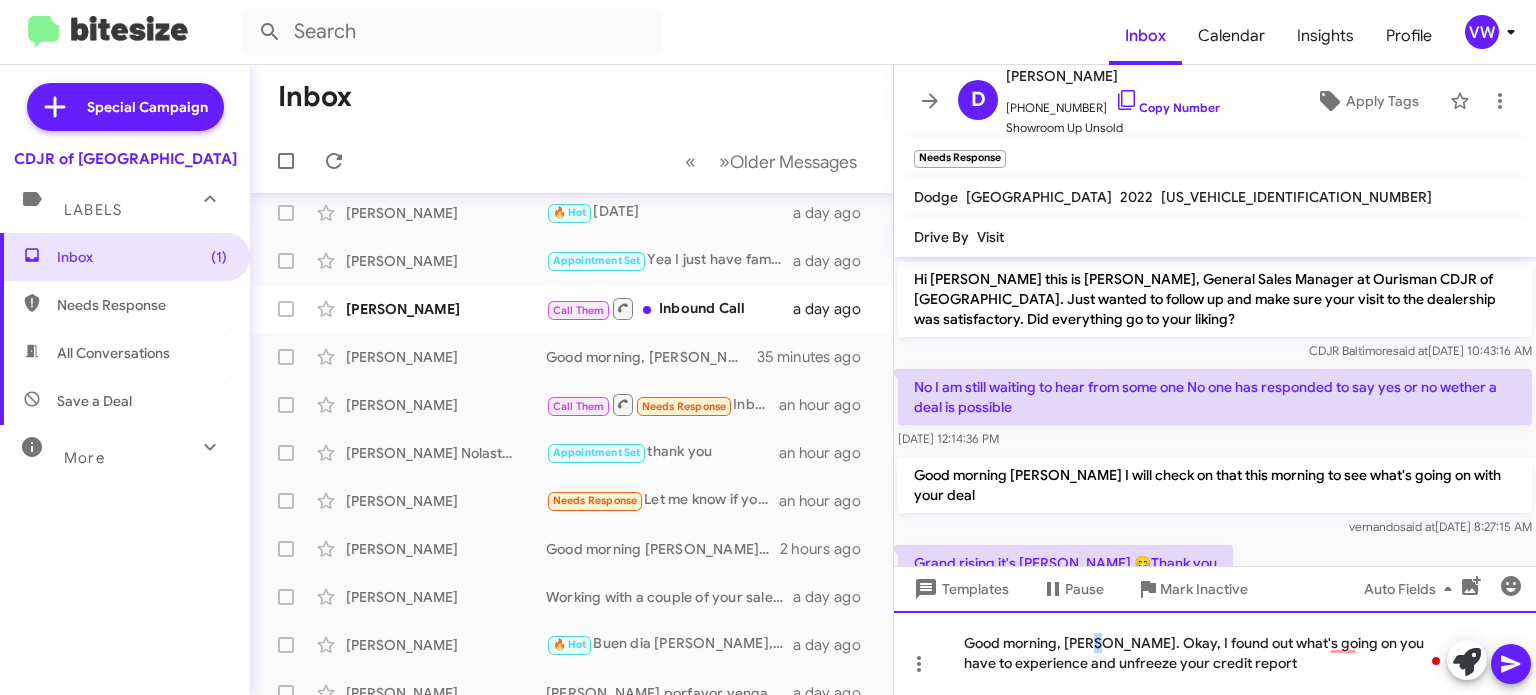 click on "Good morning, [PERSON_NAME]. Okay, I found out what's going on you have to experience and unfreeze your credit report" 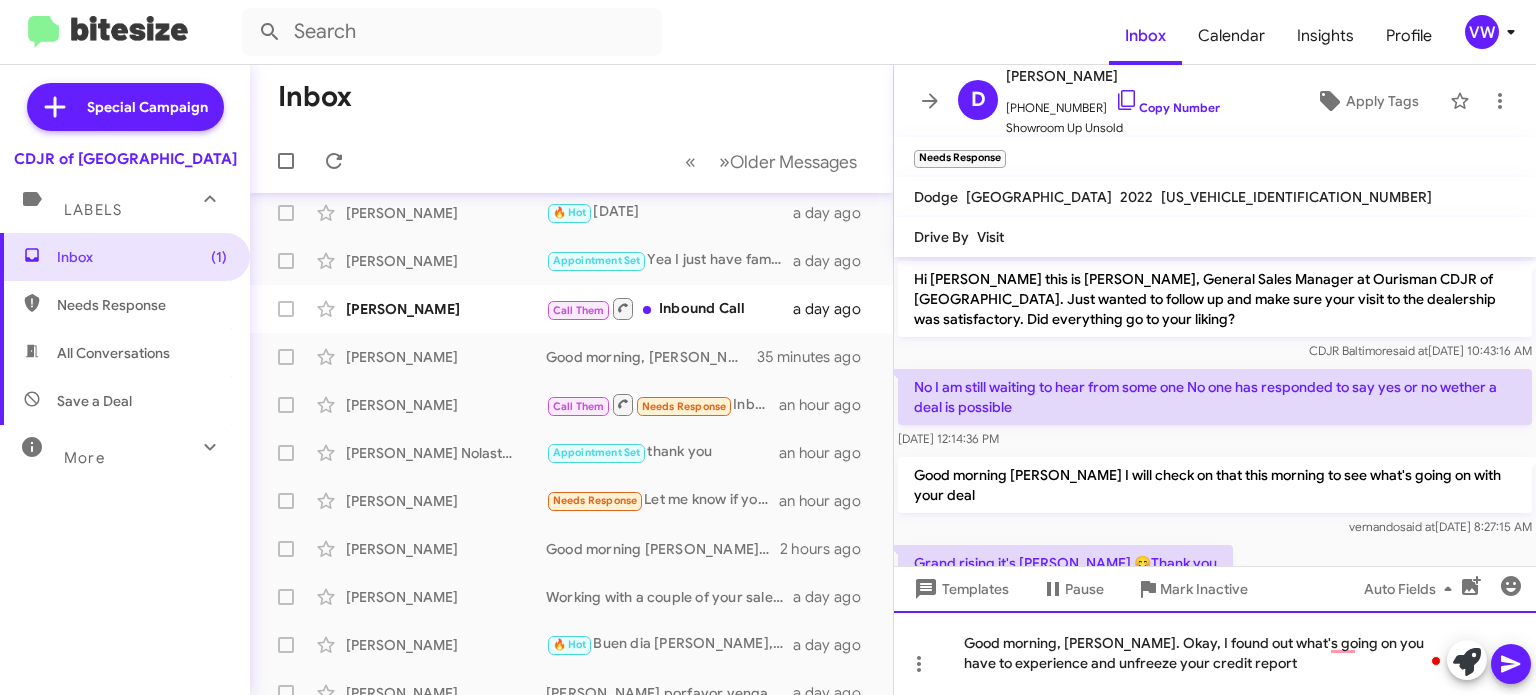 click on "Good morning, [PERSON_NAME]. Okay, I found out what's going on you have to experience and unfreeze your credit report" 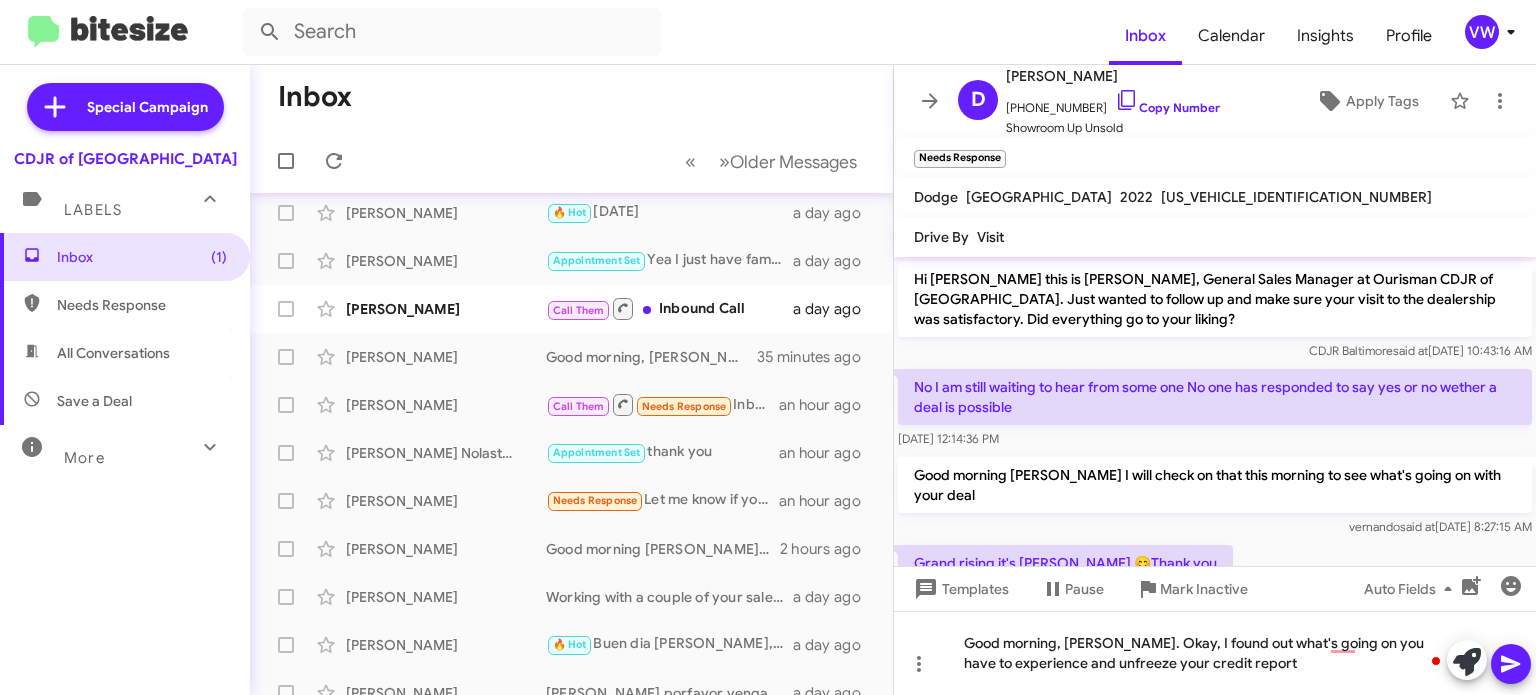 click on "Good morning [PERSON_NAME] I will check on that this morning to see what's going on with your deal" 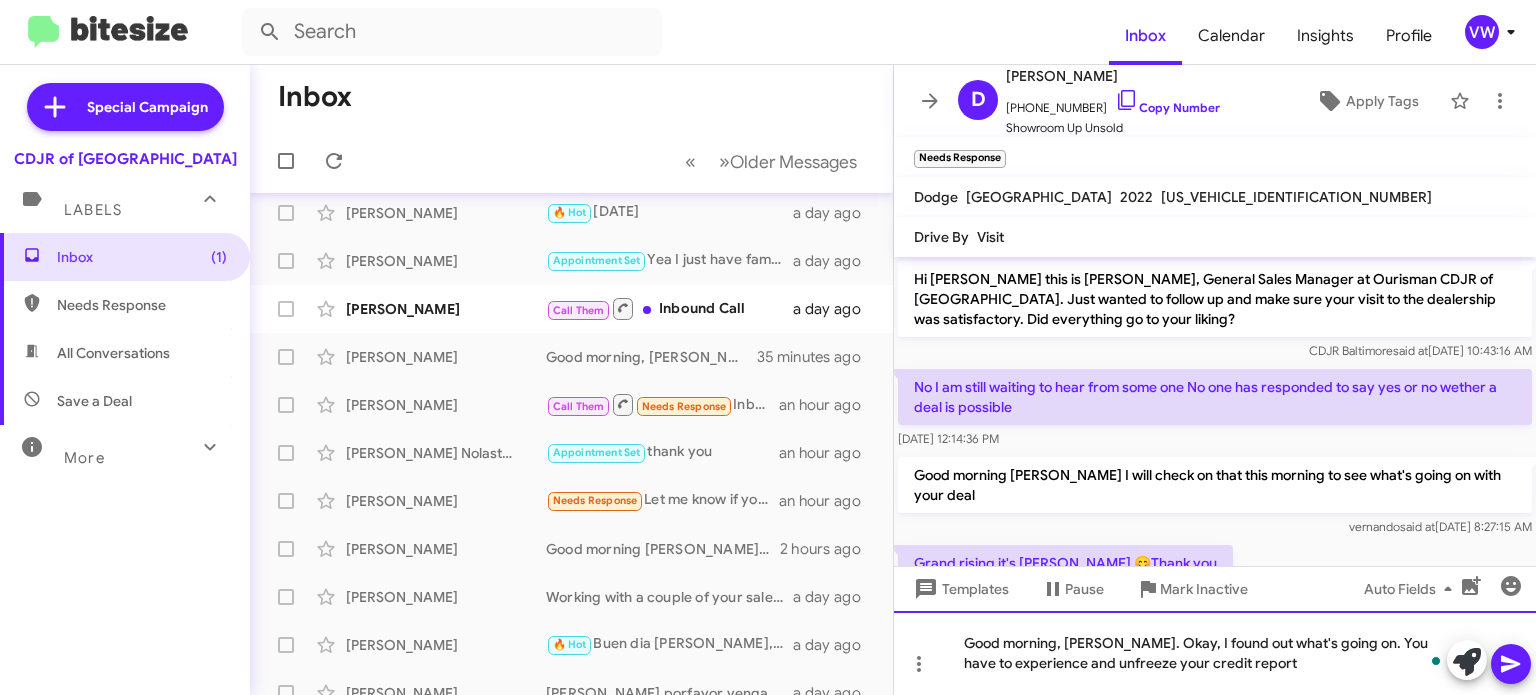 click on "Good morning, [PERSON_NAME]. Okay, I found out what's going on. You have to experience and unfreeze your credit report" 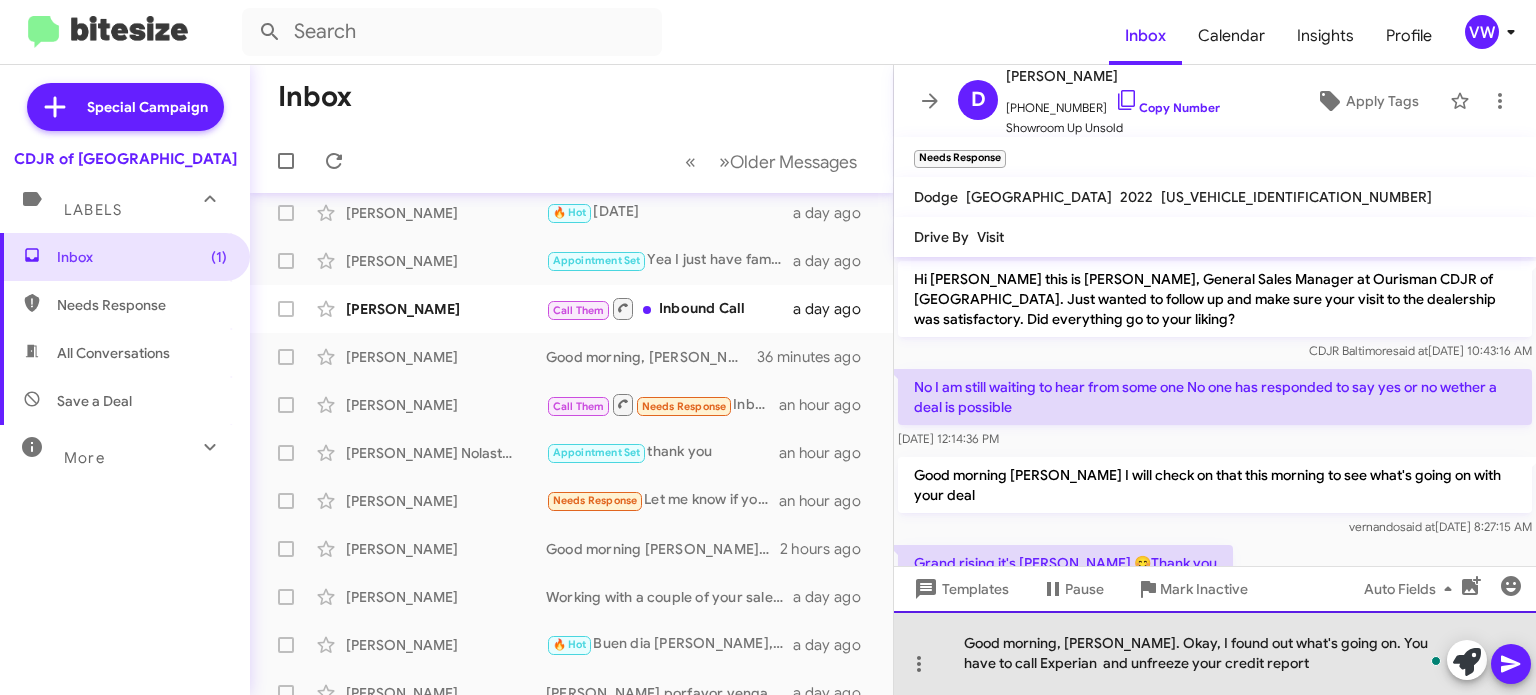 click on "Good morning, [PERSON_NAME]. Okay, I found out what's going on. You have to call Experian  and unfreeze your credit report" 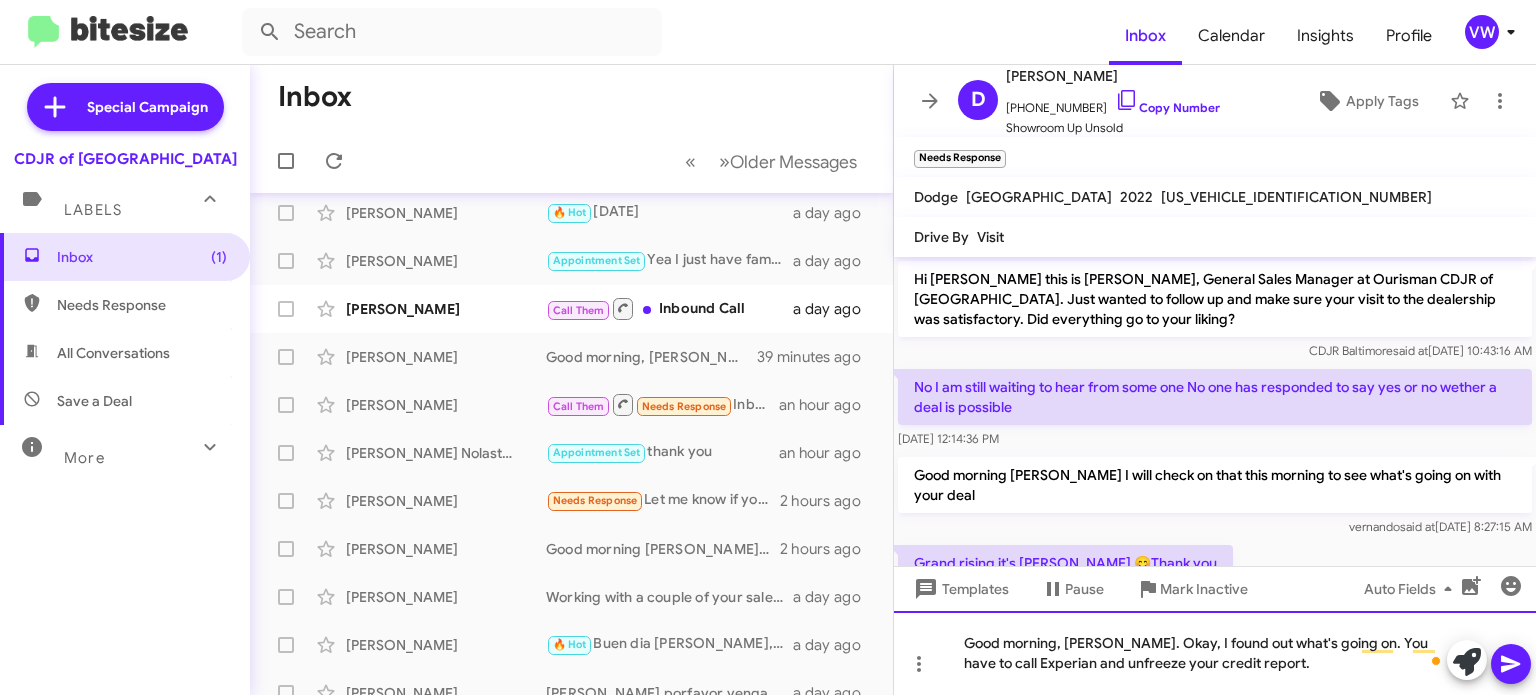 click on "Good morning, [PERSON_NAME]. Okay, I found out what's going on. You have to call Experian and unfreeze your credit report." 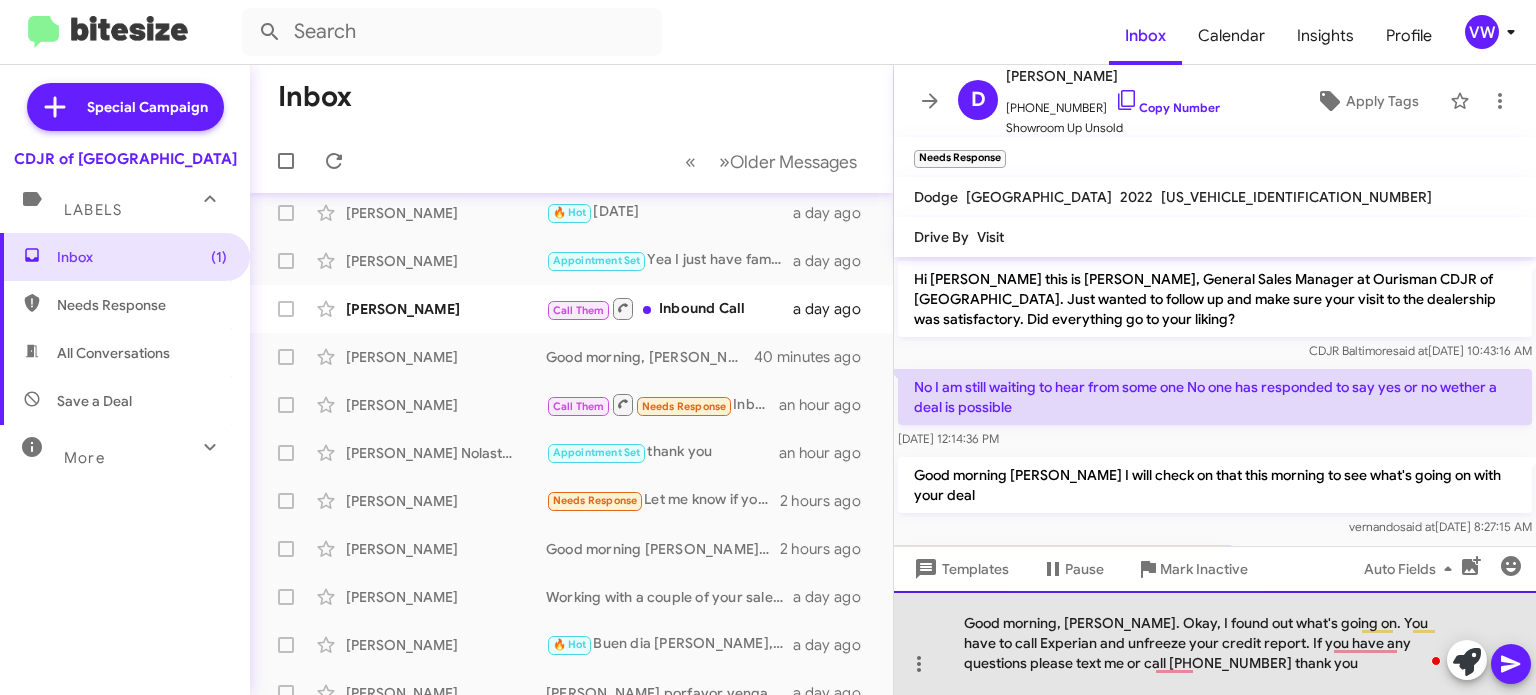 click on "Good morning, [PERSON_NAME]. Okay, I found out what's going on. You have to call Experian and unfreeze your credit report. If you have any questions please text me or call [PHONE_NUMBER] thank you" 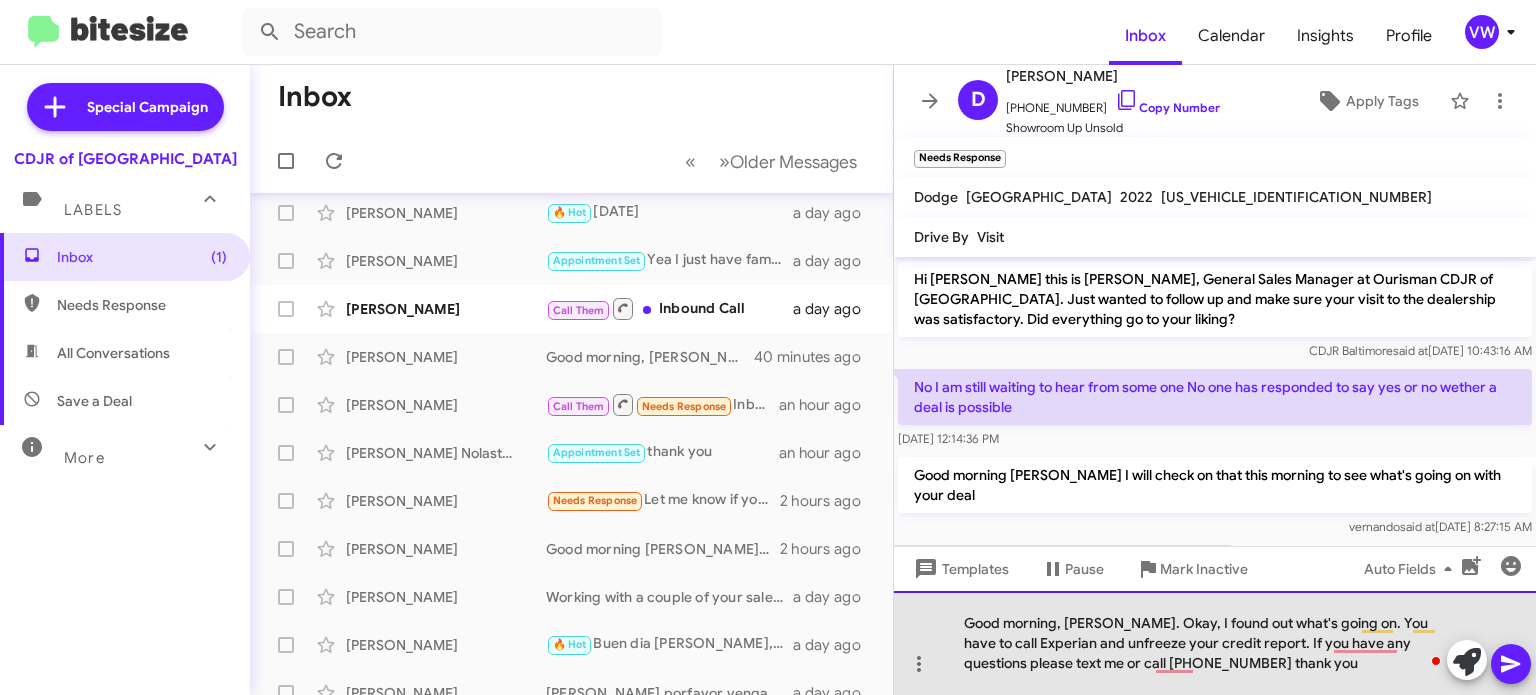 click on "Good morning, [PERSON_NAME]. Okay, I found out what's going on. You have to call Experian and unfreeze your credit report. If you have any questions please text me or call [PHONE_NUMBER] thank you" 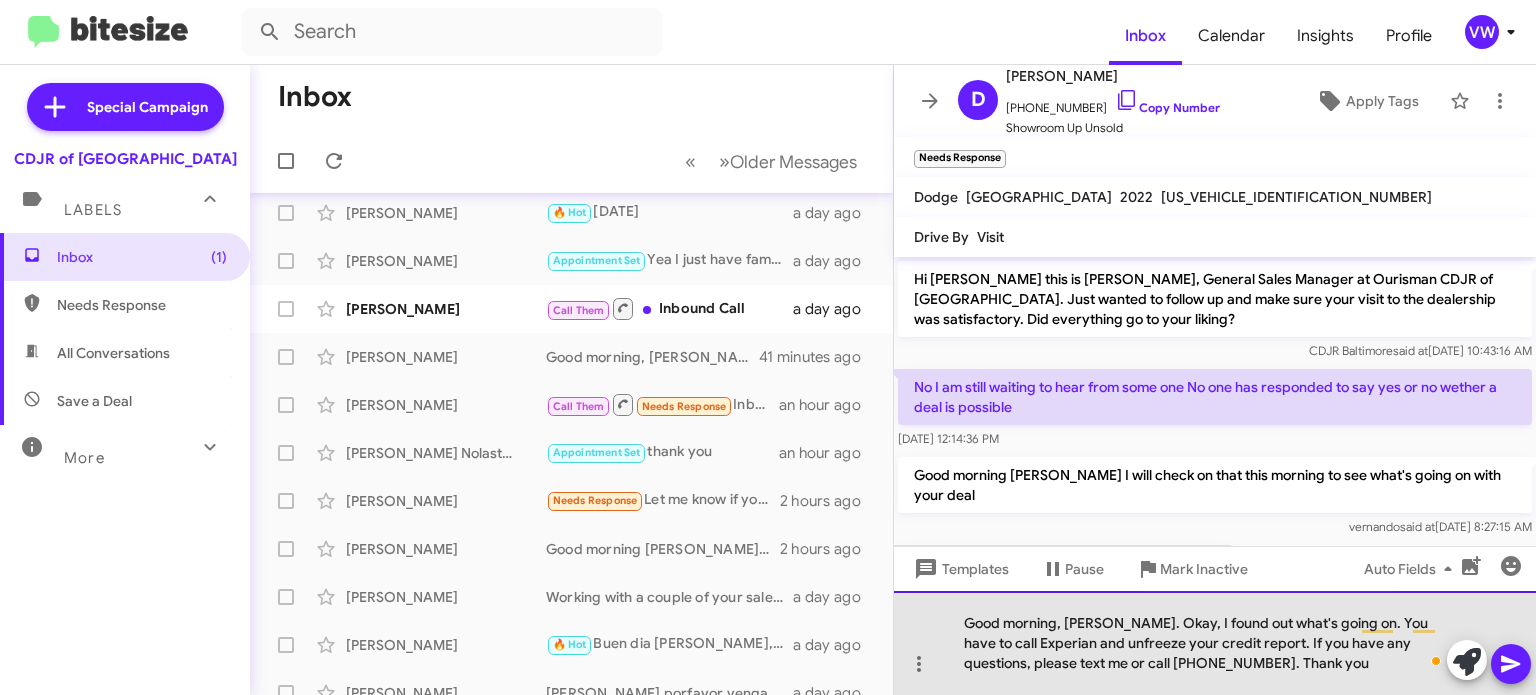 click on "Good morning, [PERSON_NAME]. Okay, I found out what's going on. You have to call Experian and unfreeze your credit report. If you have any questions, please text me or call [PHONE_NUMBER]. Thank you" 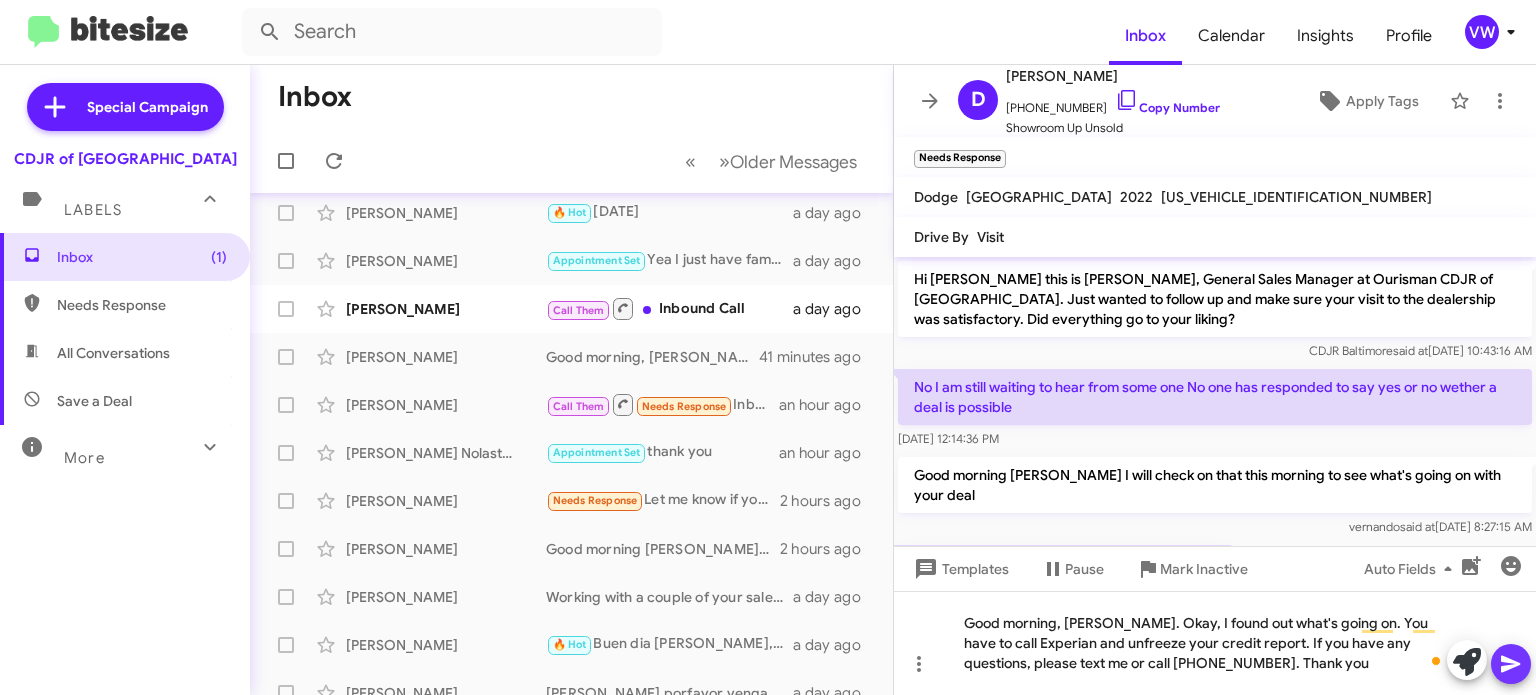 click 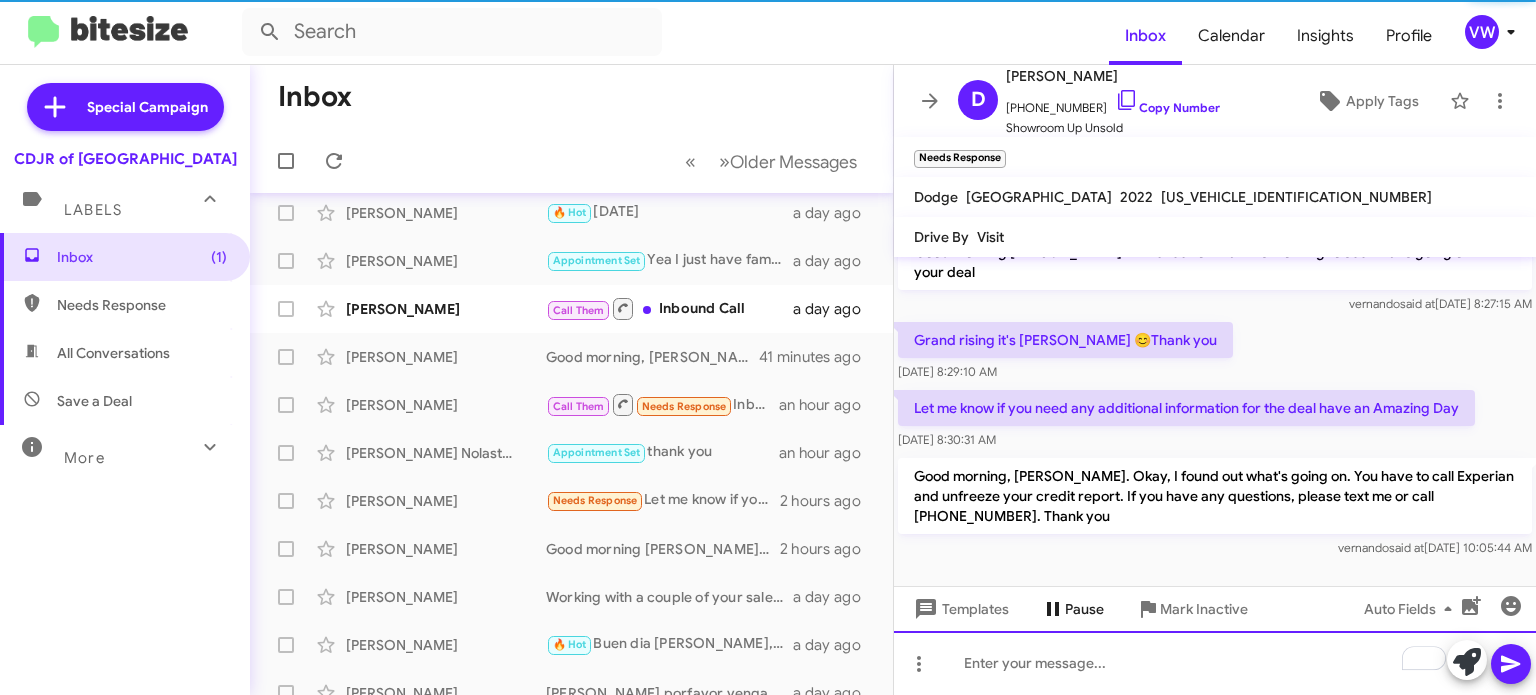 scroll, scrollTop: 228, scrollLeft: 0, axis: vertical 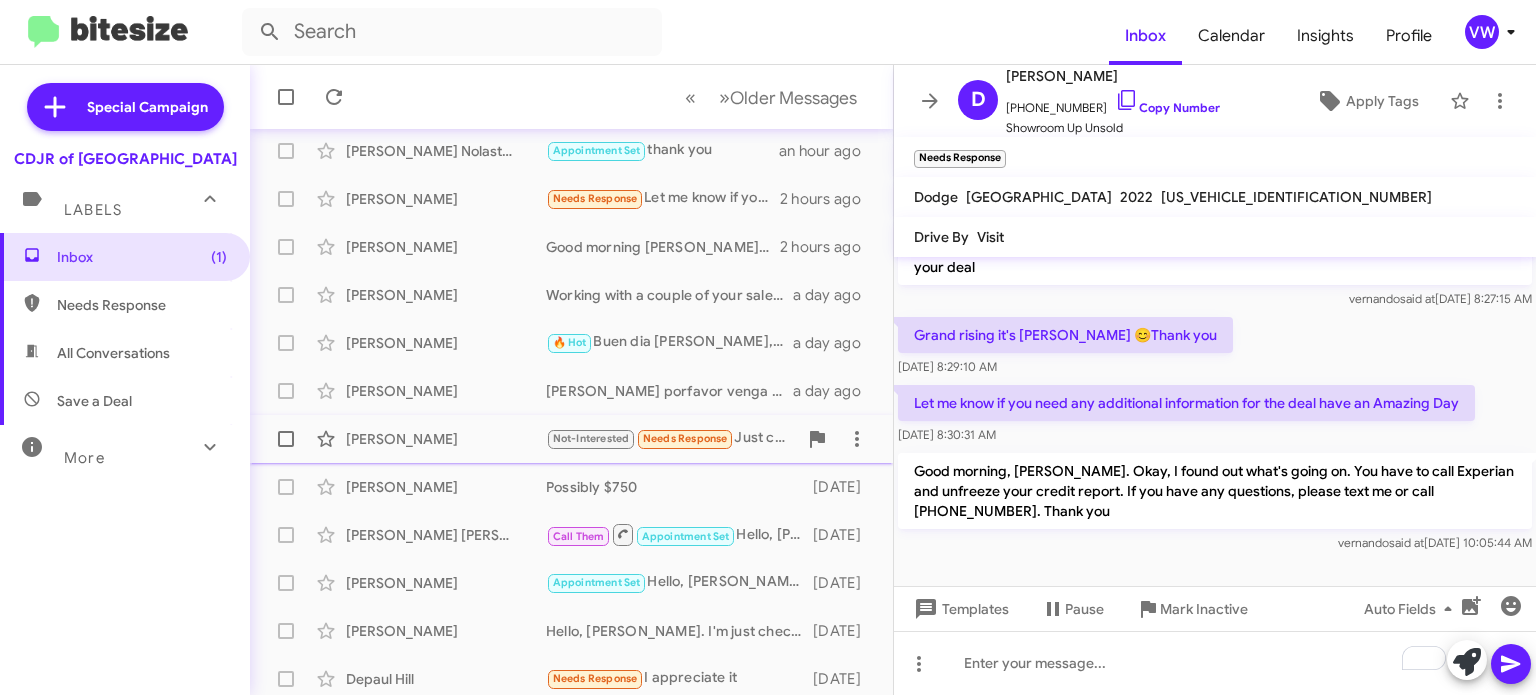 click on "Needs Response" 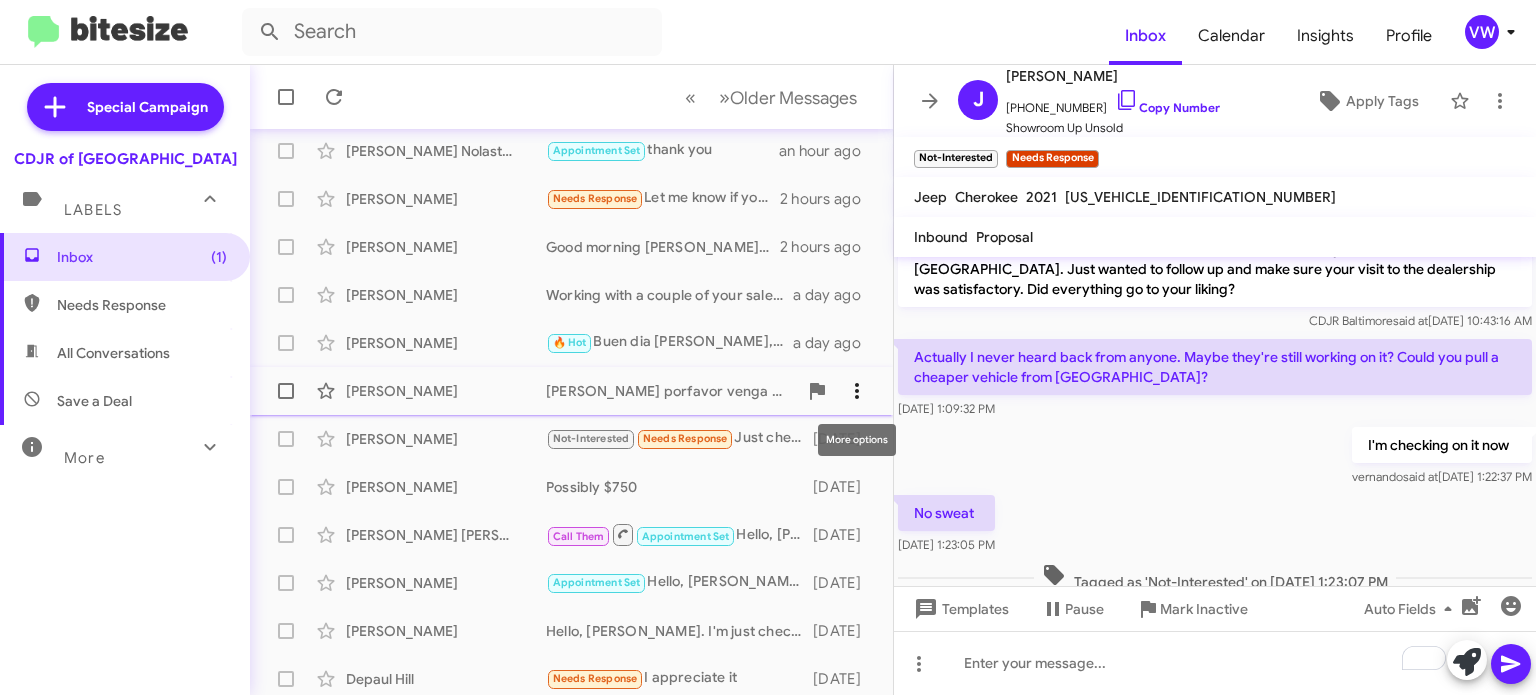 scroll, scrollTop: 31, scrollLeft: 0, axis: vertical 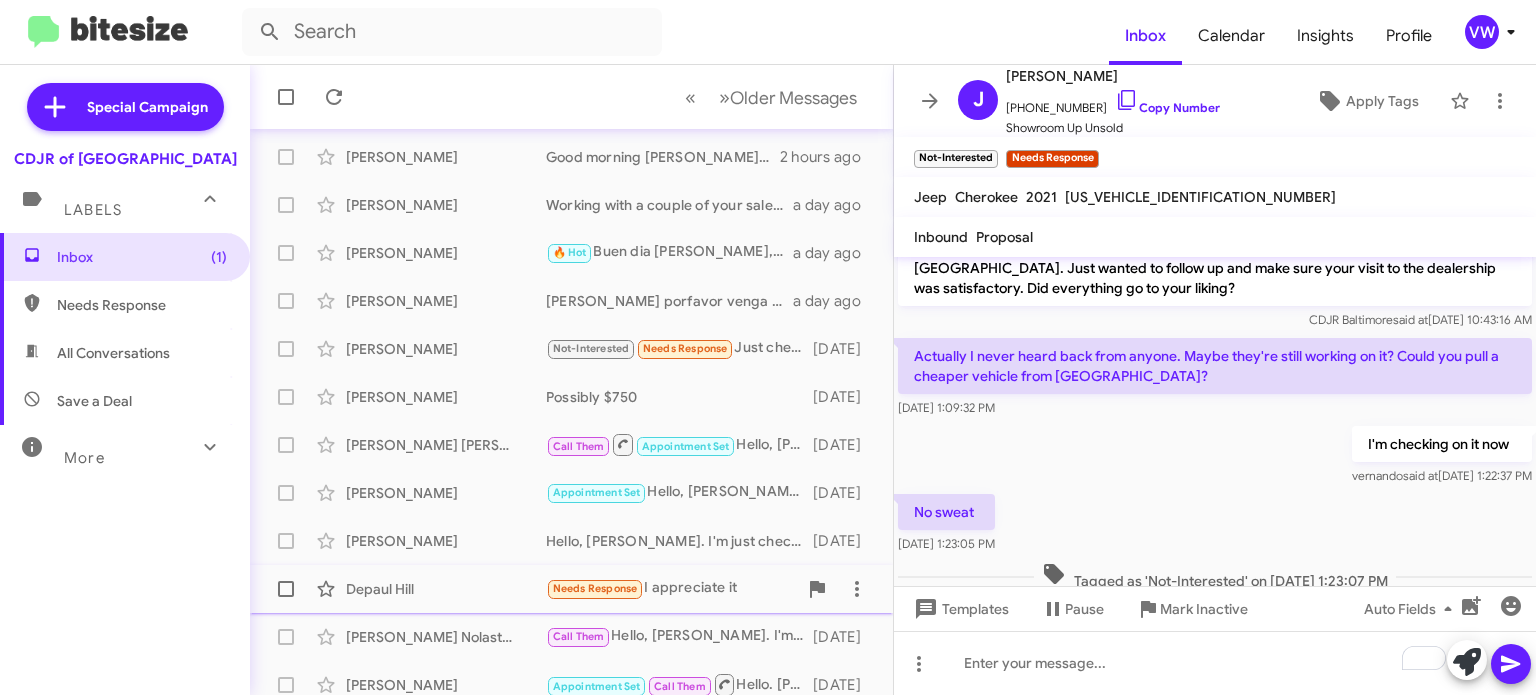 click on "Needs Response" 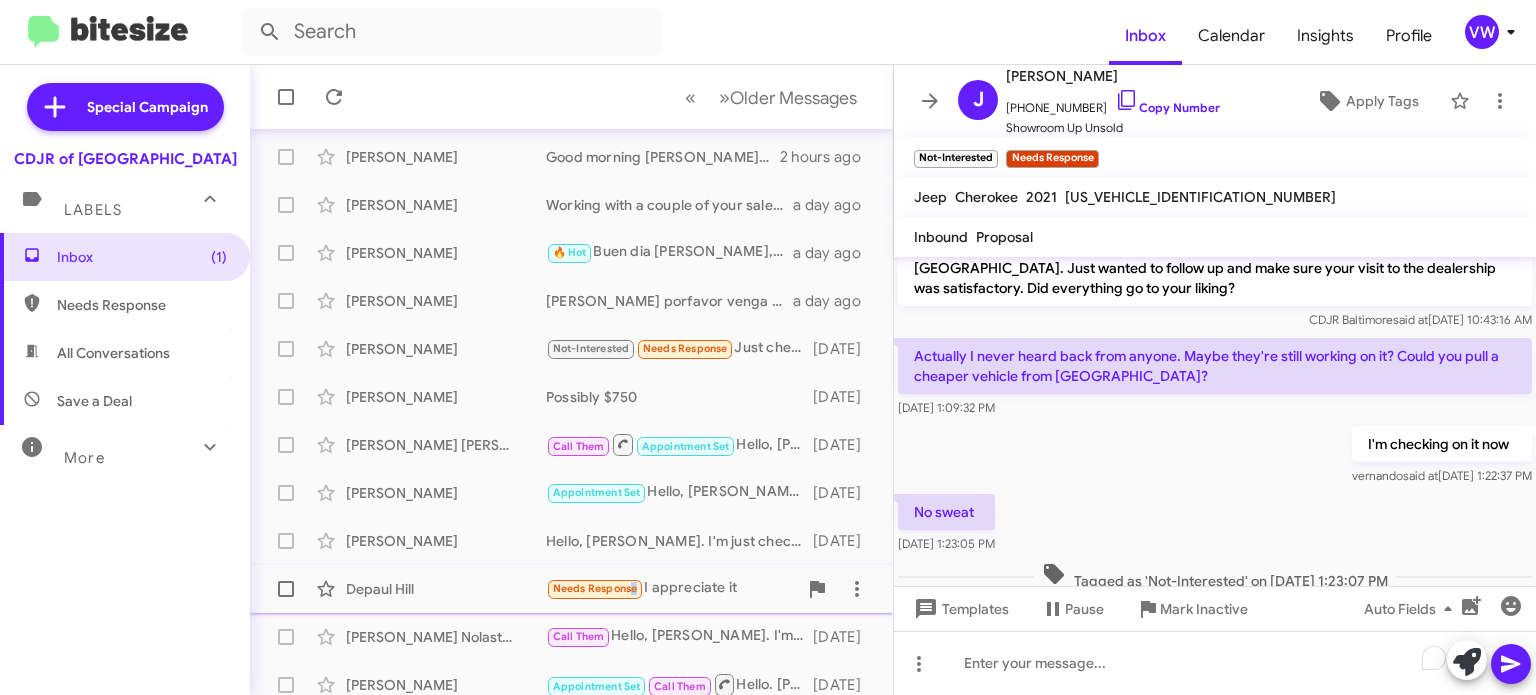 drag, startPoint x: 629, startPoint y: 581, endPoint x: 624, endPoint y: 590, distance: 10.29563 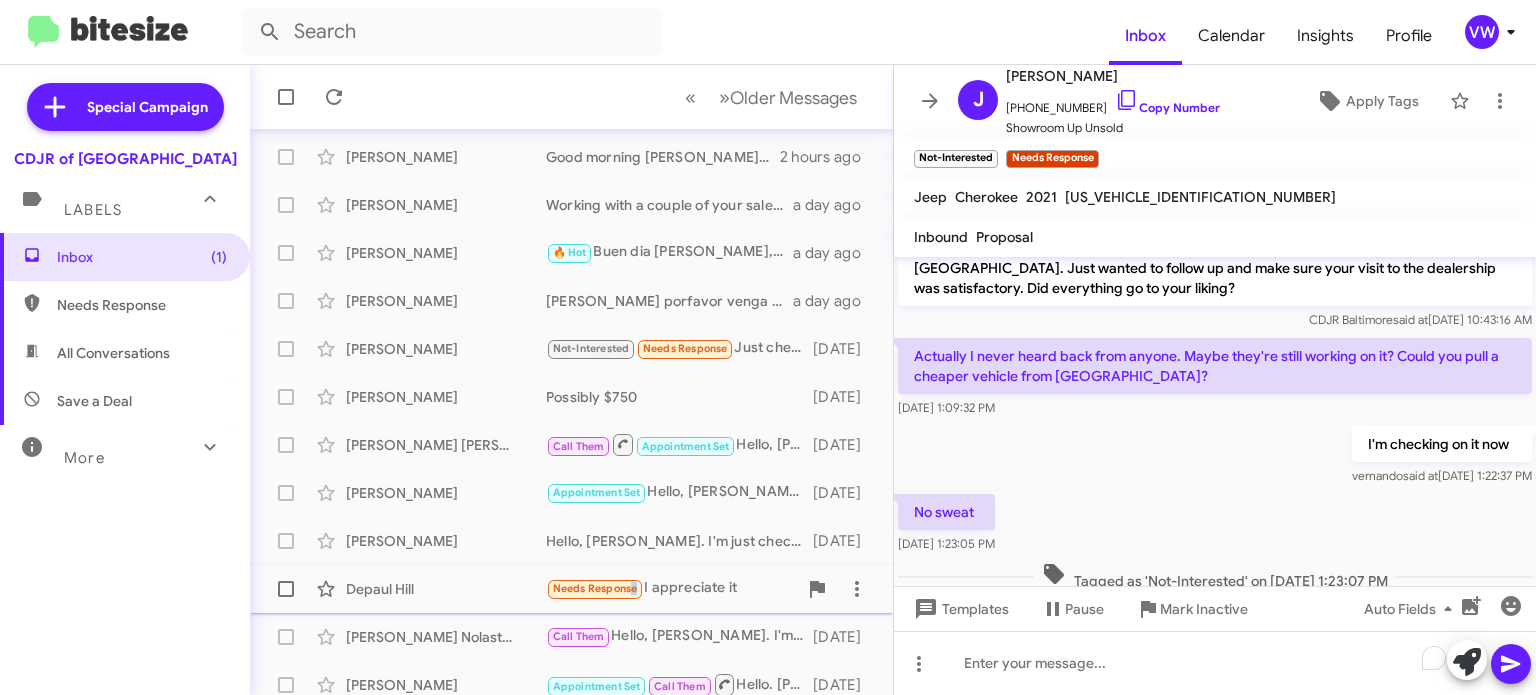 click on "Needs Response" 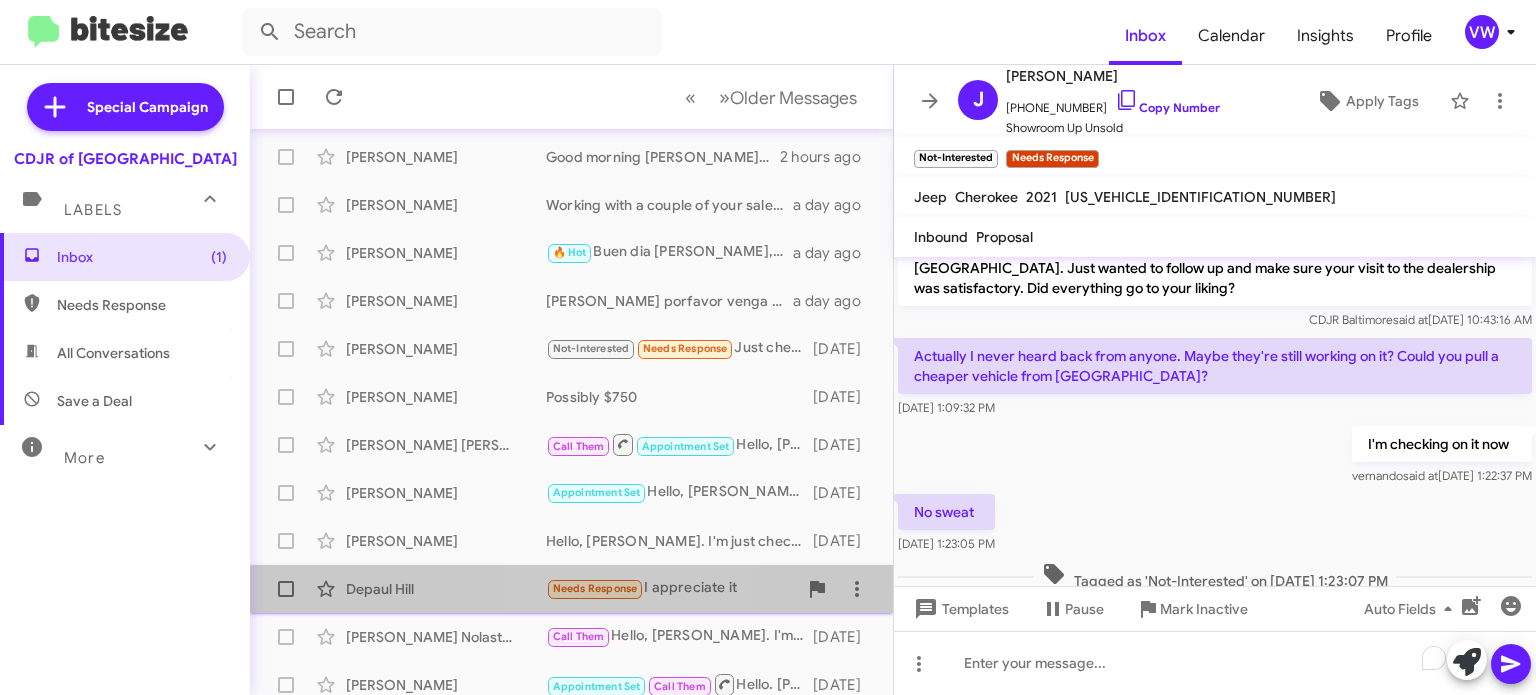 click on "Needs Response" 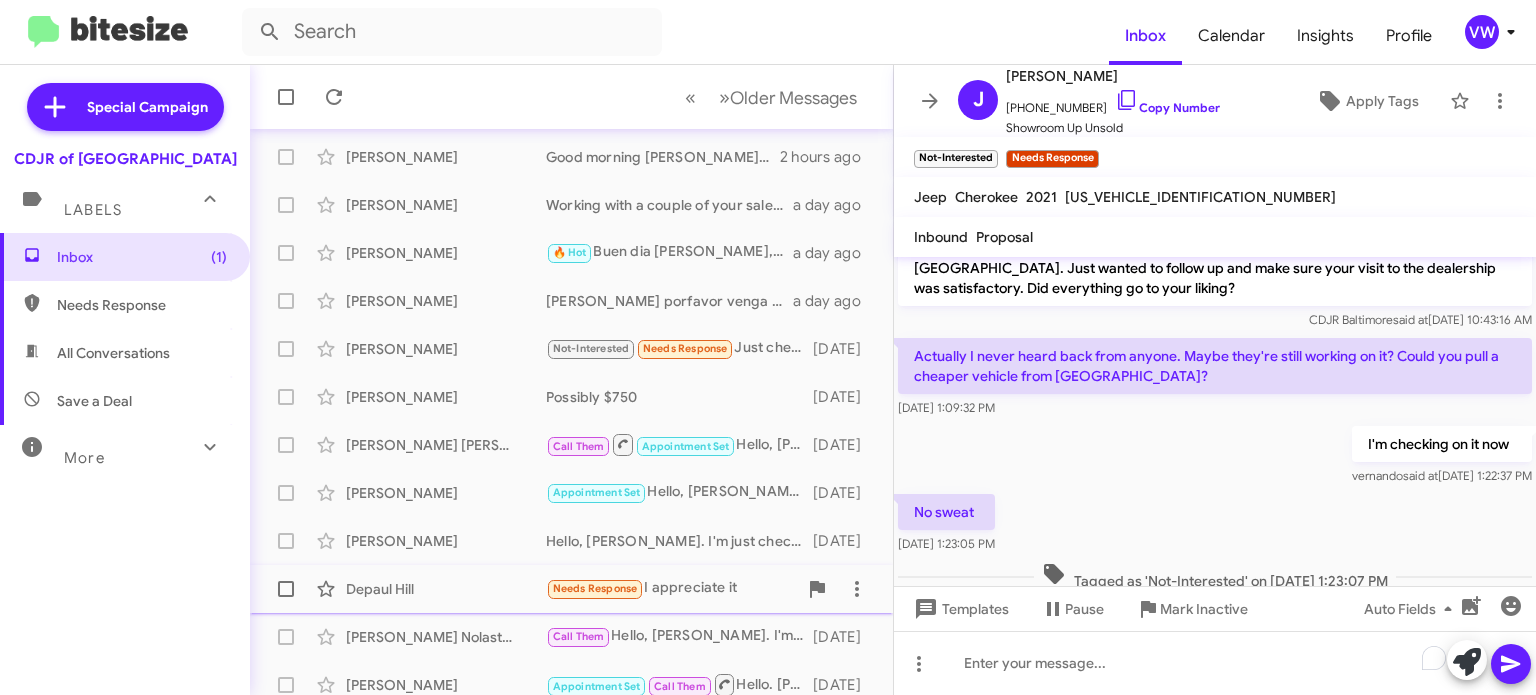 click on "Needs Response" 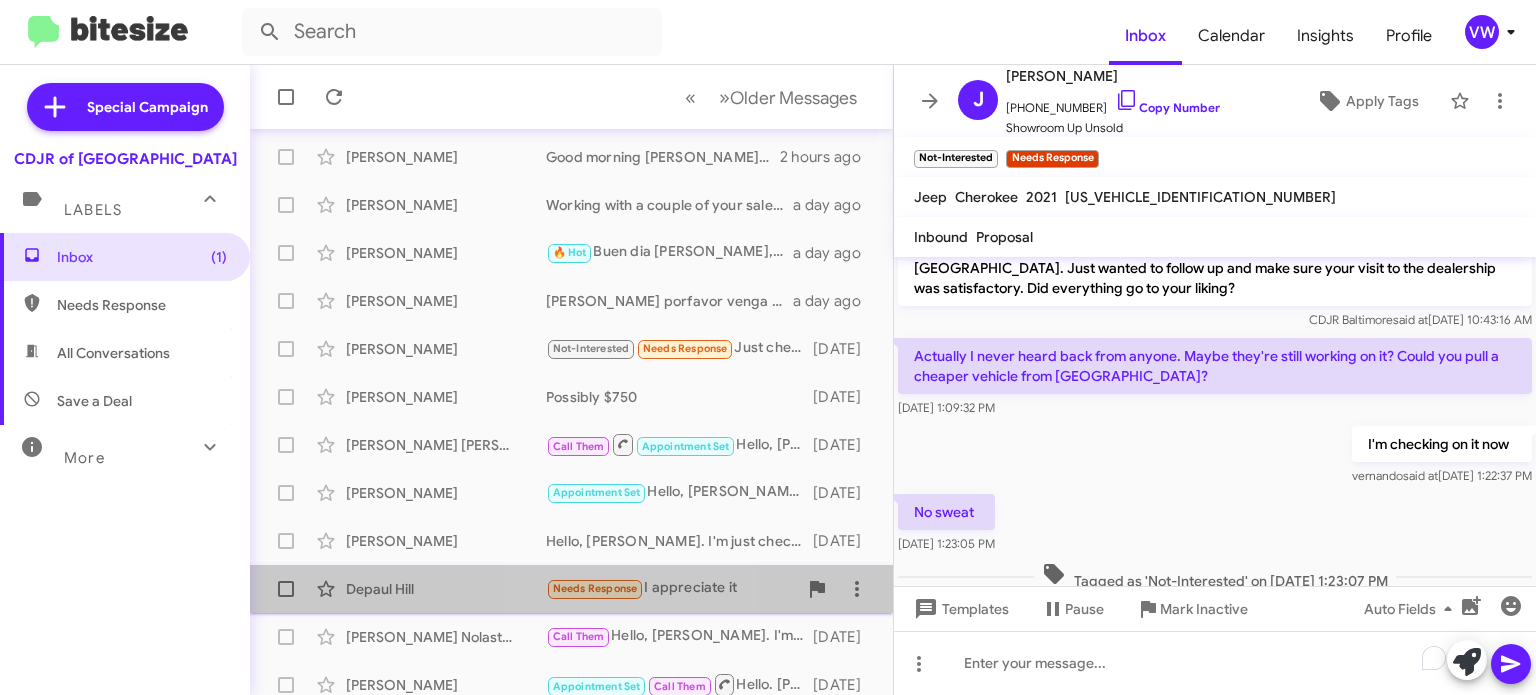 click on "Needs Response" 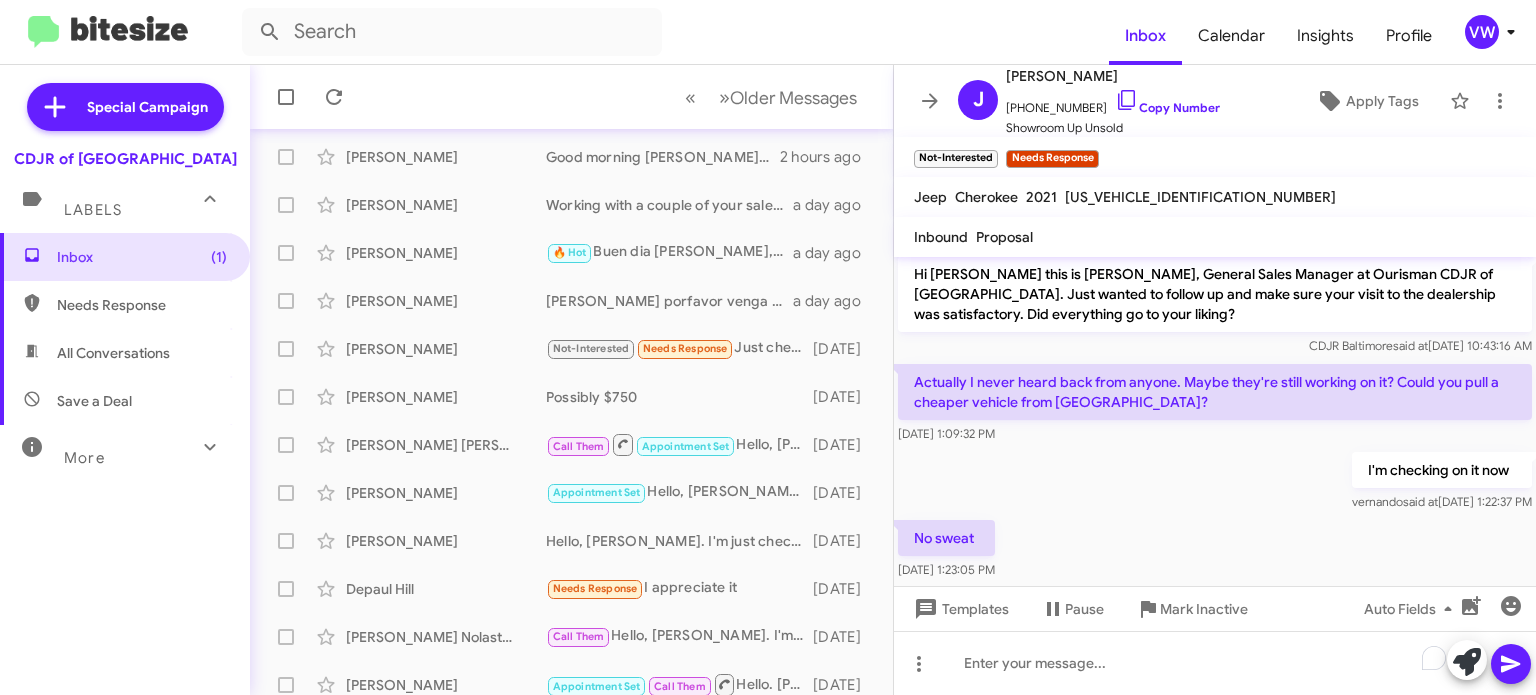 scroll, scrollTop: 0, scrollLeft: 0, axis: both 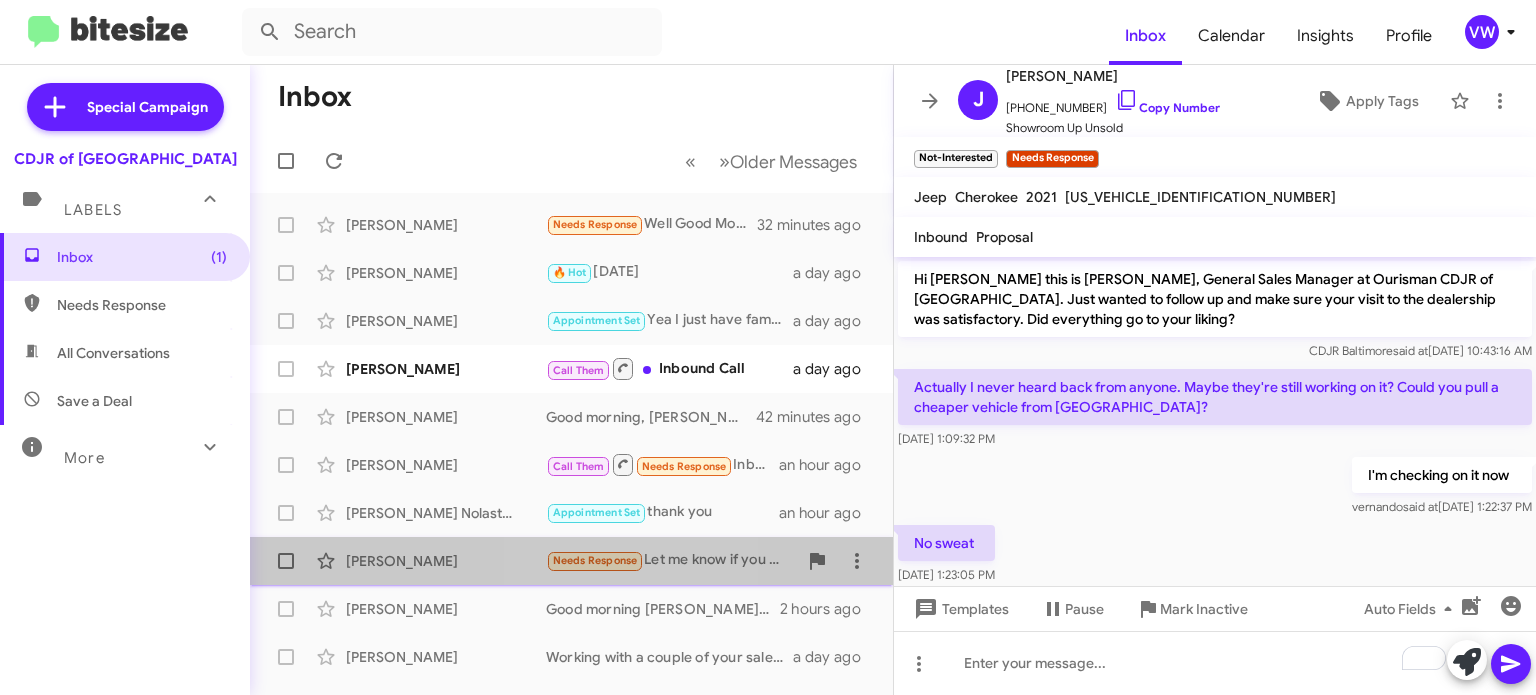 click on "Needs Response" 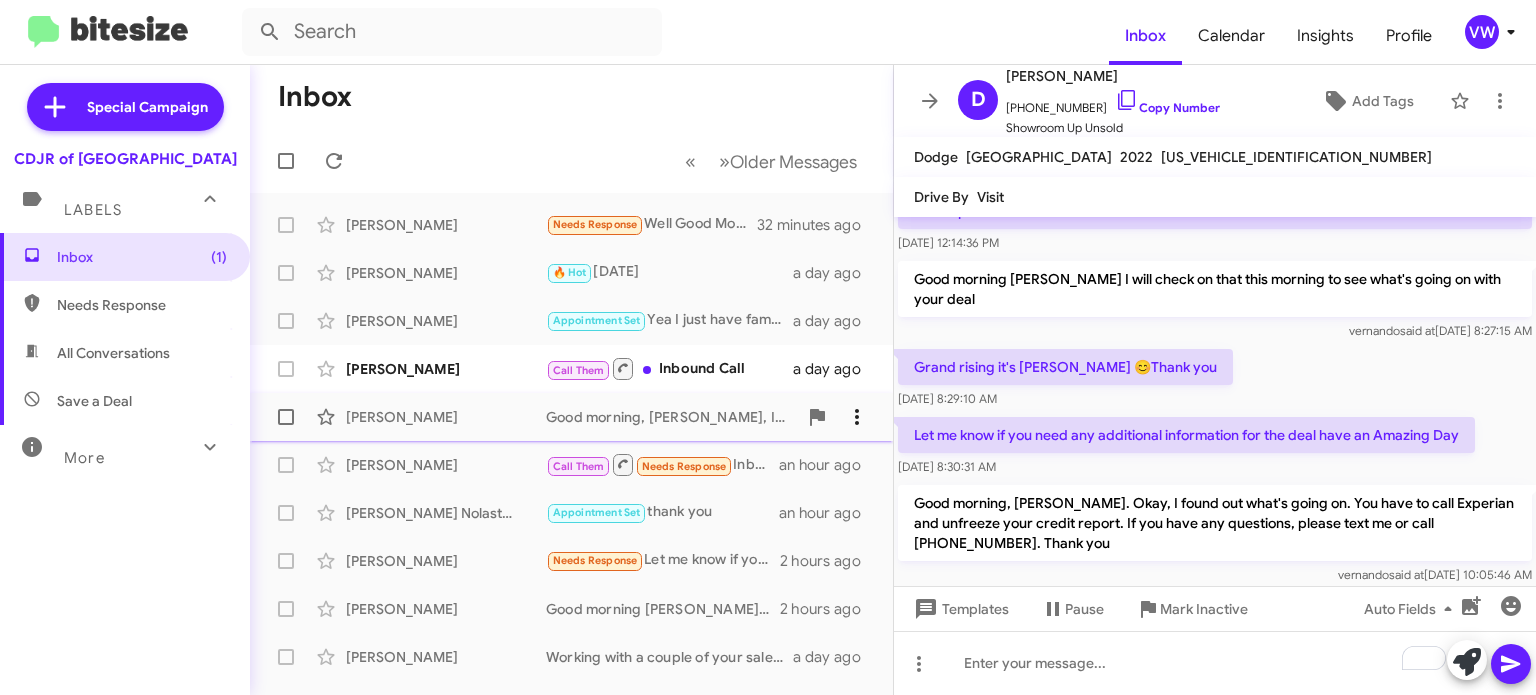 scroll, scrollTop: 156, scrollLeft: 0, axis: vertical 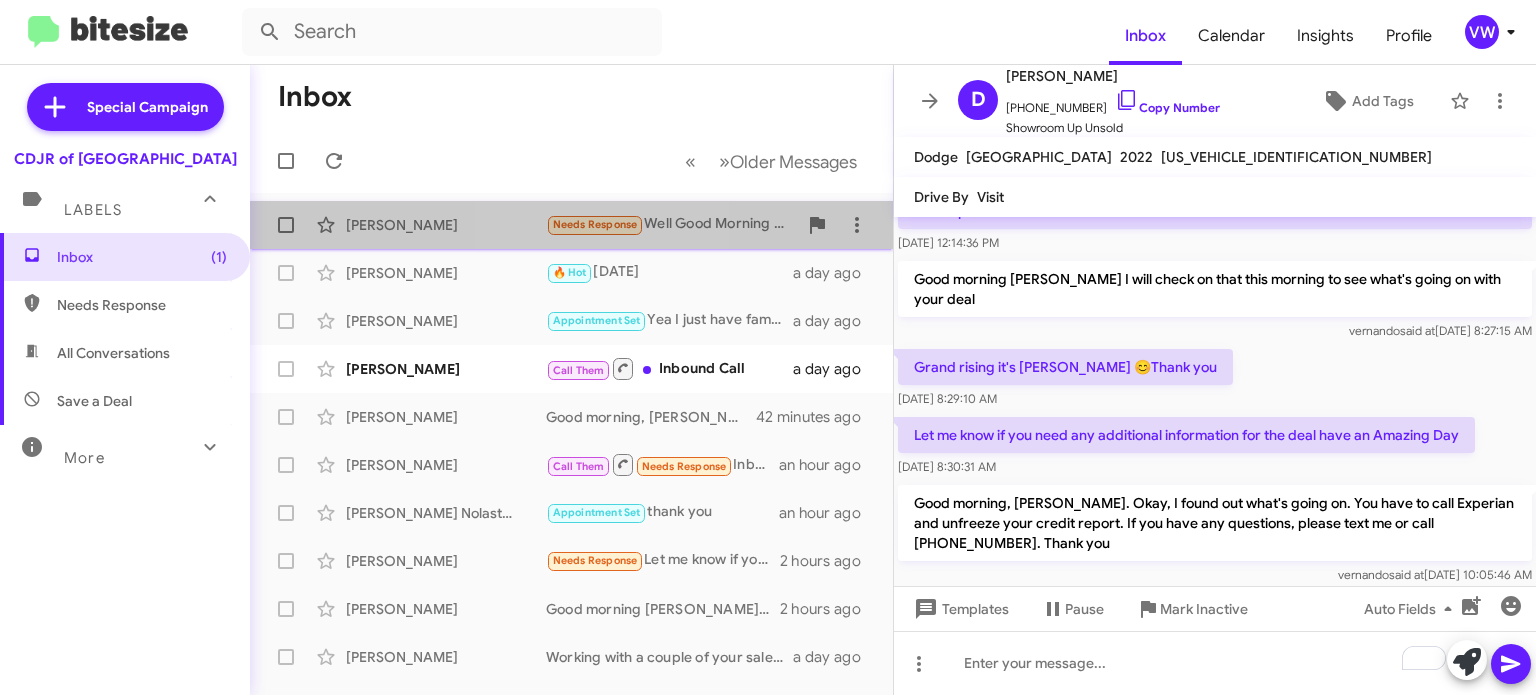 click on "Needs Response" 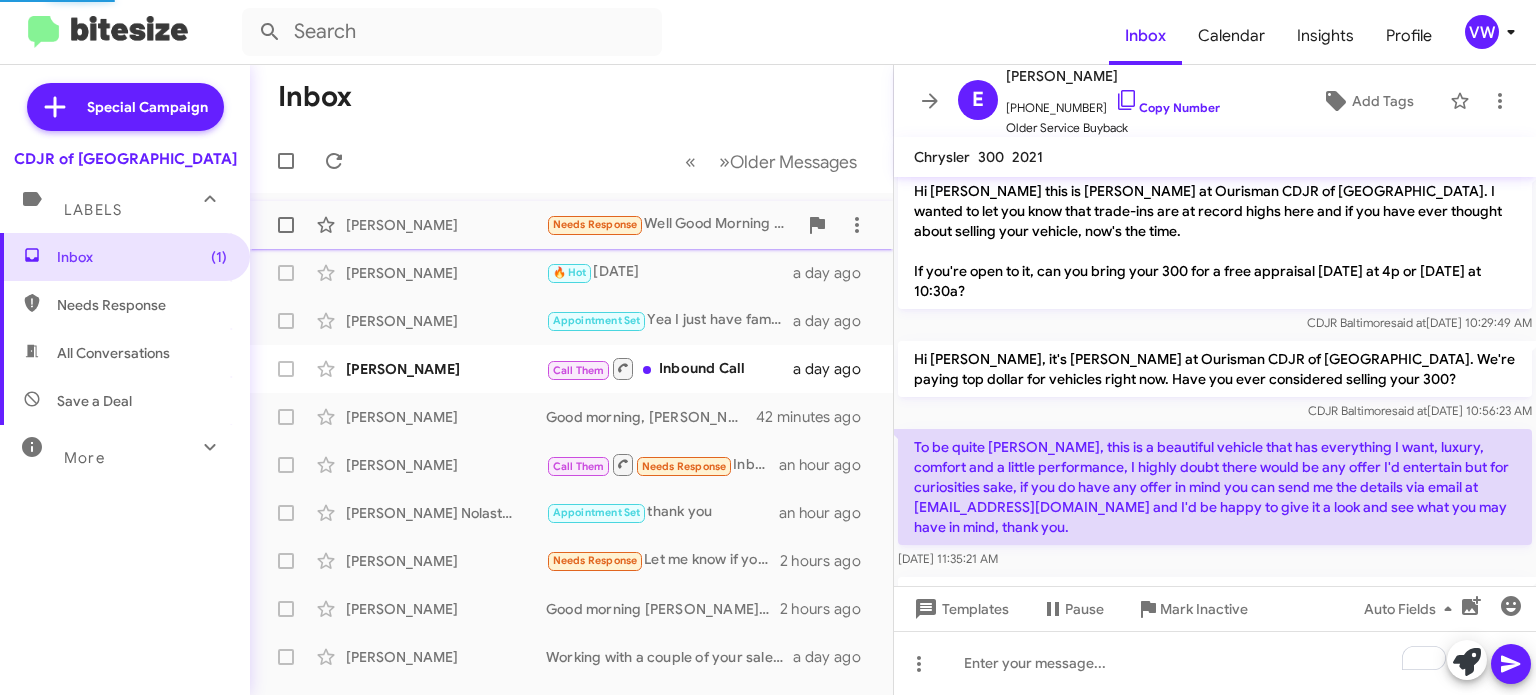 scroll, scrollTop: 481, scrollLeft: 0, axis: vertical 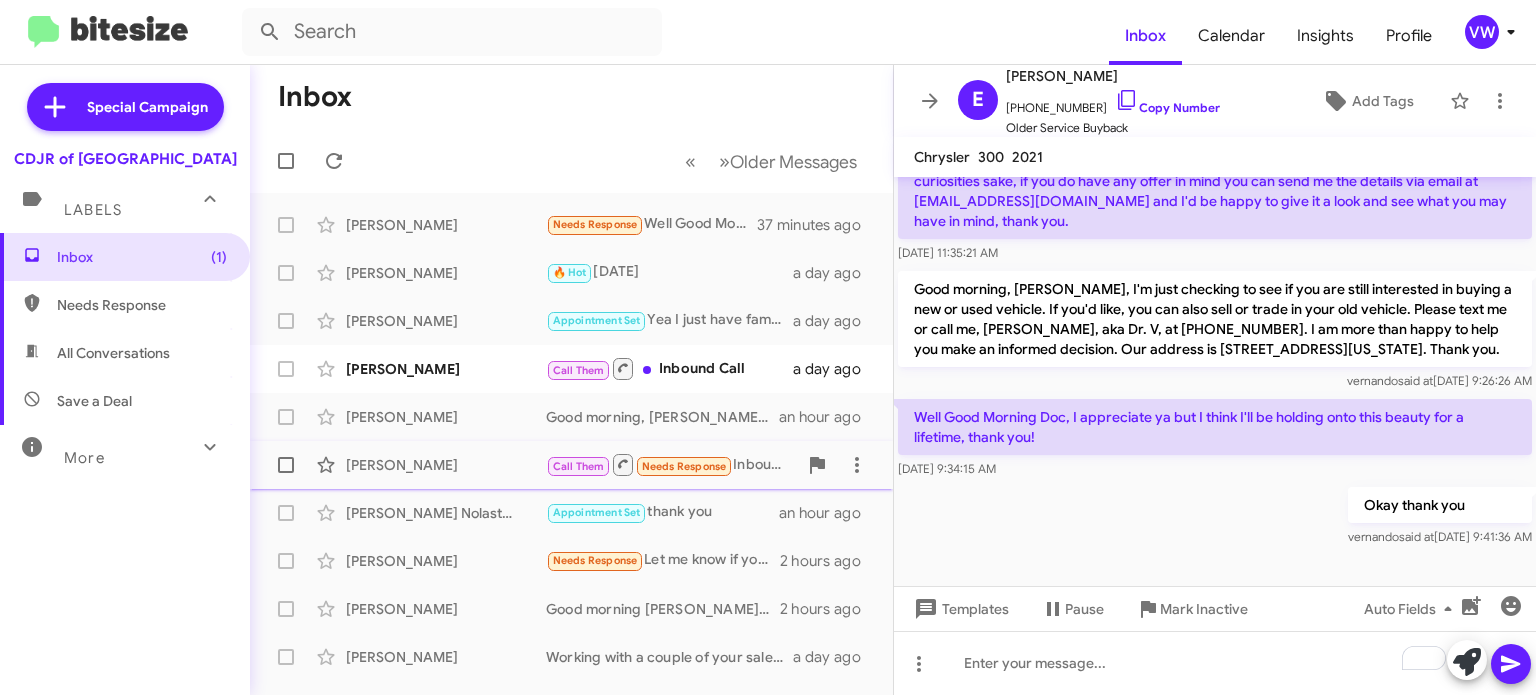 click on "Needs Response" 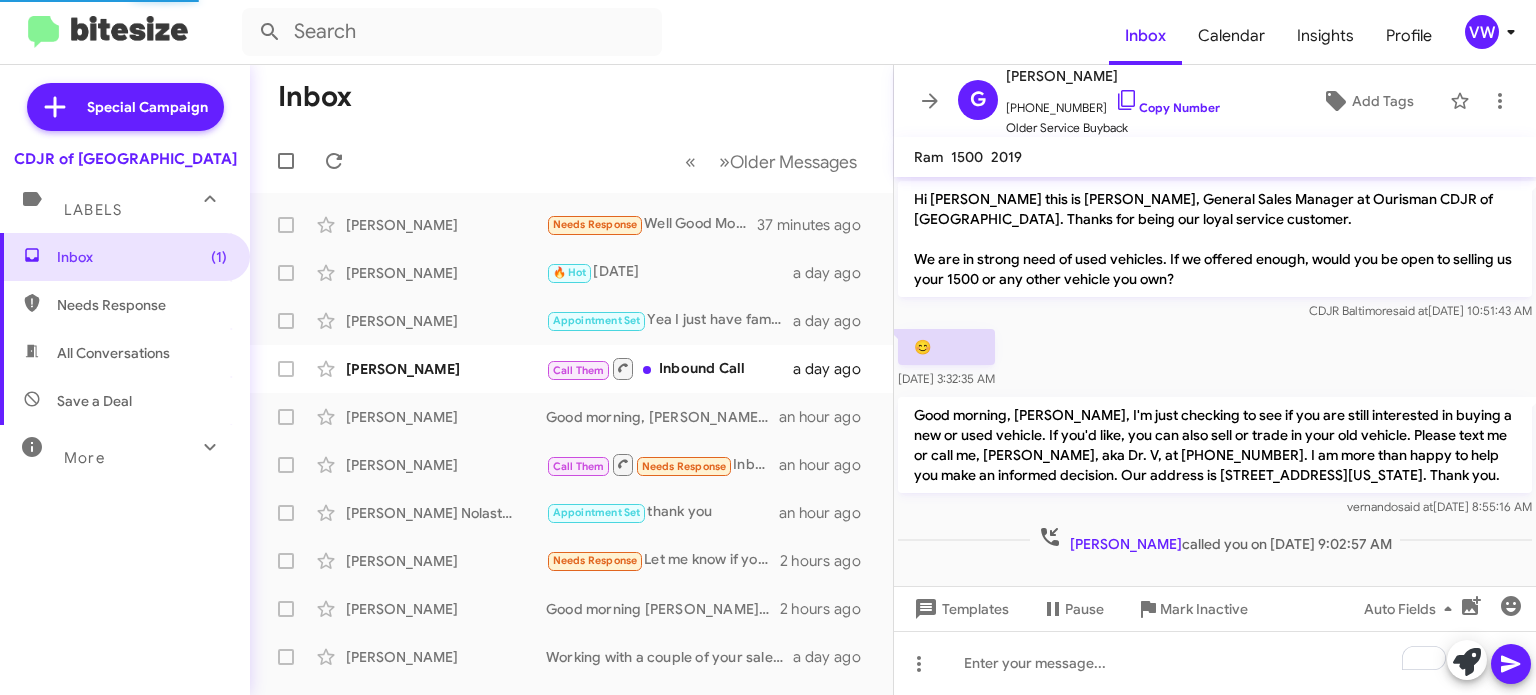 scroll, scrollTop: 52, scrollLeft: 0, axis: vertical 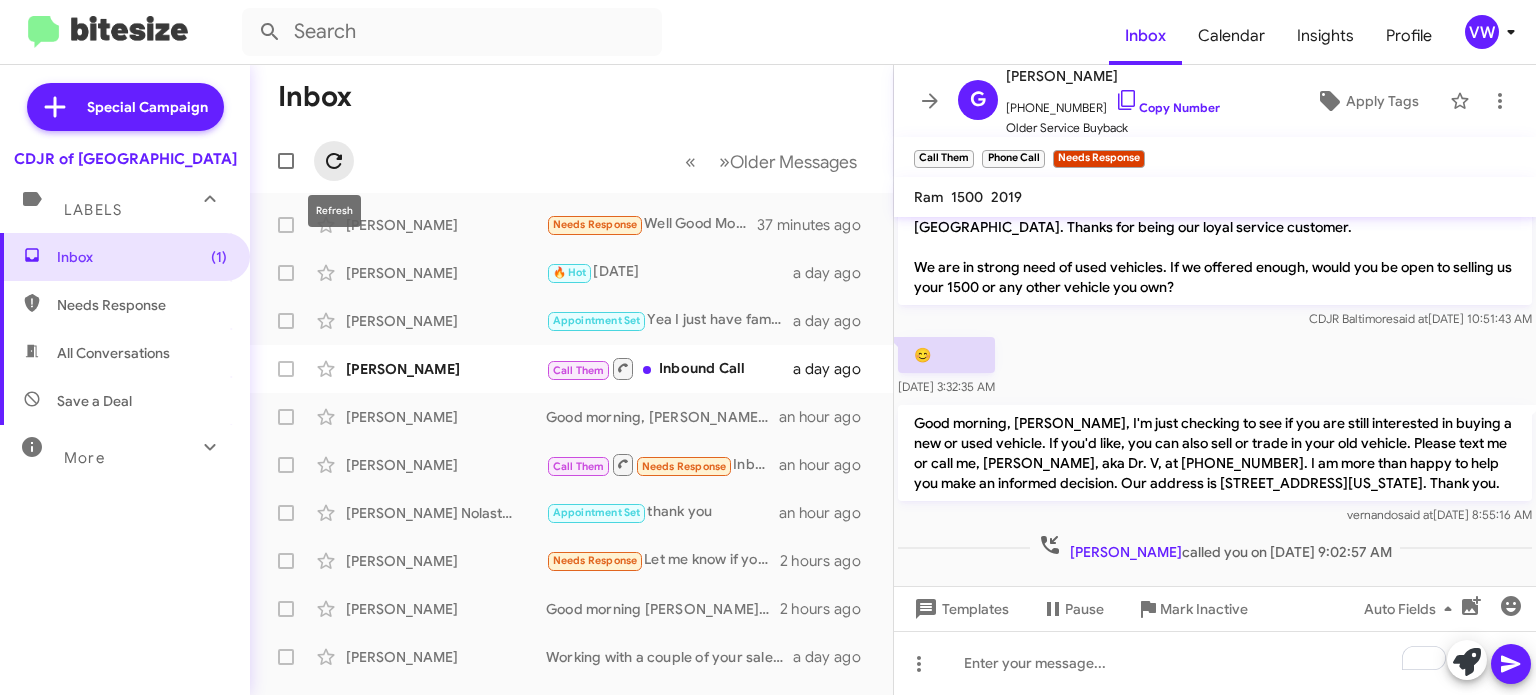 click 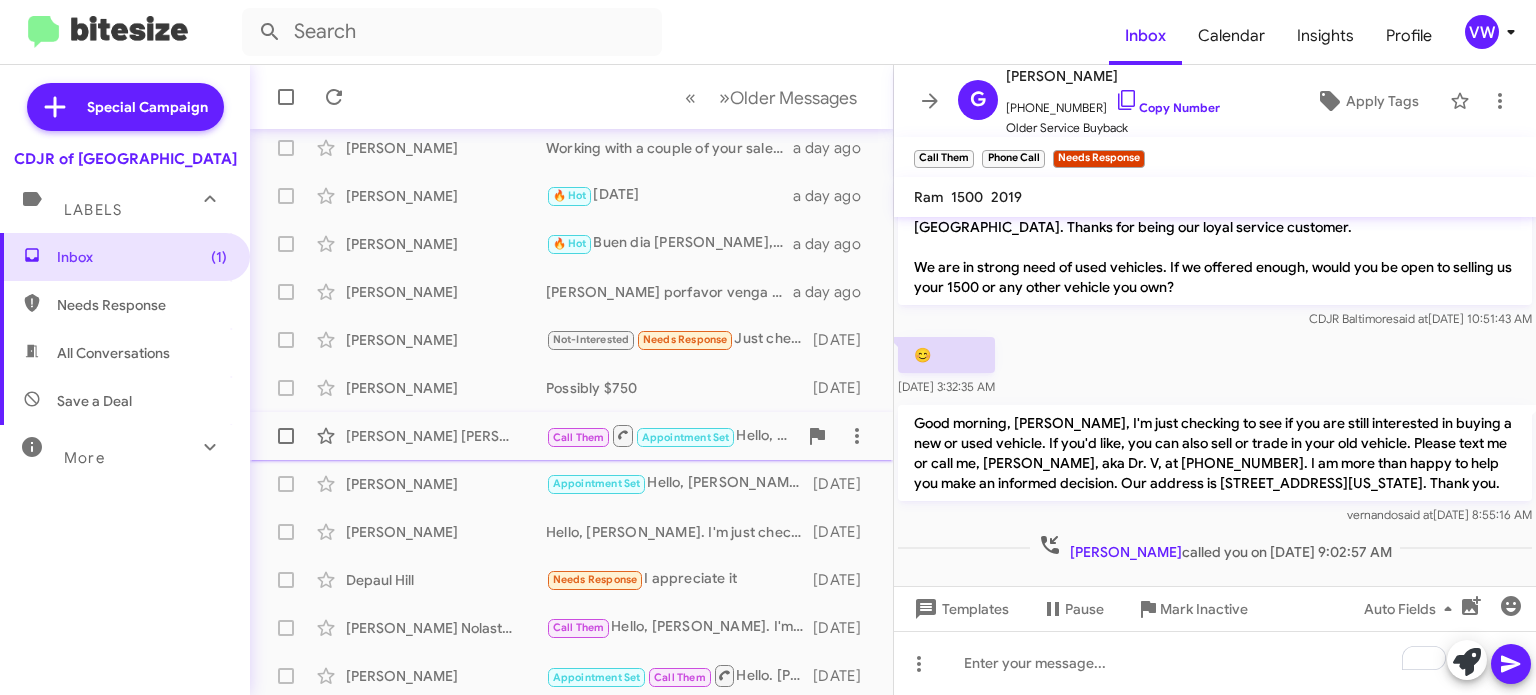 scroll, scrollTop: 465, scrollLeft: 0, axis: vertical 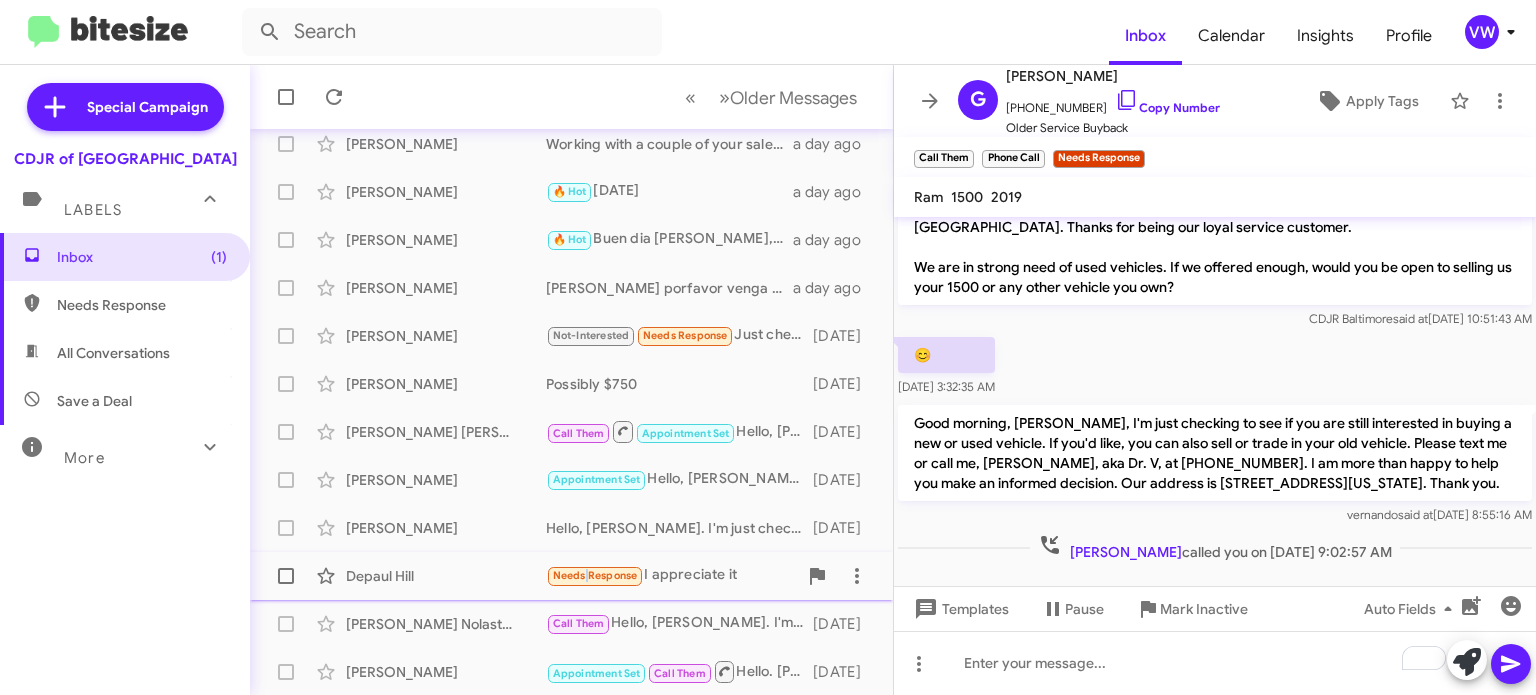 drag, startPoint x: 583, startPoint y: 569, endPoint x: 579, endPoint y: 580, distance: 11.7046995 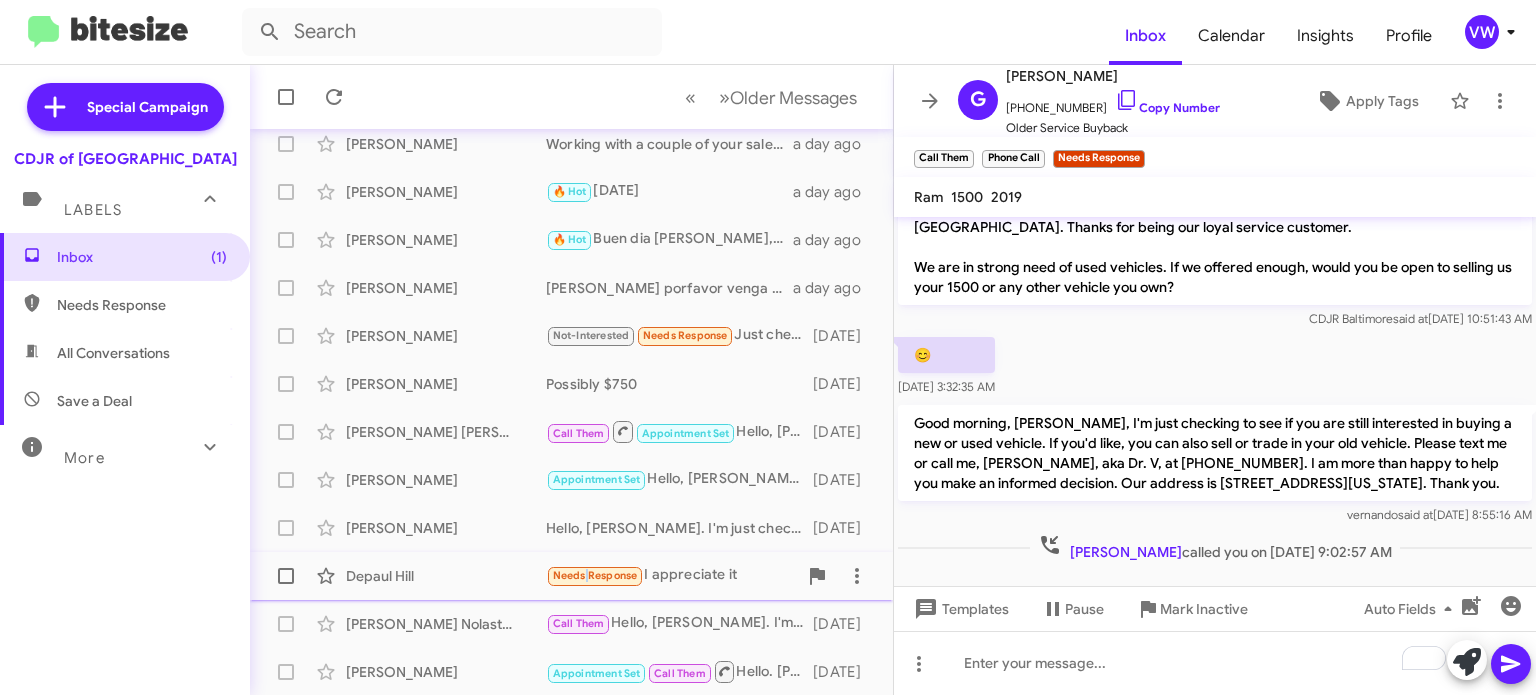 click on "Needs Response" 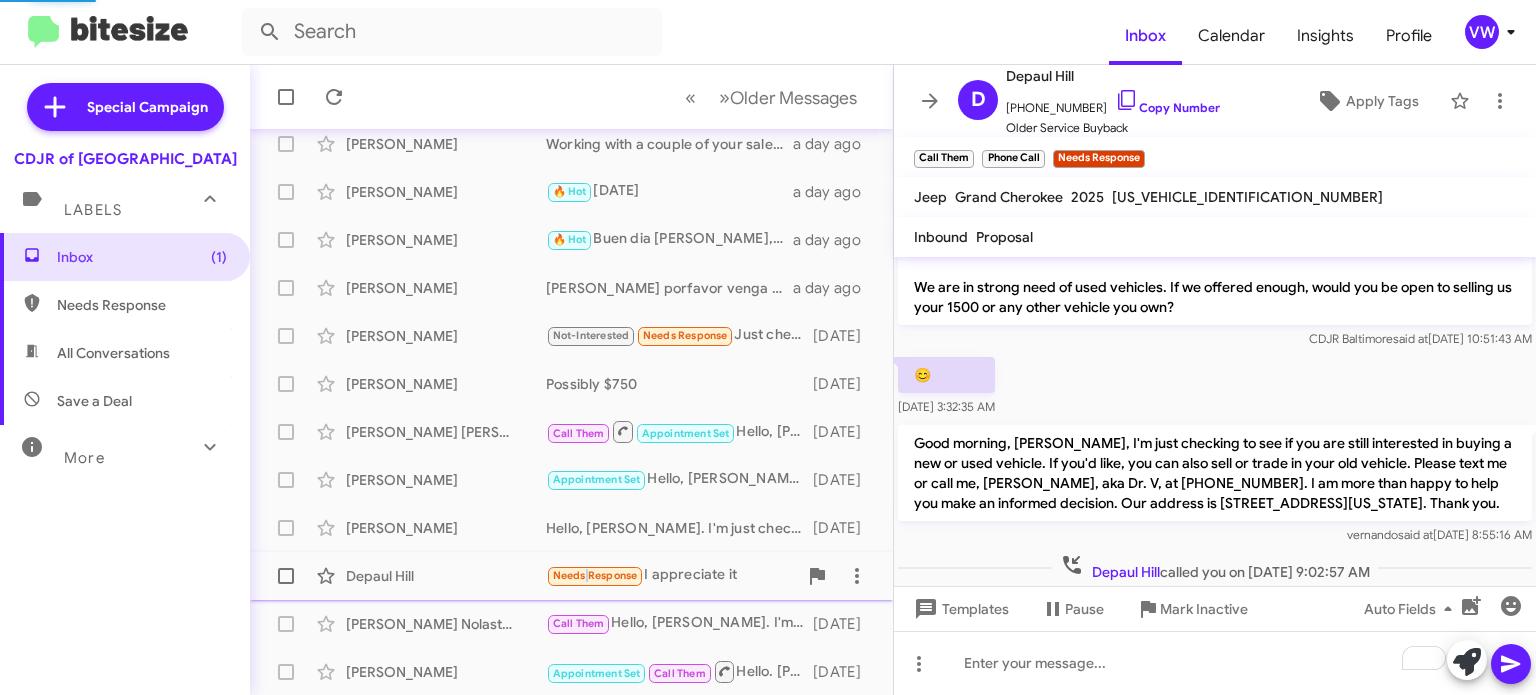 scroll, scrollTop: 42, scrollLeft: 0, axis: vertical 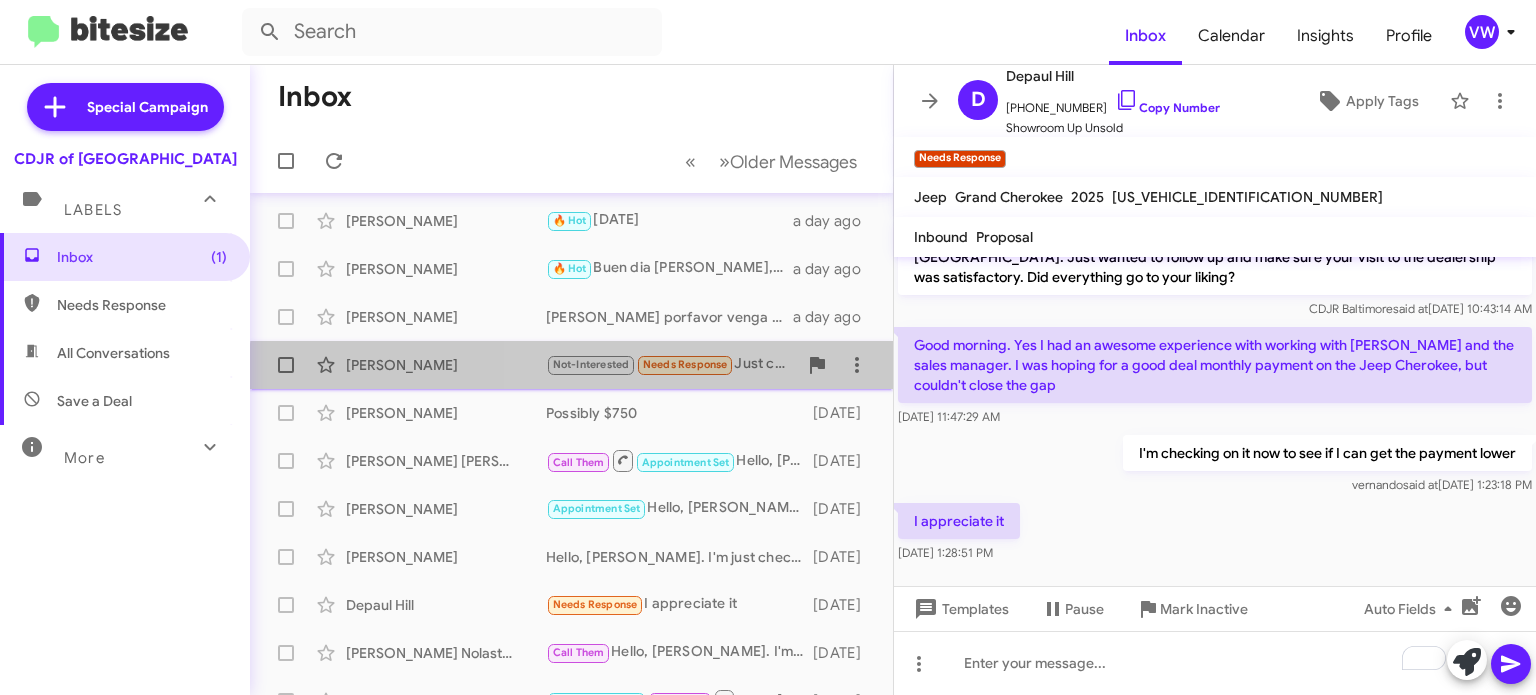 click on "Needs Response" 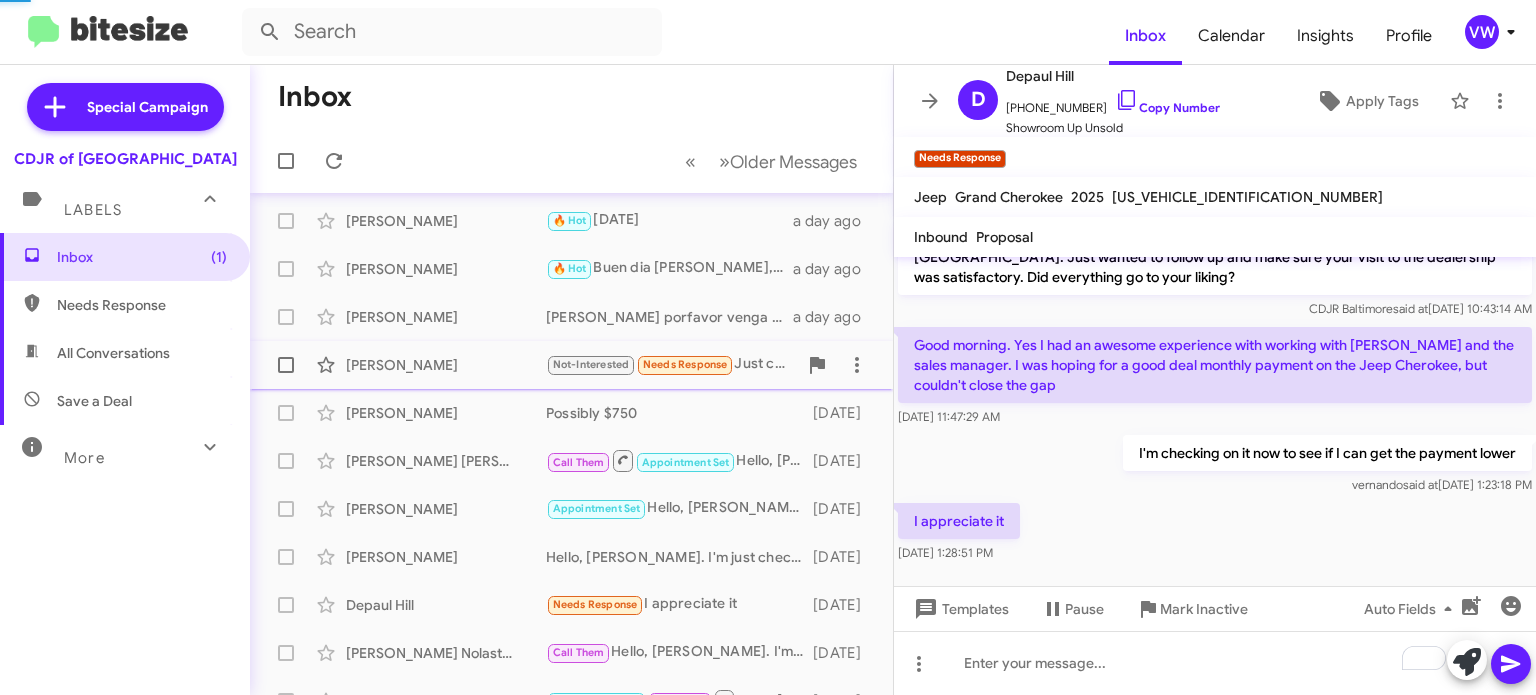scroll, scrollTop: 139, scrollLeft: 0, axis: vertical 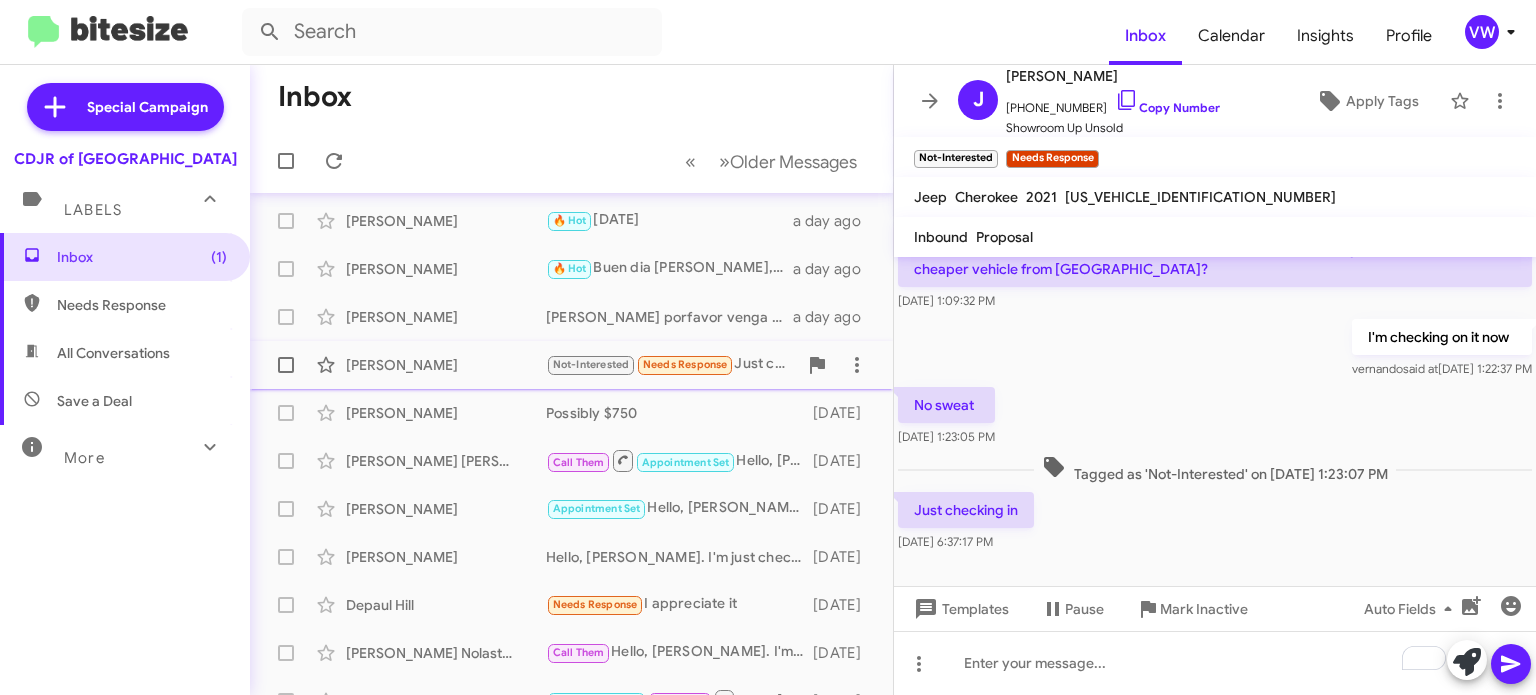 click on "Needs Response" 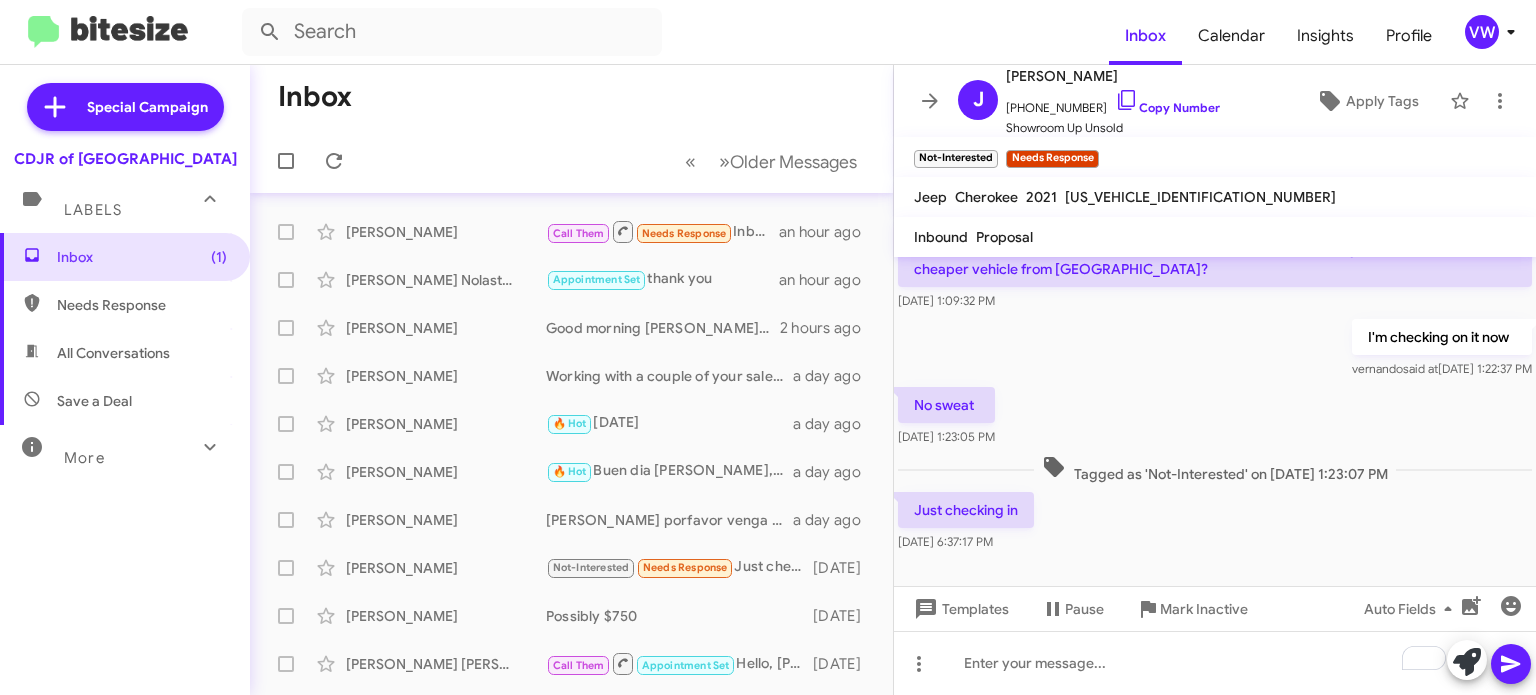 scroll, scrollTop: 92, scrollLeft: 0, axis: vertical 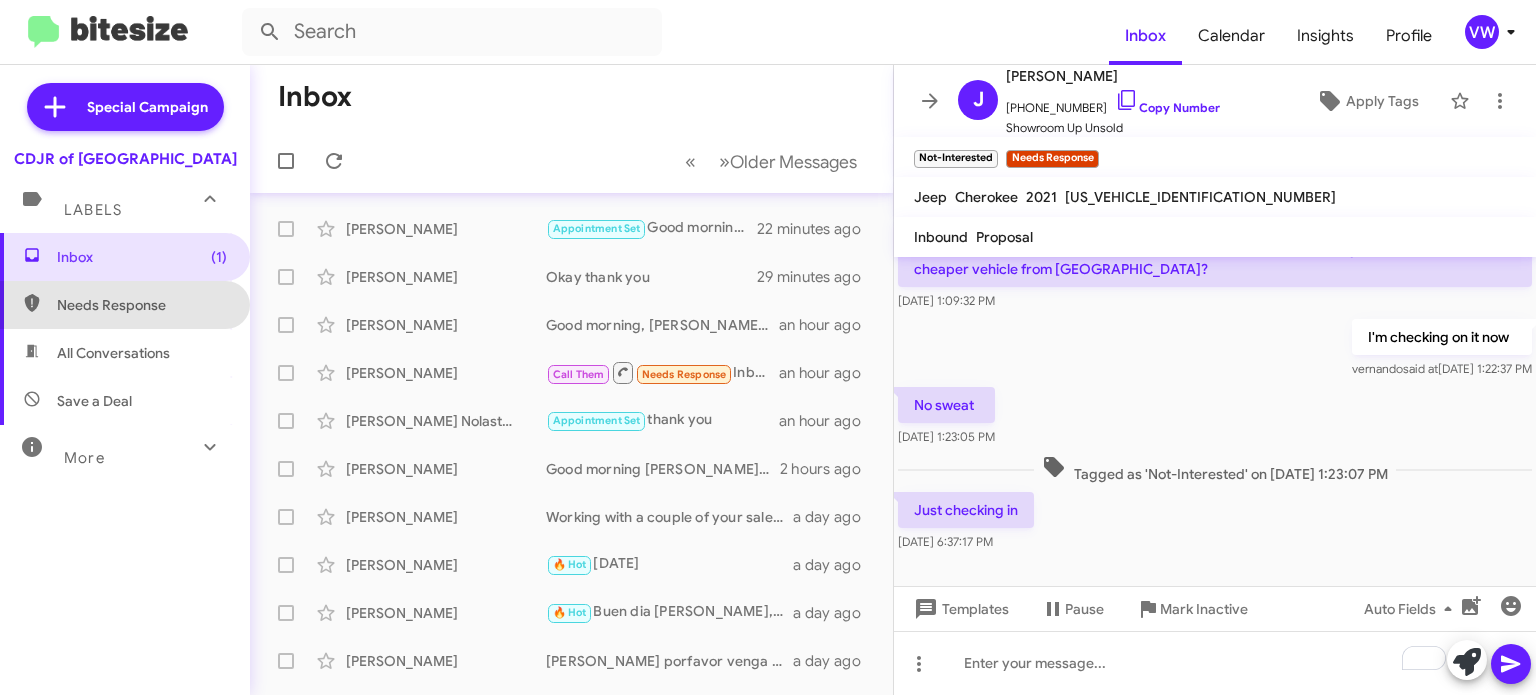 click on "Needs Response" at bounding box center [142, 305] 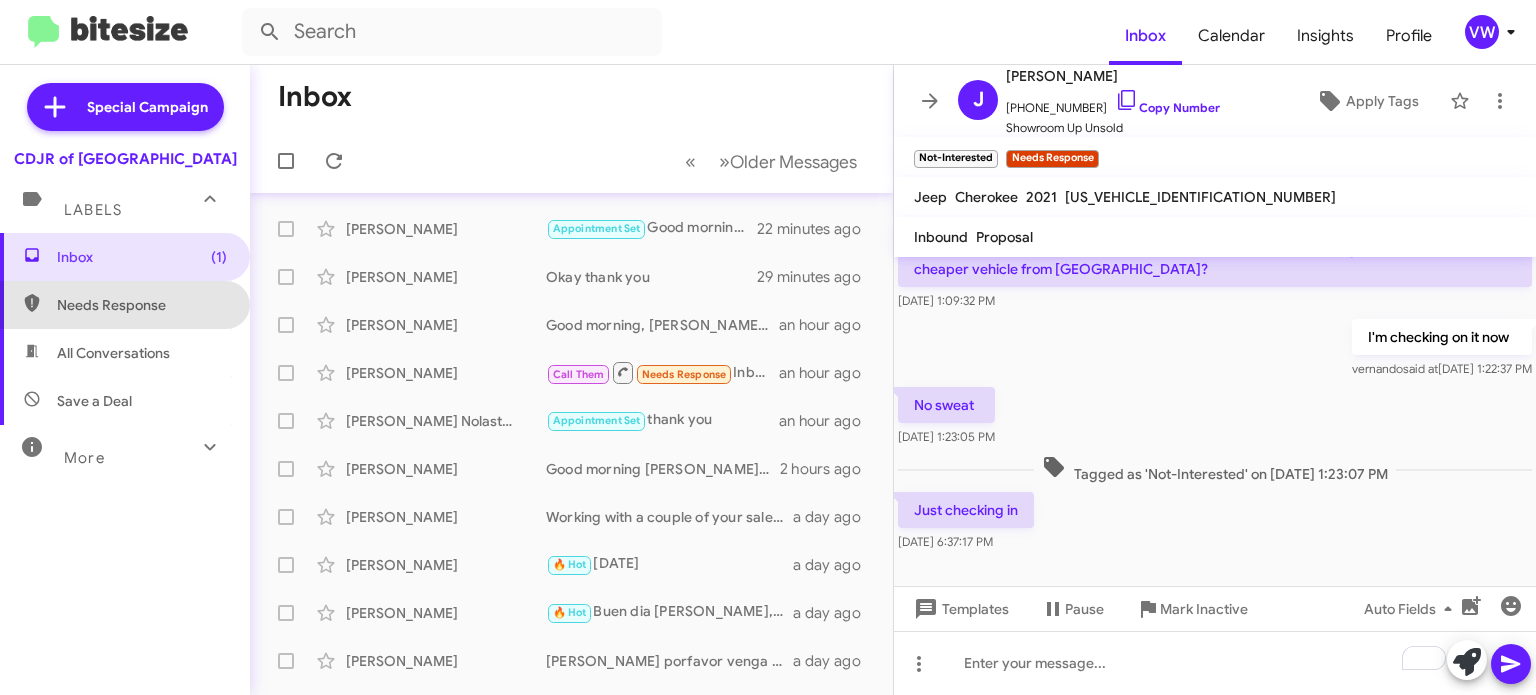type on "in:needs-response" 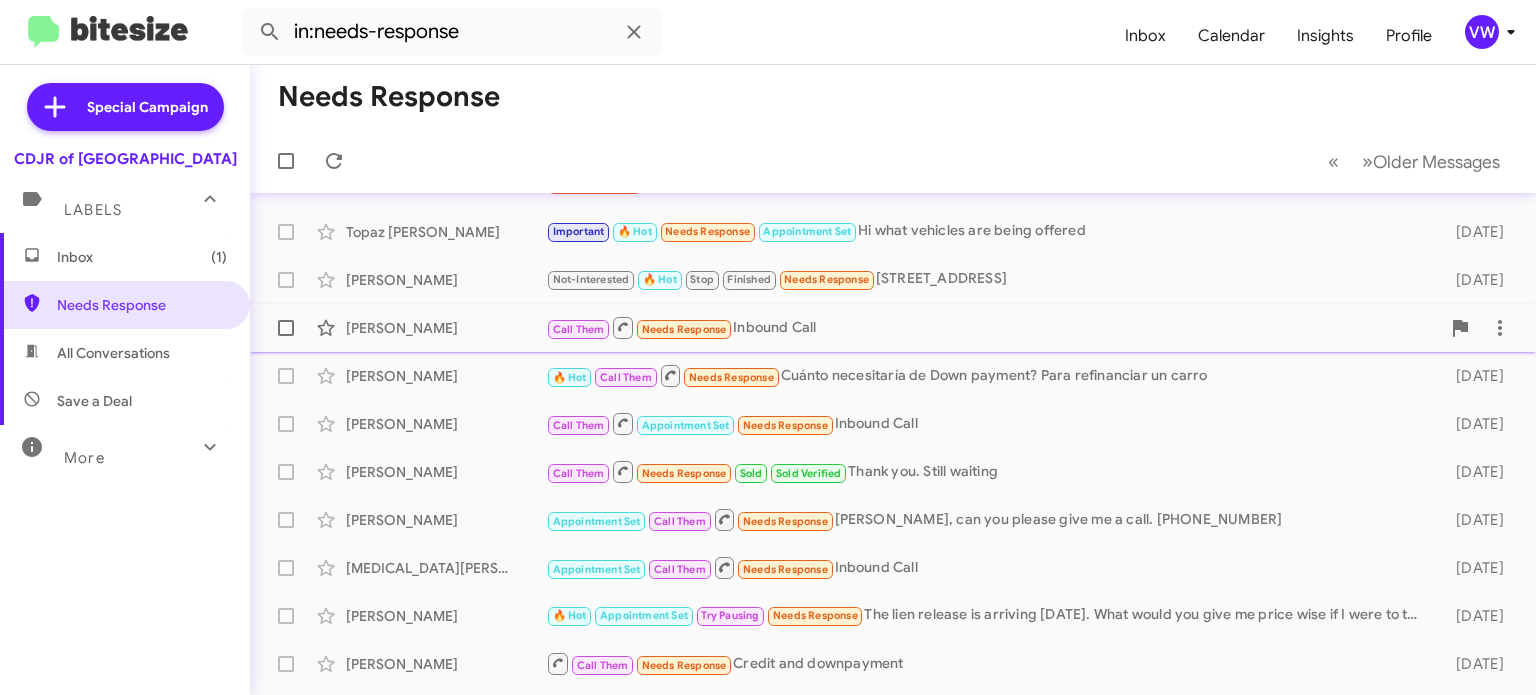 scroll, scrollTop: 0, scrollLeft: 0, axis: both 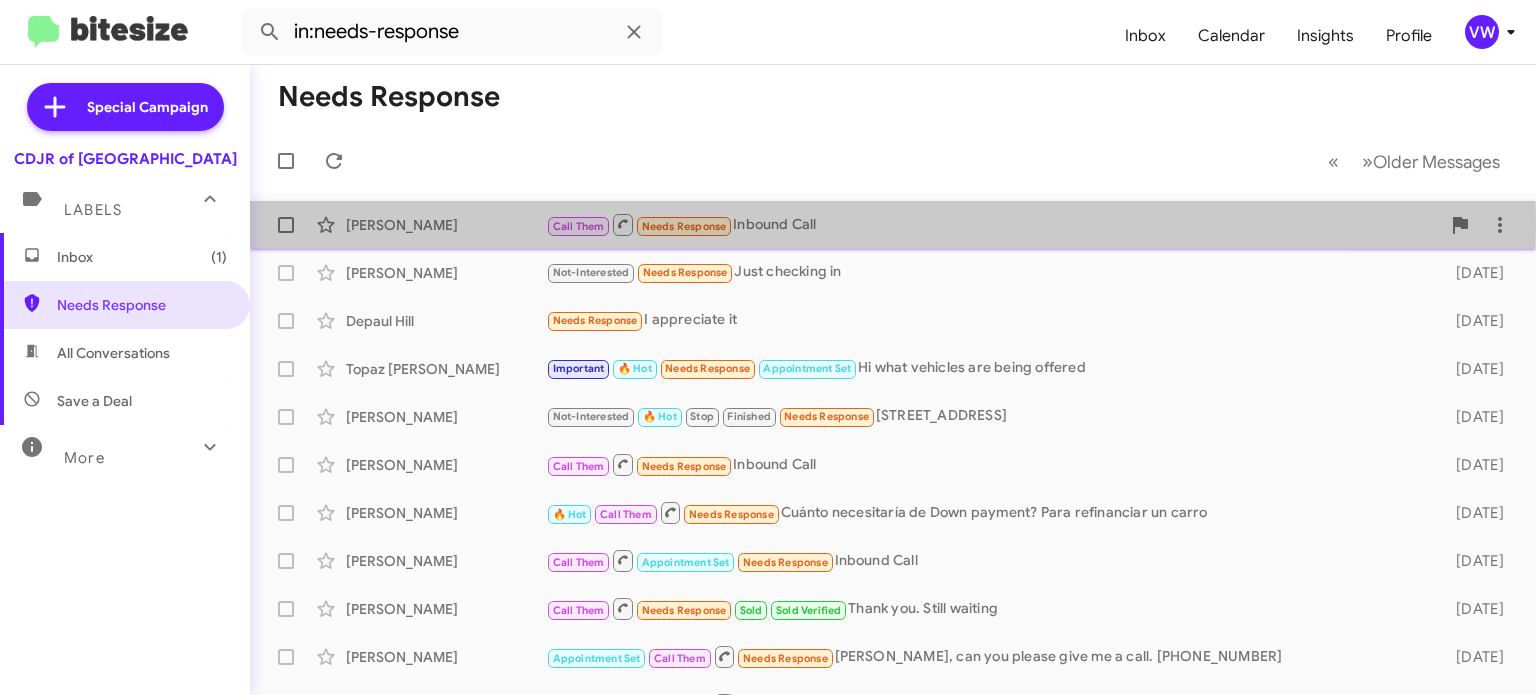 click on "Needs Response" 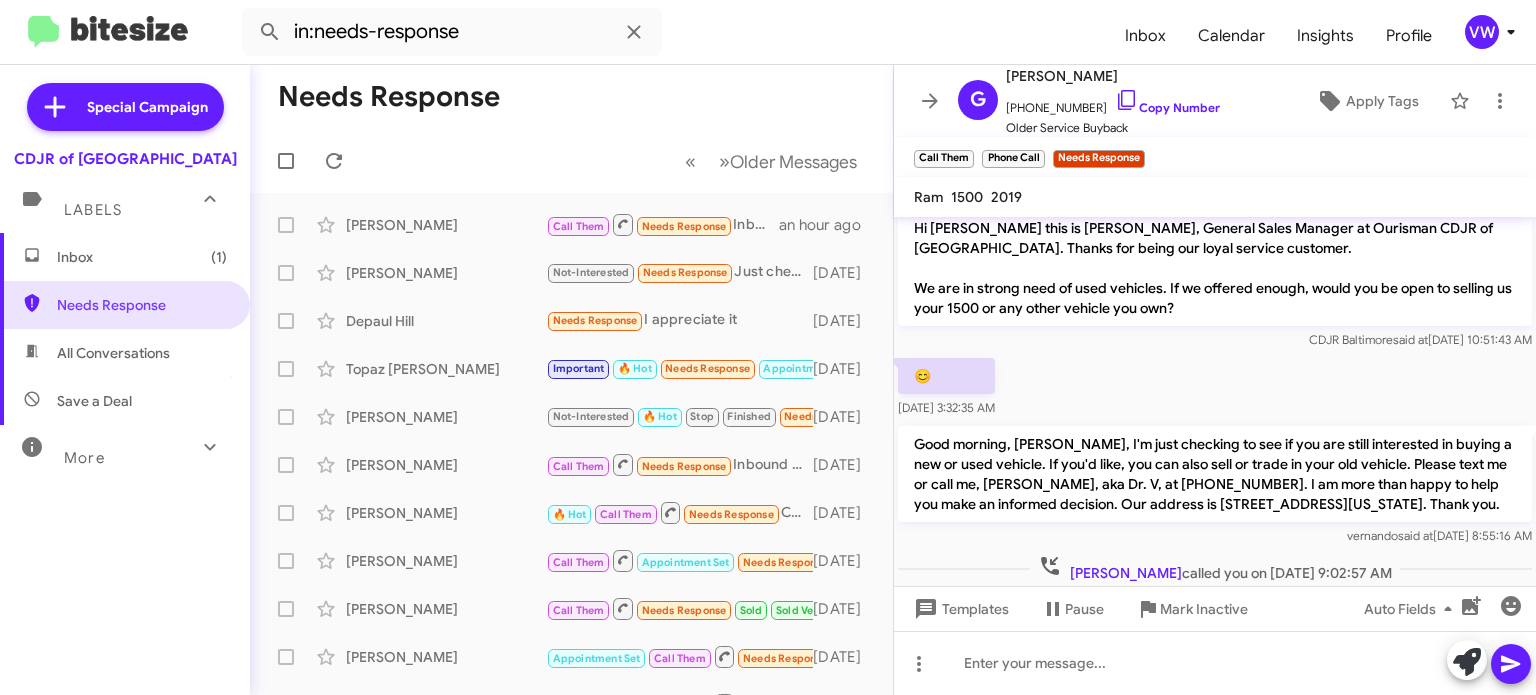 scroll, scrollTop: 31, scrollLeft: 0, axis: vertical 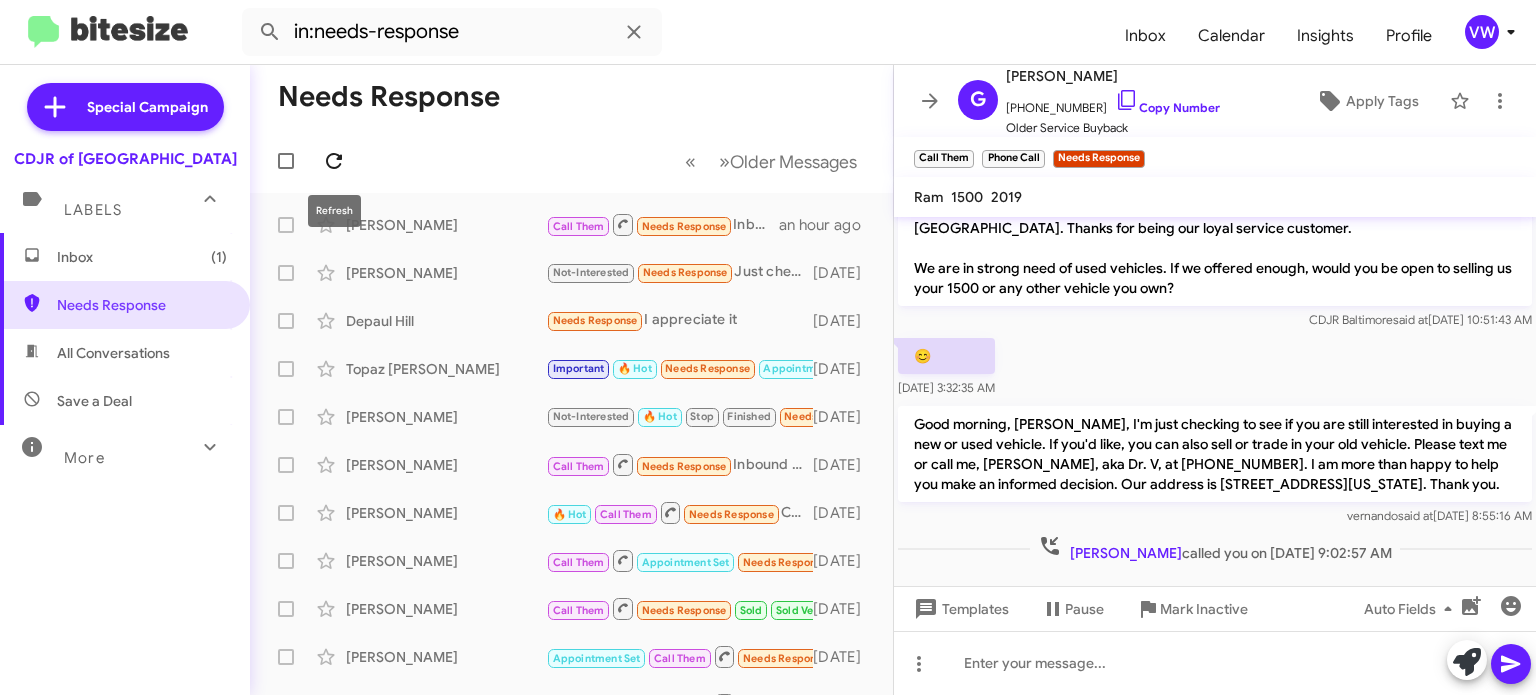 click 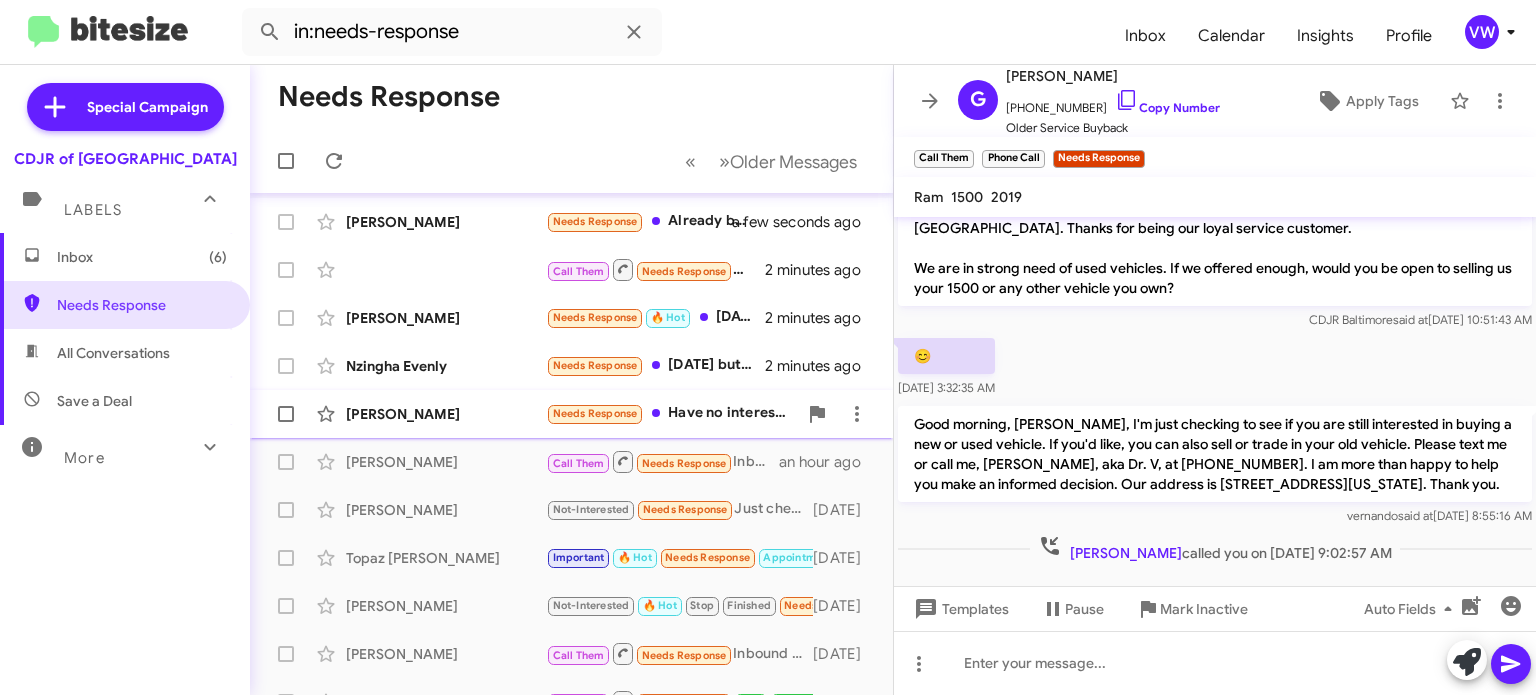 scroll, scrollTop: 0, scrollLeft: 0, axis: both 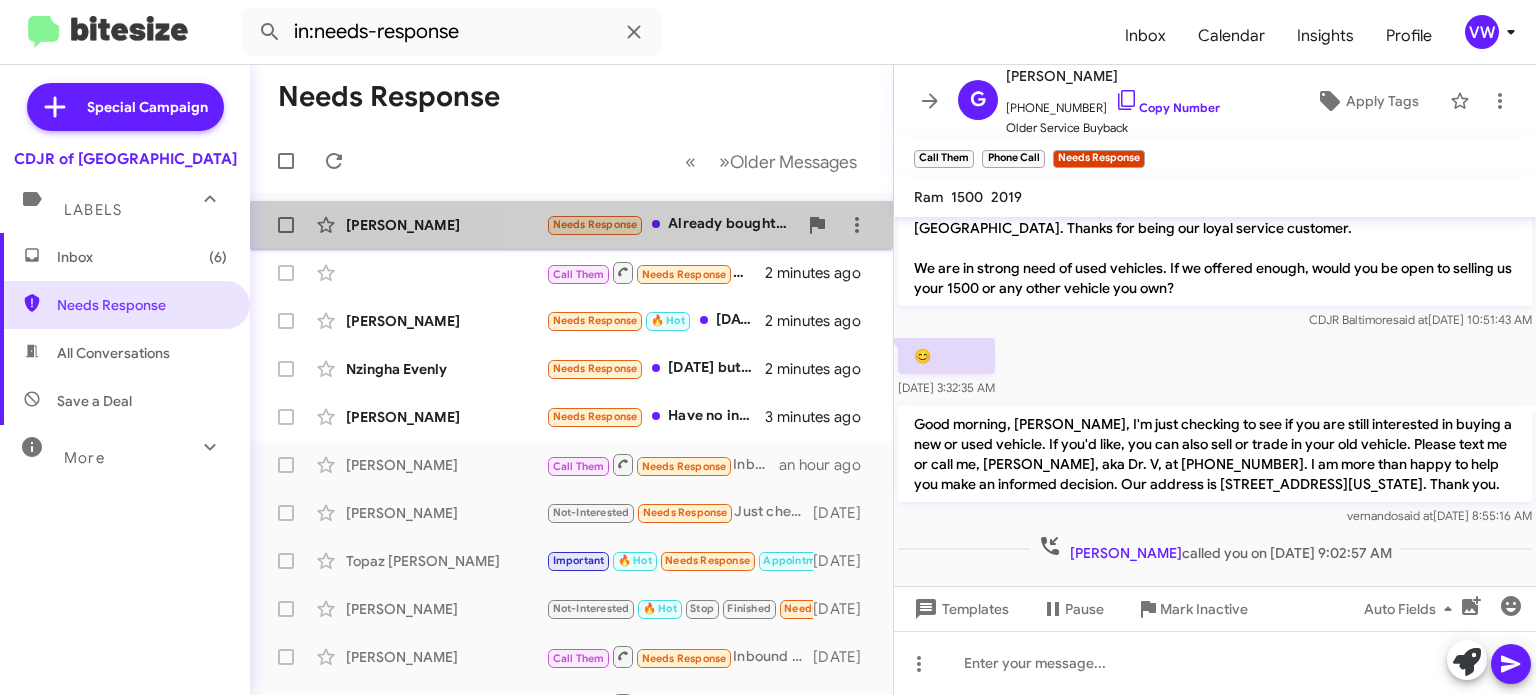 click on "Needs Response" 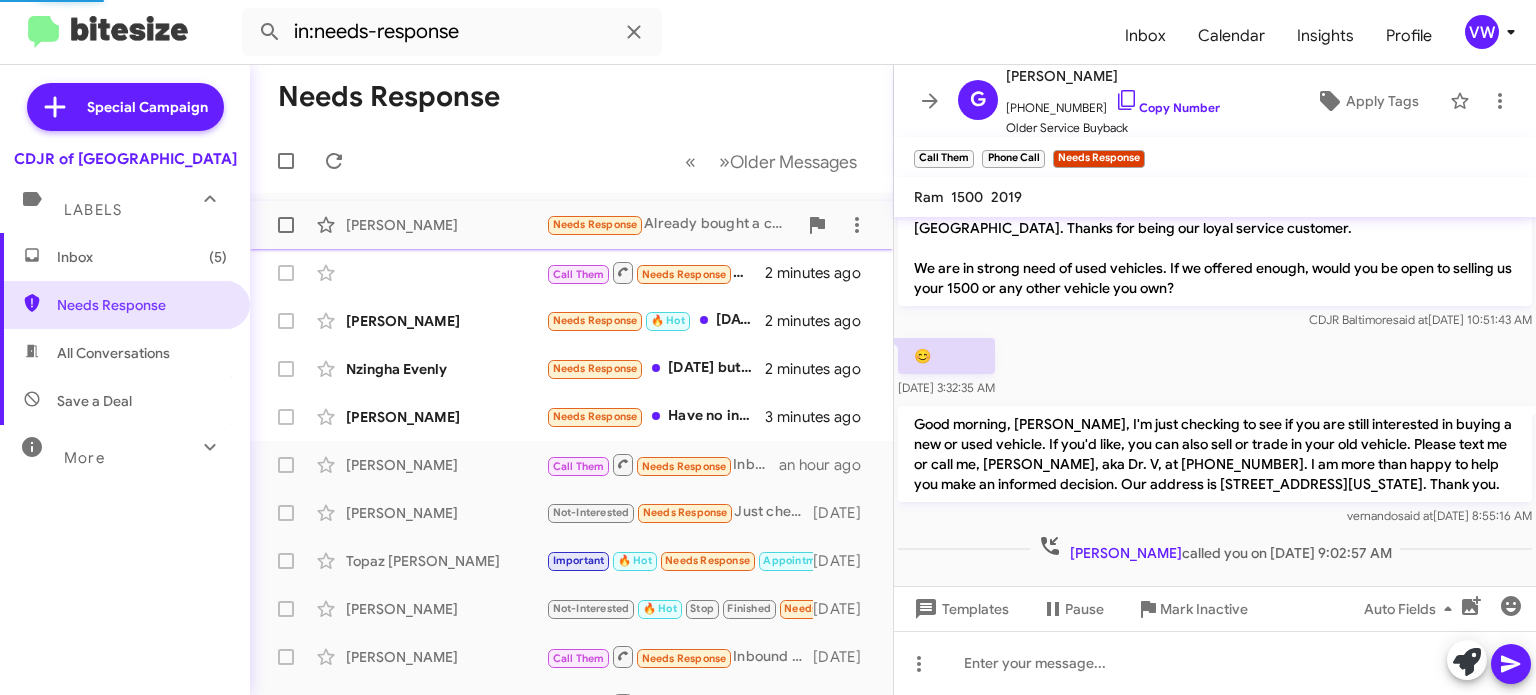 scroll, scrollTop: 501, scrollLeft: 0, axis: vertical 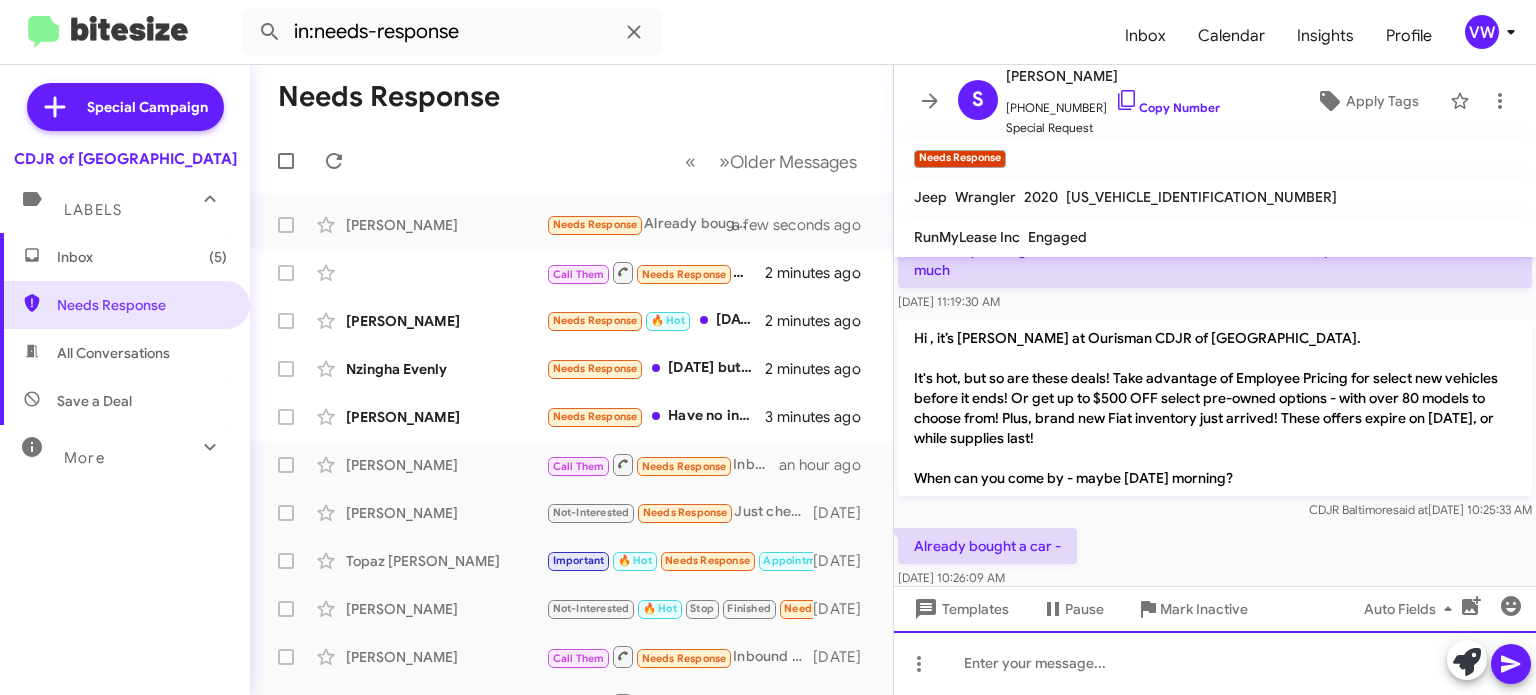 click on "in:needs-response  Inbox  Calendar Insights Profile vw Special Campaign  CDJR of Baltimore  Labels  Inbox  (5) Needs Response  All Conversations Save a Deal More Important  🔥 Hot Appointment Set
Starred Sent Sold Sold Responded Historic Reactivated Finished Opt out Paused Unpaused Phone Call Needs Response   « Previous » Next   Older Messages   [PERSON_NAME]  Needs Response   Already bought a car -   a few seconds ago     Call Them   Needs Response   Inbound Call   2 minutes ago    [PERSON_NAME]  Needs Response   🔥 Hot   [DATE]   2 minutes ago    Nzingha Evenly  Needs Response   [DATE] but I been waiting to hear back from daisy reference to vehicle I was inquiring about about   2 minutes ago    [PERSON_NAME]  Needs Response   Have no interest in coming by . Live on the island.
Looking for a deal on white 500e fiat .
Not sure what is expiring on 07/31 ?   3 minutes ago    [PERSON_NAME]  Call Them   Needs Response   Inbound Call   an hour ago    [PERSON_NAME]" at bounding box center [768, 347] 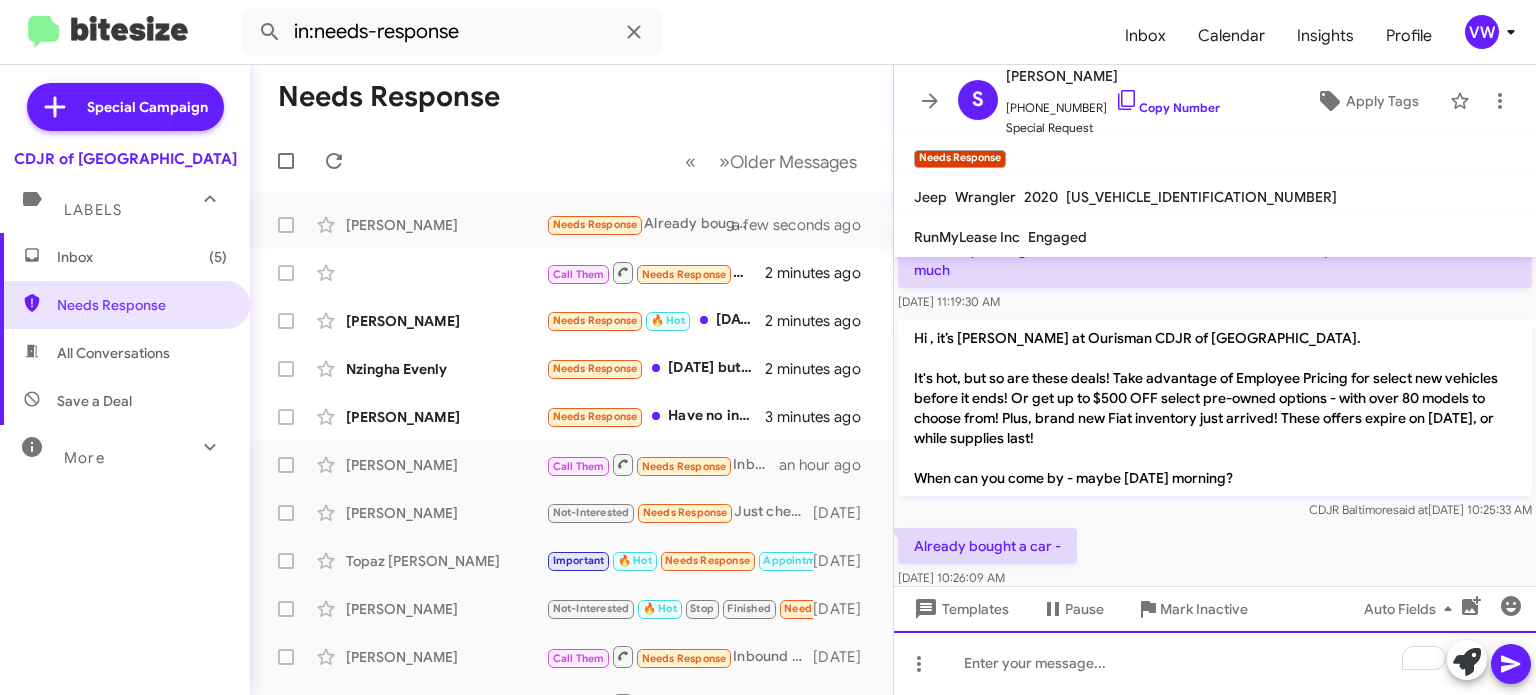 type 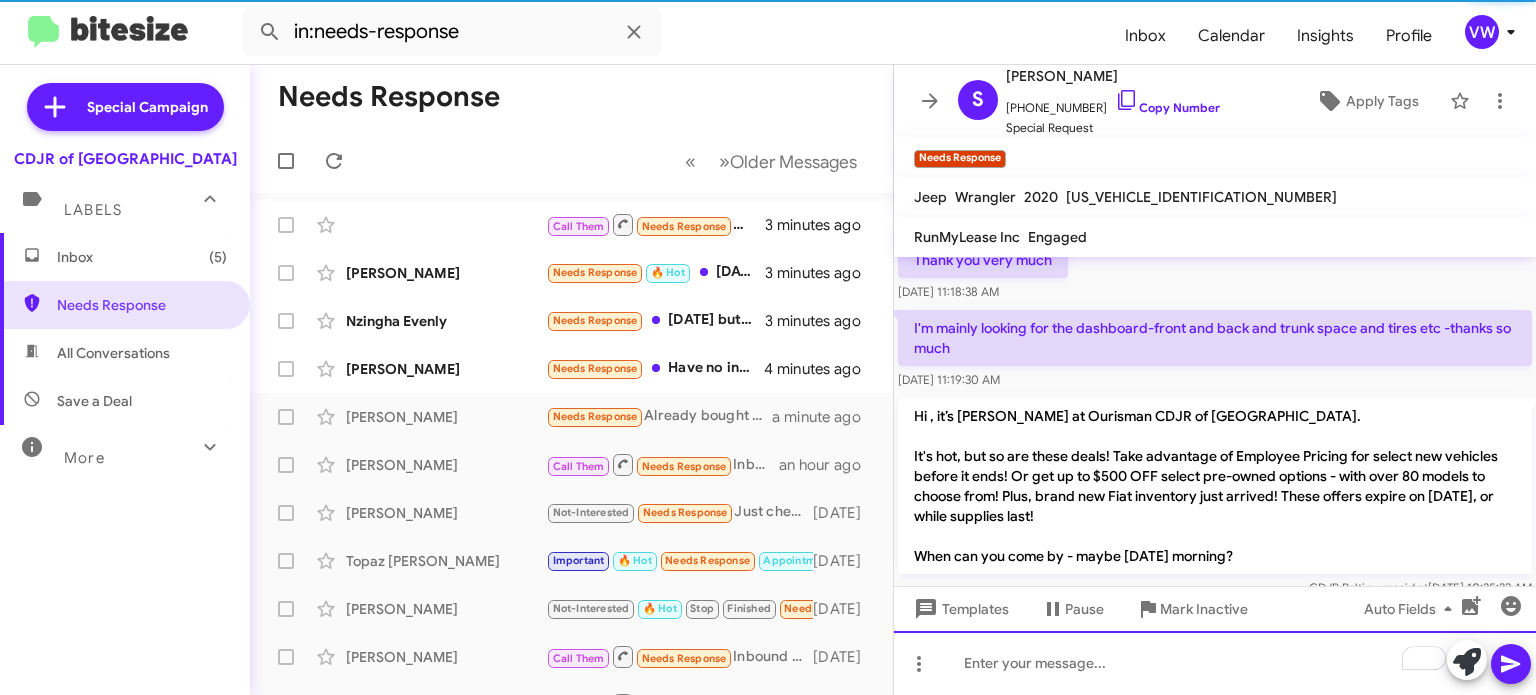 scroll, scrollTop: 614, scrollLeft: 0, axis: vertical 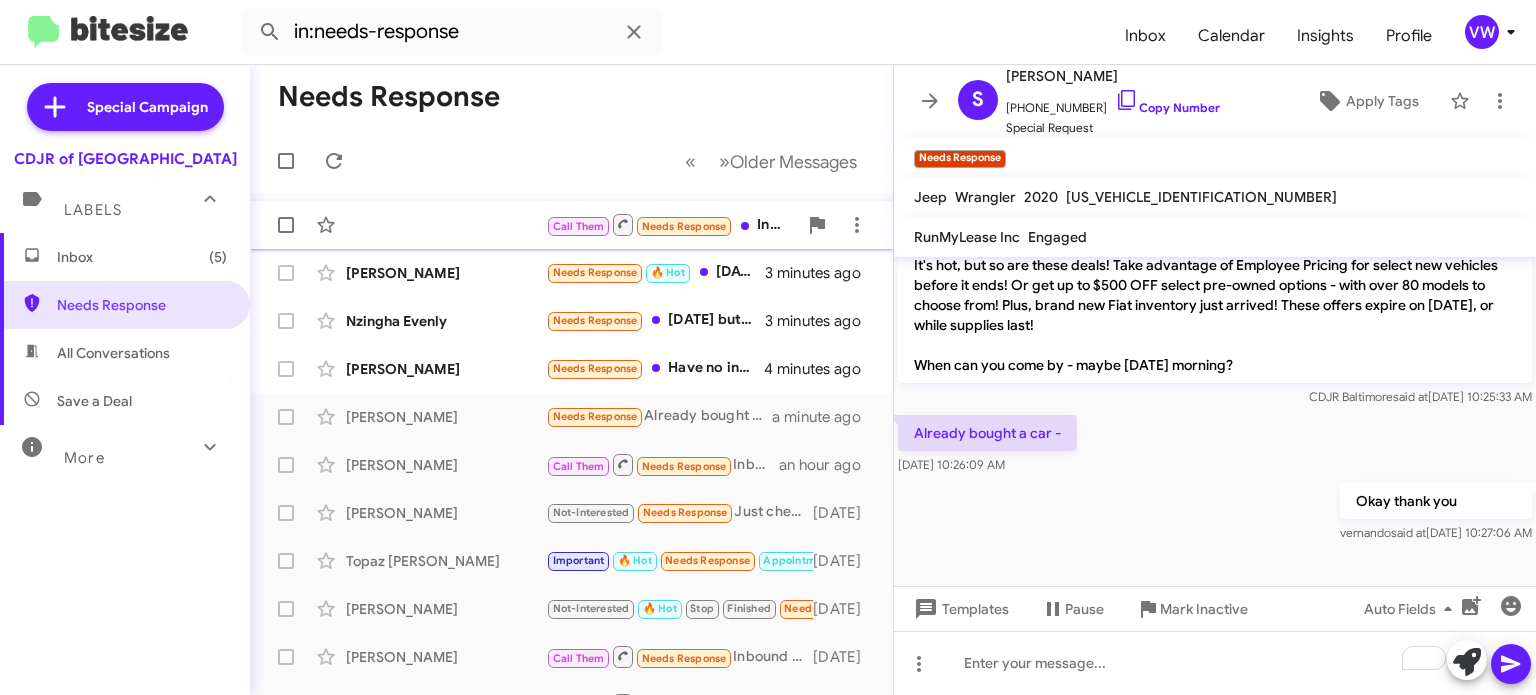 drag, startPoint x: 688, startPoint y: 225, endPoint x: 699, endPoint y: 227, distance: 11.18034 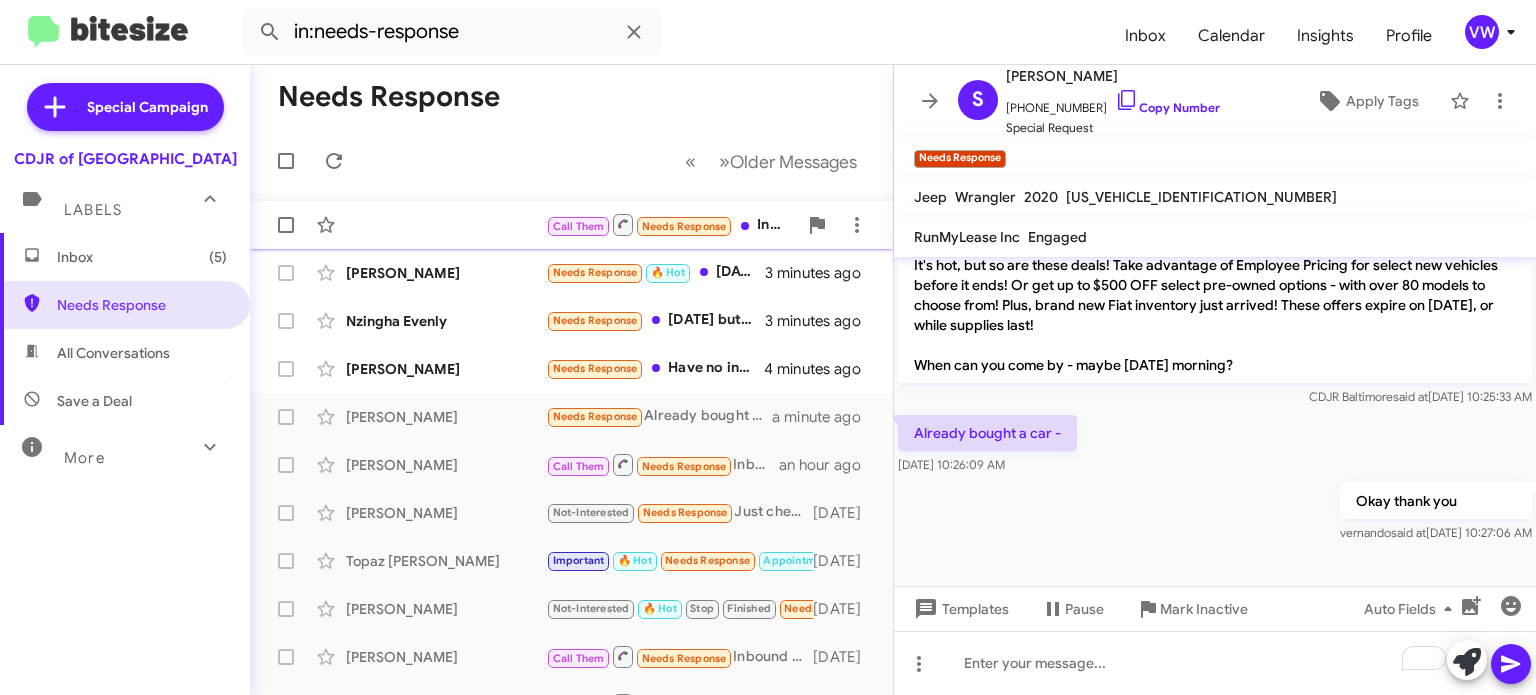 click on "Needs Response" 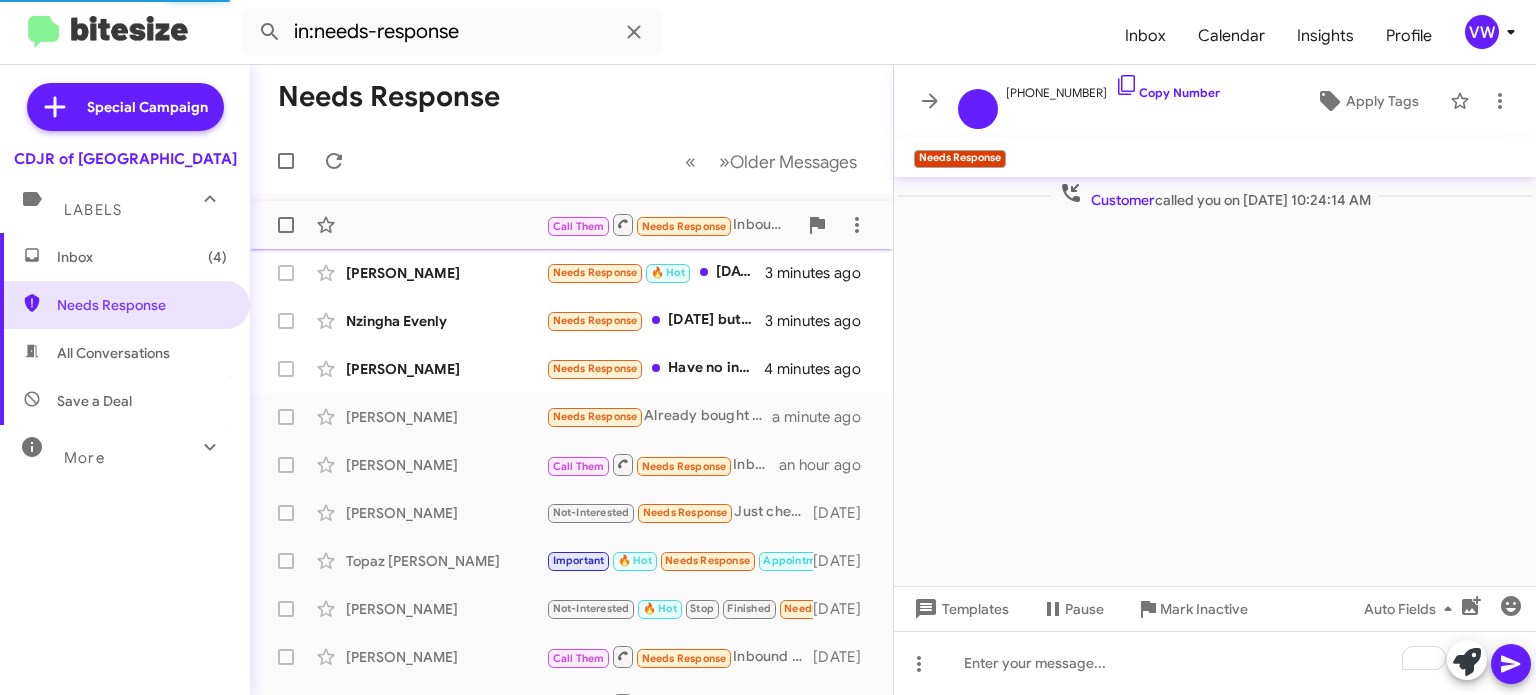 scroll, scrollTop: 0, scrollLeft: 0, axis: both 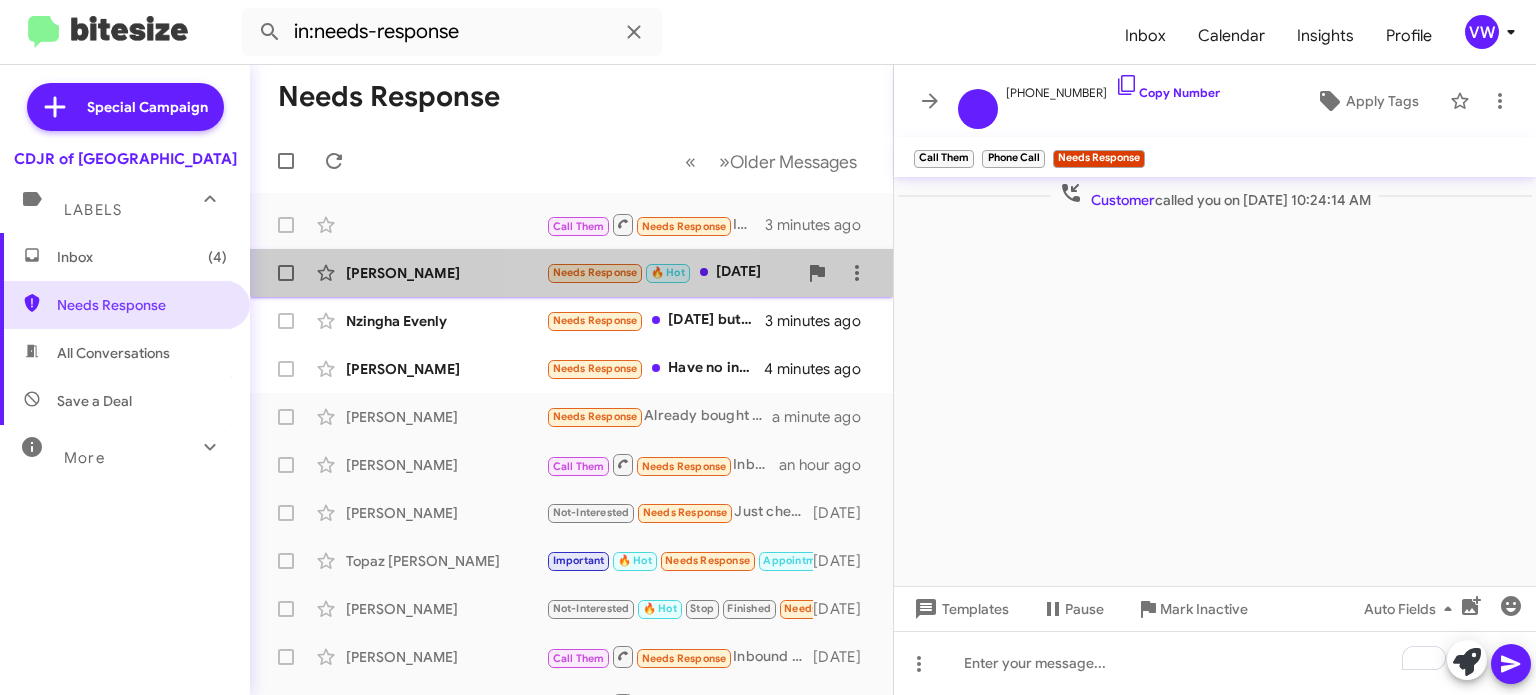 click on "Needs Response" 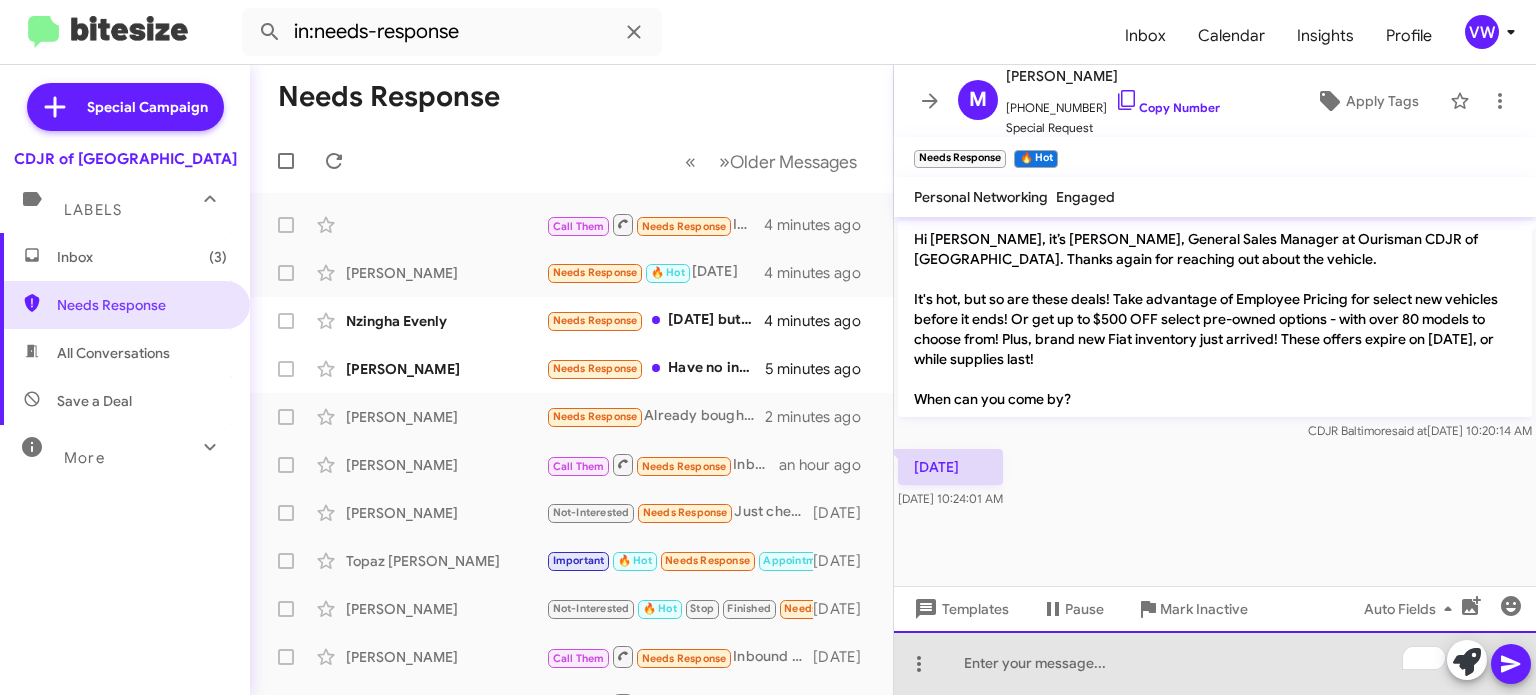 click 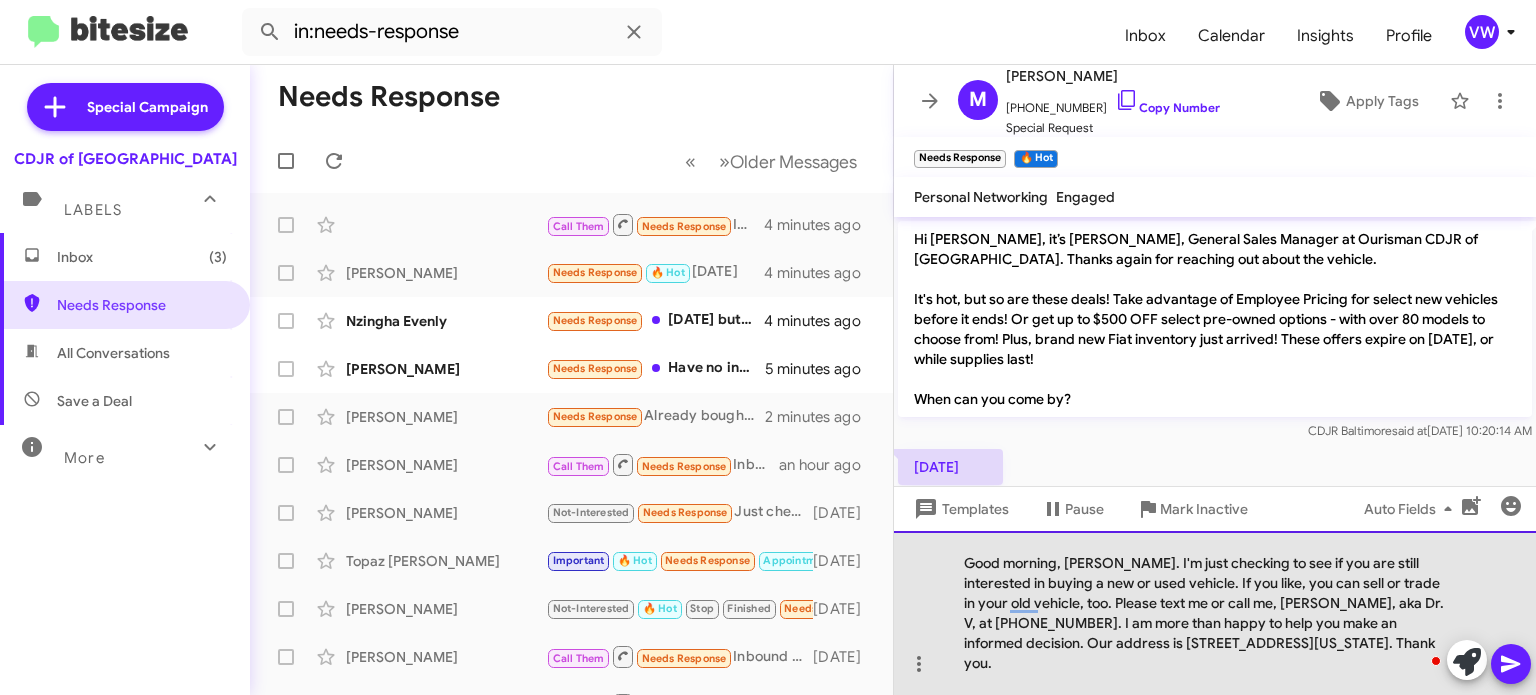 click on "Good morning, [PERSON_NAME]. I'm just checking to see if you are still interested in buying a new or used vehicle. If you like, you can sell or trade in your old vehicle, too. Please text me or call me, [PERSON_NAME], aka Dr. V, at [PHONE_NUMBER]. I am more than happy to help you make an informed decision. Our address is [STREET_ADDRESS][US_STATE]. Thank you." 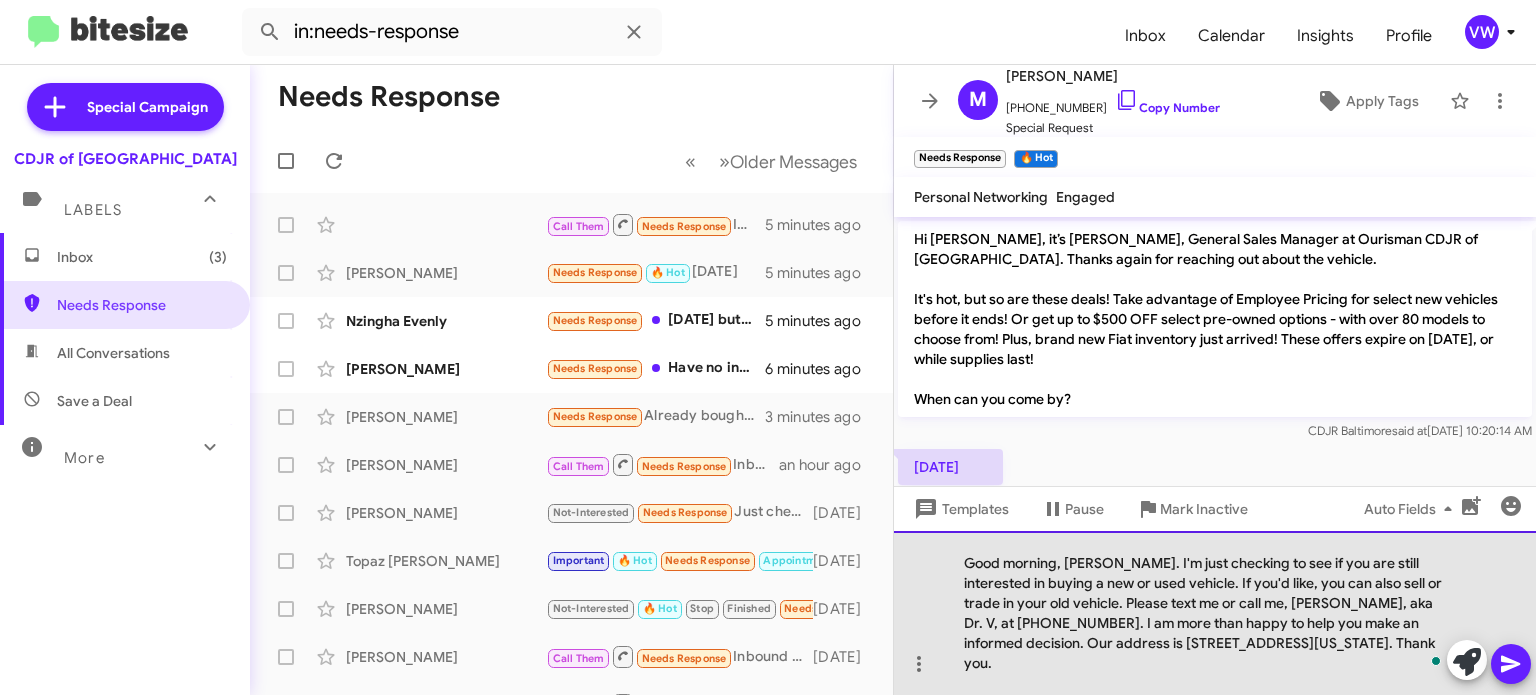click on "Good morning, [PERSON_NAME]. I'm just checking to see if you are still interested in buying a new or used vehicle. If you'd like, you can also sell or trade in your old vehicle. Please text me or call me, [PERSON_NAME], aka Dr. V, at [PHONE_NUMBER]. I am more than happy to help you make an informed decision. Our address is [STREET_ADDRESS][US_STATE]. Thank you." 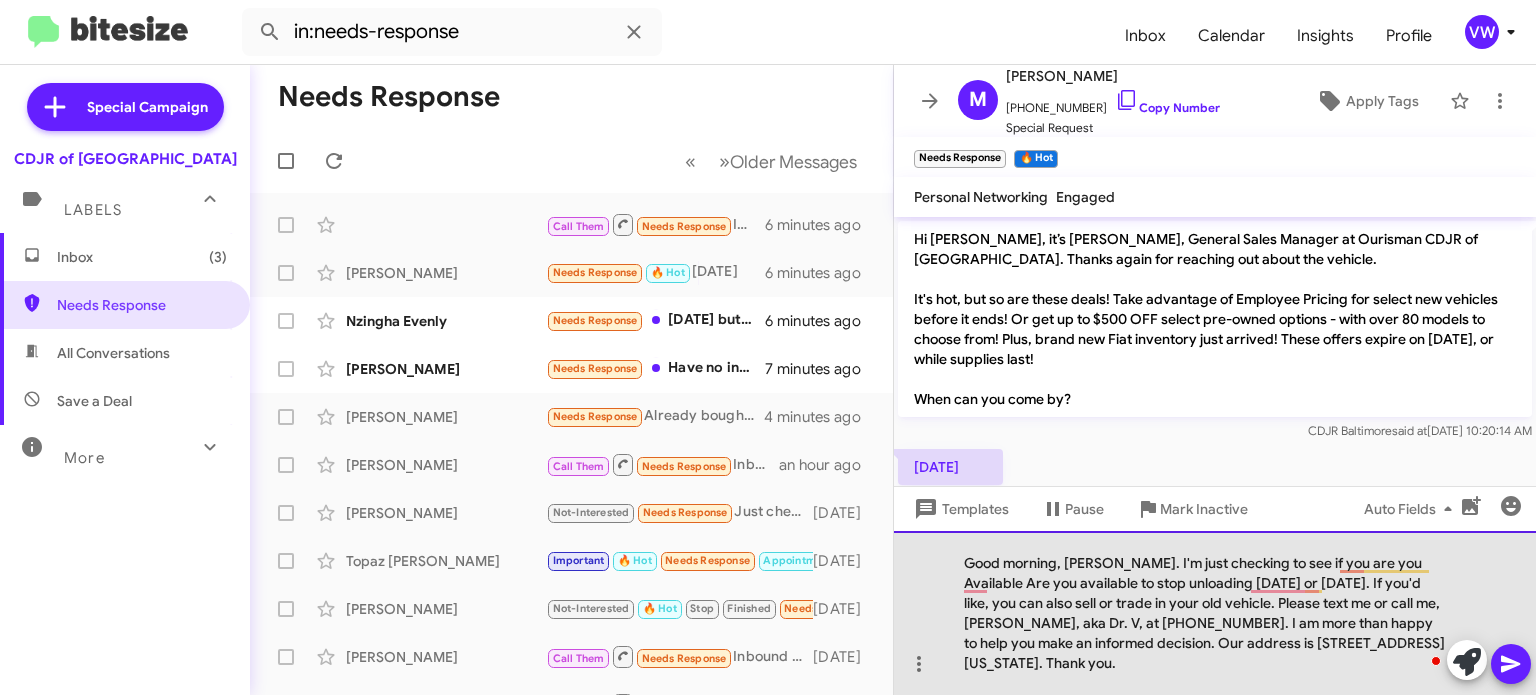 click on "Good morning, [PERSON_NAME]. I'm just checking to see if you are you  Available Are you available to stop unloading [DATE] or [DATE]. If you'd like, you can also sell or trade in your old vehicle. Please text me or call me, [PERSON_NAME], aka Dr. V, at [PHONE_NUMBER]. I am more than happy to help you make an informed decision. Our address is [STREET_ADDRESS][US_STATE]. Thank you." 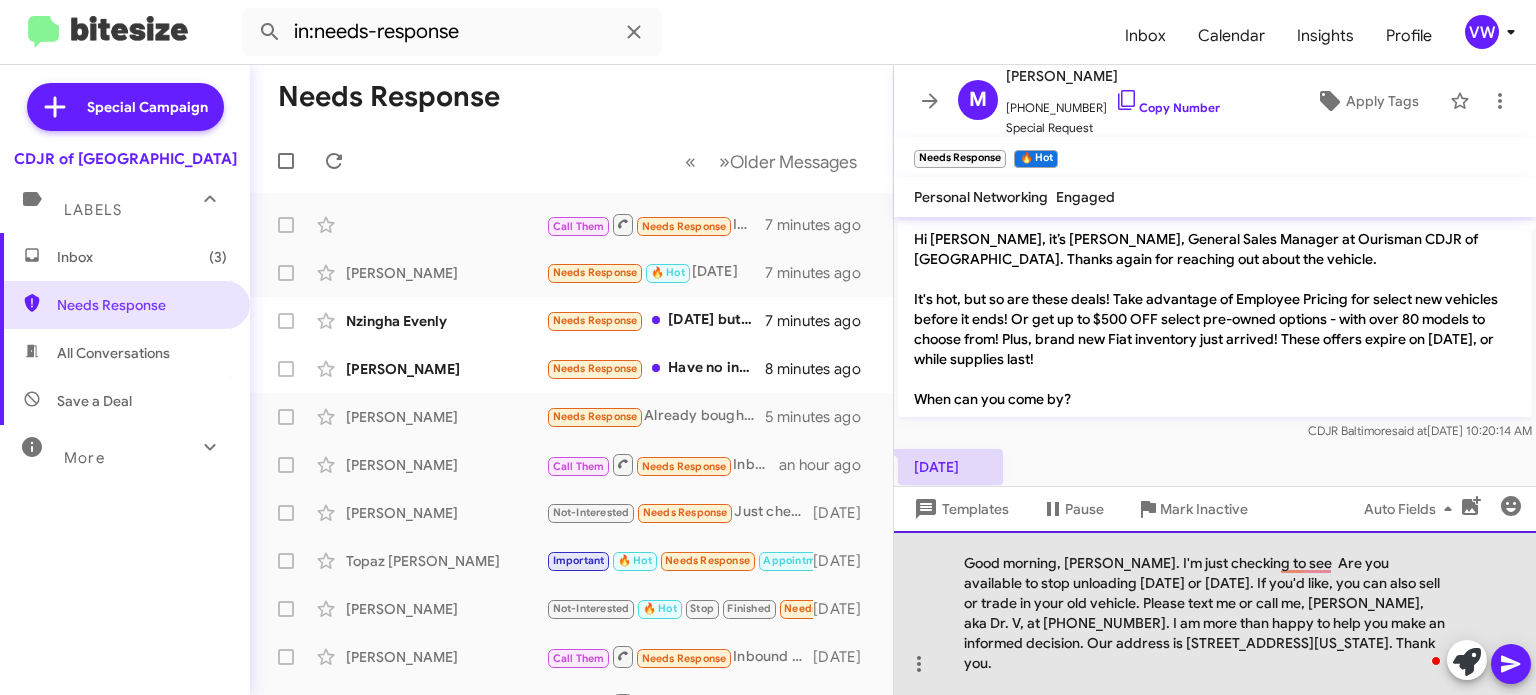 click on "Good morning, [PERSON_NAME]. I'm just checking to see  Are you available to stop unloading [DATE] or [DATE]. If you'd like, you can also sell or trade in your old vehicle. Please text me or call me, [PERSON_NAME], aka Dr. V, at [PHONE_NUMBER]. I am more than happy to help you make an informed decision. Our address is [STREET_ADDRESS][US_STATE]. Thank you." 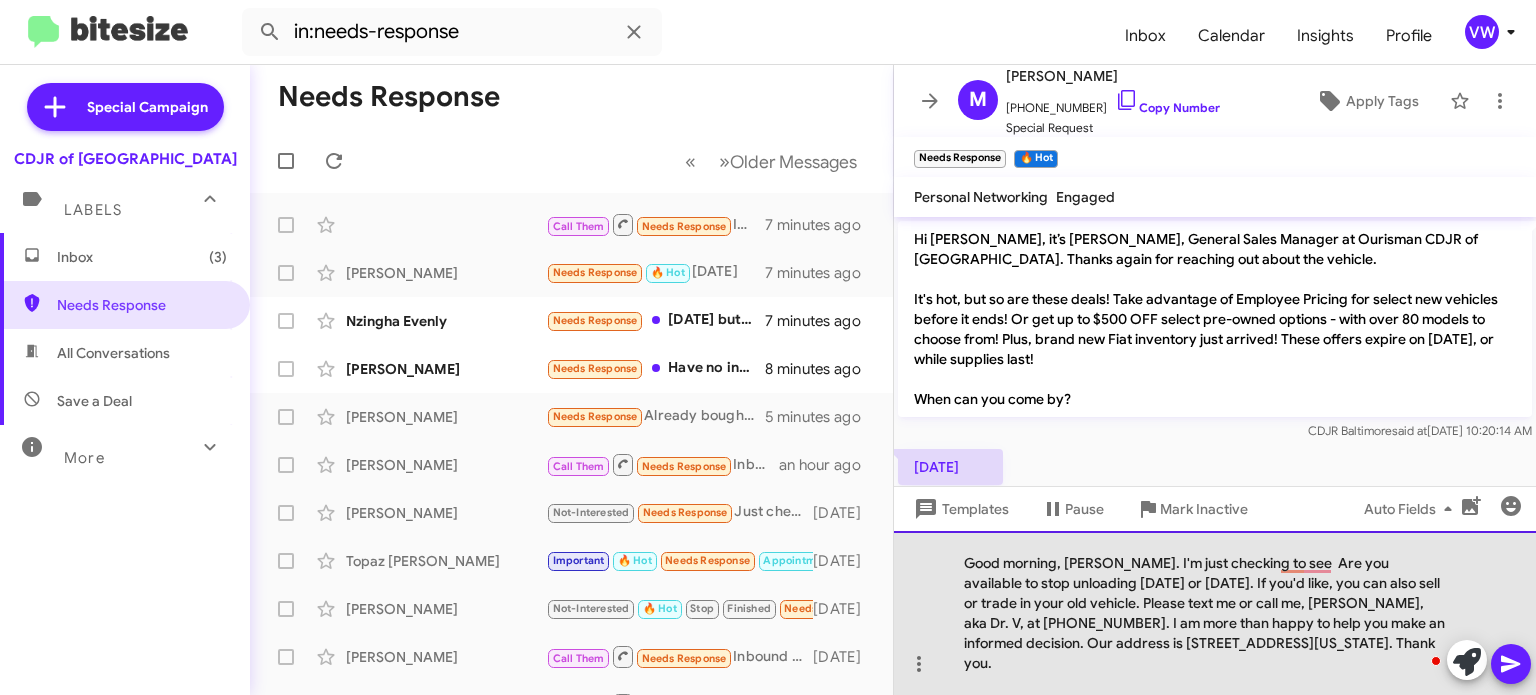 click on "Good morning, [PERSON_NAME]. I'm just checking to see  Are you available to stop unloading [DATE] or [DATE]. If you'd like, you can also sell or trade in your old vehicle. Please text me or call me, [PERSON_NAME], aka Dr. V, at [PHONE_NUMBER]. I am more than happy to help you make an informed decision. Our address is [STREET_ADDRESS][US_STATE]. Thank you." 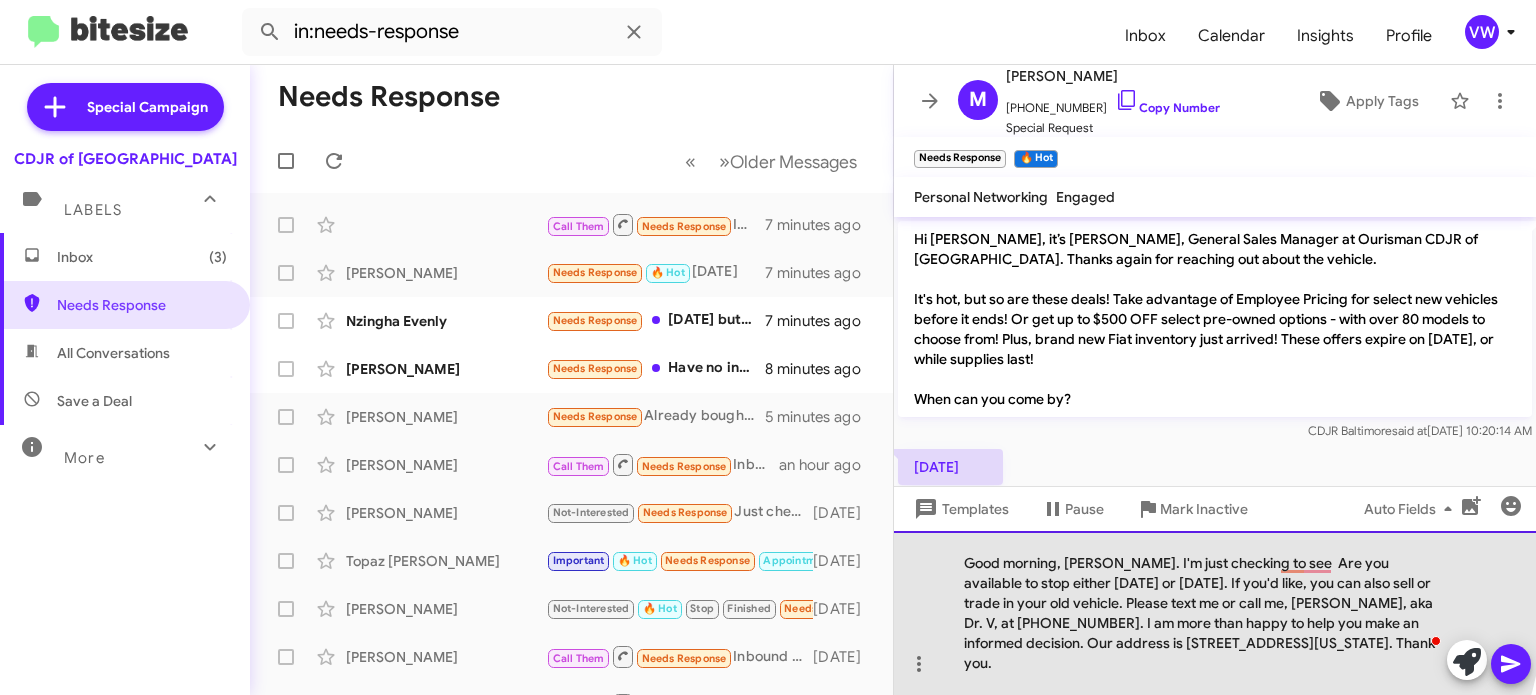 click on "Good morning, [PERSON_NAME]. I'm just checking to see  Are you available to stop either [DATE] or [DATE]. If you'd like, you can also sell or trade in your old vehicle. Please text me or call me, [PERSON_NAME], aka Dr. V, at [PHONE_NUMBER]. I am more than happy to help you make an informed decision. Our address is [STREET_ADDRESS][US_STATE]. Thank you." 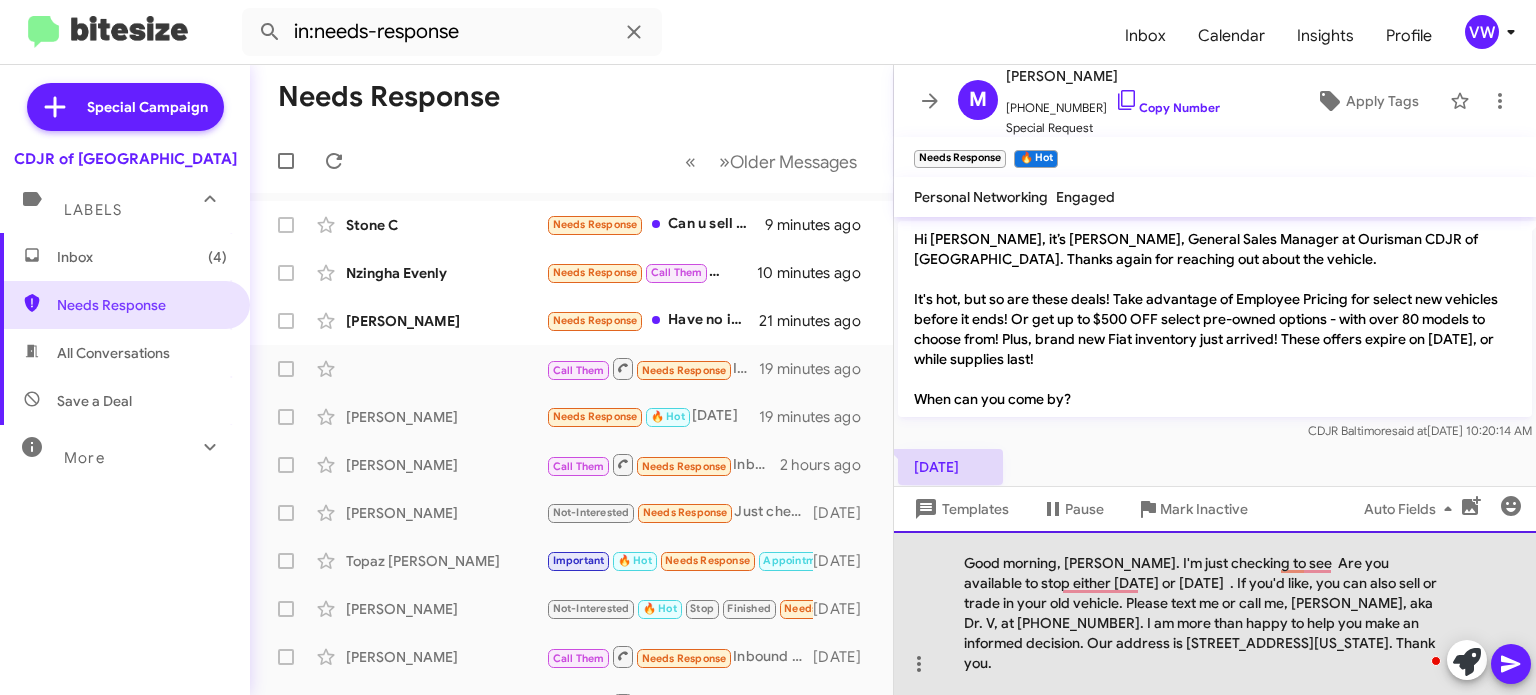 click on "Good morning, [PERSON_NAME]. I'm just checking to see  Are you available to stop either [DATE] or [DATE]  . If you'd like, you can also sell or trade in your old vehicle. Please text me or call me, [PERSON_NAME], aka Dr. V, at [PHONE_NUMBER]. I am more than happy to help you make an informed decision. Our address is [STREET_ADDRESS][US_STATE]. Thank you." 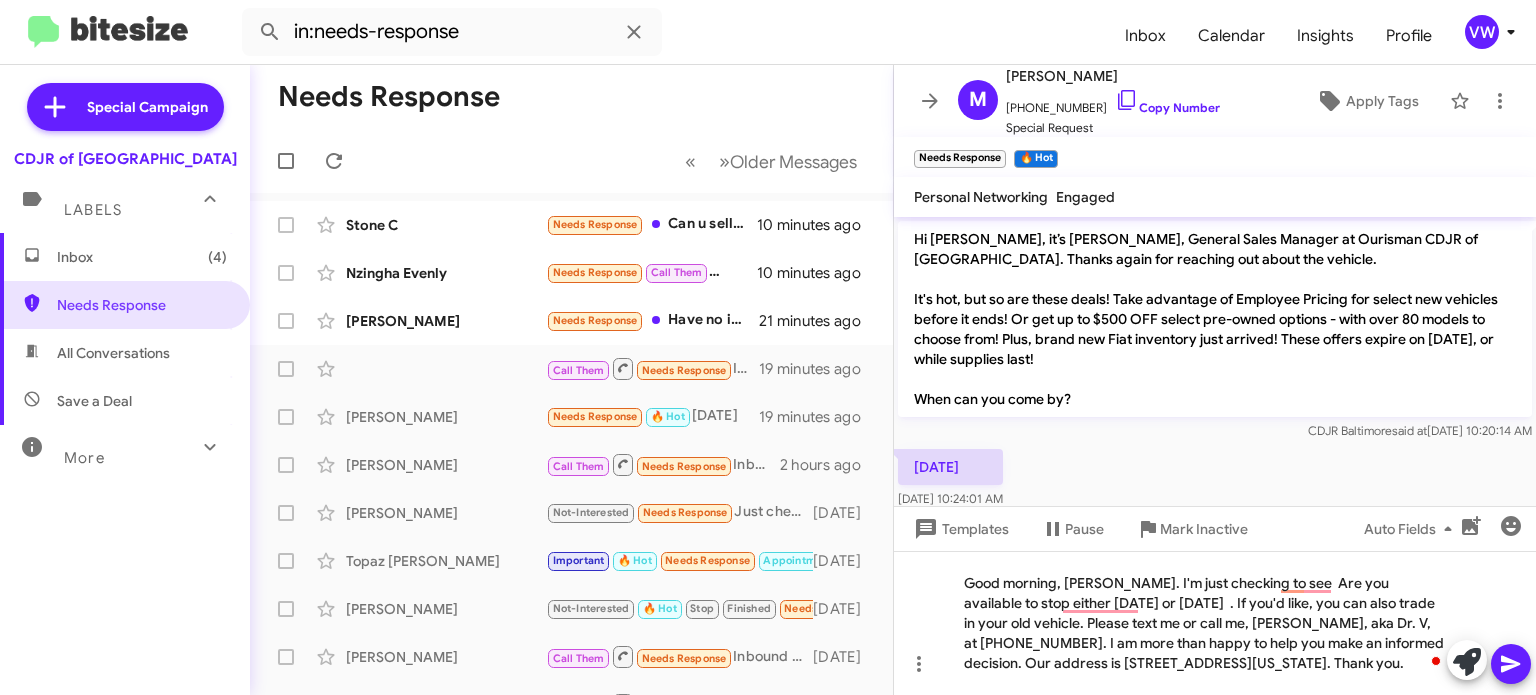 click 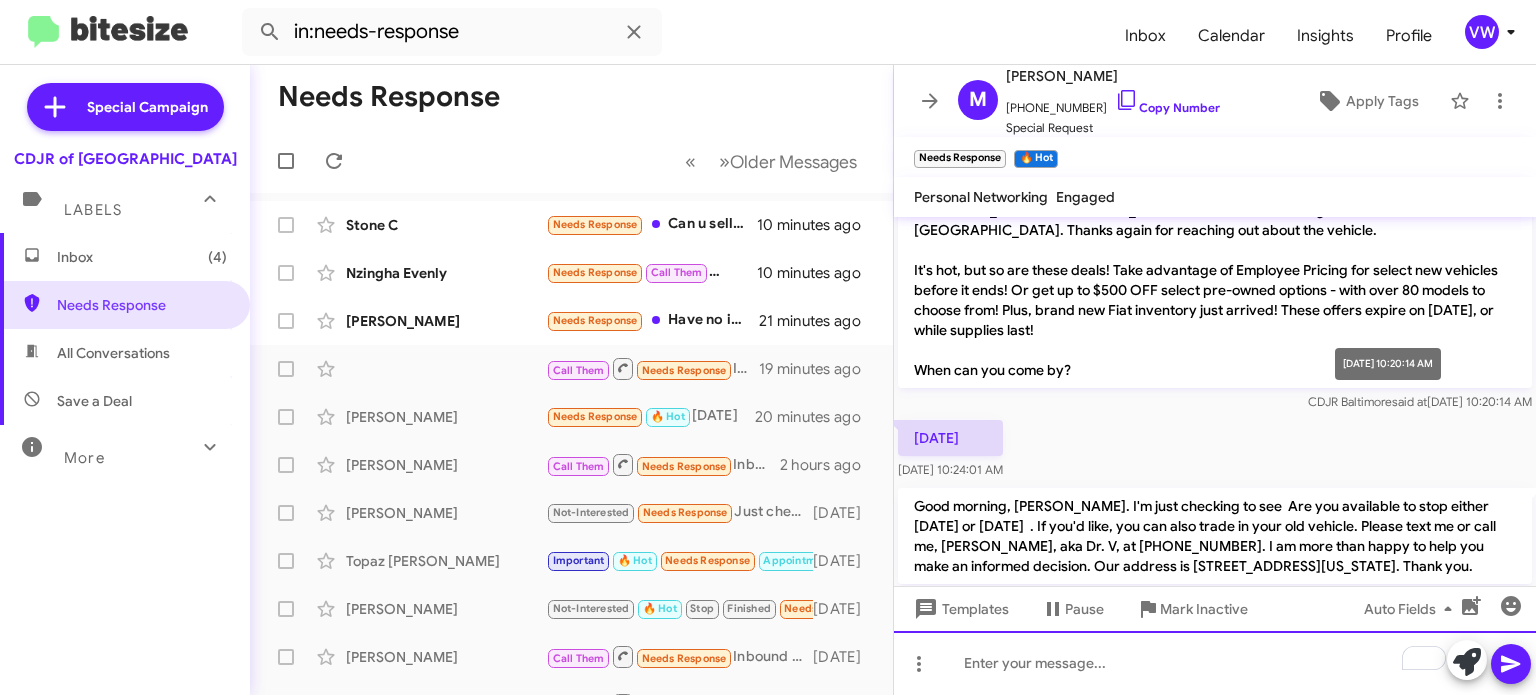 scroll, scrollTop: 26, scrollLeft: 0, axis: vertical 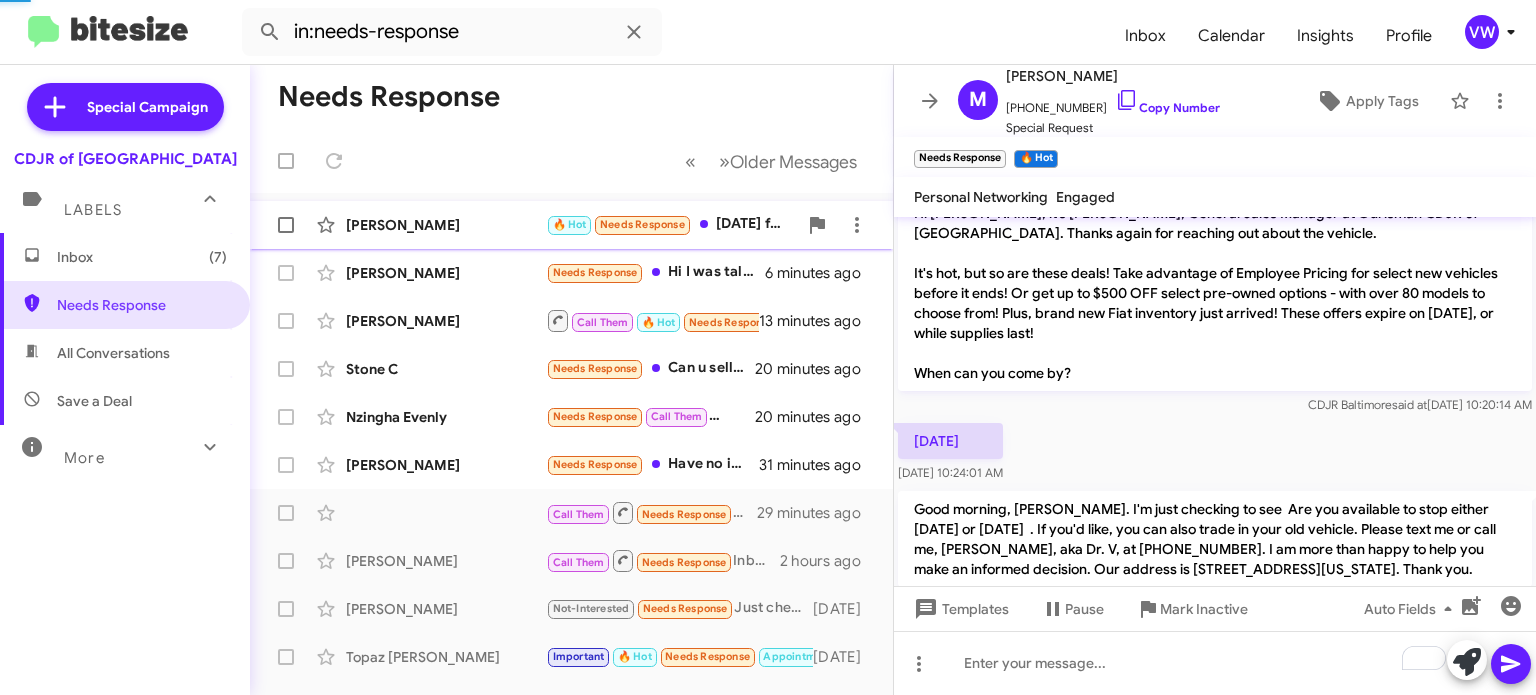 click on "Needs Response" 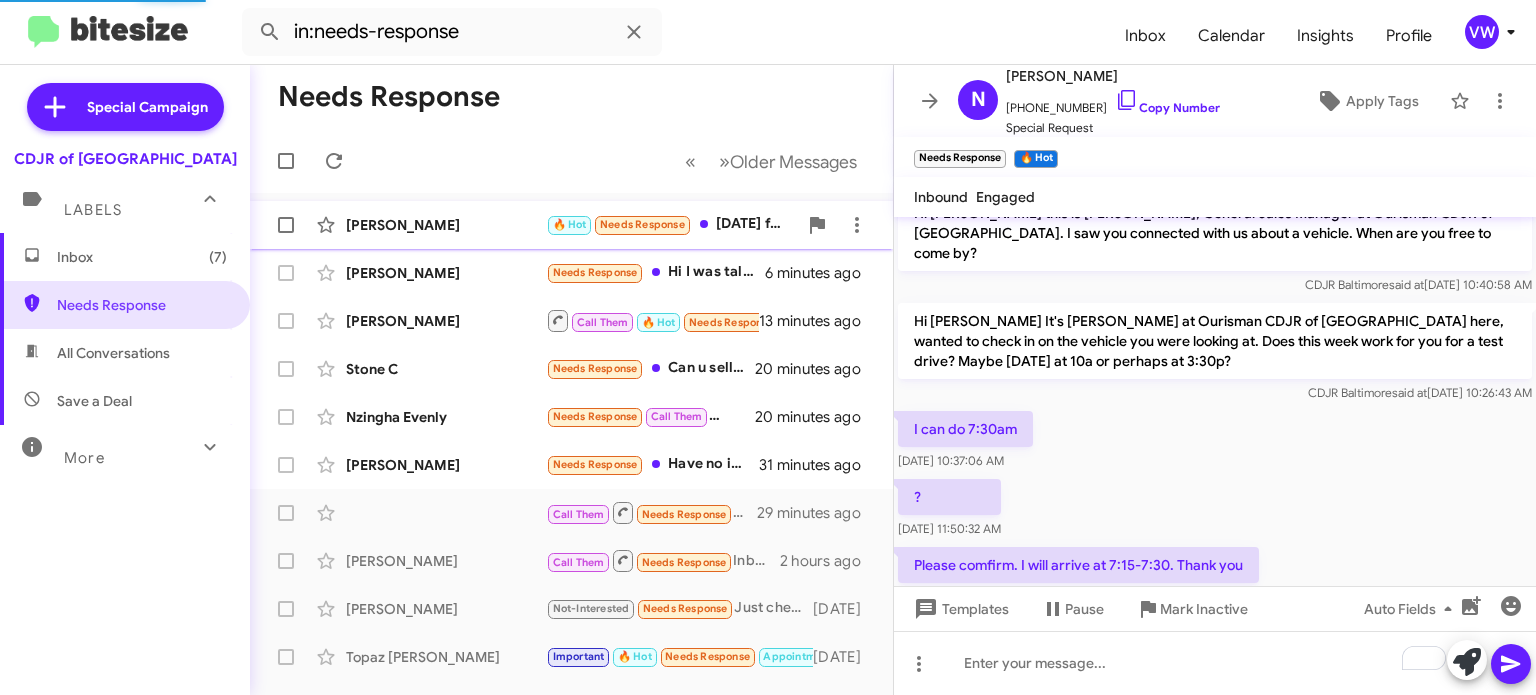 scroll, scrollTop: 547, scrollLeft: 0, axis: vertical 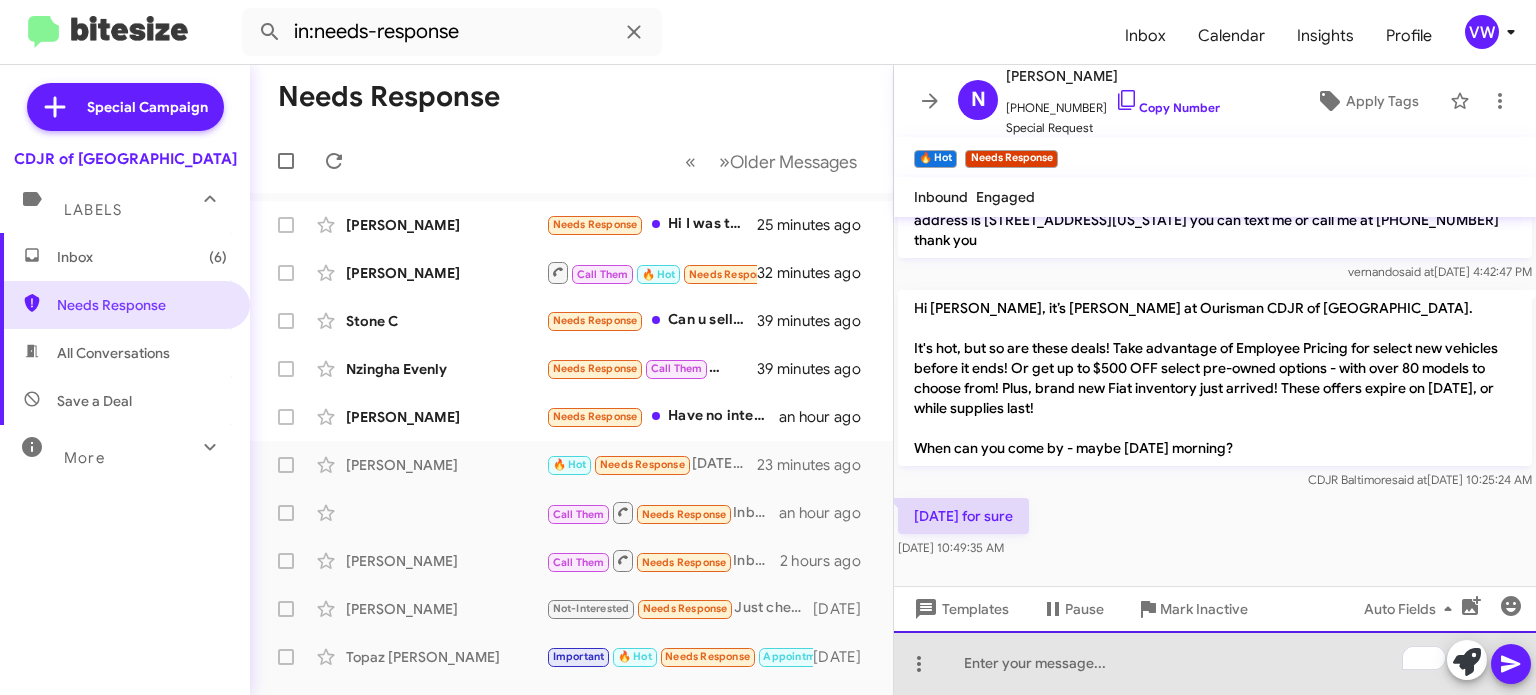 paste 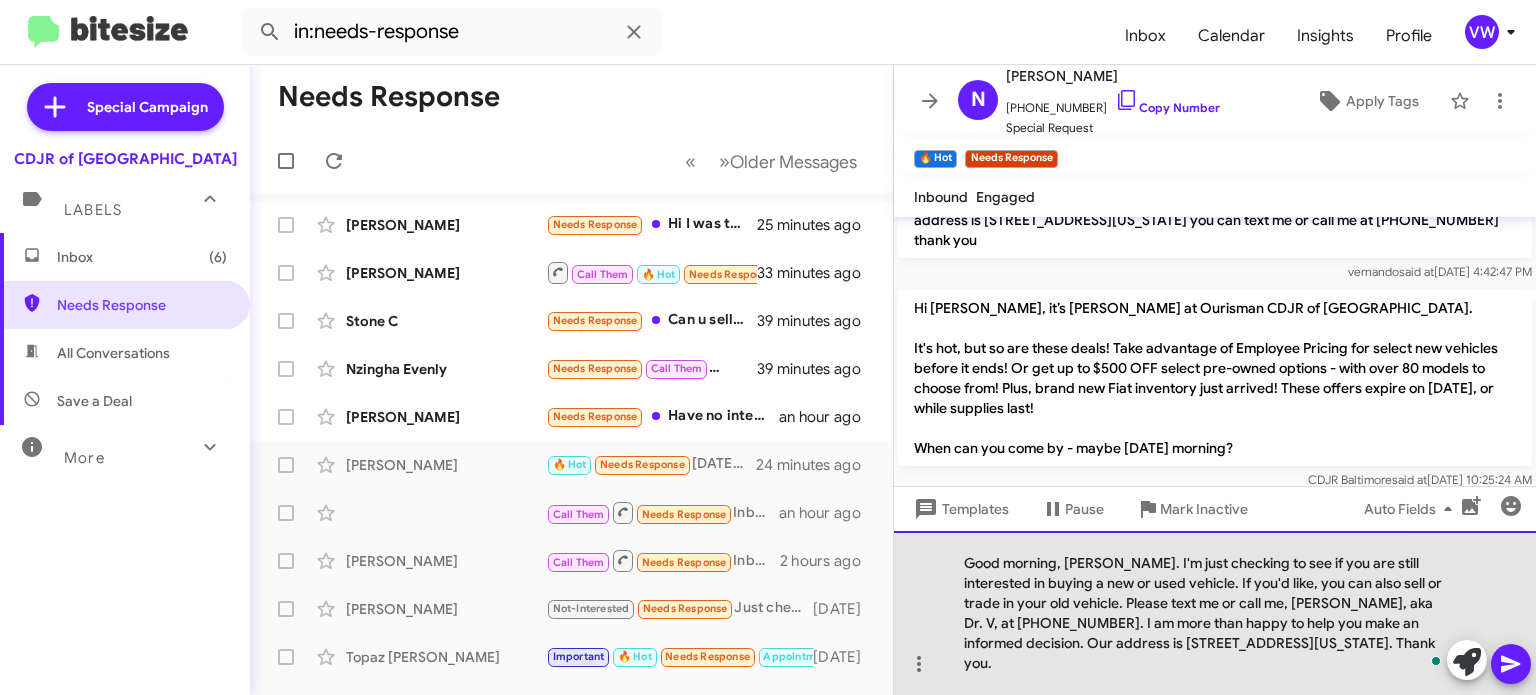 drag, startPoint x: 1101, startPoint y: 558, endPoint x: 1037, endPoint y: 549, distance: 64.629715 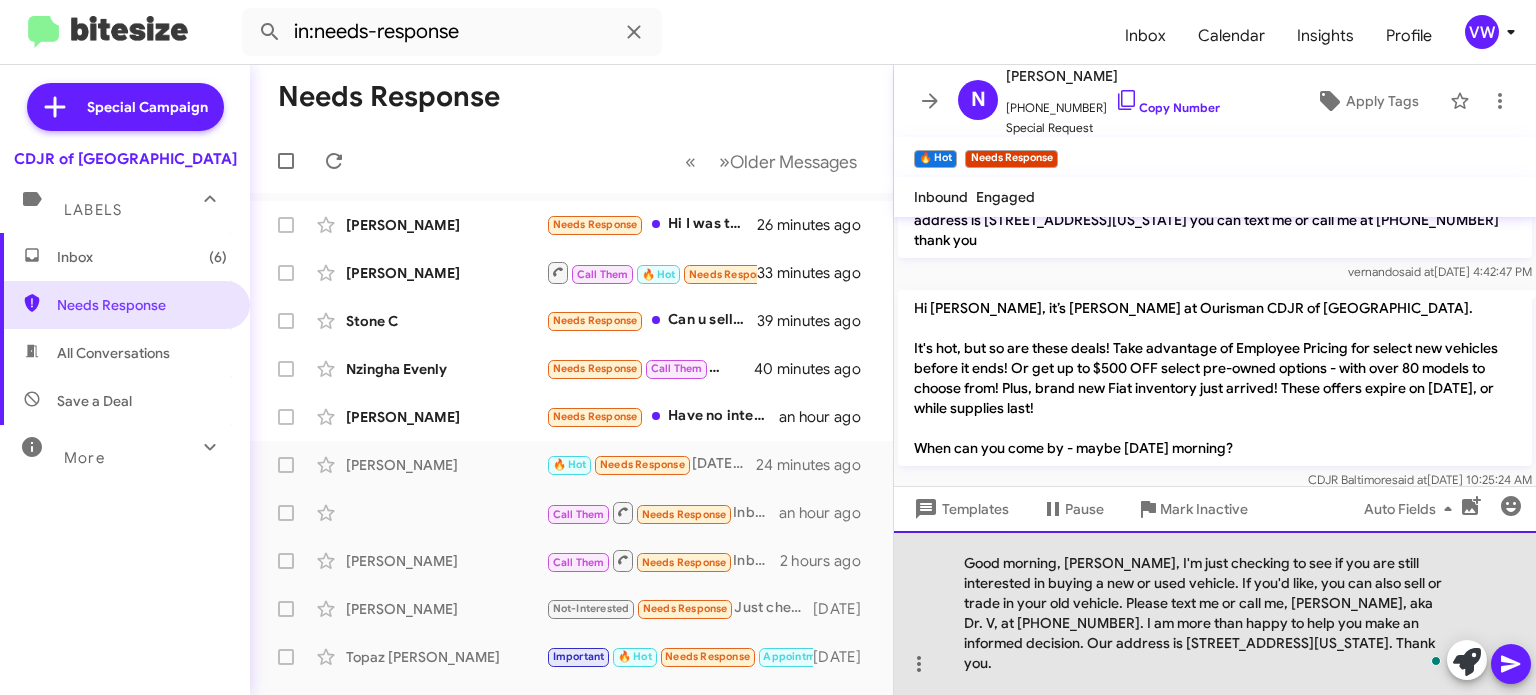 click on "Good morning, Nick, I'm just checking to see if you are still interested in buying a new or used vehicle. If you'd like, you can also sell or trade in your old vehicle. Please text me or call me, Vernando, aka Dr. V, at 443-367-8601. I am more than happy to help you make an informed decision. Our address is 124 North Point Boulevard, Baltimore, Maryland 21224. Thank you." 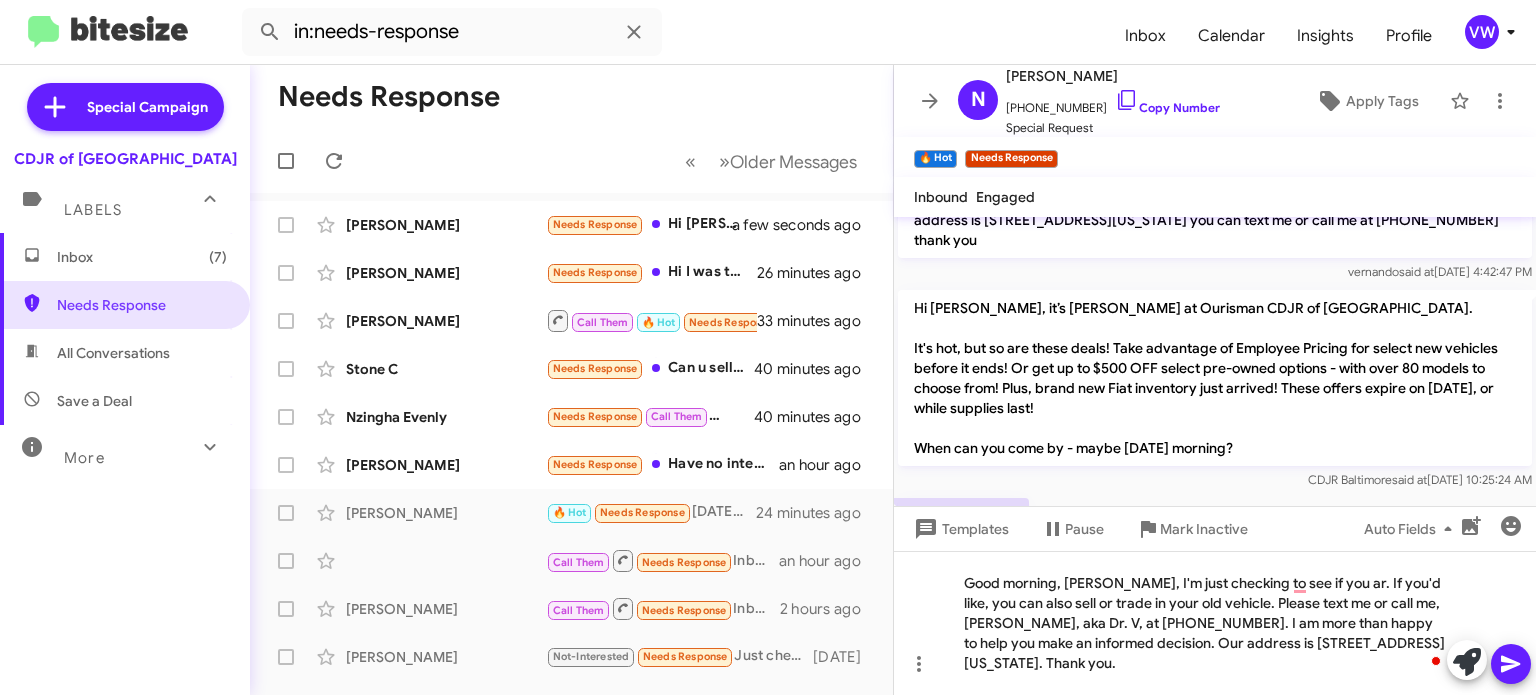 click on "Sunday for sure    Jul 24, 2025, 10:49:35 AM" 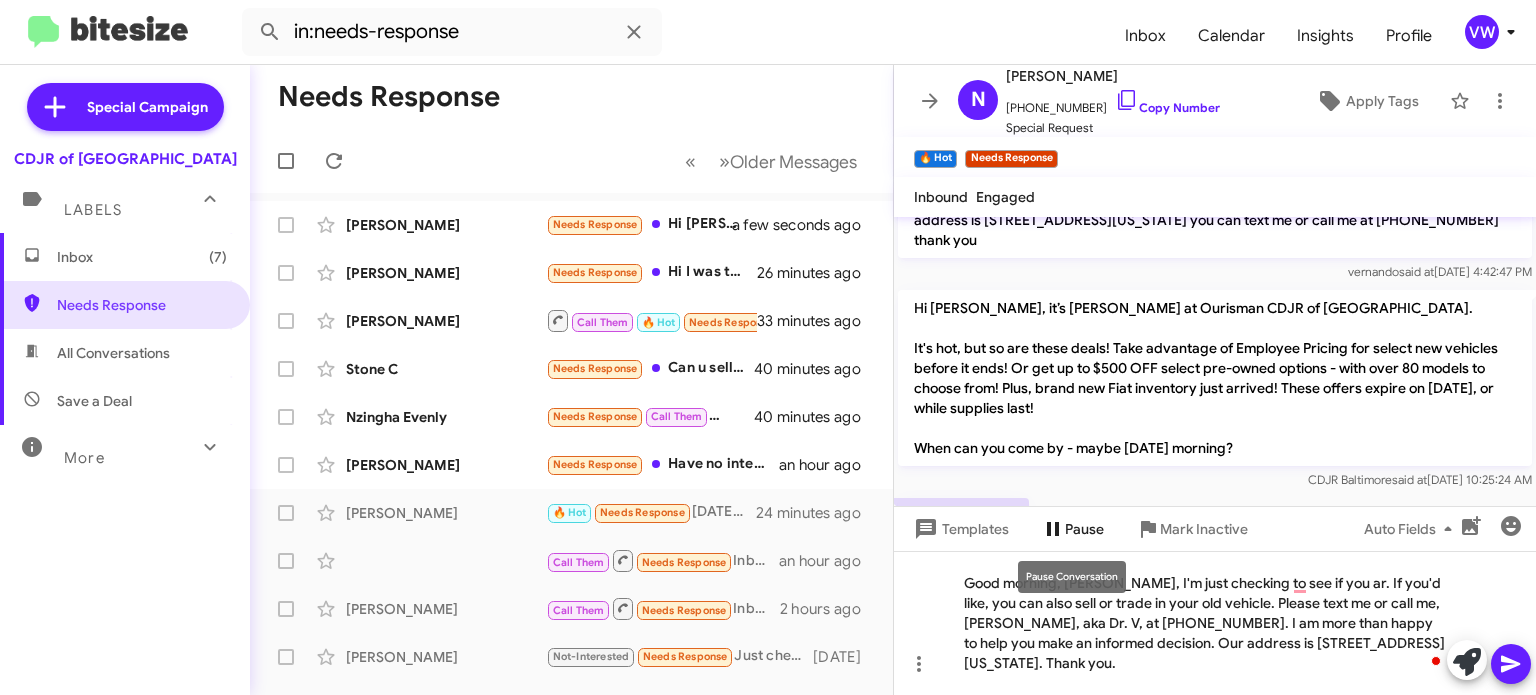 click on "Pause" 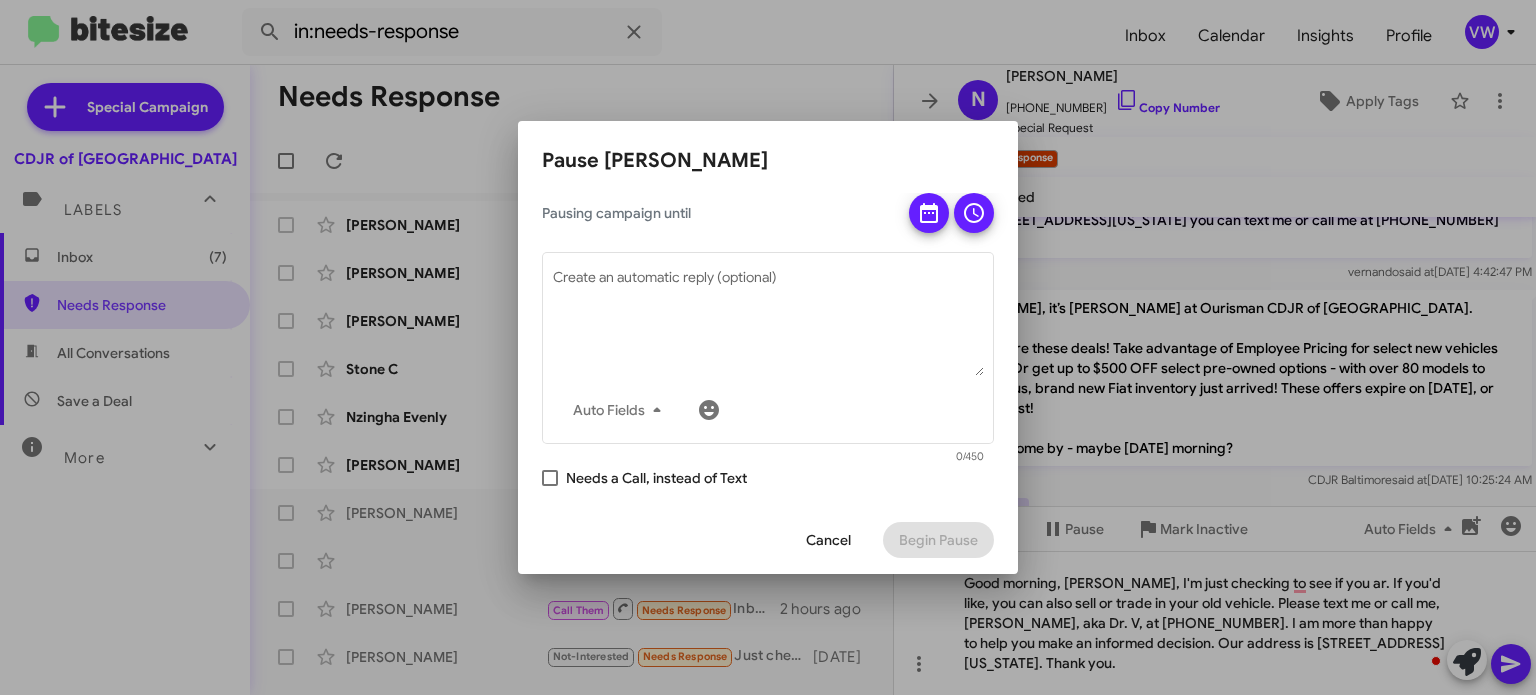 click on "Cancel" at bounding box center (828, 540) 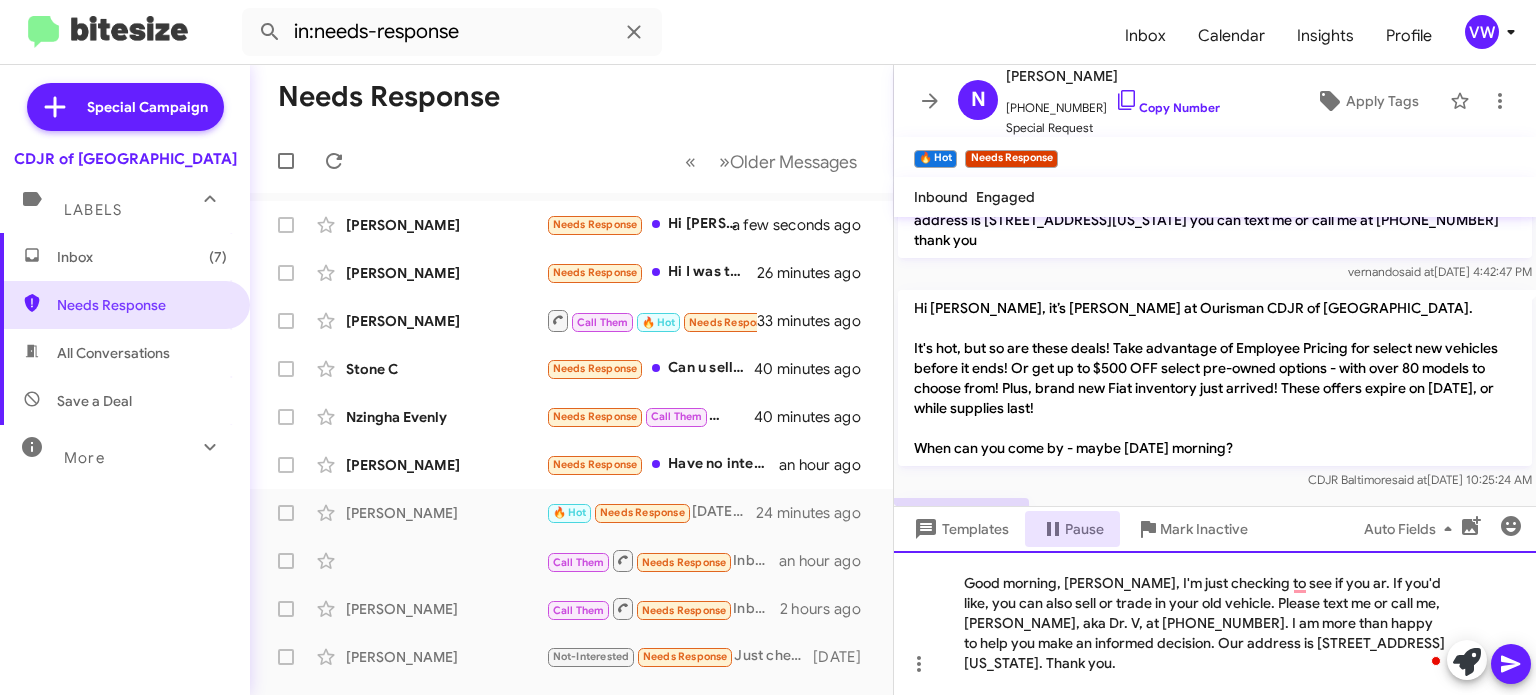 click on "Good morning, Nick, I'm just checking to see if you ar. If you'd like, you can also sell or trade in your old vehicle. Please text me or call me, Vernando, aka Dr. V, at 443-367-8601. I am more than happy to help you make an informed decision. Our address is 124 North Point Boulevard, Baltimore, Maryland 21224. Thank you." 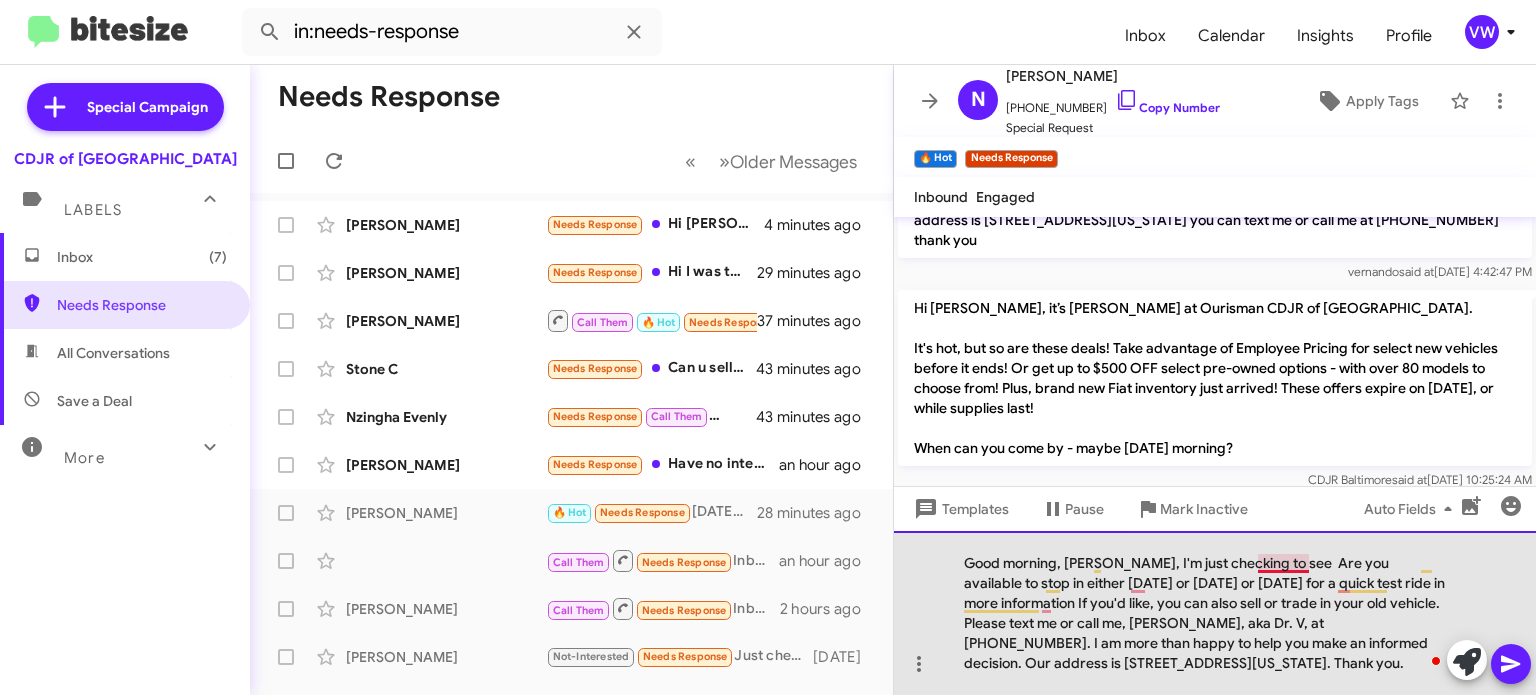 click on "Good morning, Nick, I'm just checking to see  Are you available to stop in either today or tomorrow or Saturday for a quick test ride in more information If you'd like, you can also sell or trade in your old vehicle. Please text me or call me, Vernando, aka Dr. V, at 443-367-8601. I am more than happy to help you make an informed decision. Our address is 124 North Point Boulevard, Baltimore, Maryland 21224. Thank you." 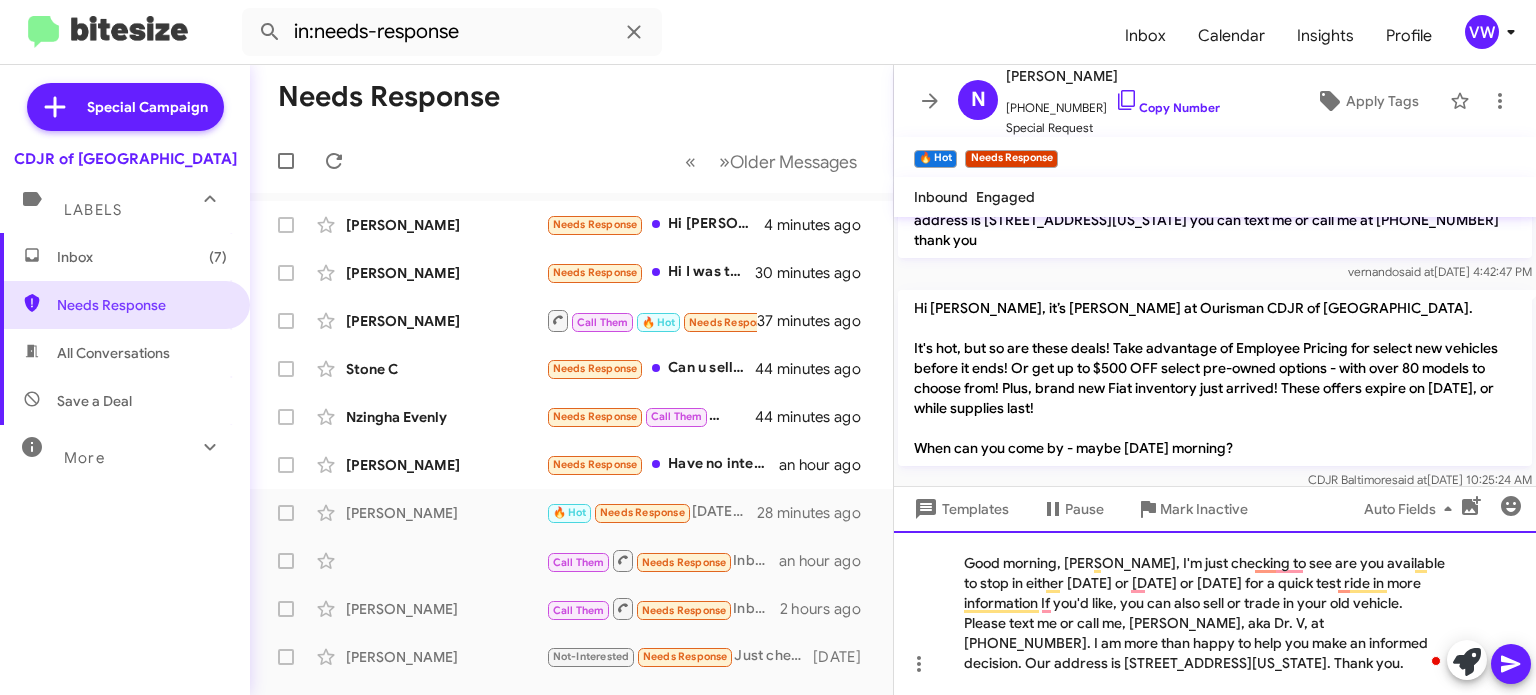 click on "Good morning, Nick, I'm just checking to see are you available to stop in either today or tomorrow or Saturday for a quick test ride in more information If you'd like, you can also sell or trade in your old vehicle. Please text me or call me, Vernando, aka Dr. V, at 443-367-8601. I am more than happy to help you make an informed decision. Our address is 124 North Point Boulevard, Baltimore, Maryland 21224. Thank you." 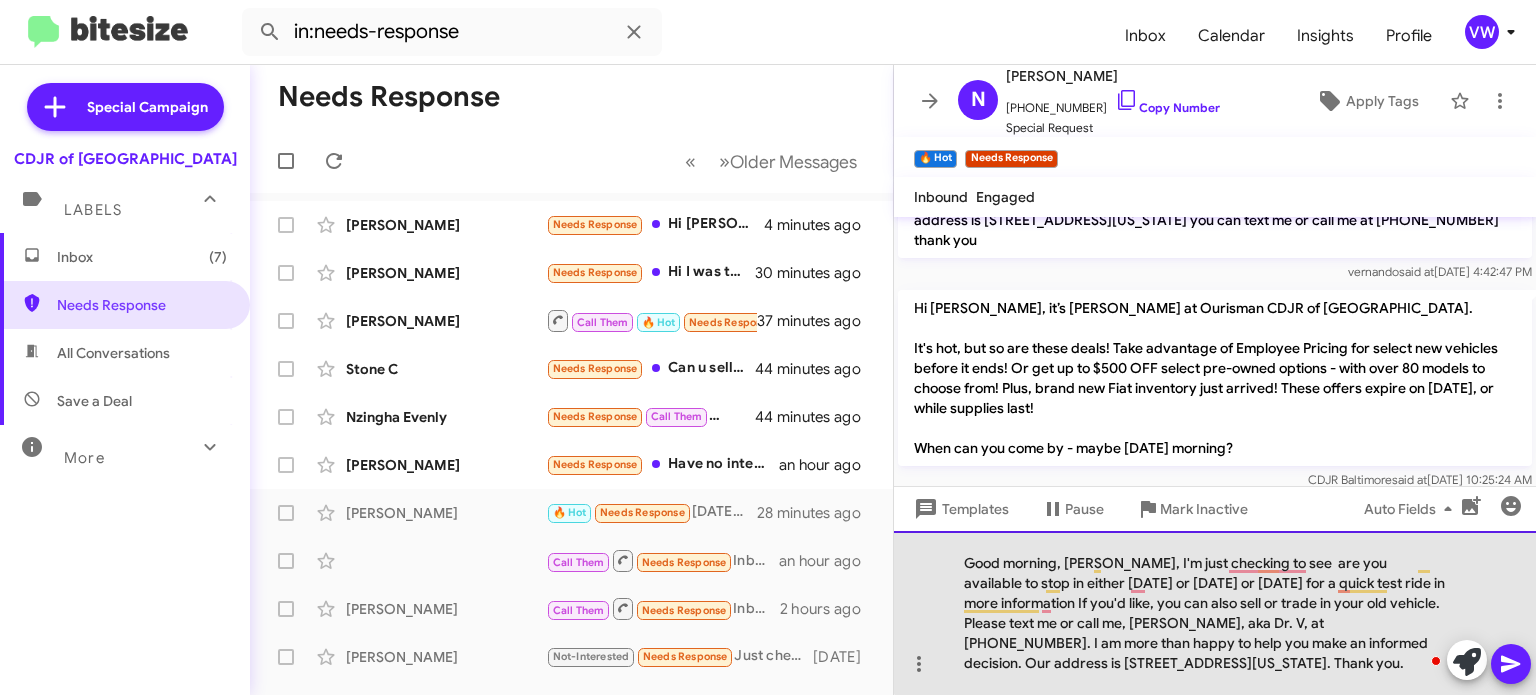 click on "Good morning, Nick, I'm just checking to see  are you available to stop in either today or tomorrow or Saturday for a quick test ride in more information If you'd like, you can also sell or trade in your old vehicle. Please text me or call me, Vernando, aka Dr. V, at 443-367-8601. I am more than happy to help you make an informed decision. Our address is 124 North Point Boulevard, Baltimore, Maryland 21224. Thank you." 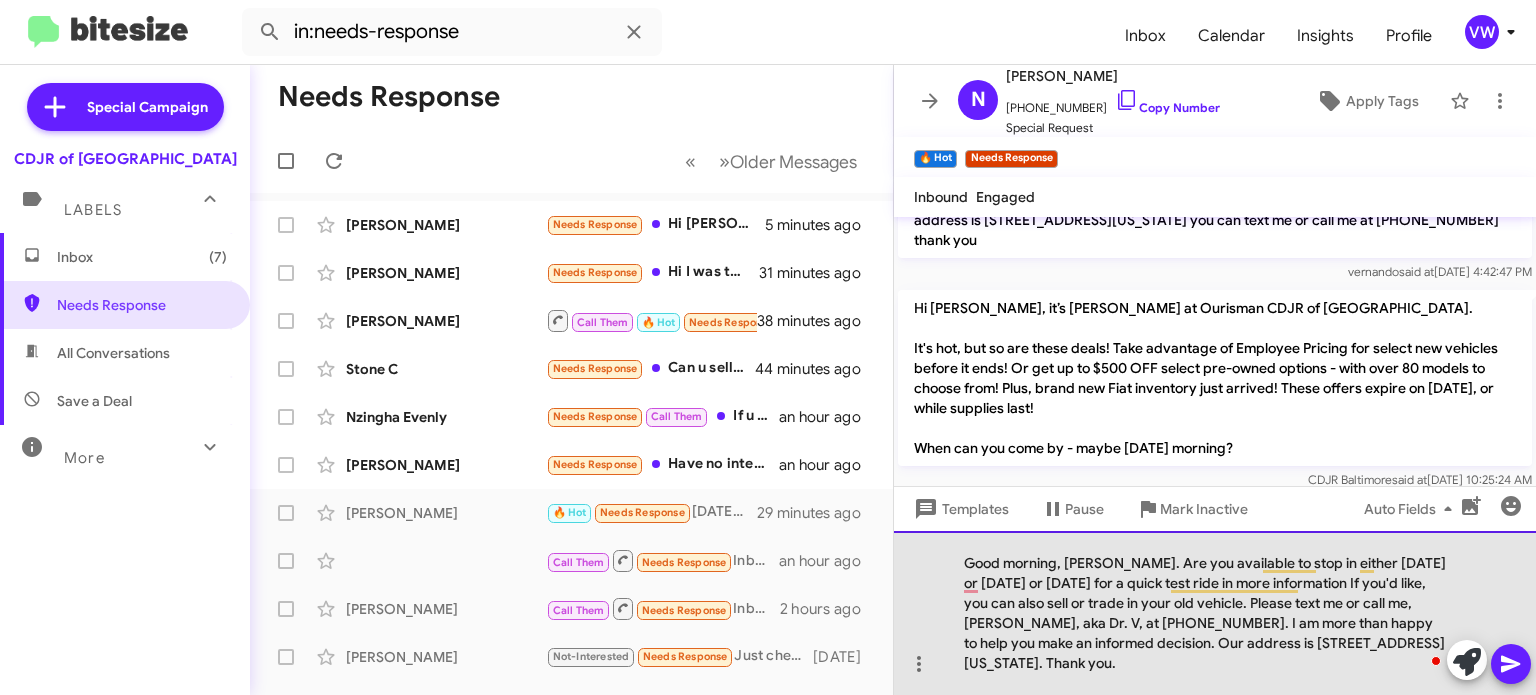 click on "Good morning, Nick. Are you available to stop in either today or tomorrow or Saturday for a quick test ride in more information If you'd like, you can also sell or trade in your old vehicle. Please text me or call me, Vernando, aka Dr. V, at 443-367-8601. I am more than happy to help you make an informed decision. Our address is 124 North Point Boulevard, Baltimore, Maryland 21224. Thank you." 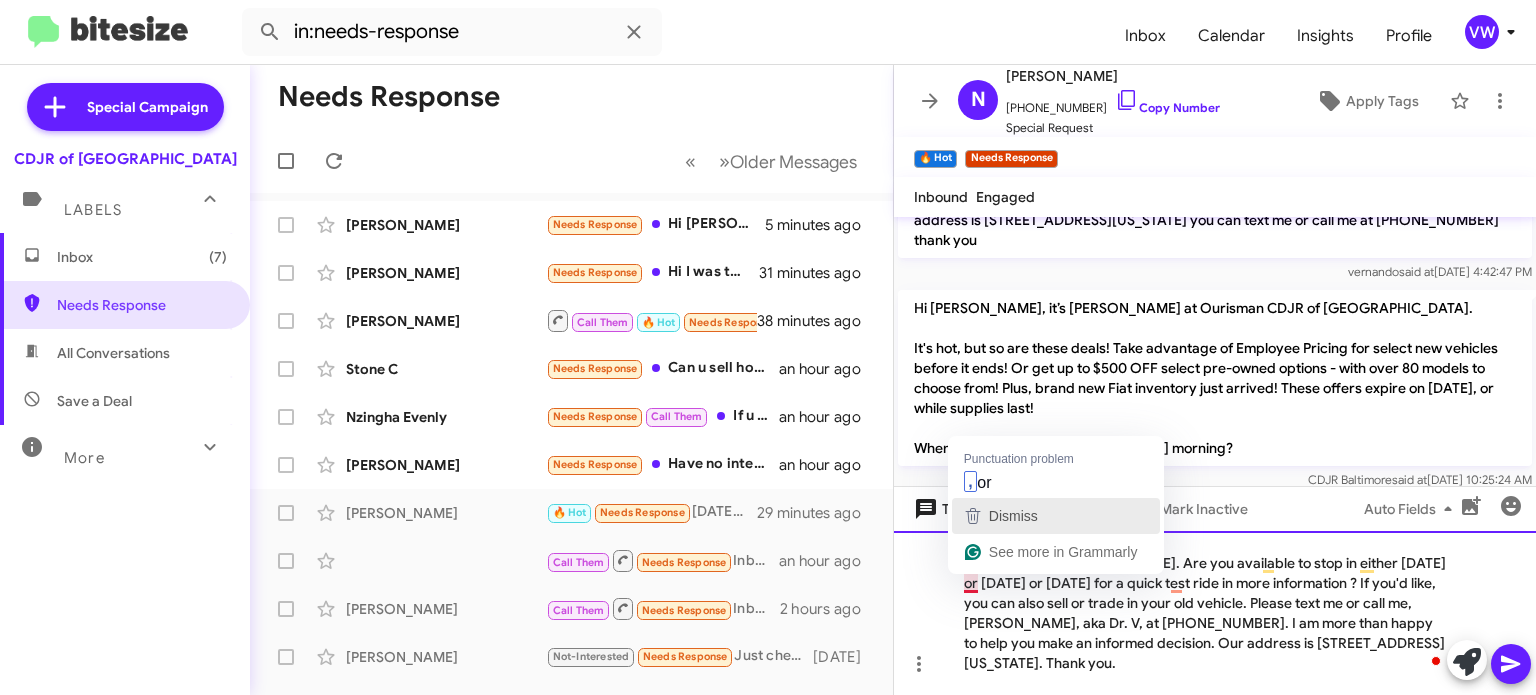 drag, startPoint x: 985, startPoint y: 502, endPoint x: 973, endPoint y: 507, distance: 13 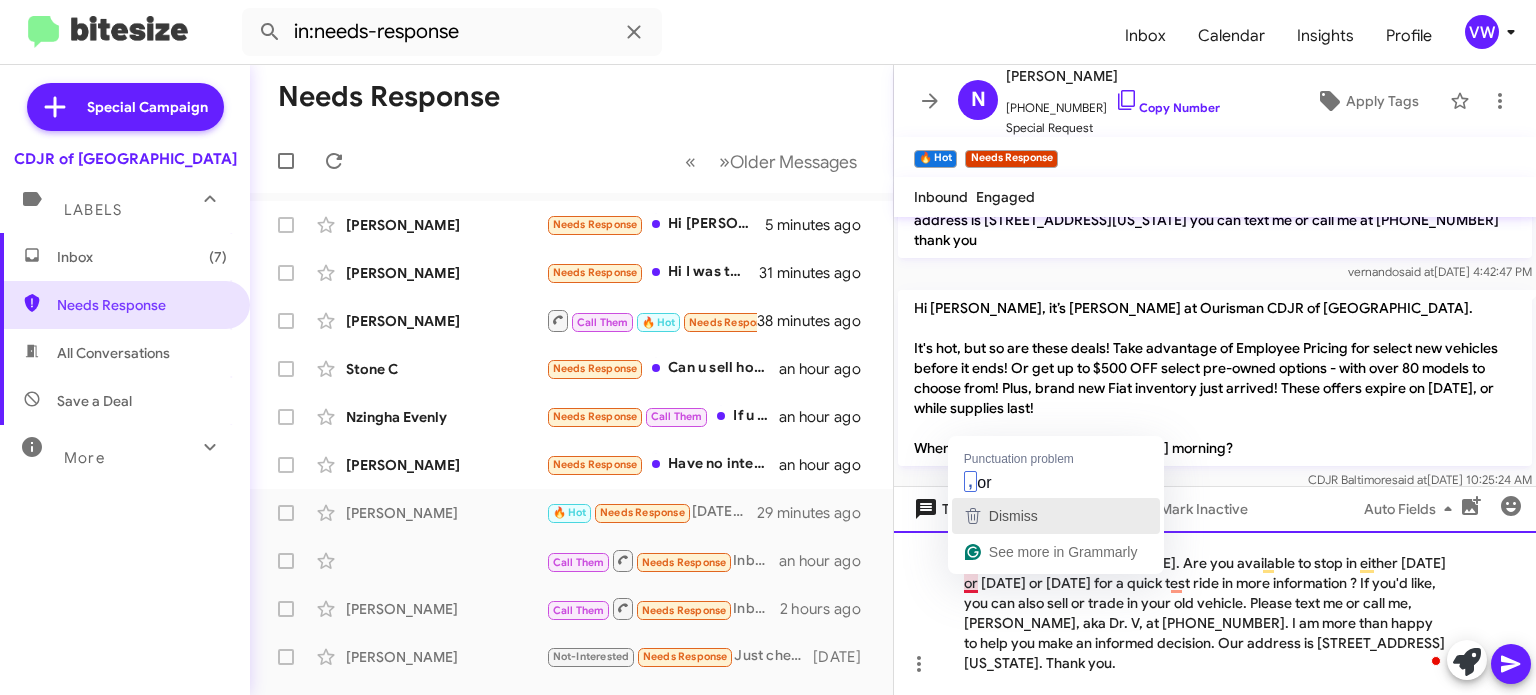 click on "Dismiss" at bounding box center [1056, 516] 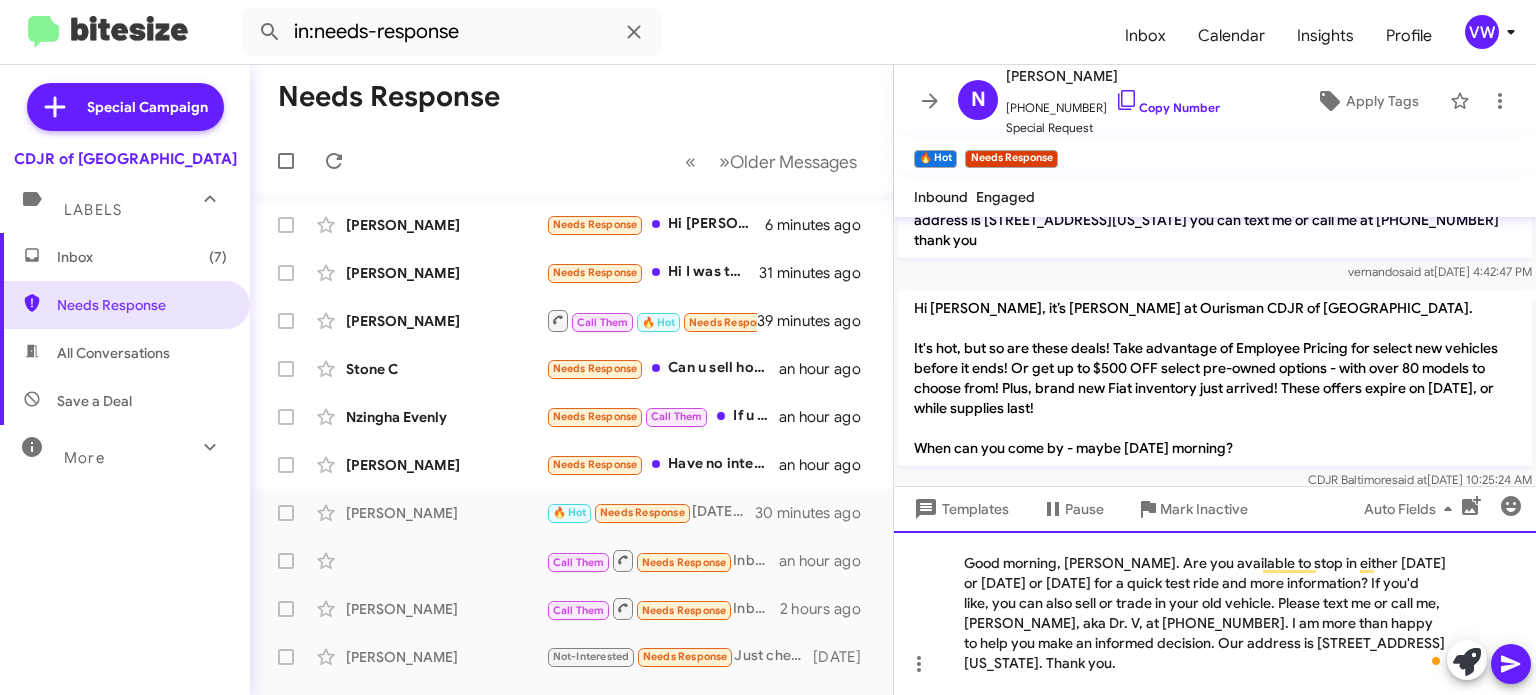 drag, startPoint x: 961, startPoint y: 561, endPoint x: 1447, endPoint y: 642, distance: 492.70377 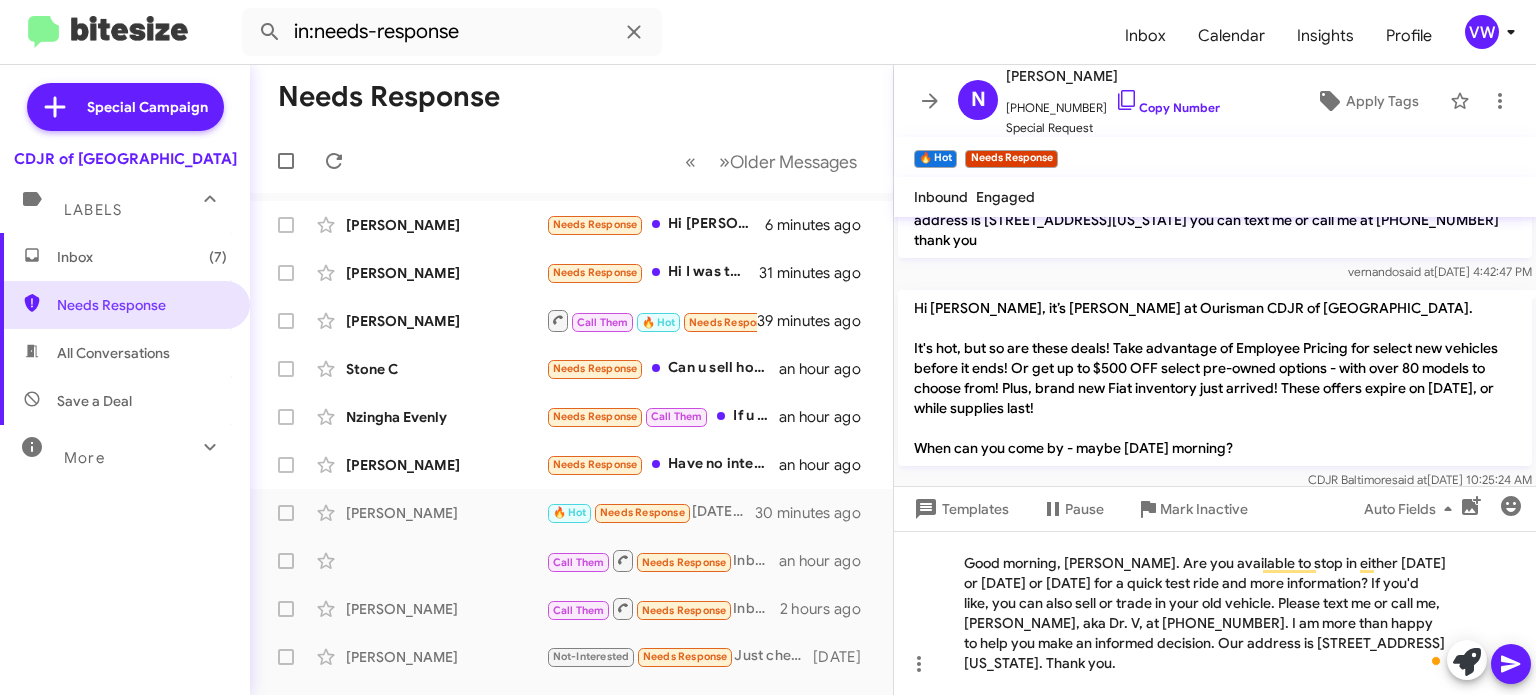 click on "vernando   said at   Jun 20, 2025, 4:42:47 PM" 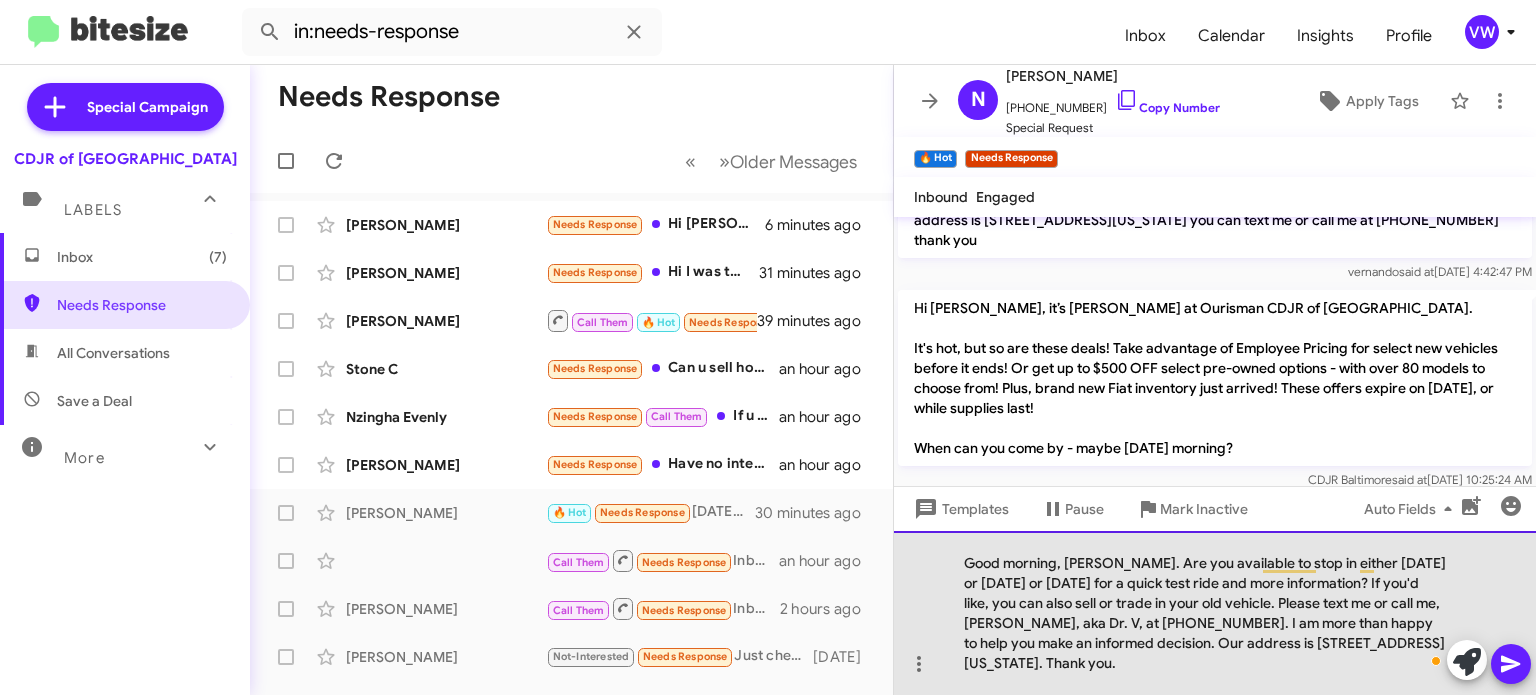 drag, startPoint x: 969, startPoint y: 559, endPoint x: 1367, endPoint y: 646, distance: 407.39783 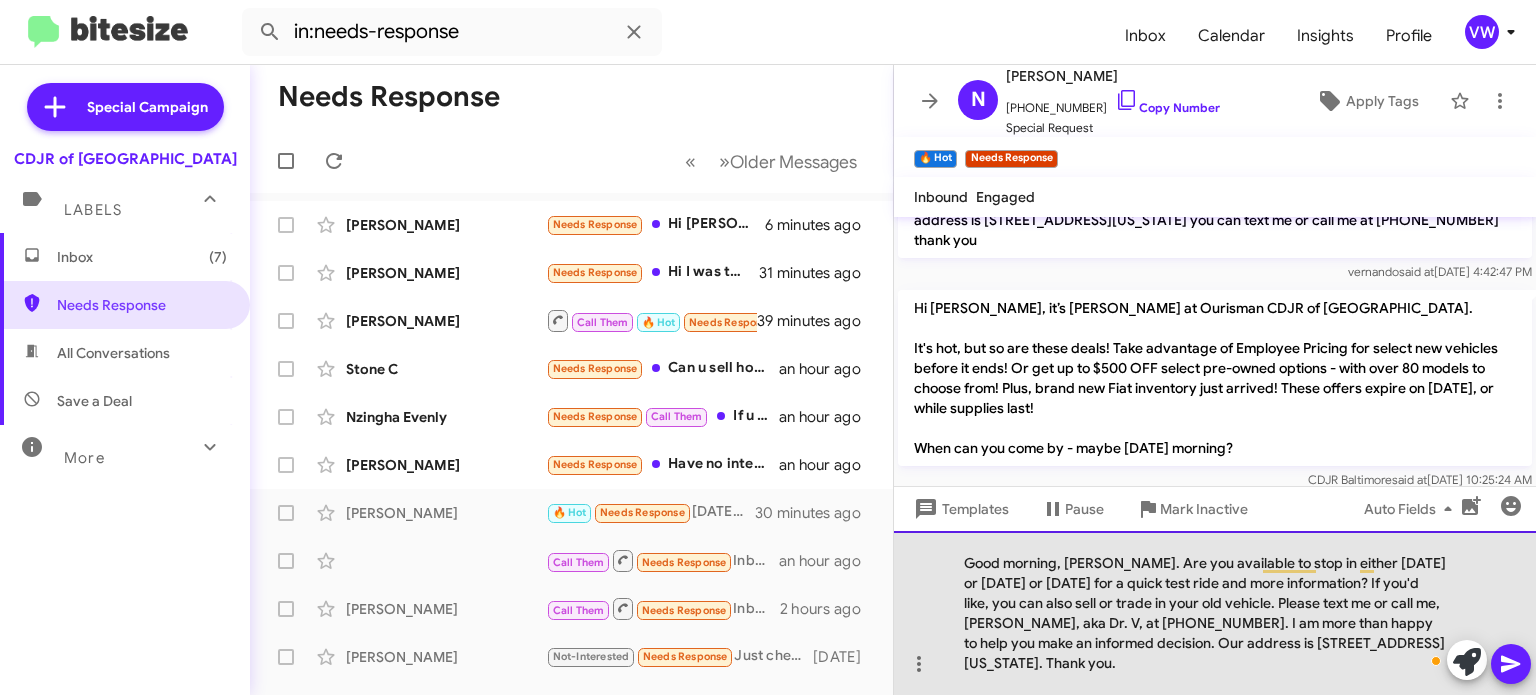 click on "Good morning, Nick. Are you available to stop in either today or tomorrow or Saturday for a quick test ride and more information? If you'd like, you can also sell or trade in your old vehicle. Please text me or call me, Vernando, aka Dr. V, at 443-367-8601. I am more than happy to help you make an informed decision. Our address is 124 North Point Boulevard, Baltimore, Maryland 21224. Thank you." 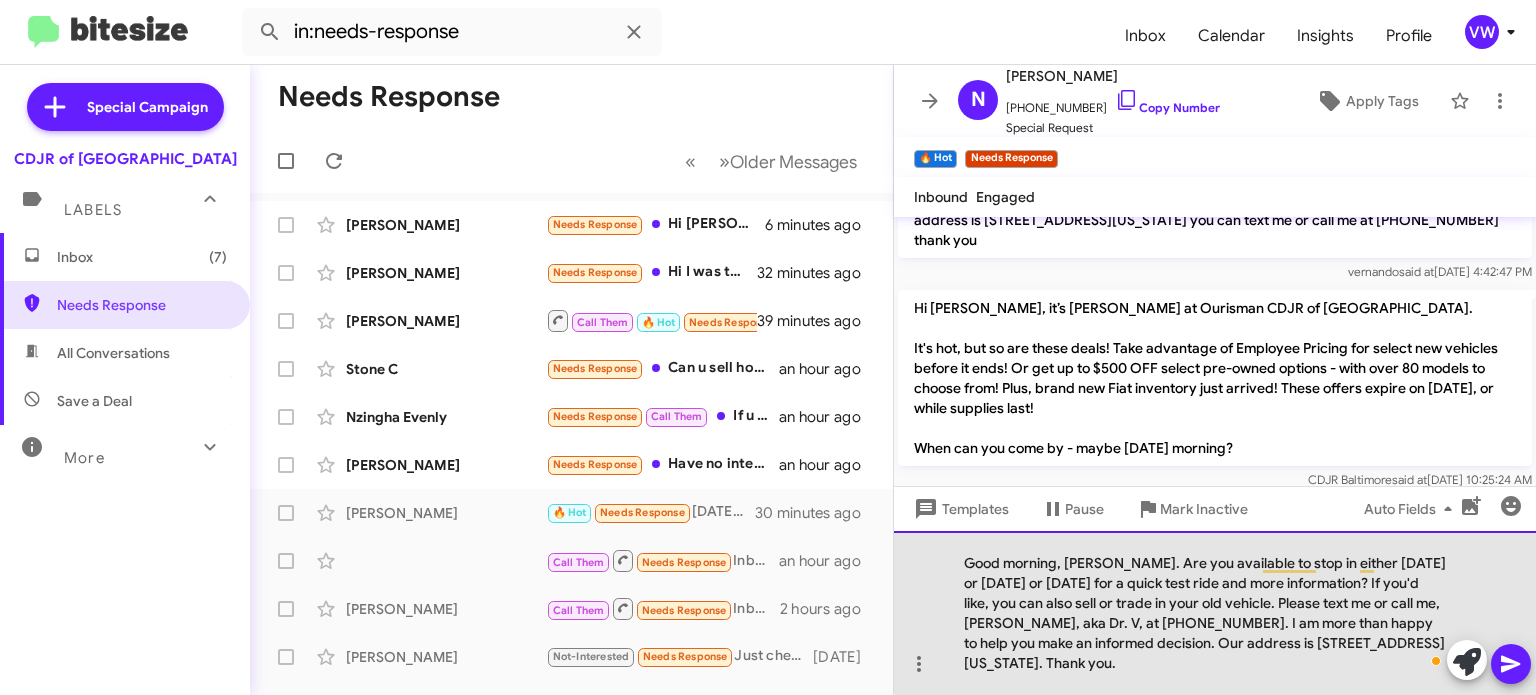 copy on "Good morning, Nick. Are you available to stop in either today or tomorrow or Saturday for a quick test ride and more information? If you'd like, you can also sell or trade in your old vehicle. Please text me or call me, Vernando, aka Dr. V, at 443-367-8601. I am more than happy to help you make an informed decision. Our address is 124 North Point Boulevard, Baltimore, Maryland 21224. Thank you." 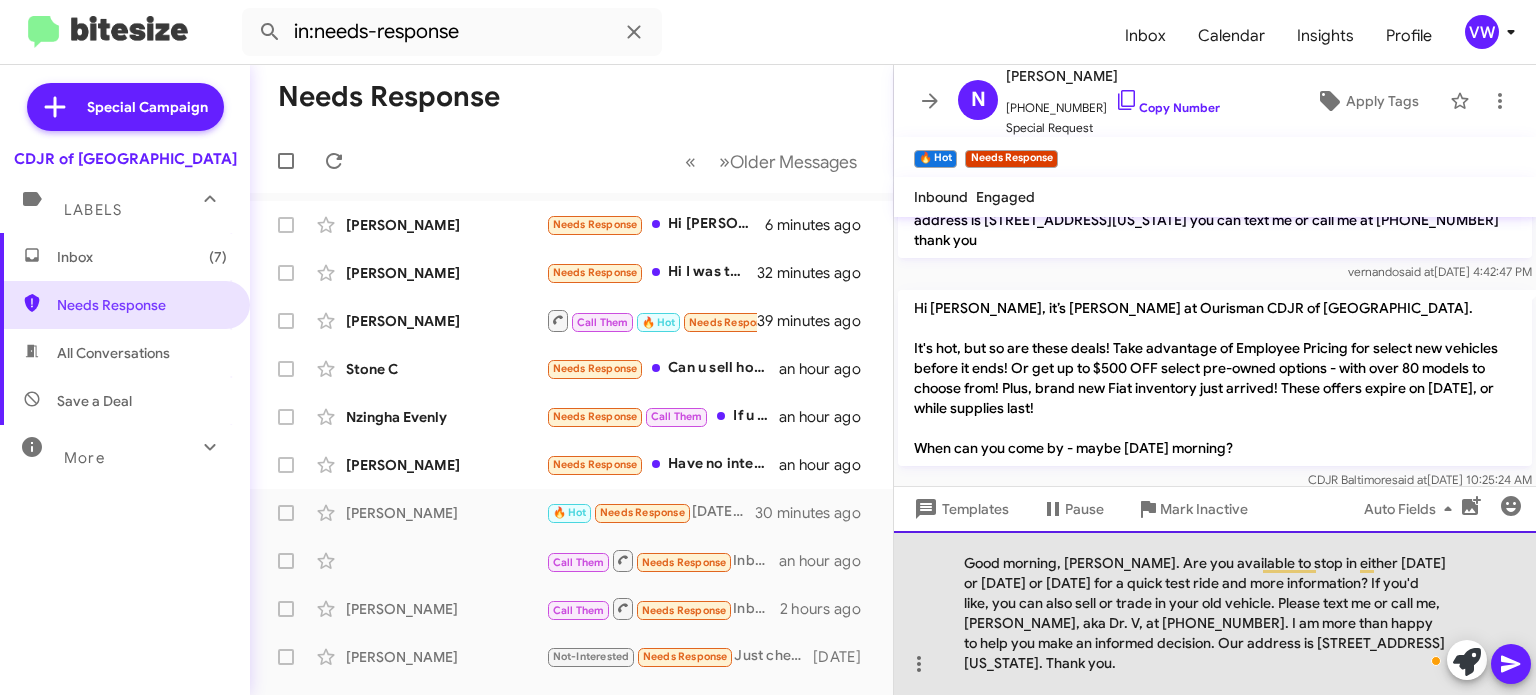copy on "Good morning, Nick. Are you available to stop in either today or tomorrow or Saturday for a quick test ride and more information? If you'd like, you can also sell or trade in your old vehicle. Please text me or call me, Vernando, aka Dr. V, at 443-367-8601. I am more than happy to help you make an informed decision. Our address is 124 North Point Boulevard, Baltimore, Maryland 21224. Thank you." 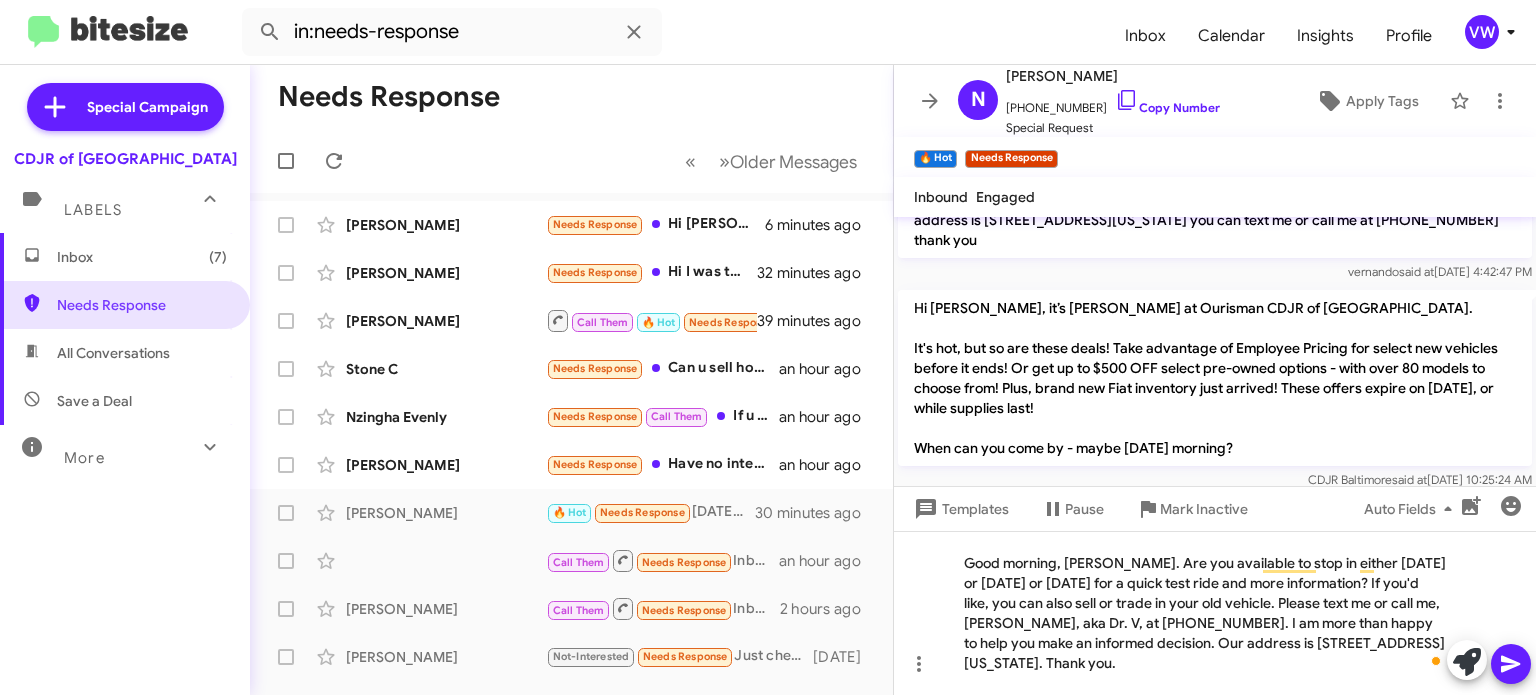 click 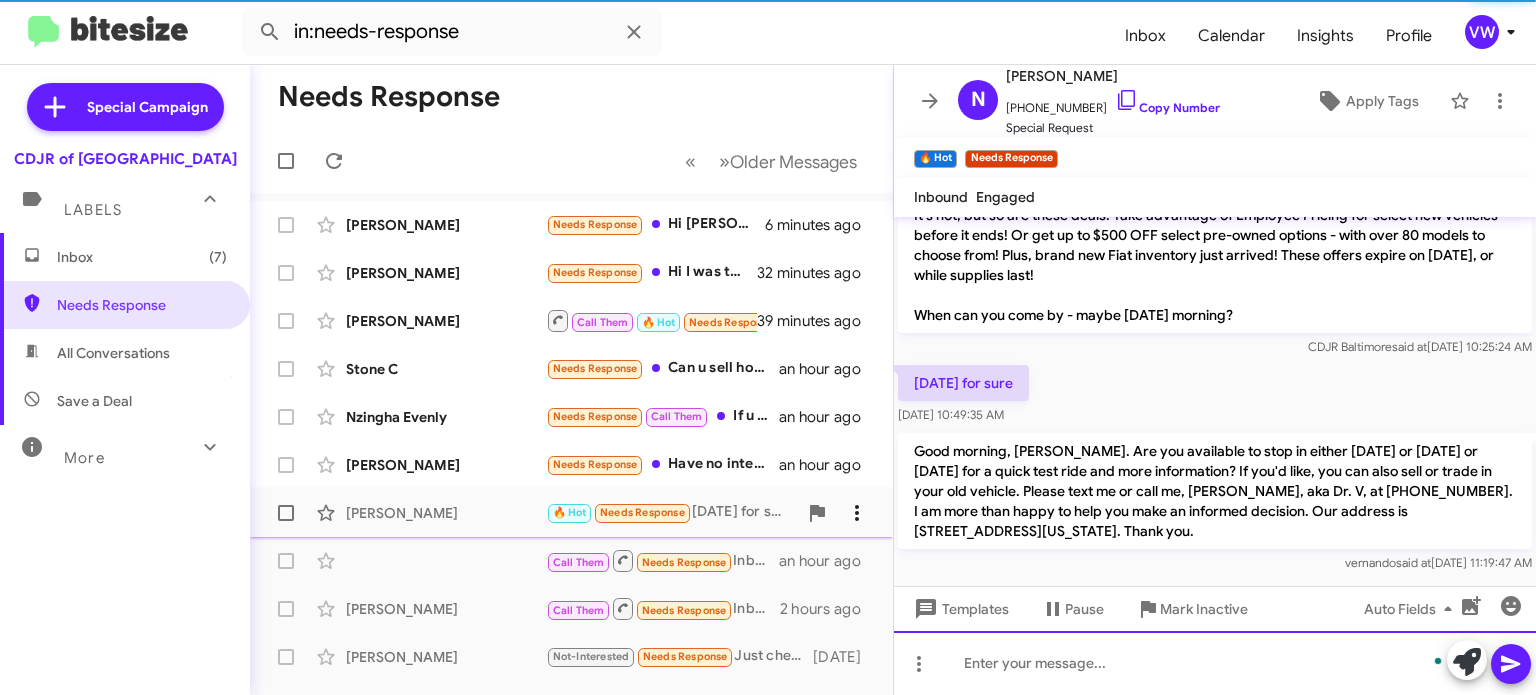 scroll, scrollTop: 700, scrollLeft: 0, axis: vertical 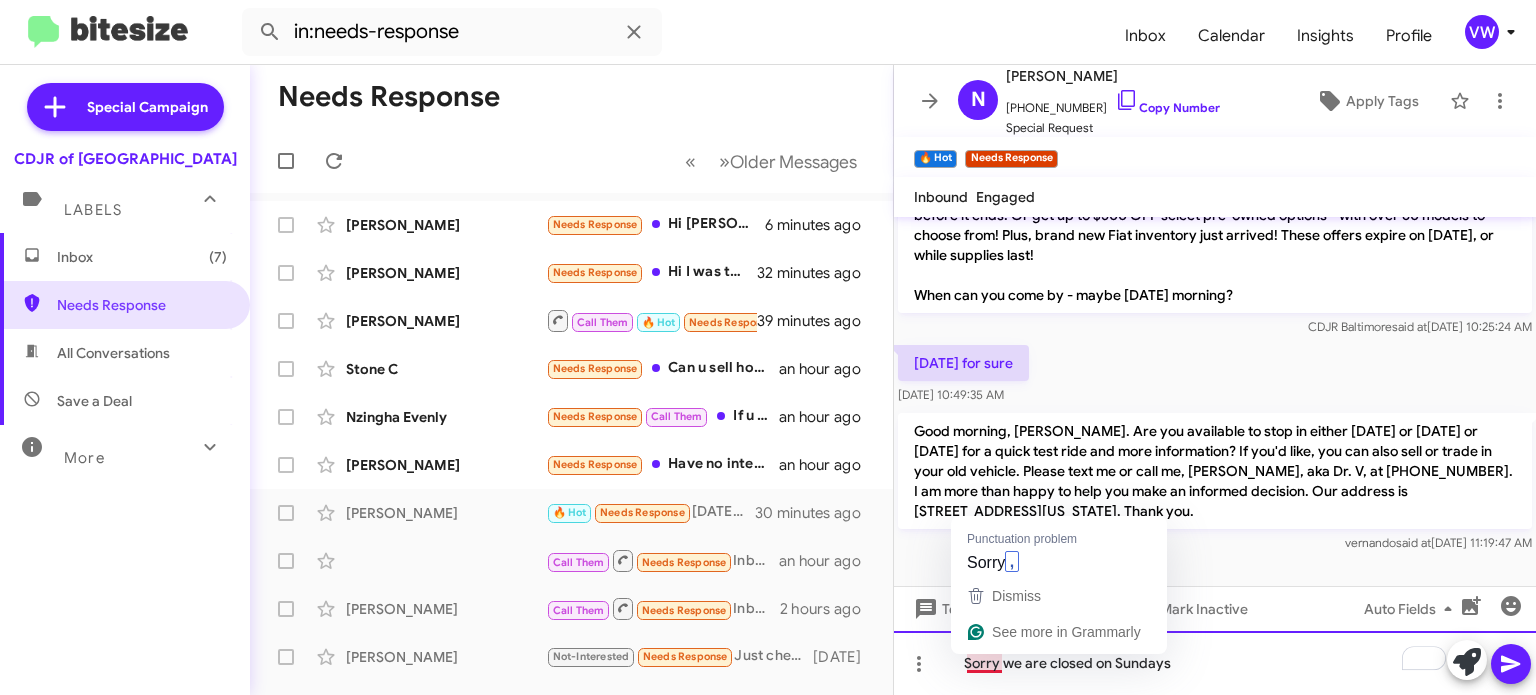 click on "Dismiss" at bounding box center [1059, 596] 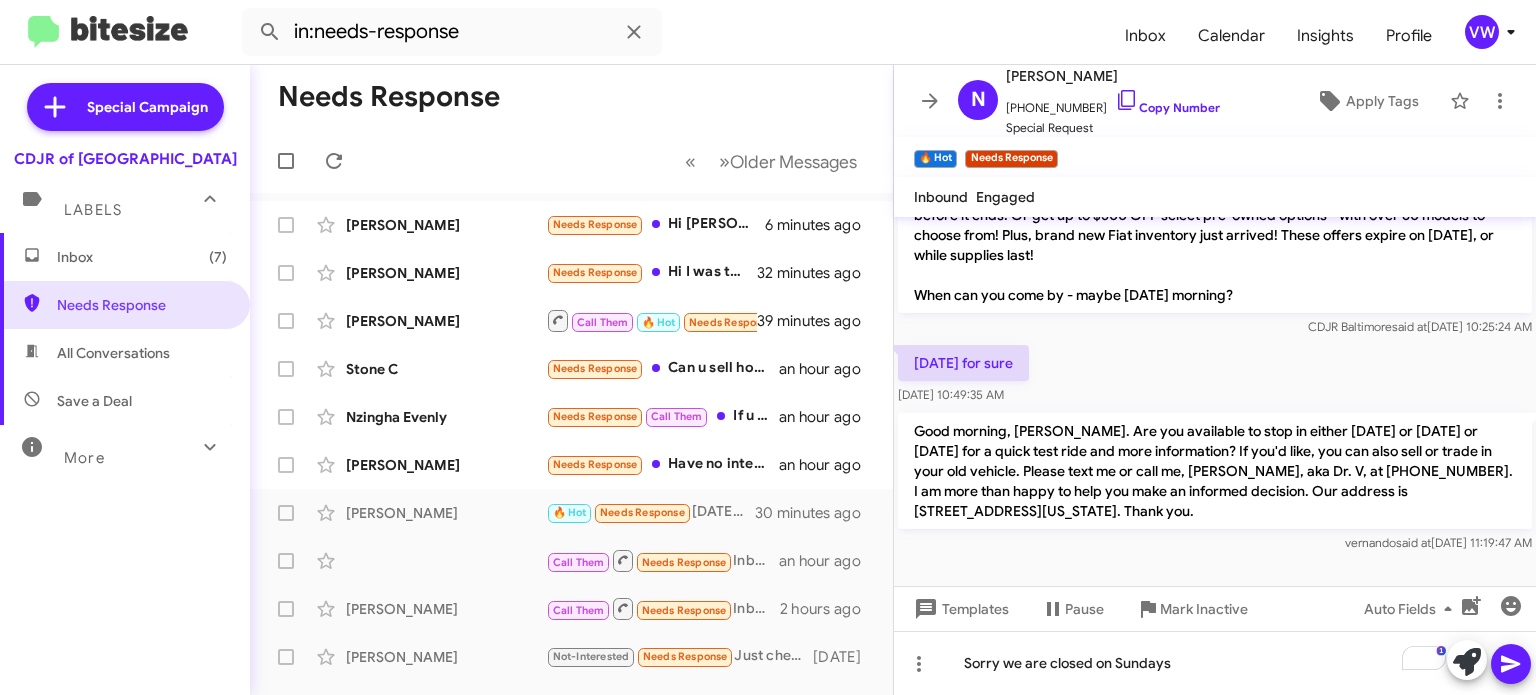 click 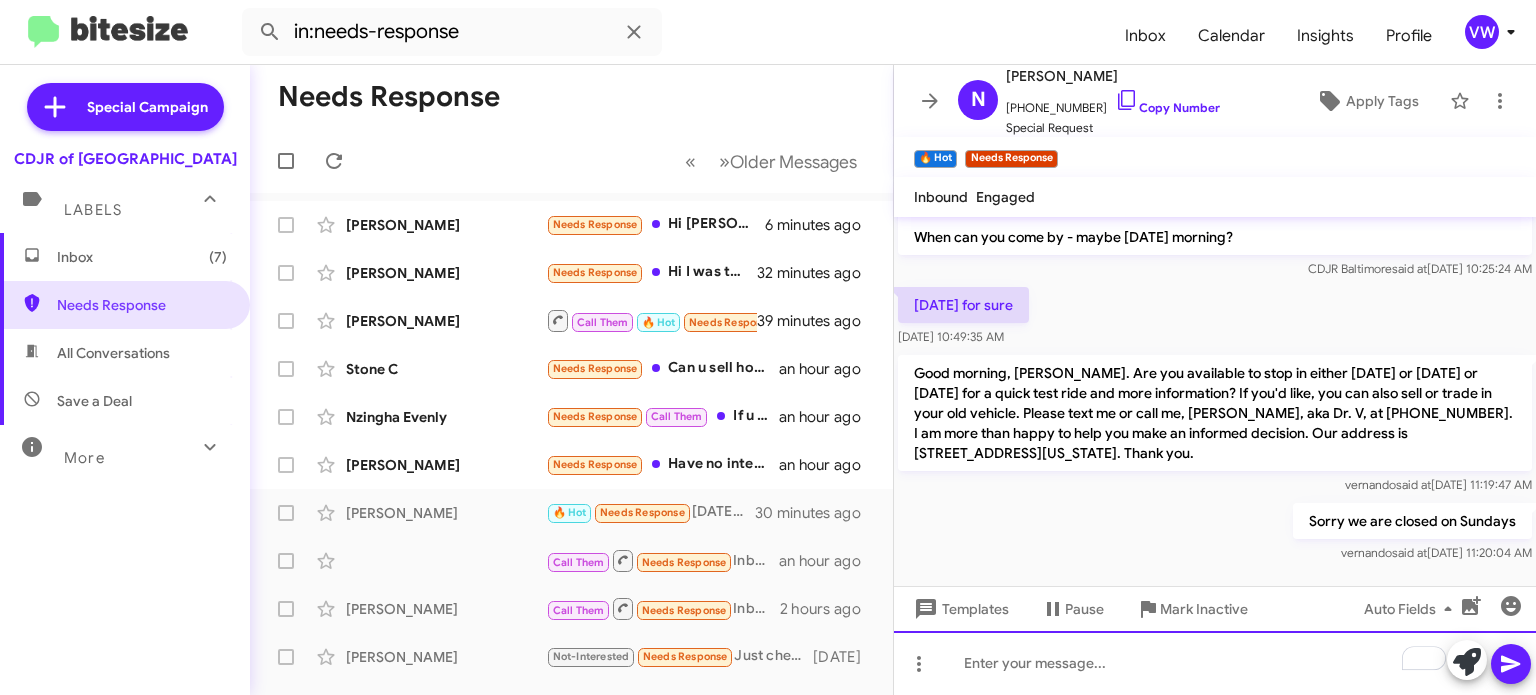 scroll, scrollTop: 773, scrollLeft: 0, axis: vertical 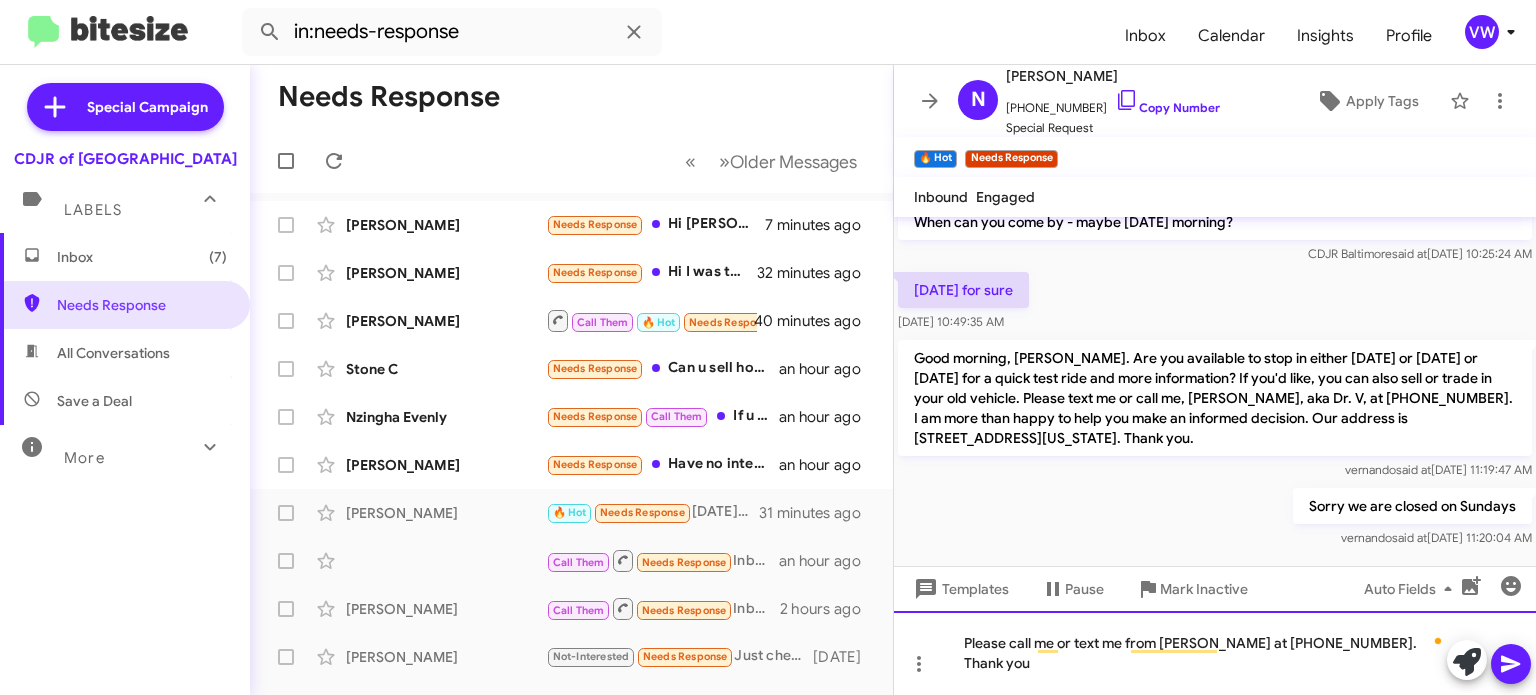 click on "Please call me or text me from Andrew at 443-367-8601. Thank you" 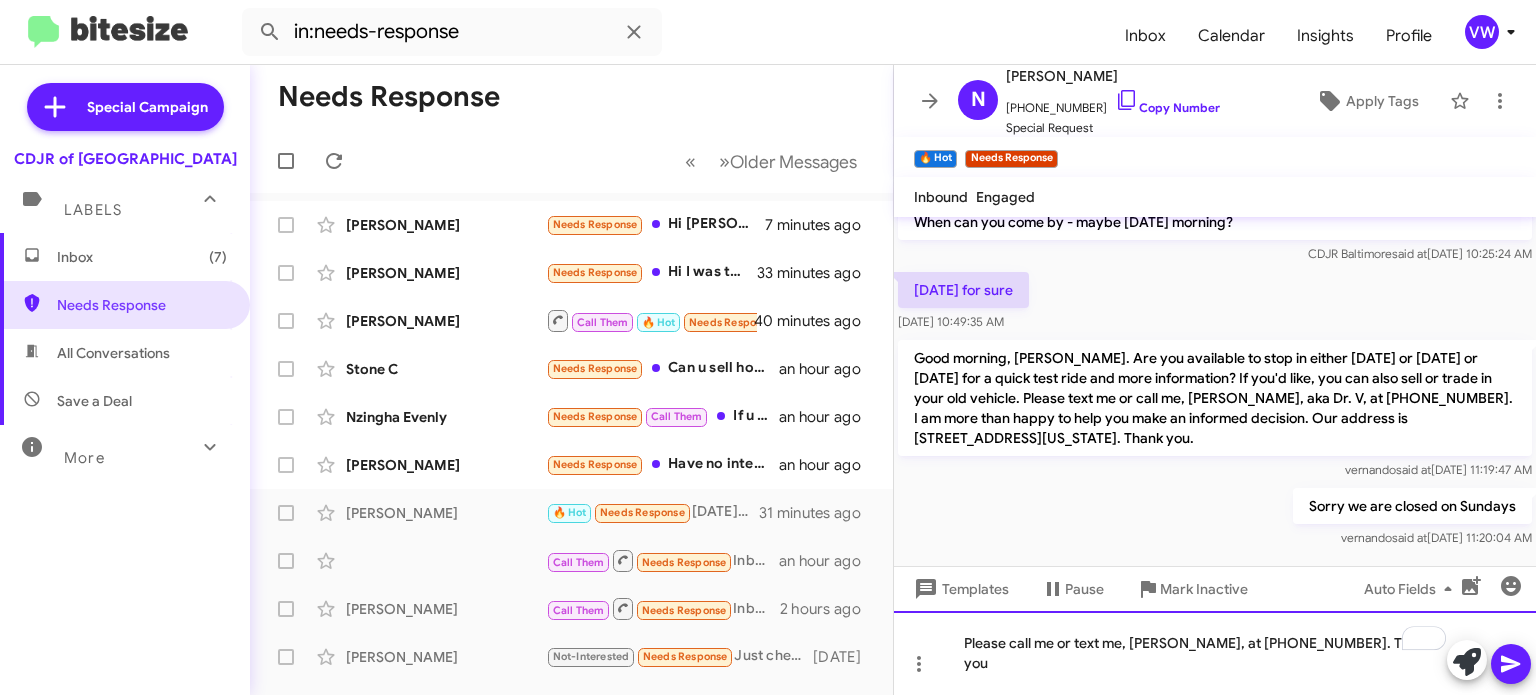 click on "Please call me or text me, Vernando, at 443-367-8601. Thank you" 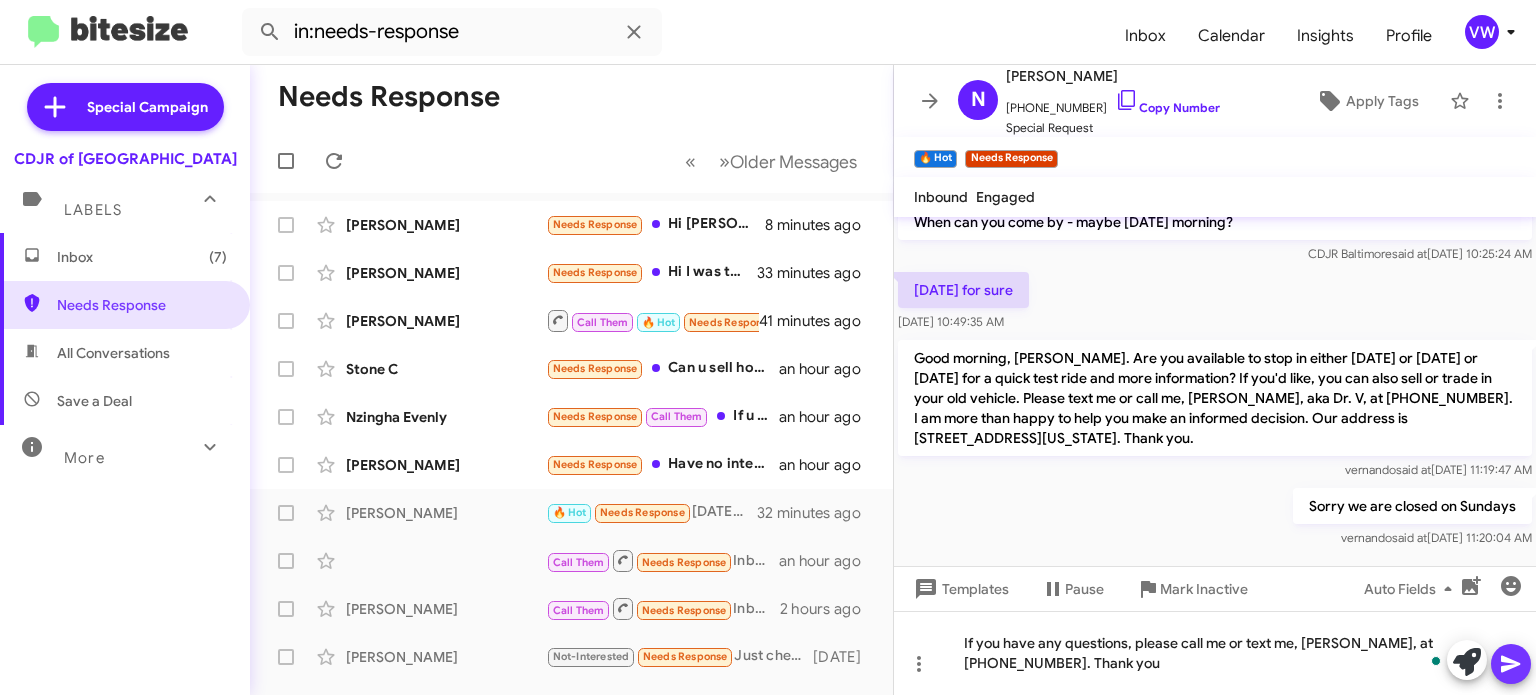 click 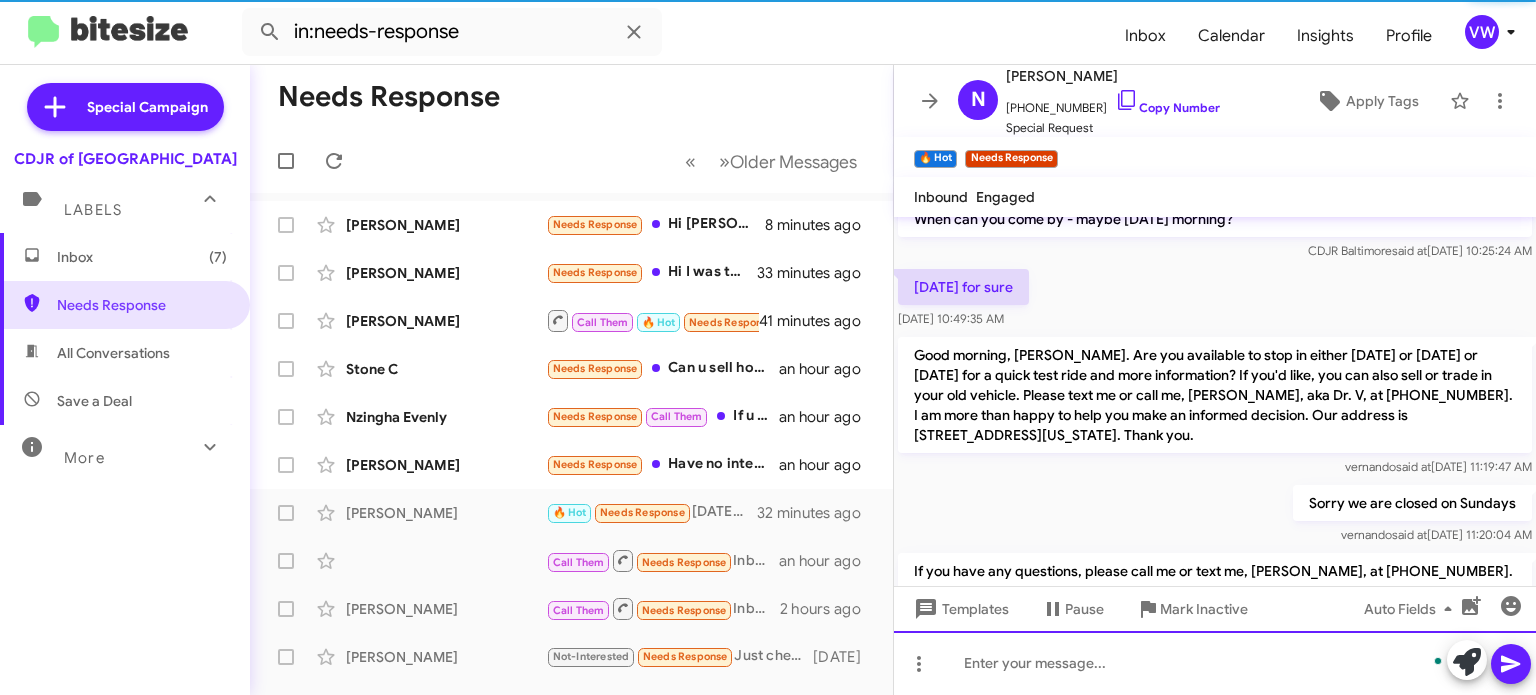 scroll, scrollTop: 846, scrollLeft: 0, axis: vertical 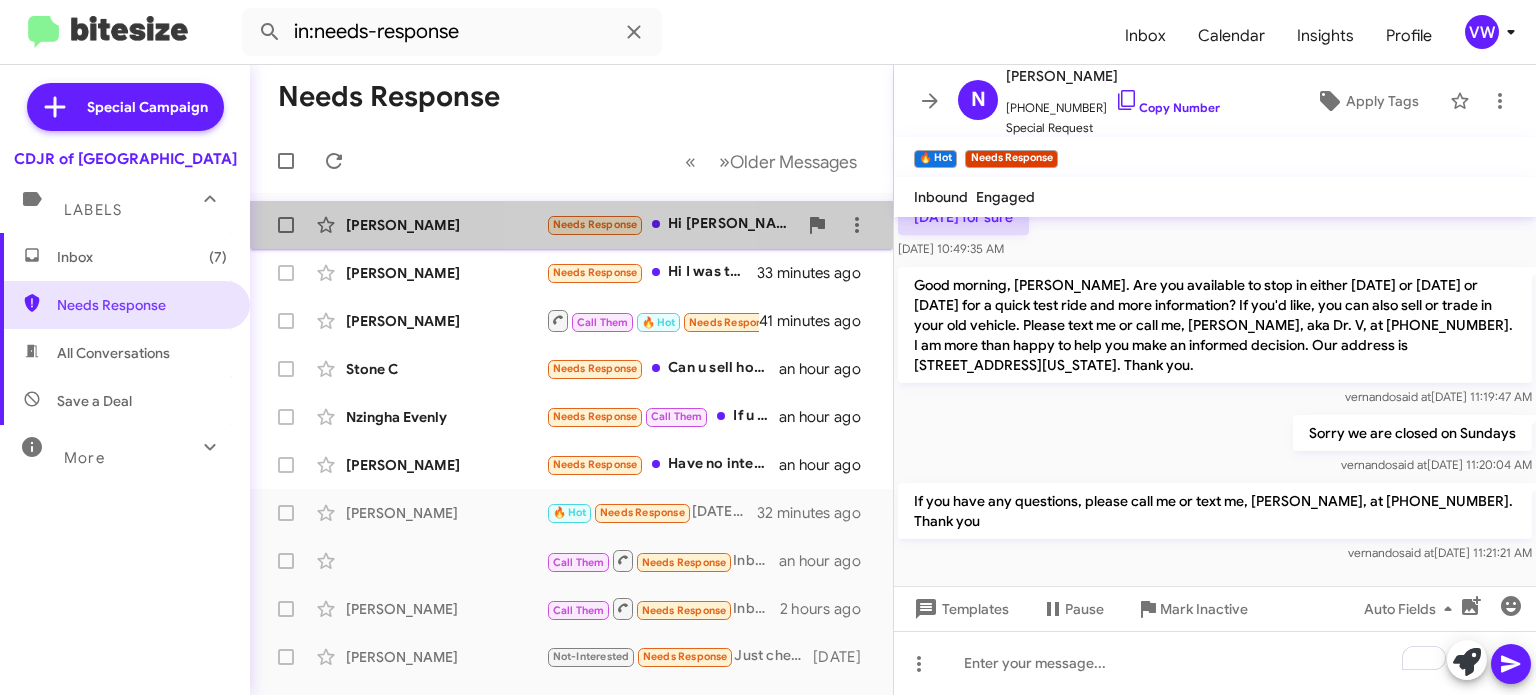 click on "Needs Response" 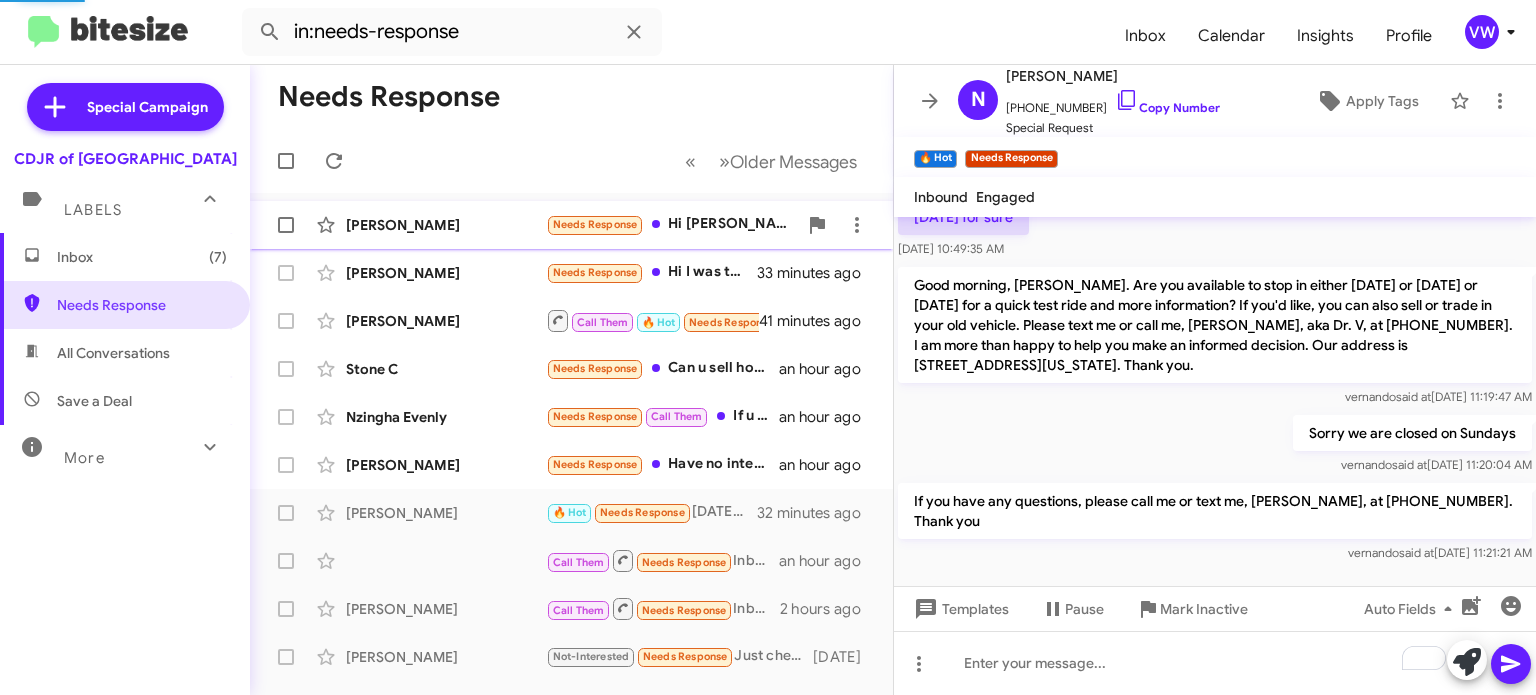 scroll, scrollTop: 215, scrollLeft: 0, axis: vertical 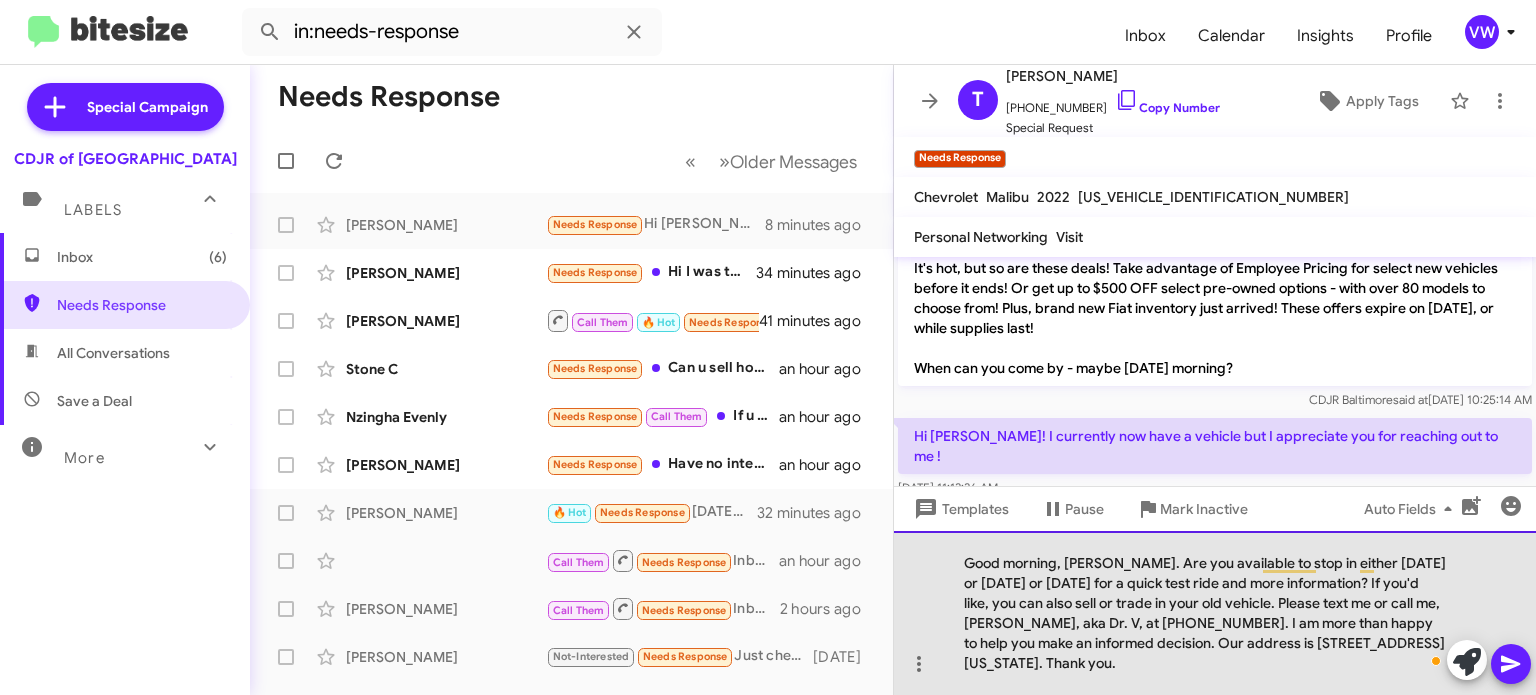 click on "Good morning, Nick. Are you available to stop in either today or tomorrow or Saturday for a quick test ride and more information? If you'd like, you can also sell or trade in your old vehicle. Please text me or call me, Vernando, aka Dr. V, at 443-367-8601. I am more than happy to help you make an informed decision. Our address is 124 North Point Boulevard, Baltimore, Maryland 21224. Thank you." 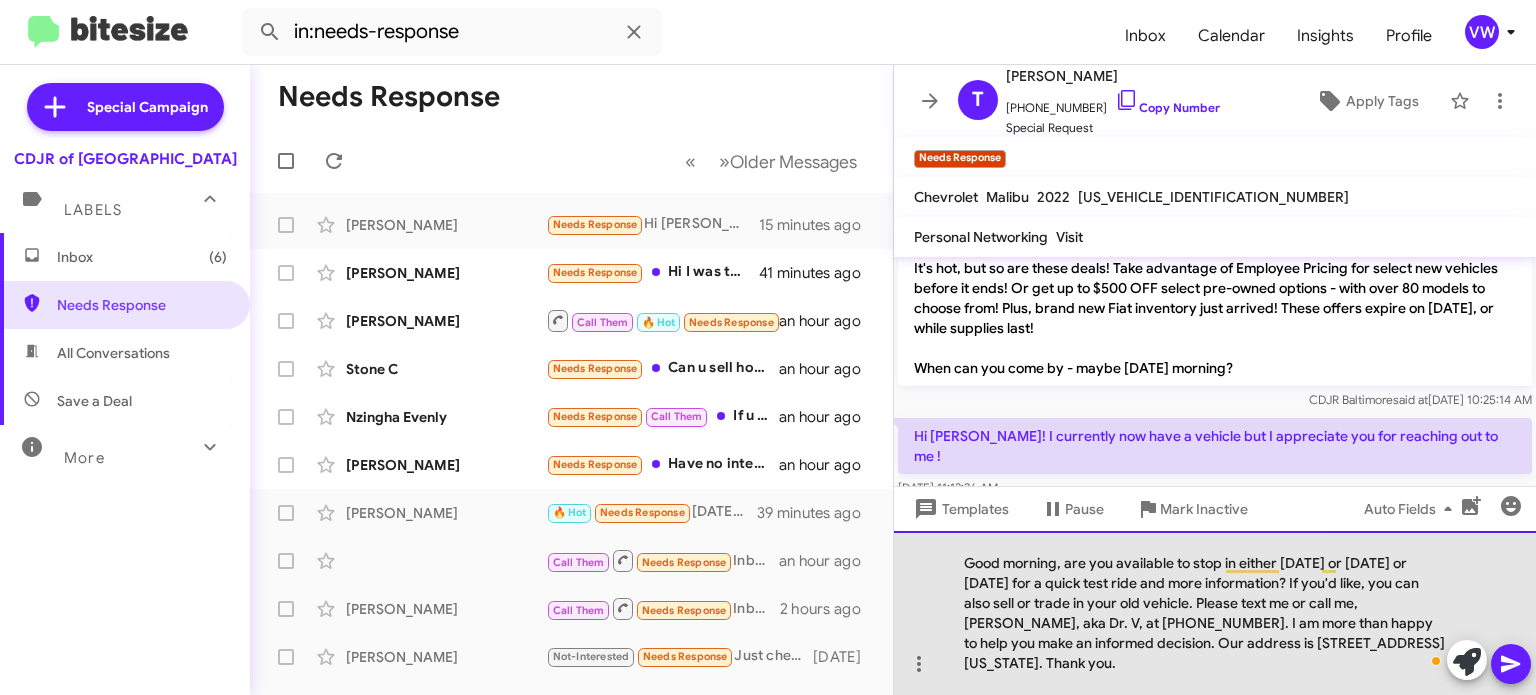 click on "Good morning, are you available to stop in either today or tomorrow or Saturday for a quick test ride and more information? If you'd like, you can also sell or trade in your old vehicle. Please text me or call me, Vernando, aka Dr. V, at 443-367-8601. I am more than happy to help you make an informed decision. Our address is 124 North Point Boulevard, Baltimore, Maryland 21224. Thank you." 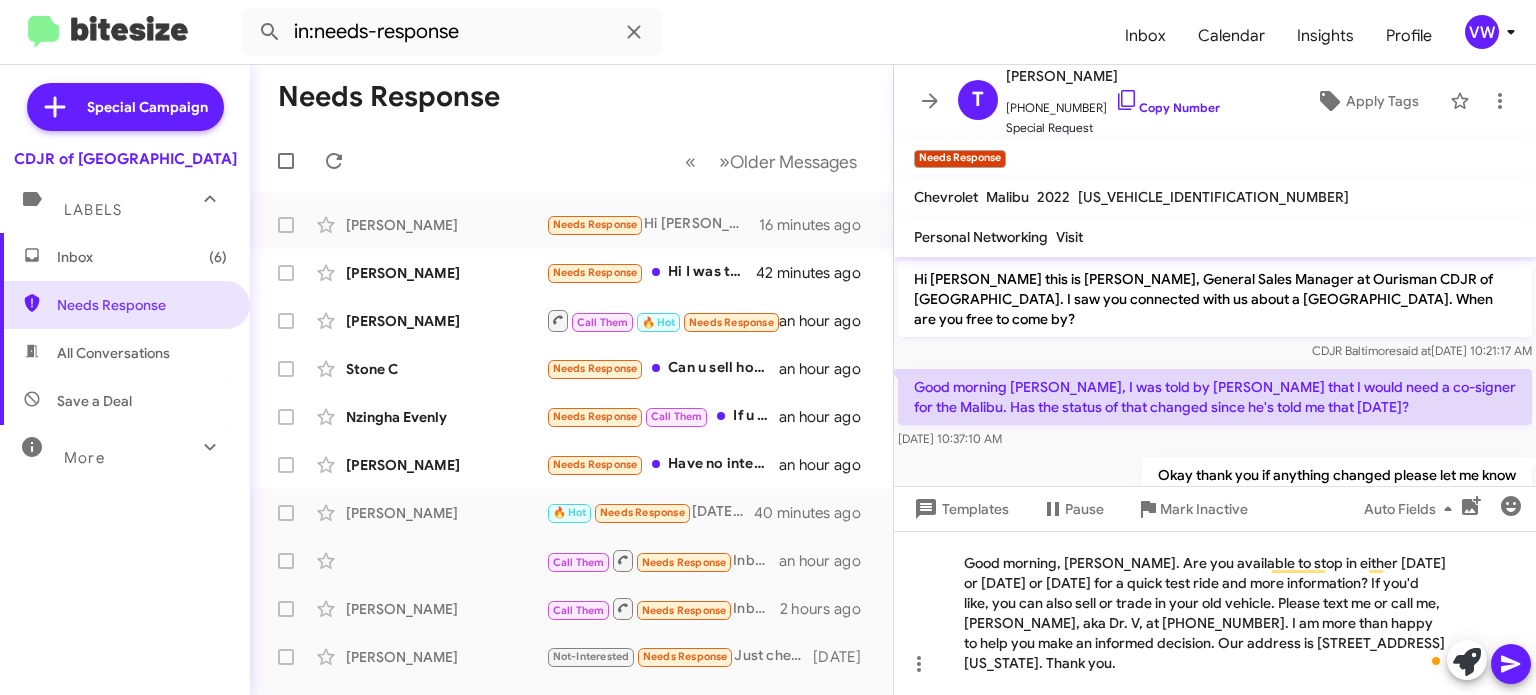 scroll, scrollTop: 0, scrollLeft: 0, axis: both 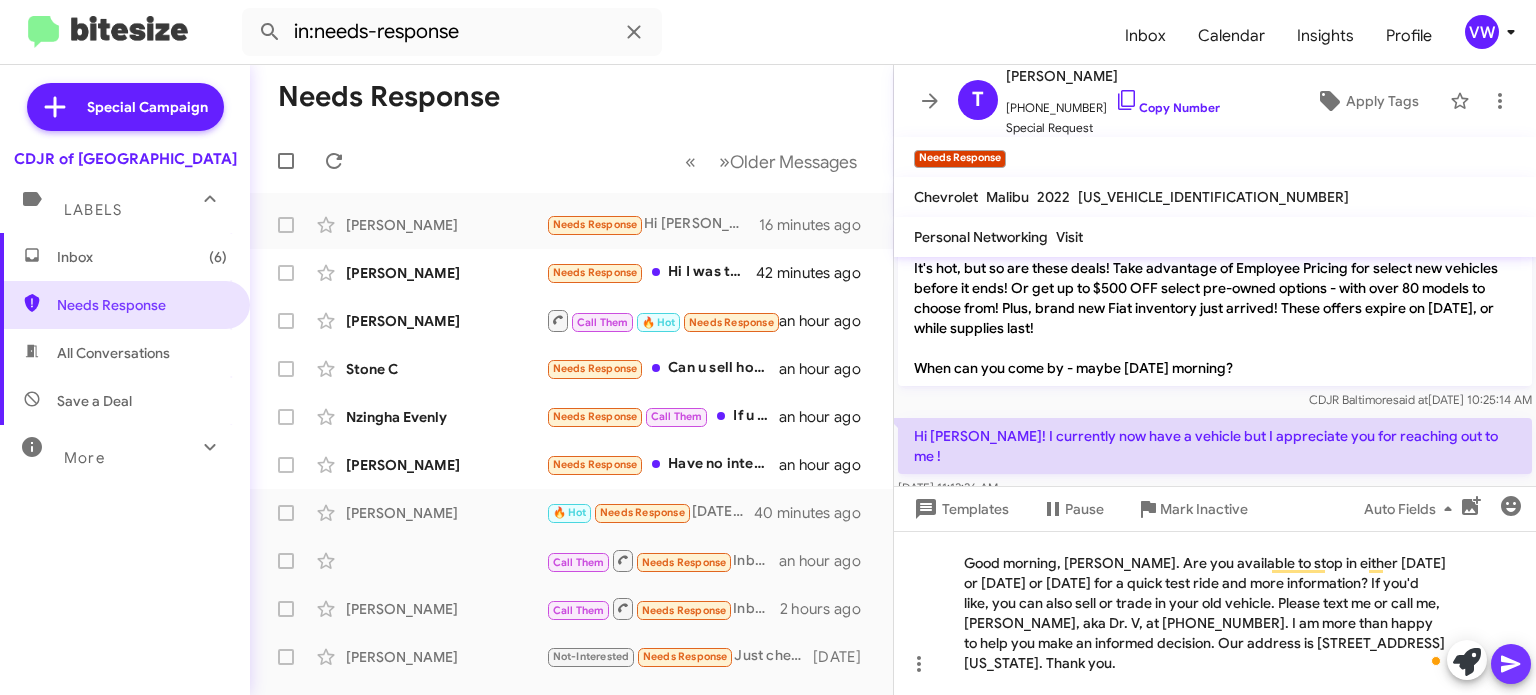 click 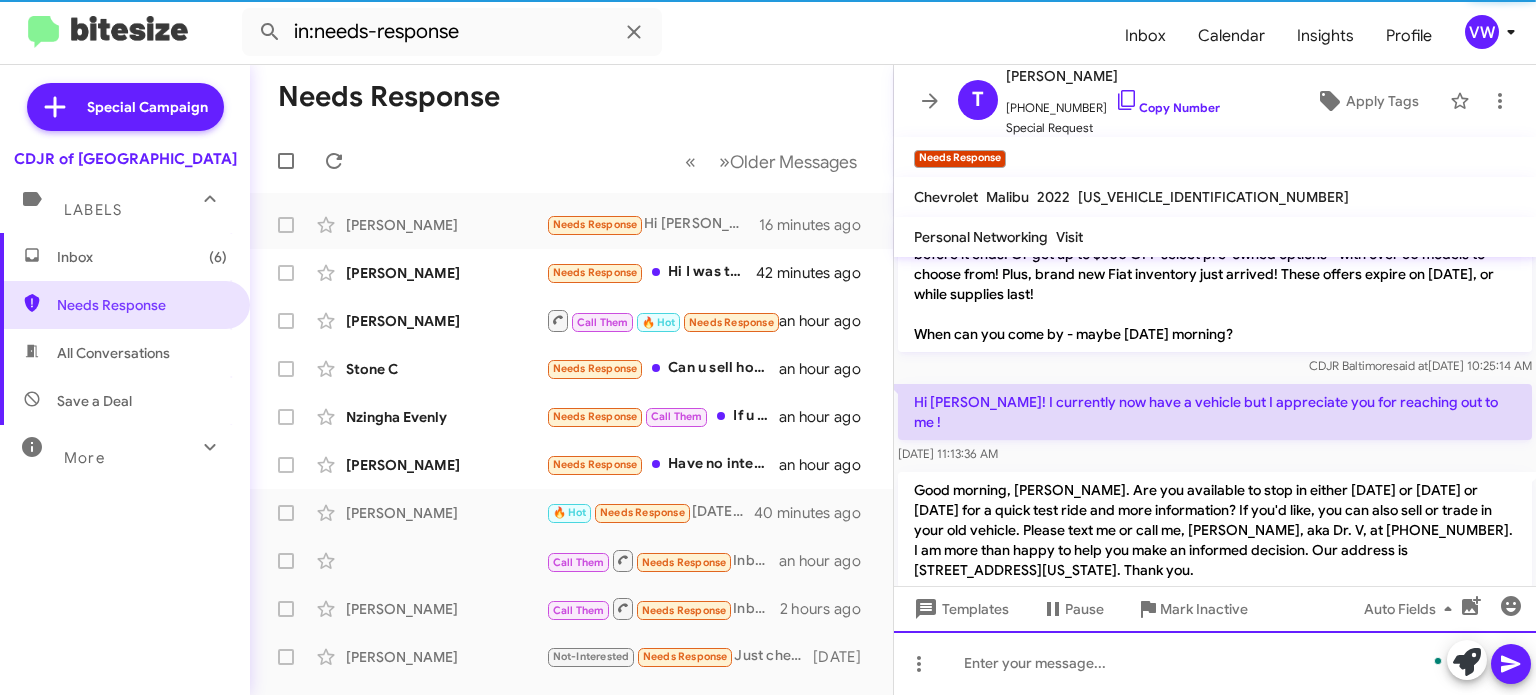 scroll, scrollTop: 368, scrollLeft: 0, axis: vertical 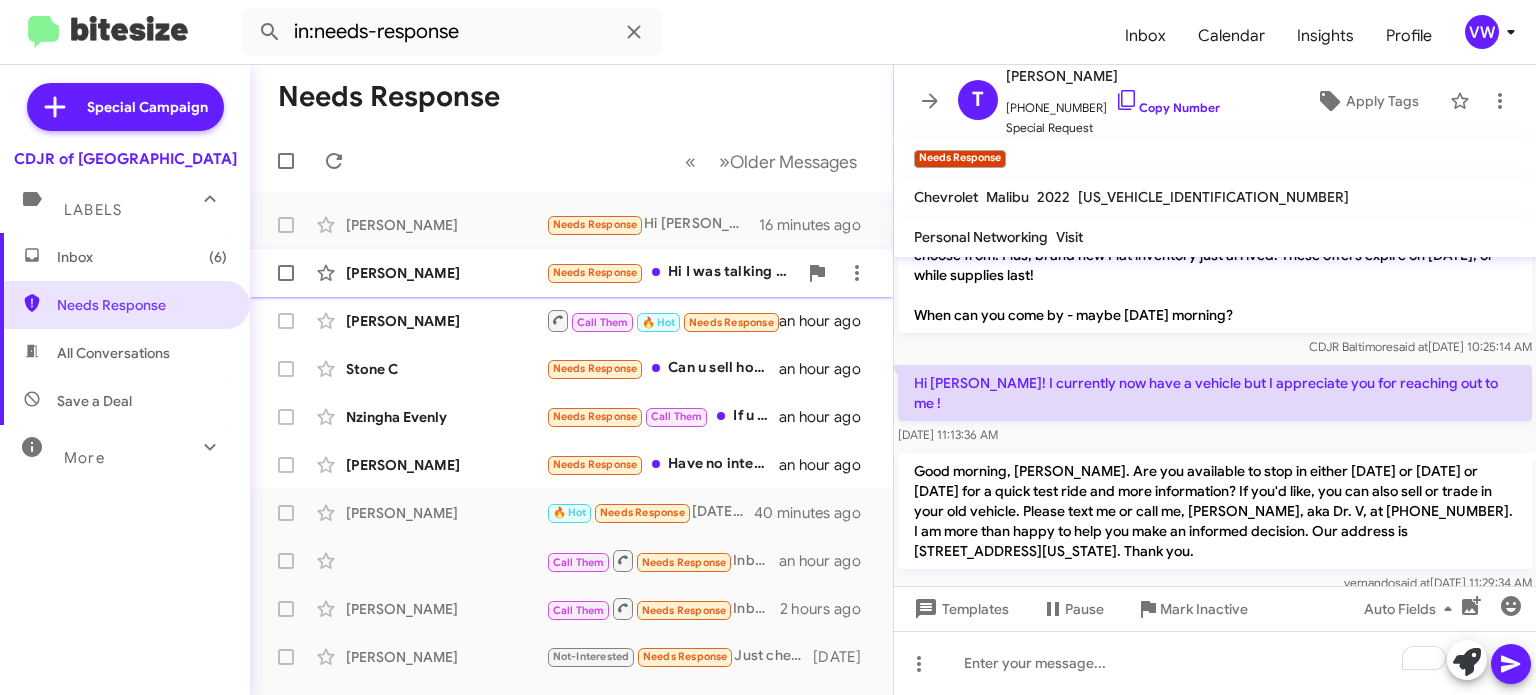 click on "Needs Response" 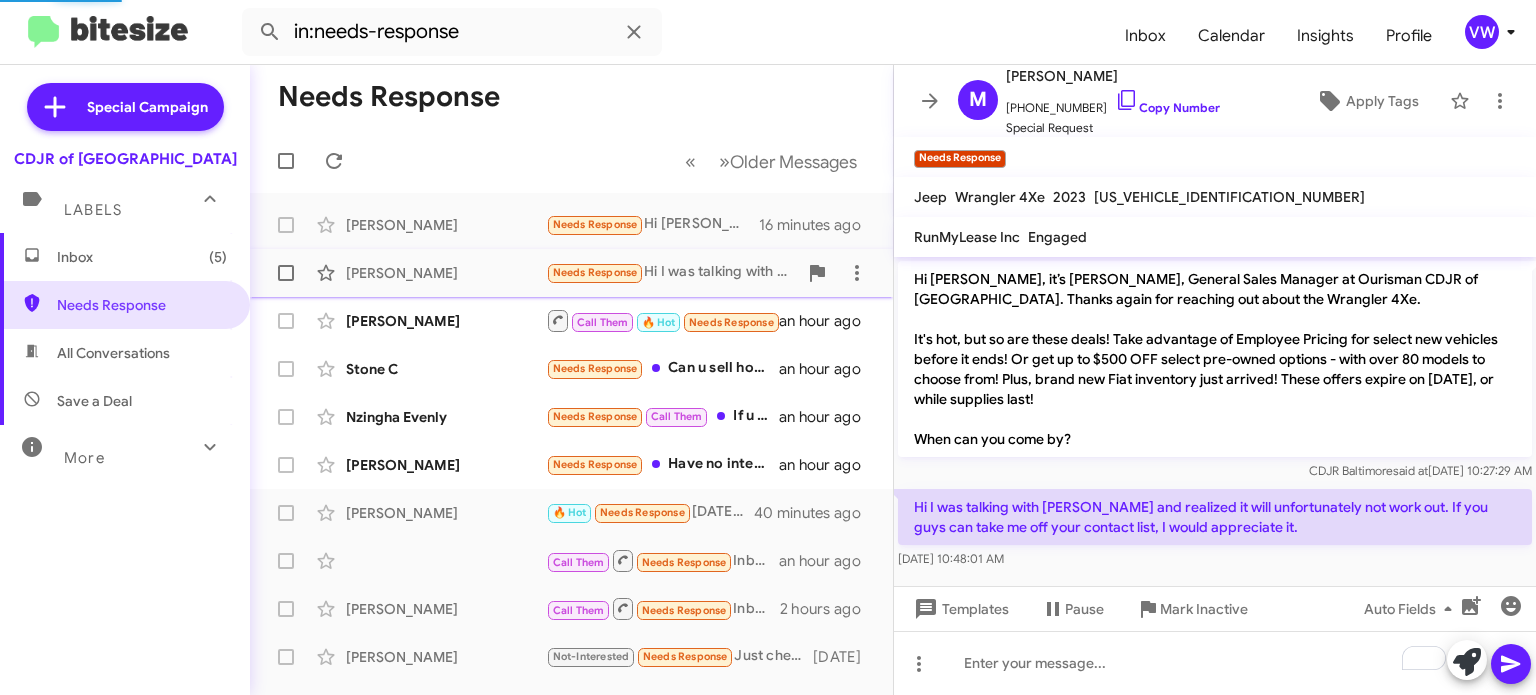 scroll, scrollTop: 0, scrollLeft: 0, axis: both 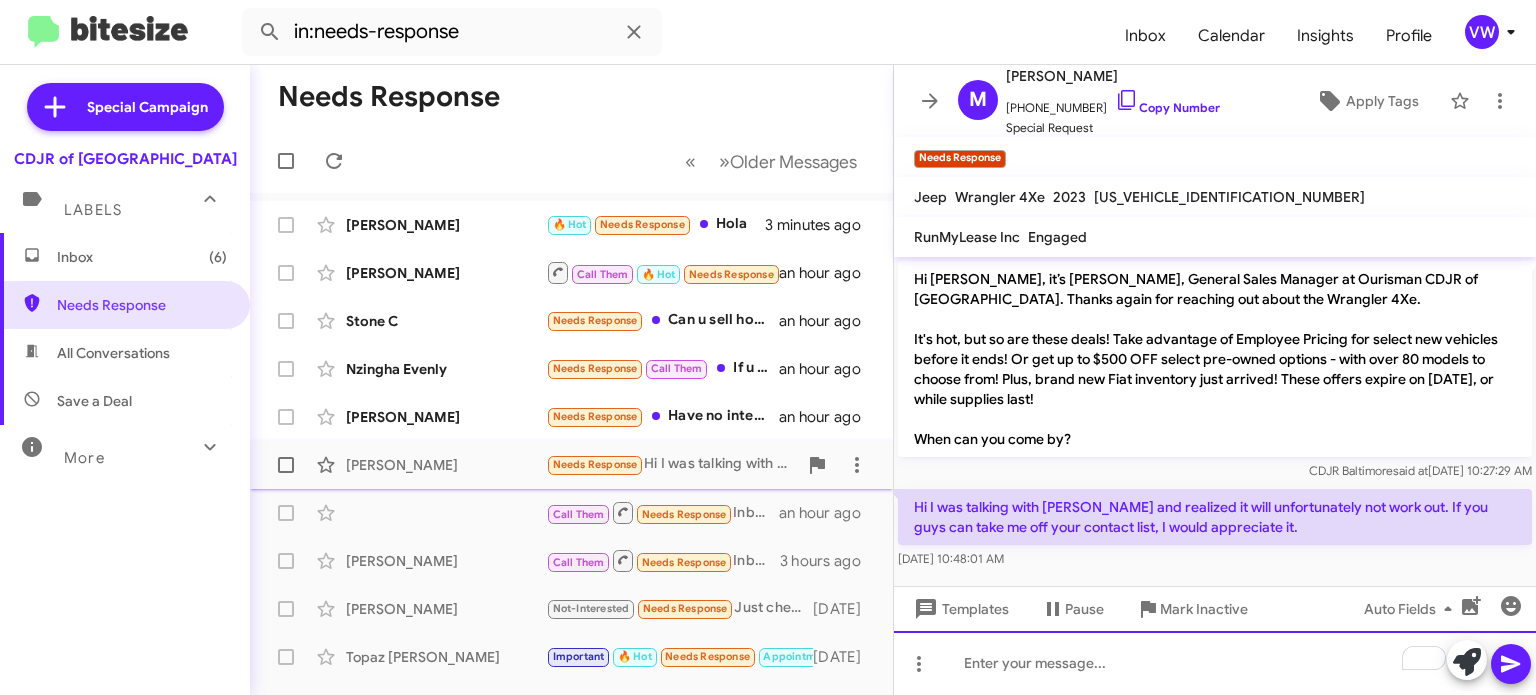 click 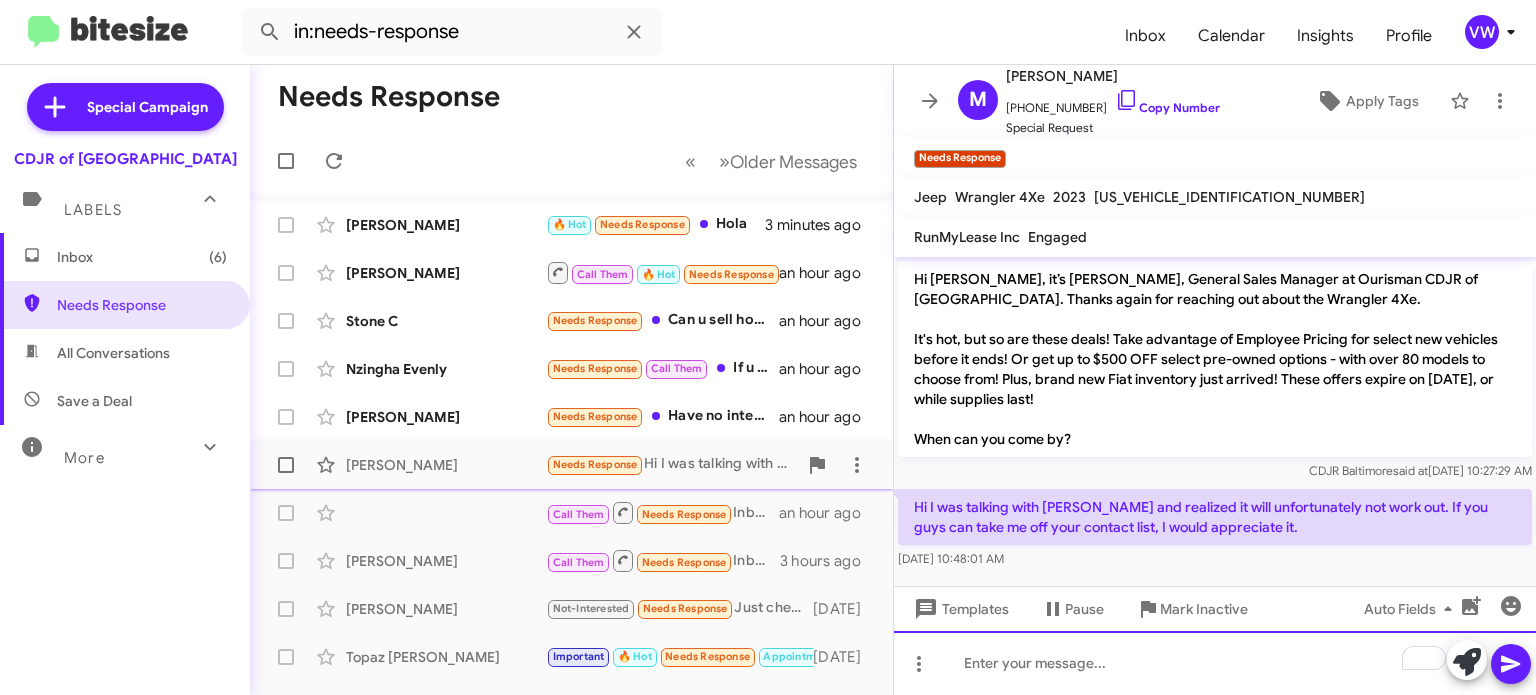 type 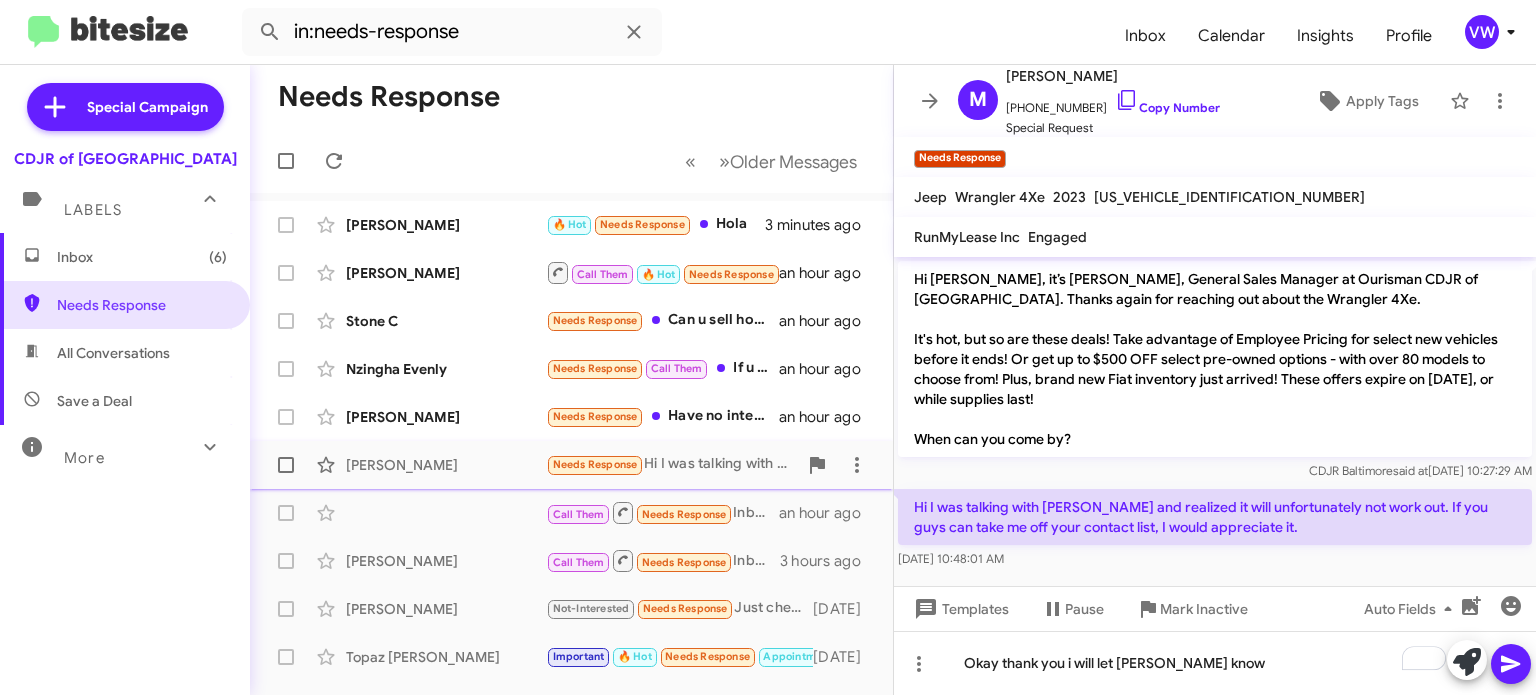 drag, startPoint x: 1522, startPoint y: 670, endPoint x: 1506, endPoint y: 676, distance: 17.088007 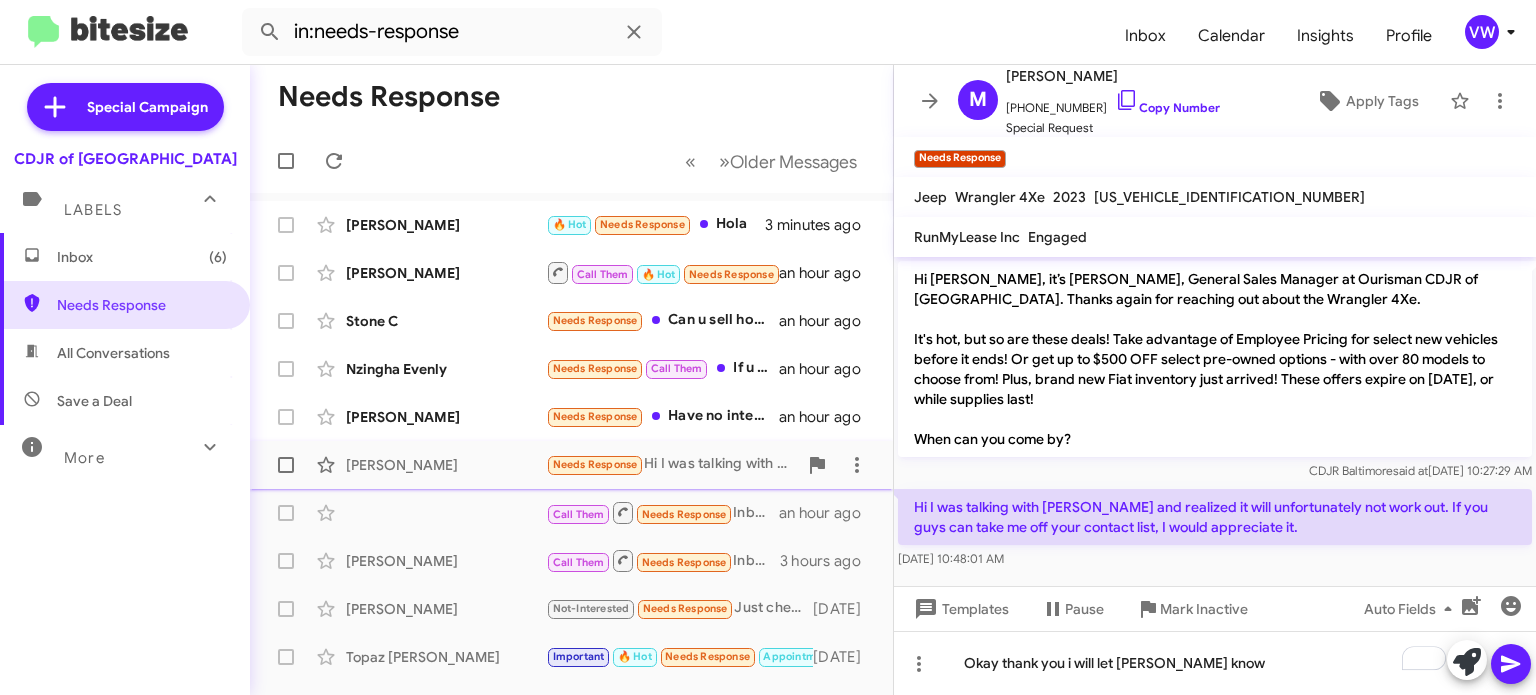 click 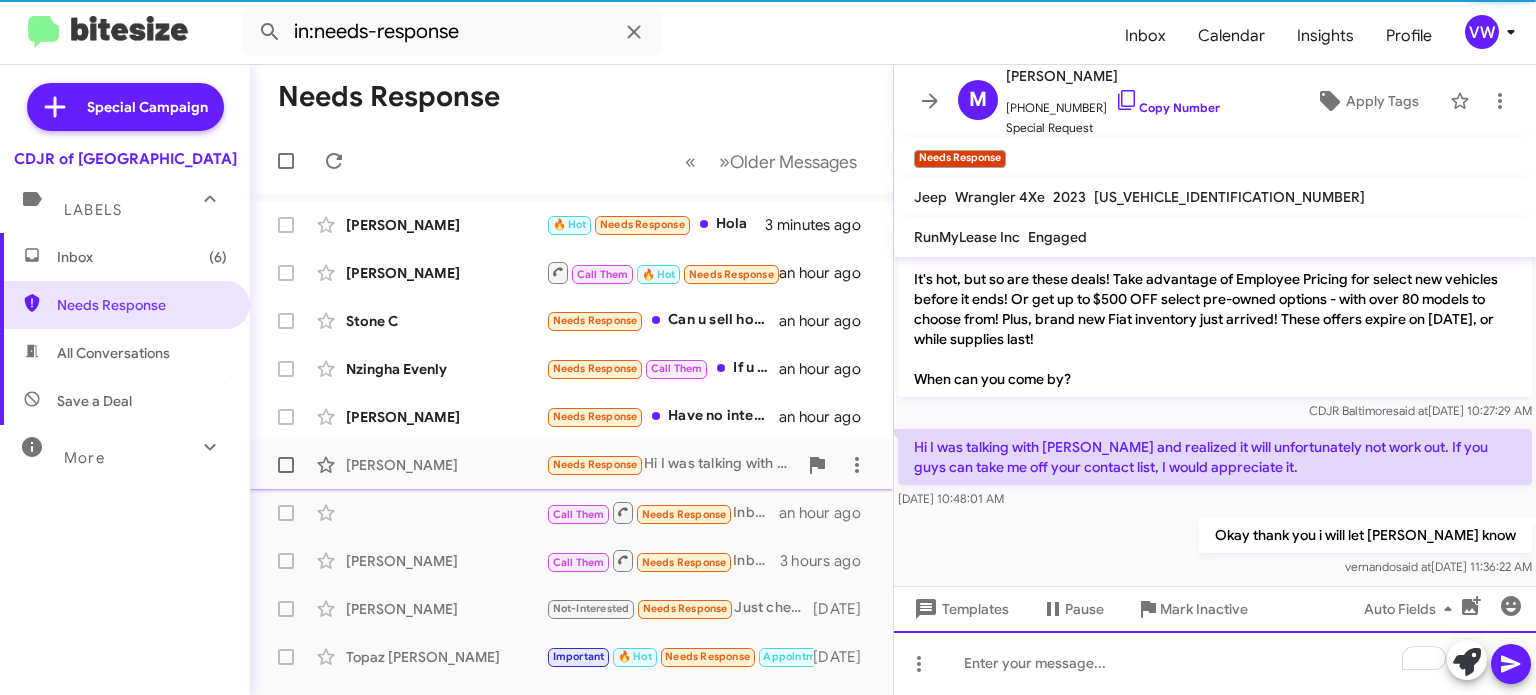scroll, scrollTop: 69, scrollLeft: 0, axis: vertical 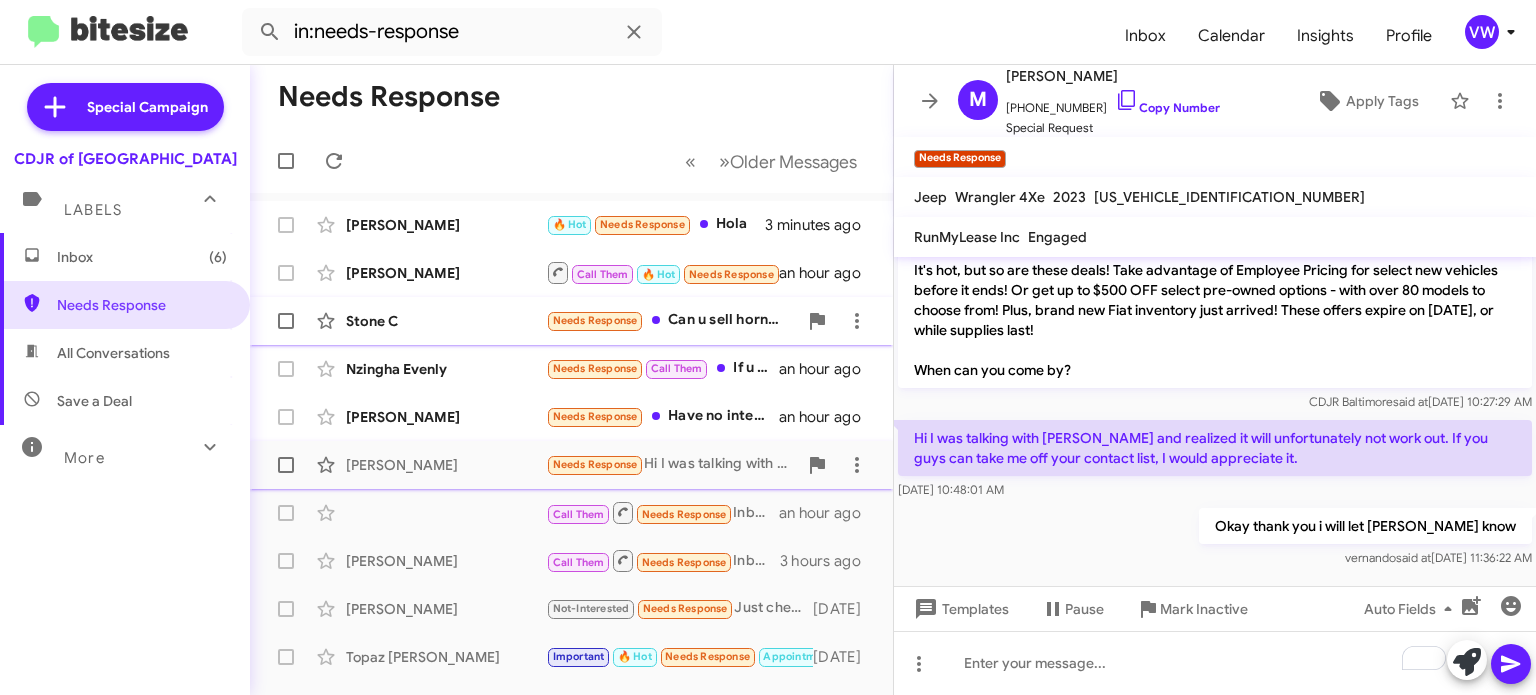 click on "Needs Response" 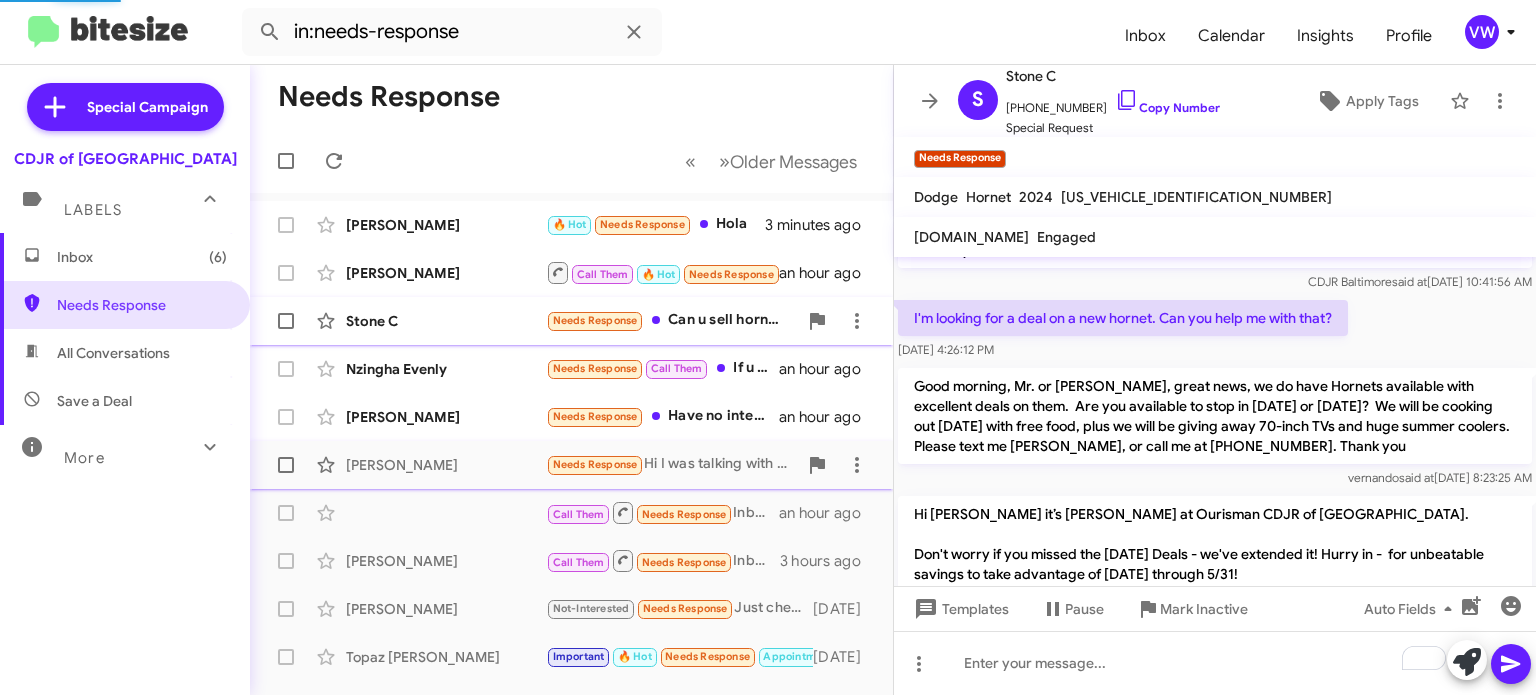 scroll, scrollTop: 428, scrollLeft: 0, axis: vertical 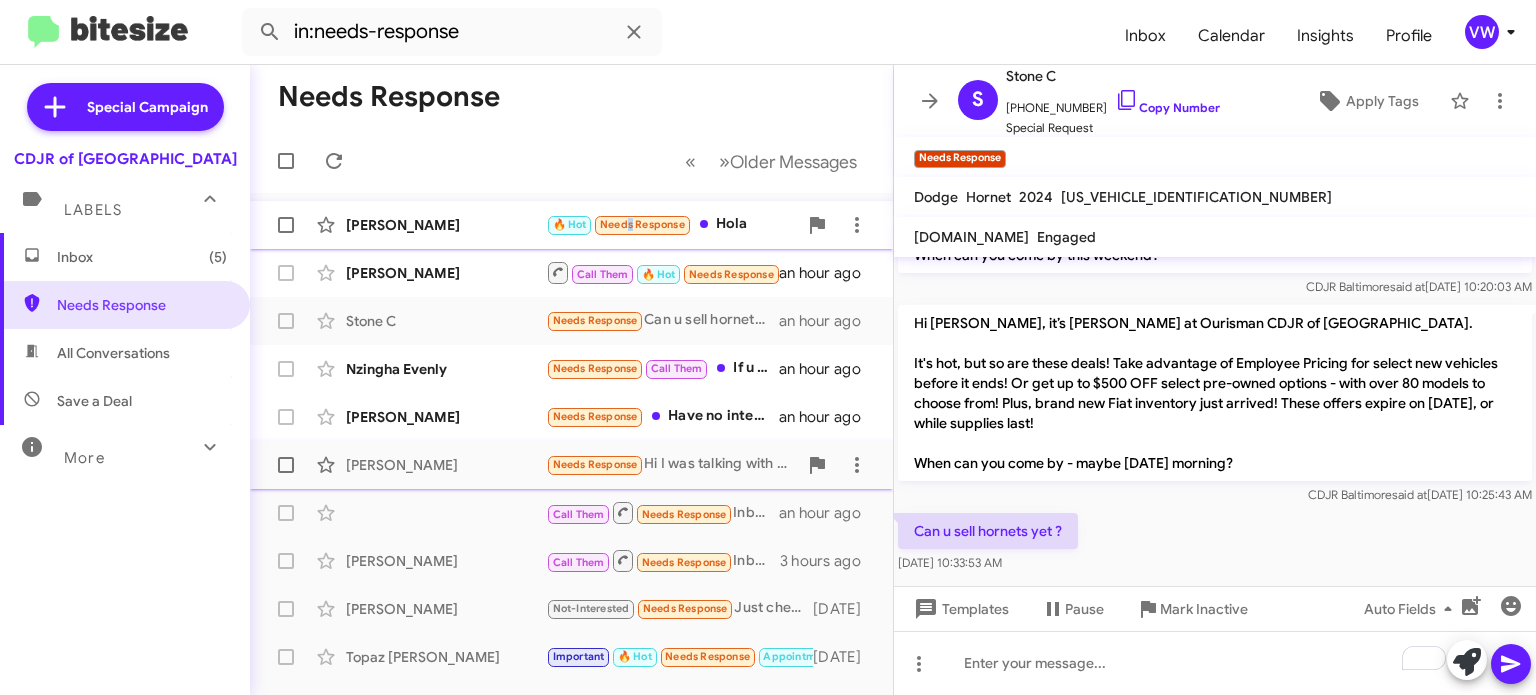 click on "Needs Response" 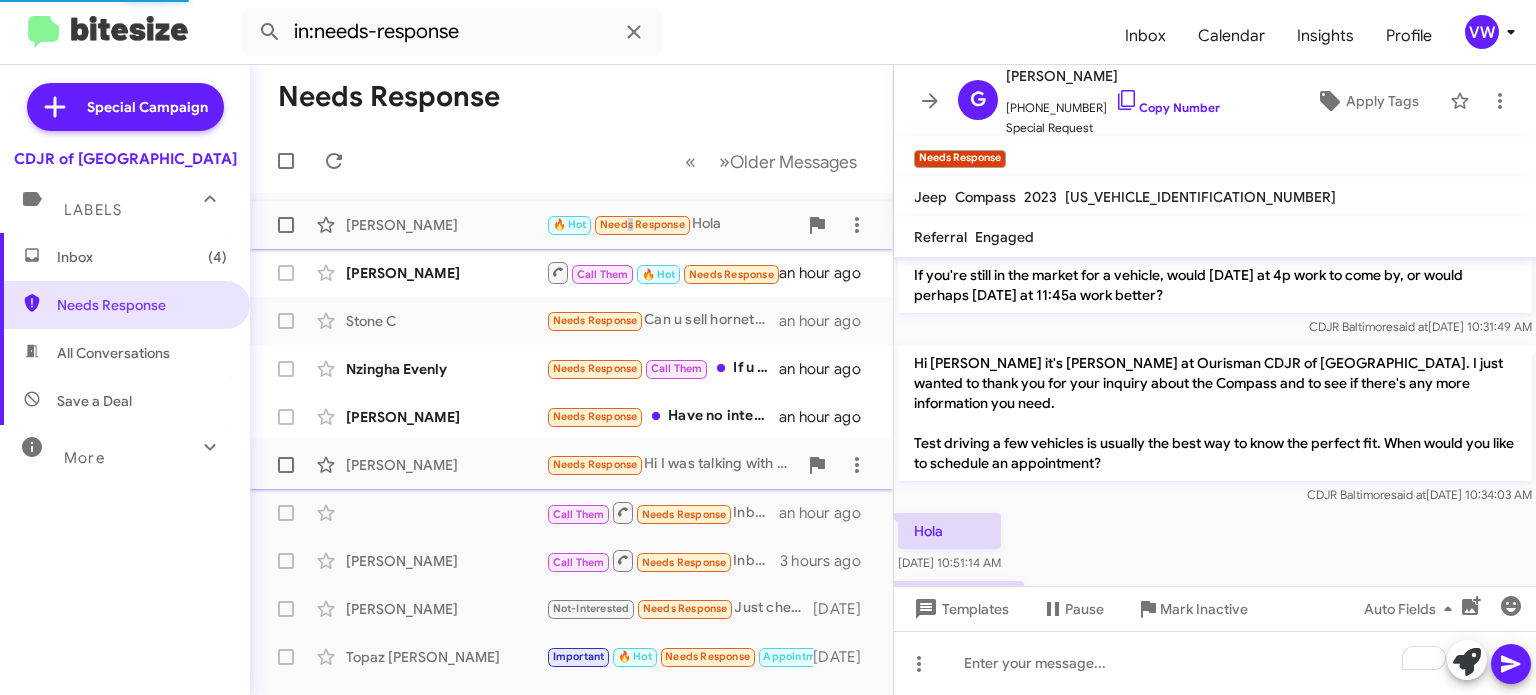 scroll, scrollTop: 986, scrollLeft: 0, axis: vertical 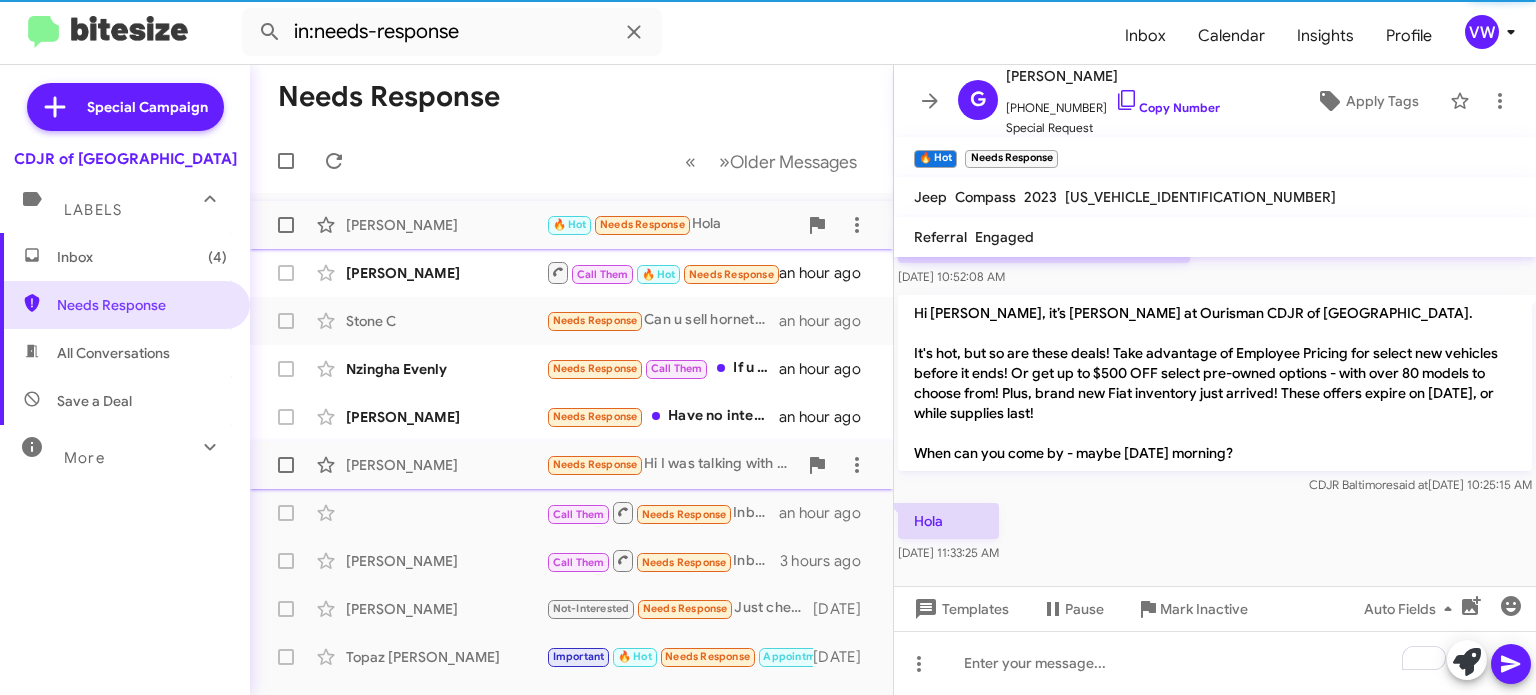 click on "Needs Response" 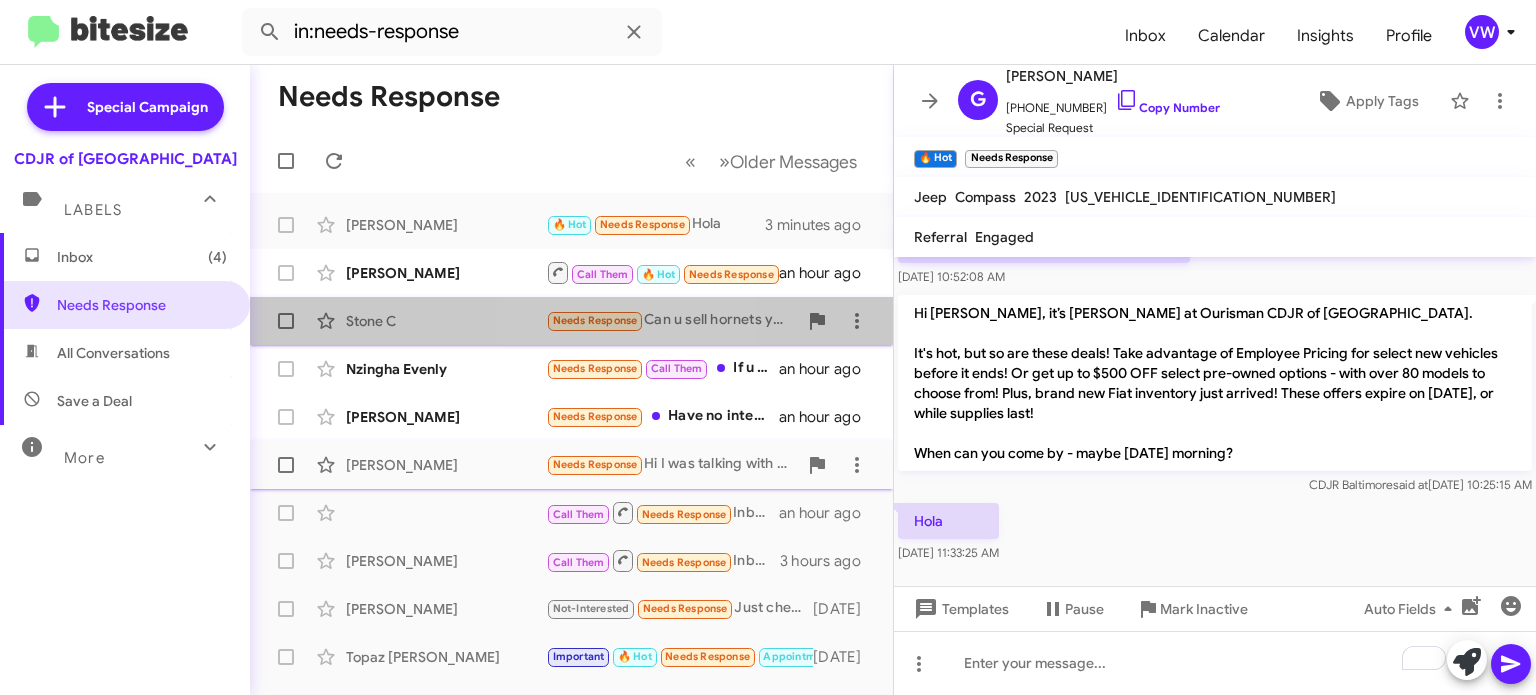 click on "Needs Response" 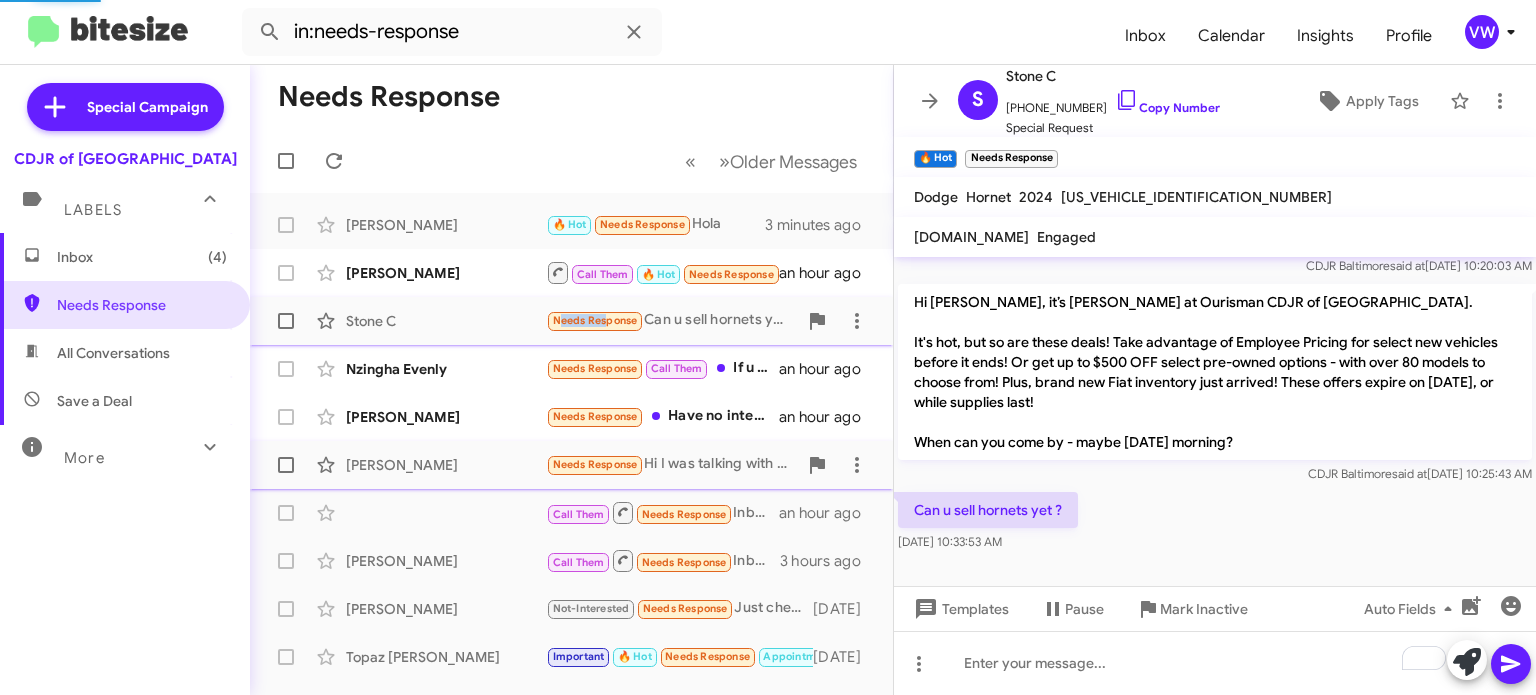 scroll, scrollTop: 428, scrollLeft: 0, axis: vertical 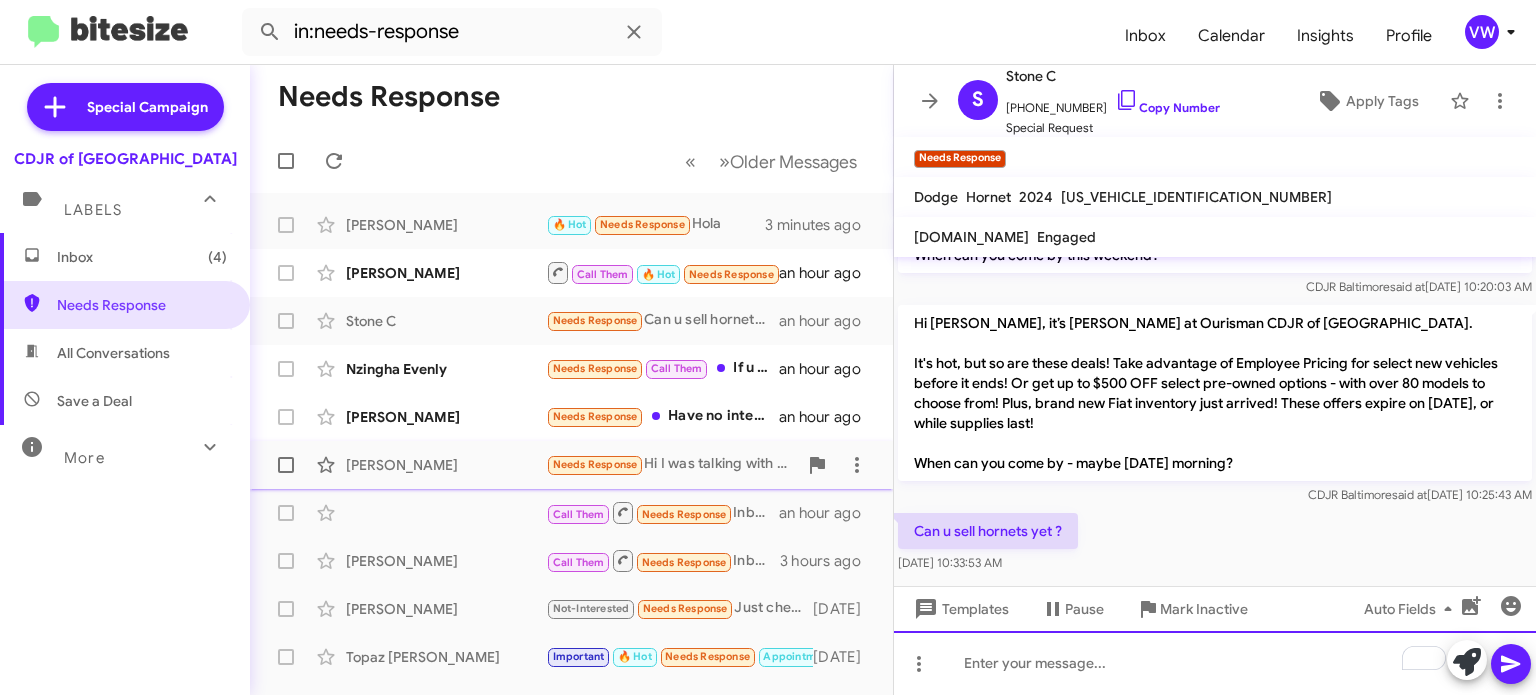 click 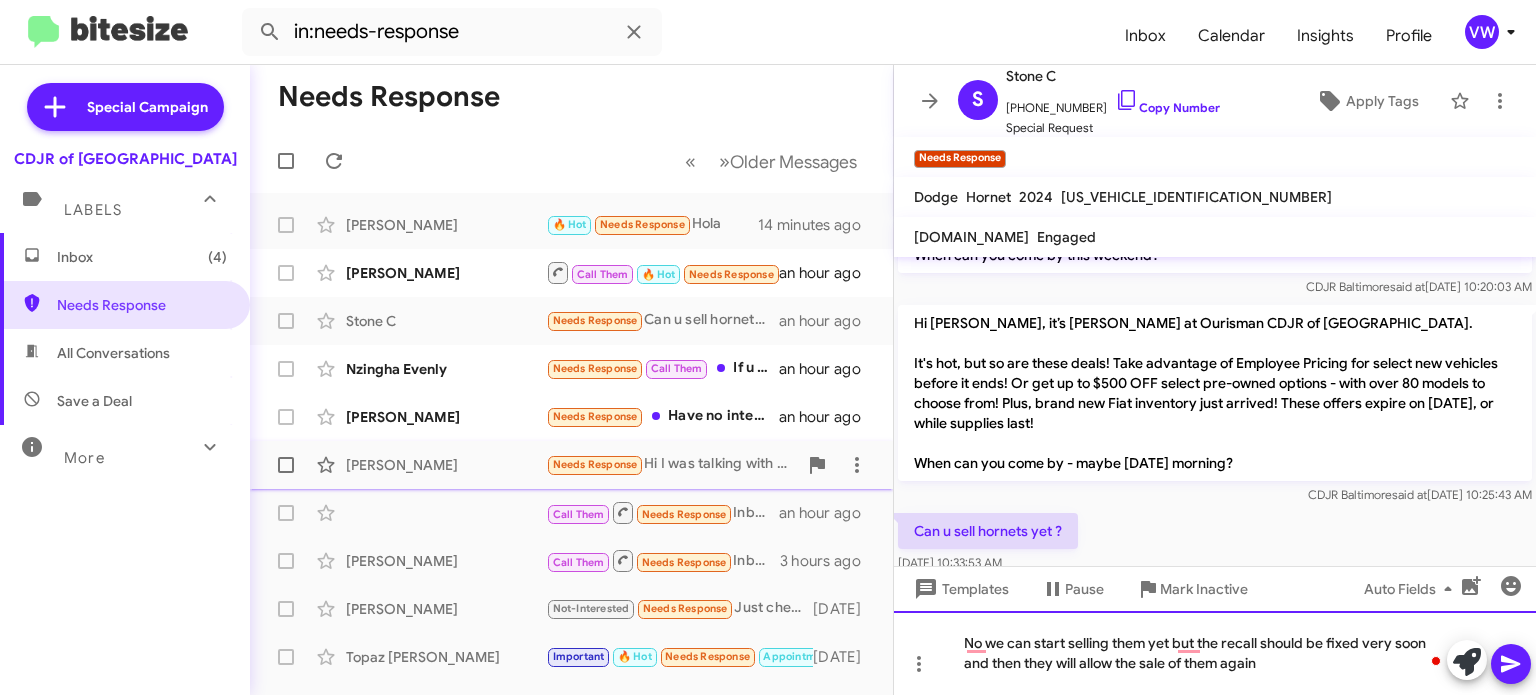 scroll, scrollTop: 448, scrollLeft: 0, axis: vertical 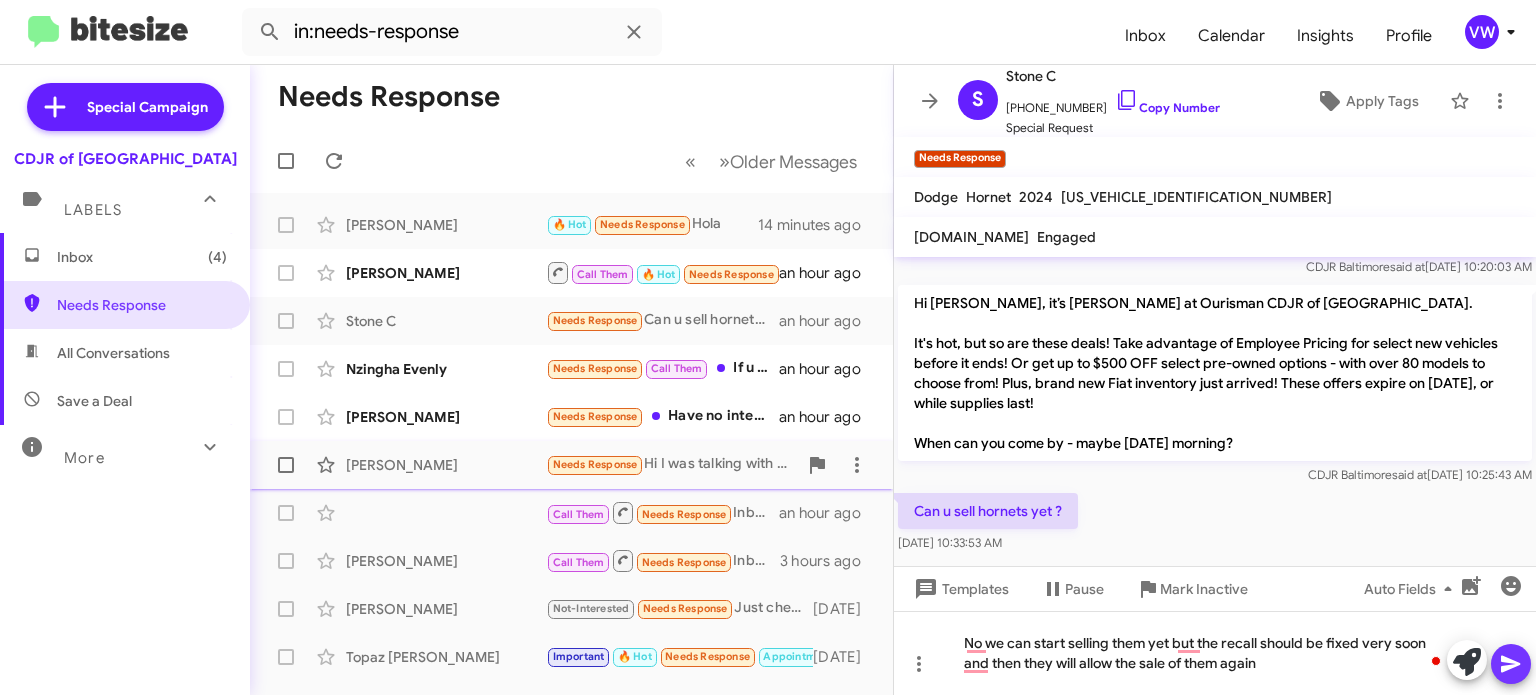 click 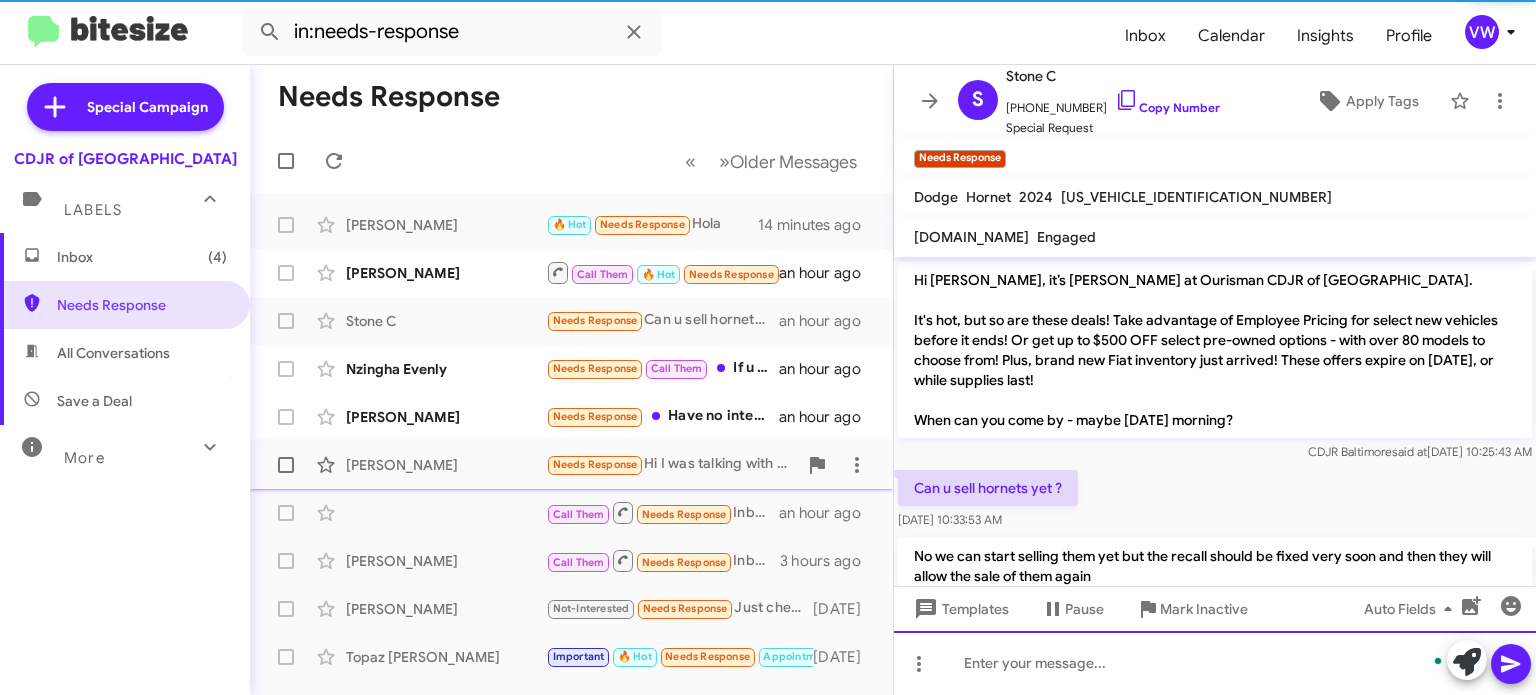 scroll, scrollTop: 521, scrollLeft: 0, axis: vertical 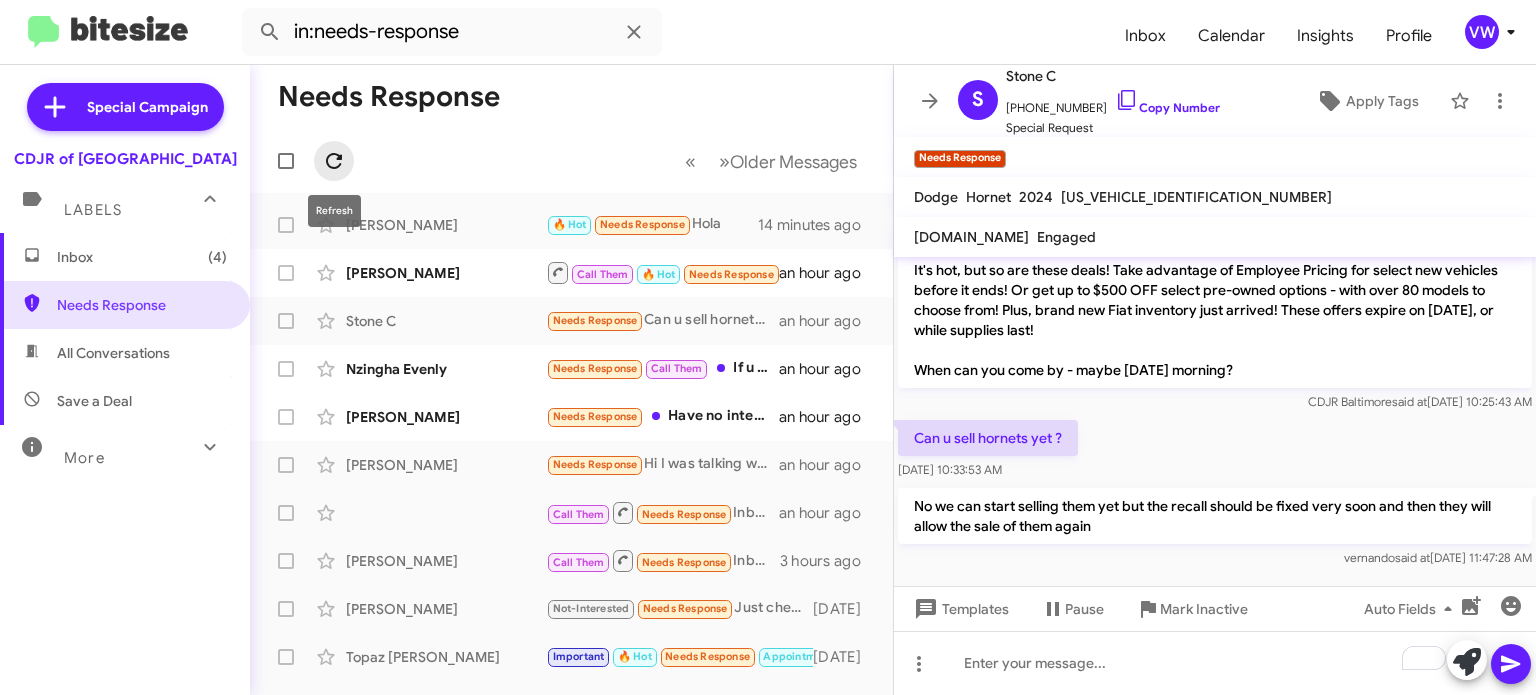 click 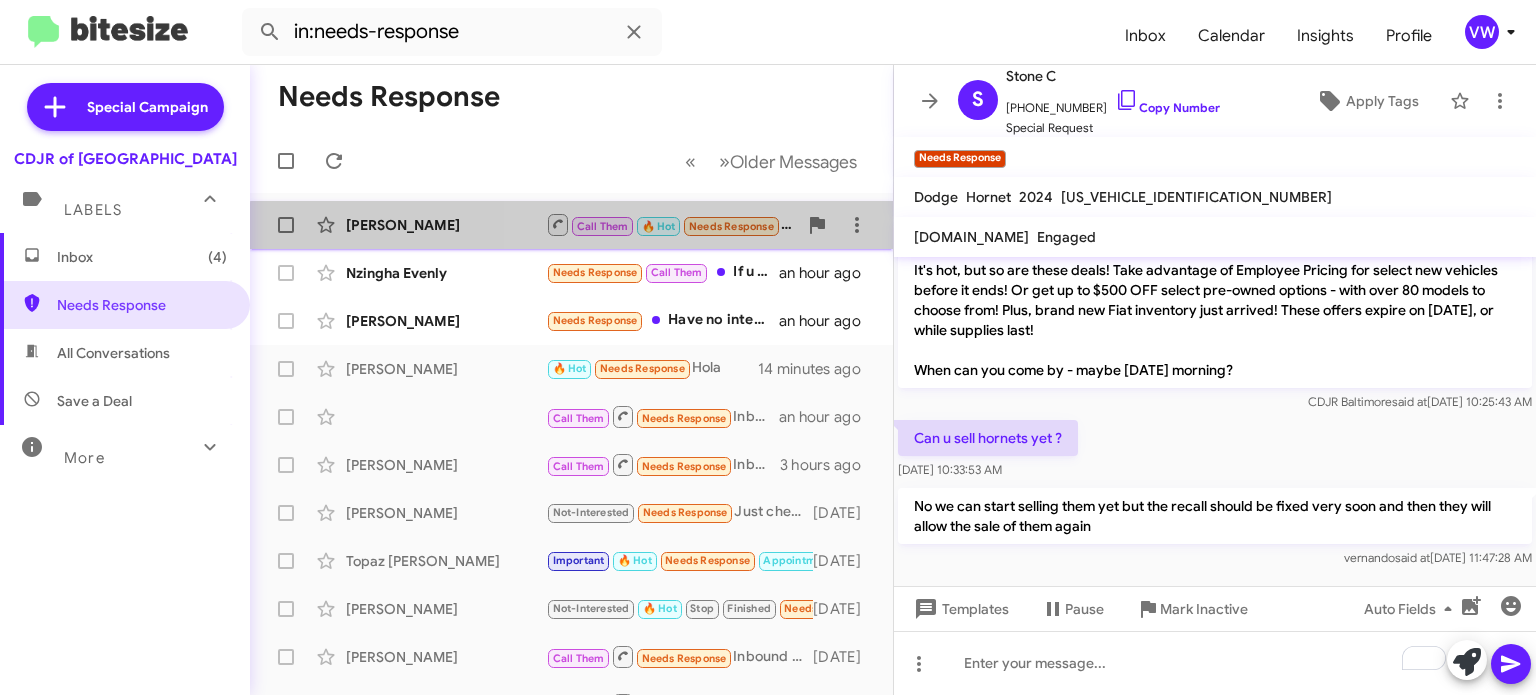 click on "Needs Response" 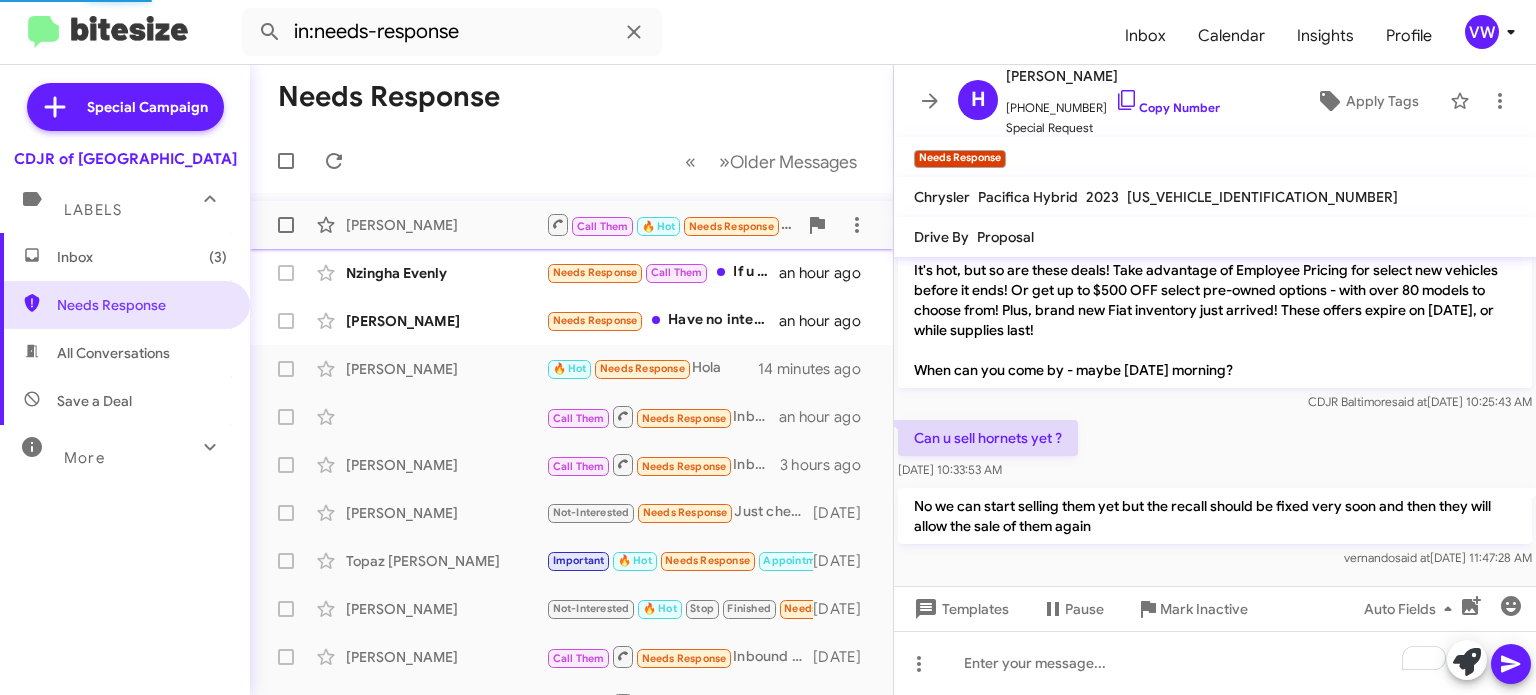 scroll, scrollTop: 245, scrollLeft: 0, axis: vertical 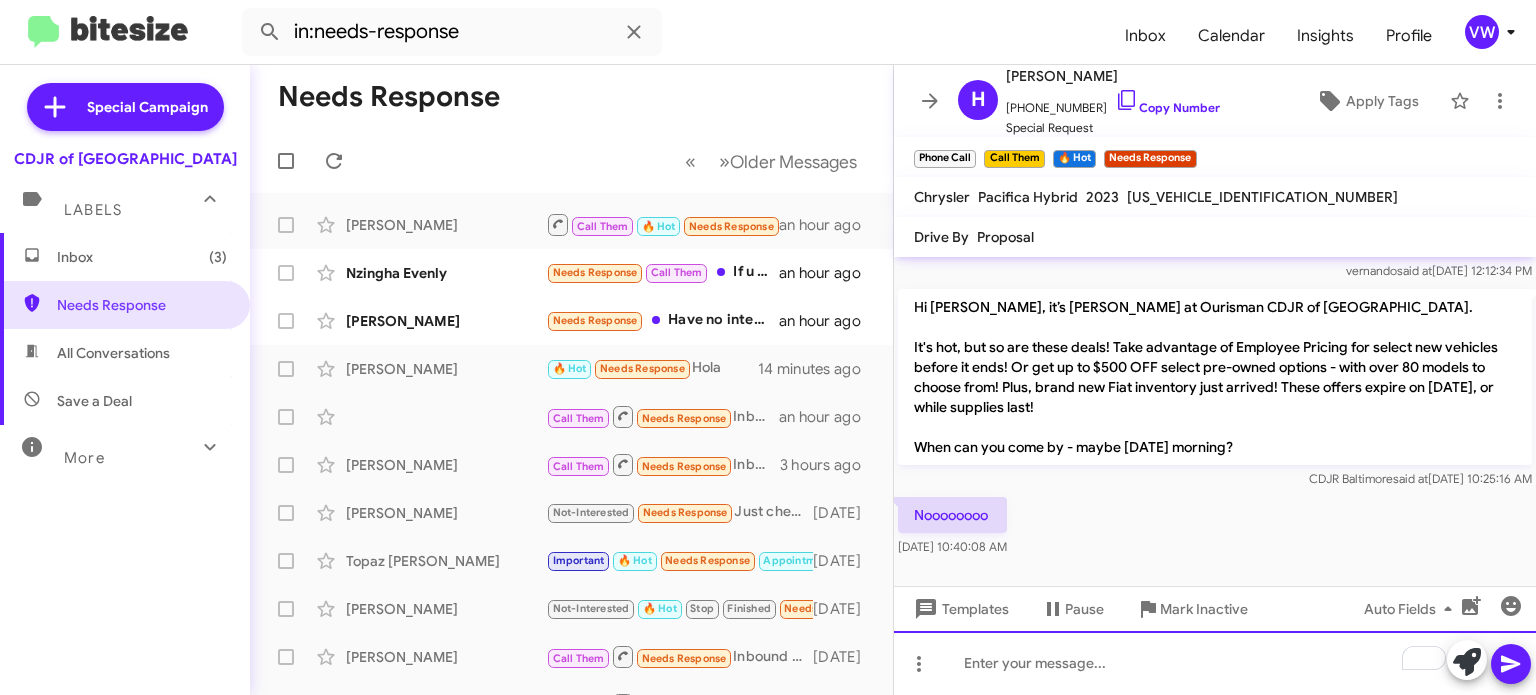 click 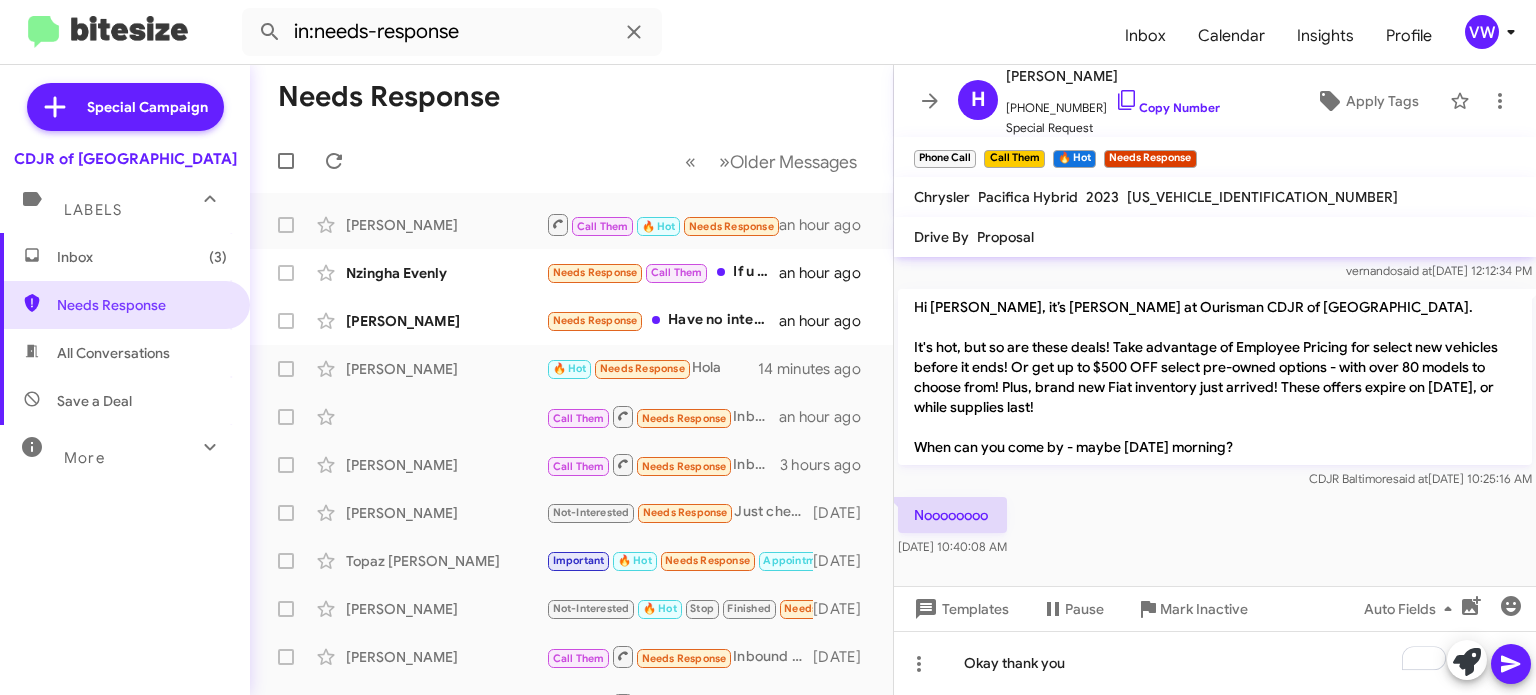 click 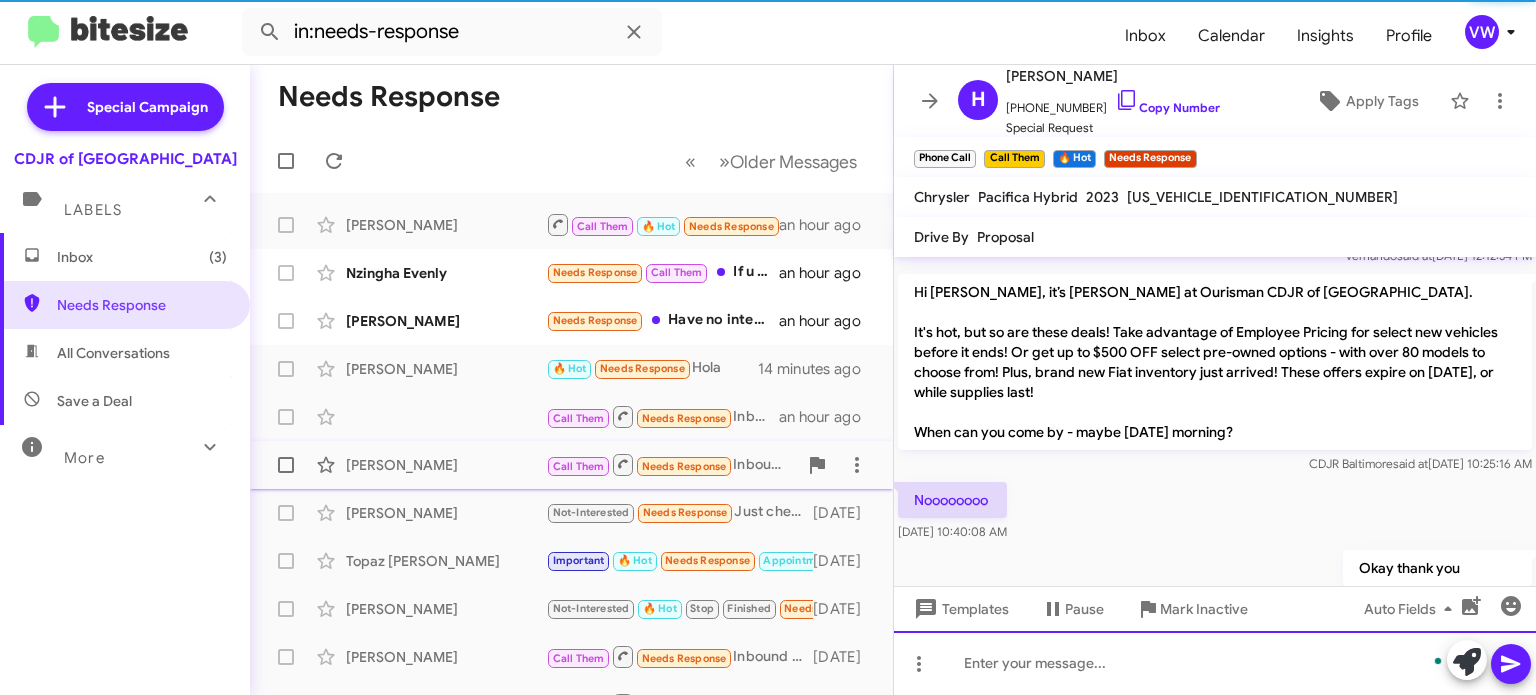 scroll, scrollTop: 319, scrollLeft: 0, axis: vertical 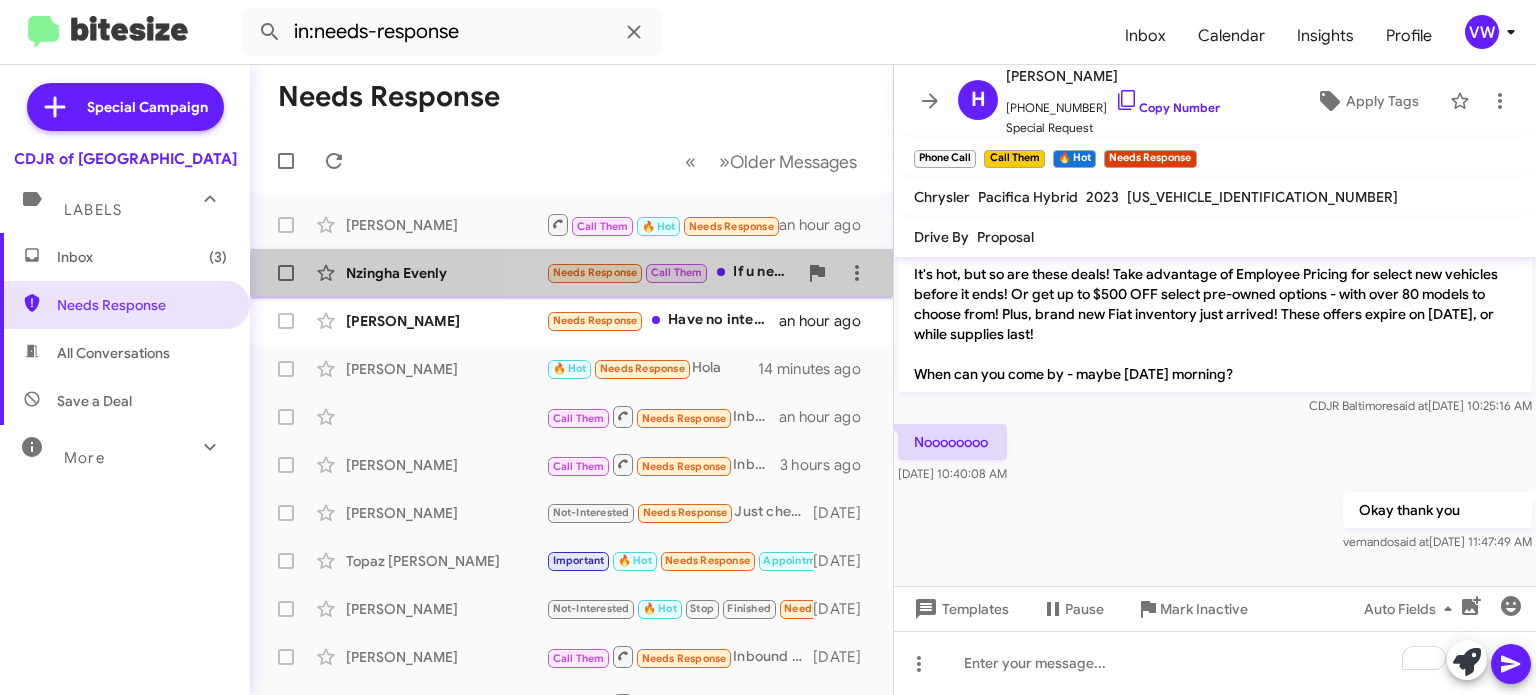 click on "Needs Response   Call Them" 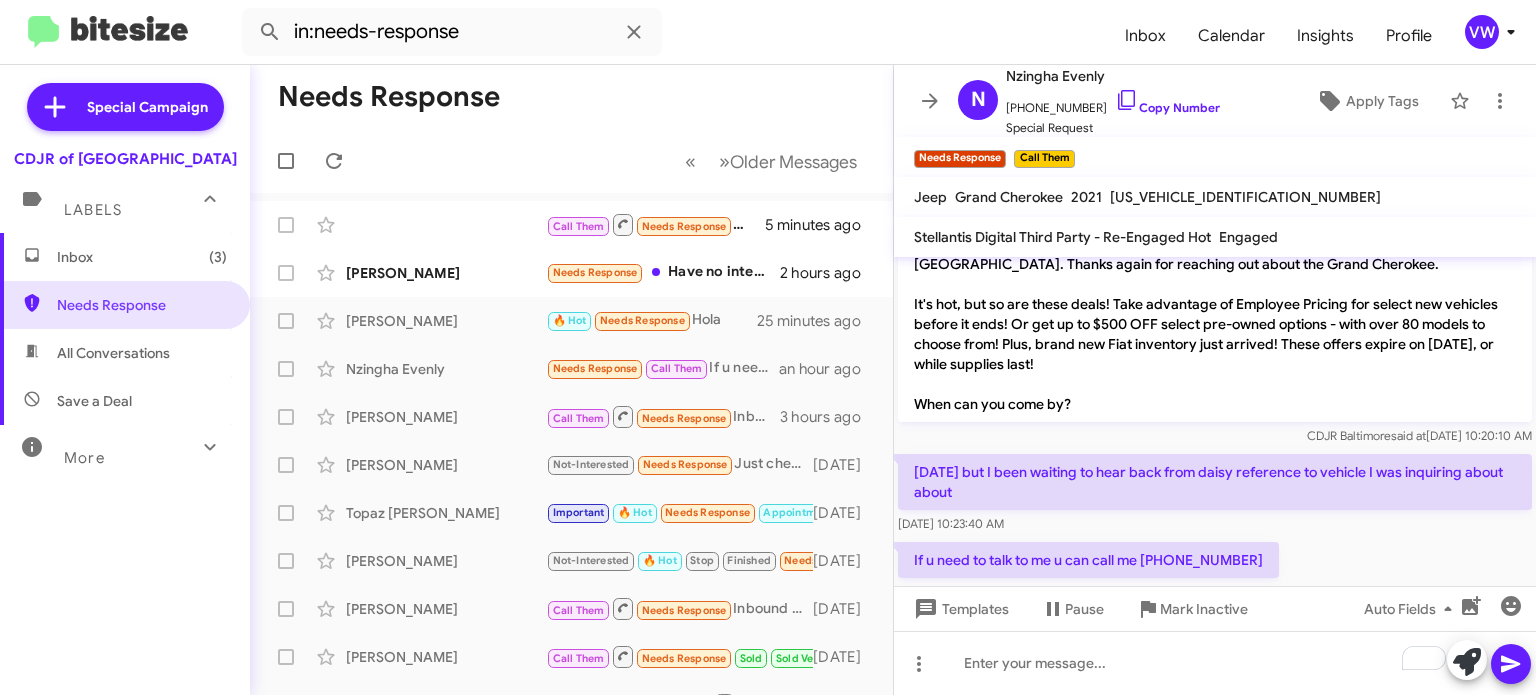 scroll, scrollTop: 69, scrollLeft: 0, axis: vertical 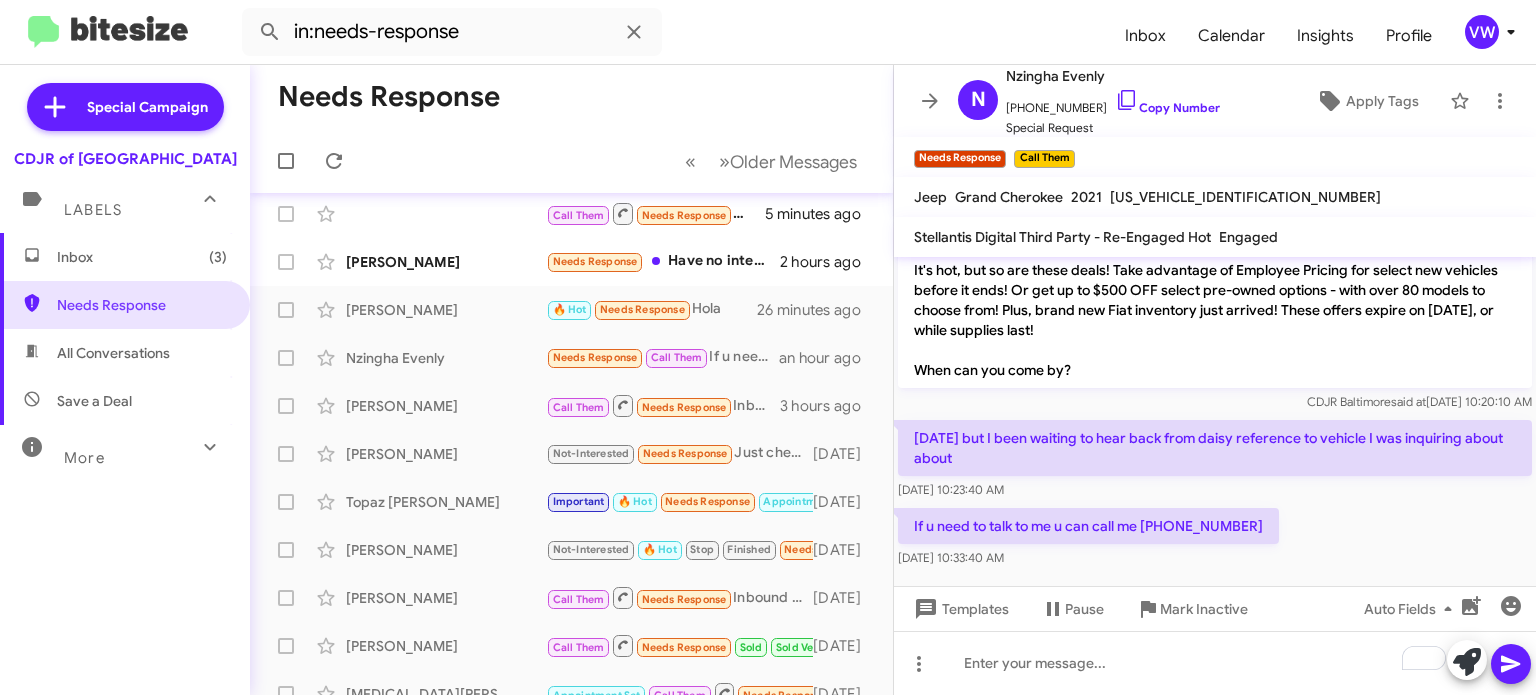 drag, startPoint x: 1042, startPoint y: 494, endPoint x: 1535, endPoint y: 424, distance: 497.94476 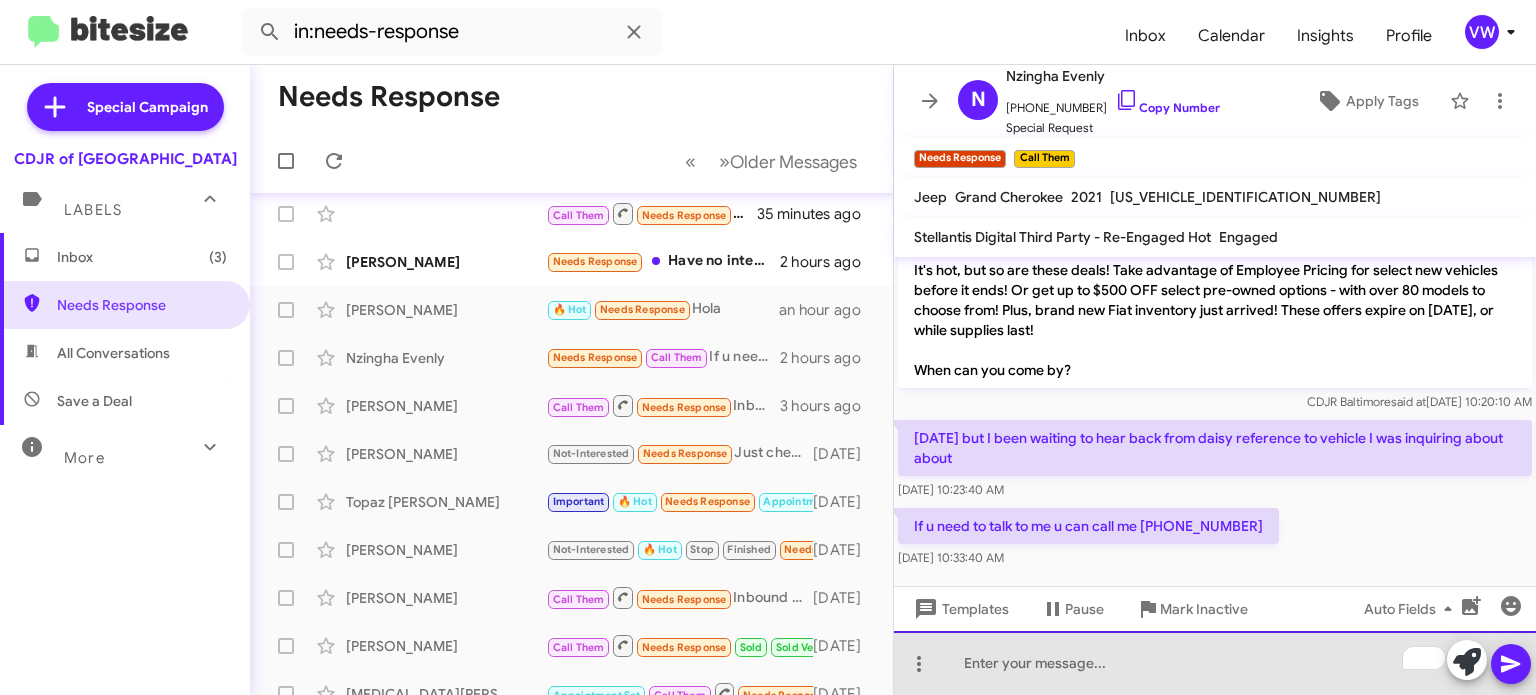 click 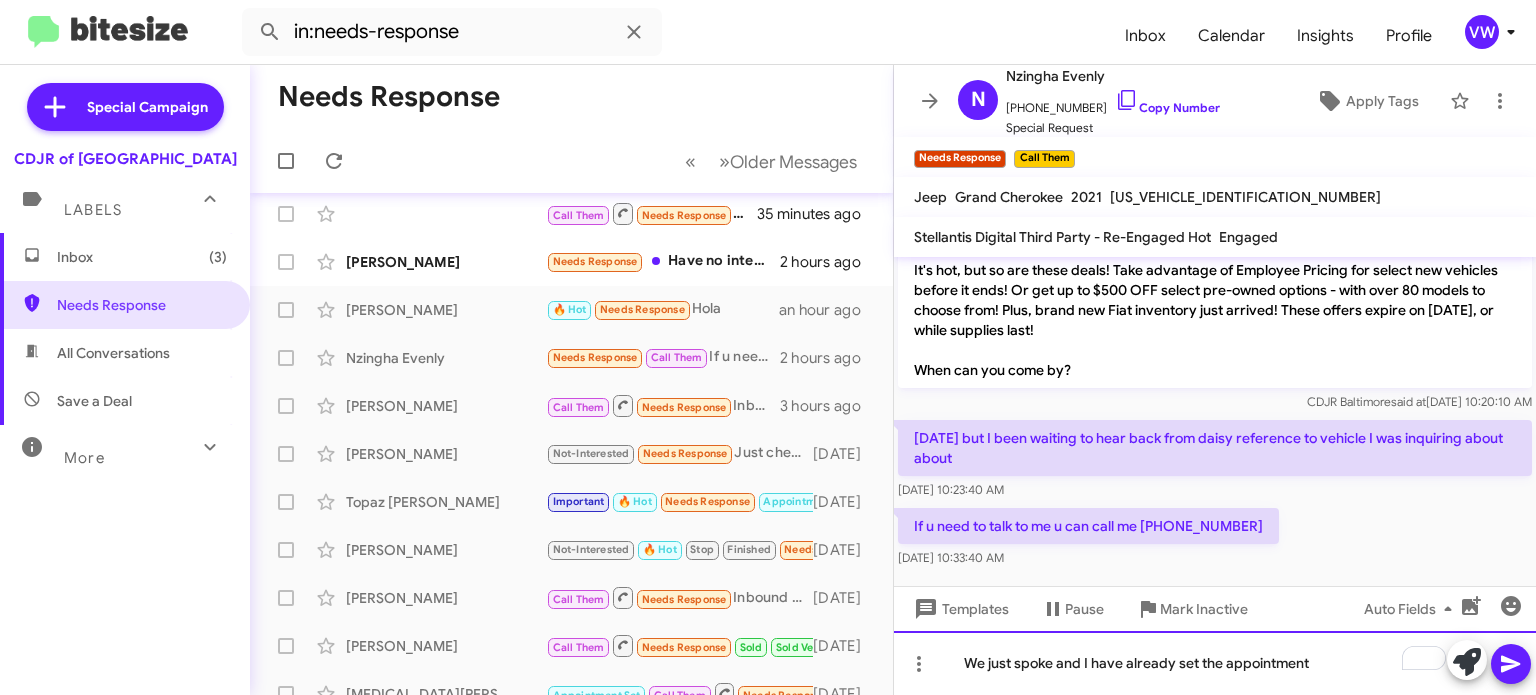 click on "We just spoke and I have already set the appointment" 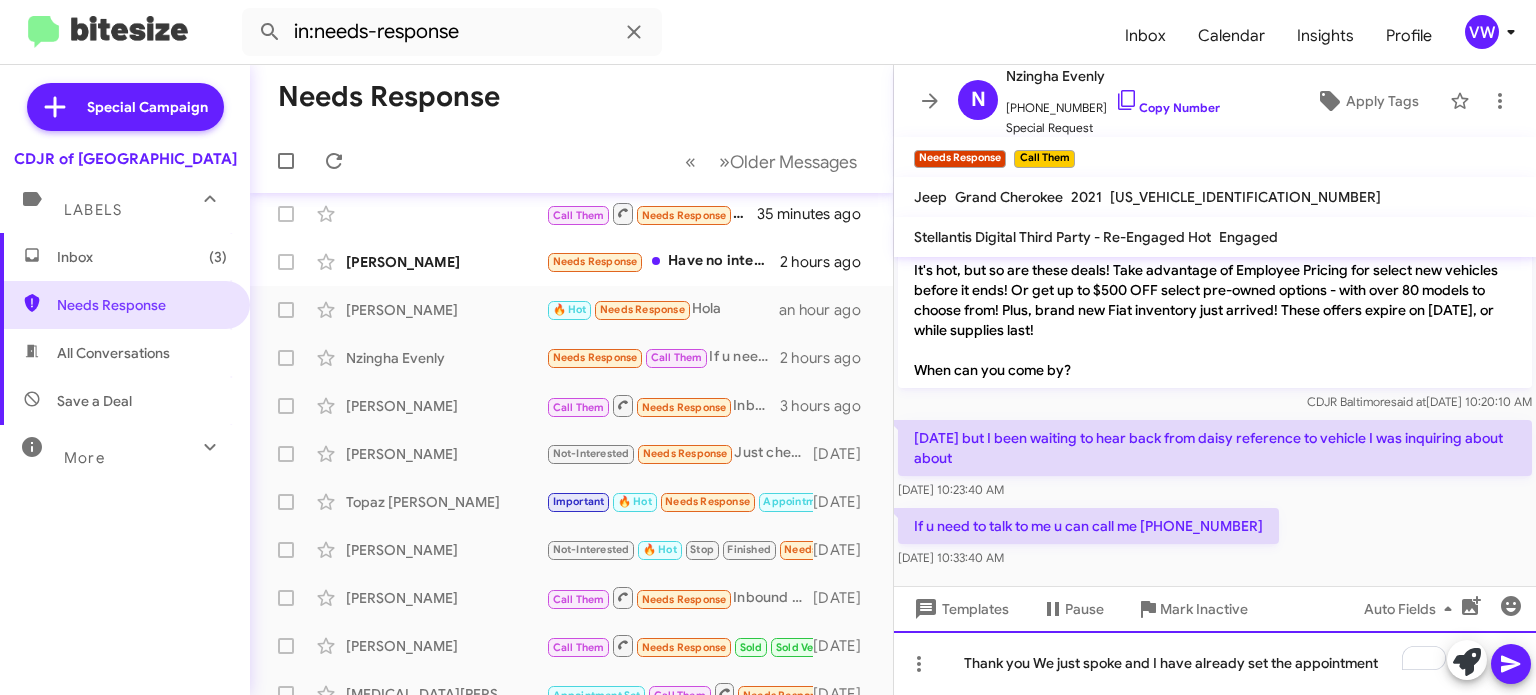 click on "Thank you We just spoke and I have already set the appointment" 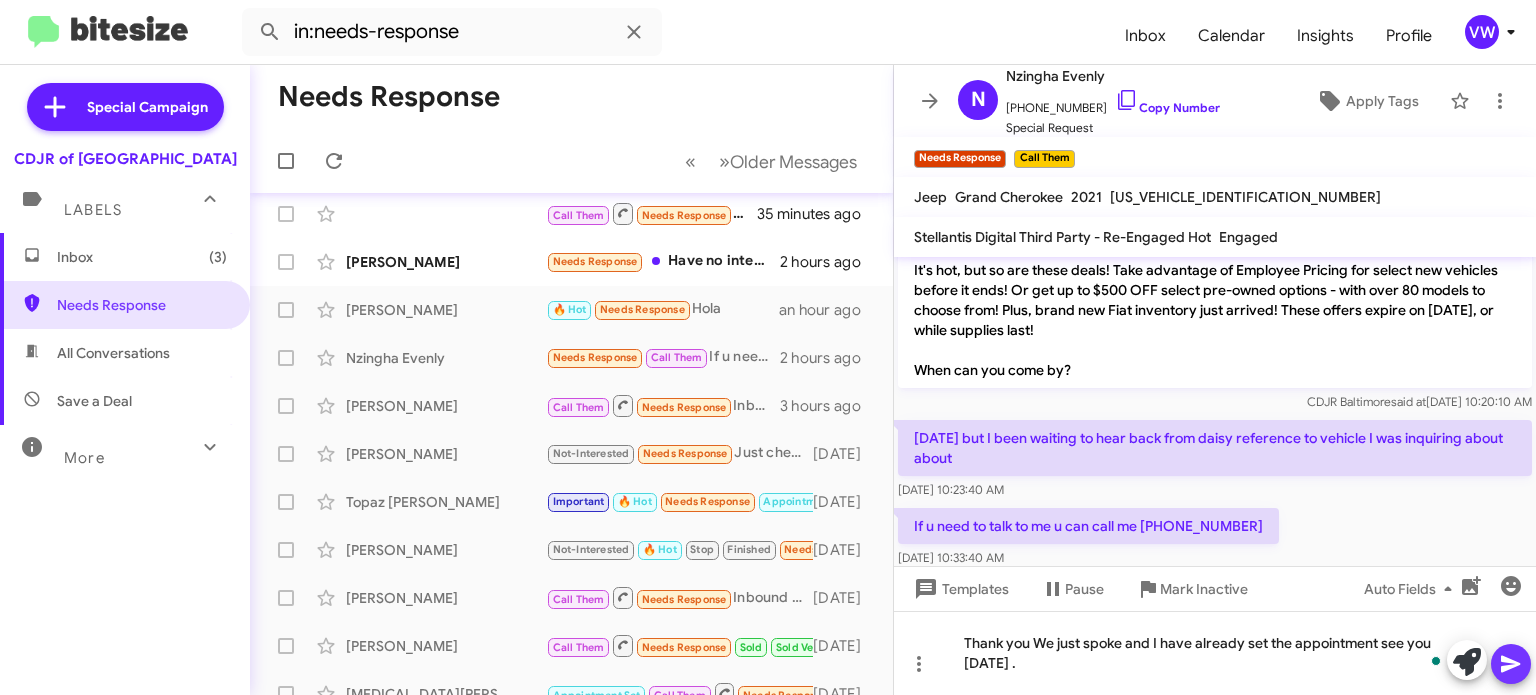 click 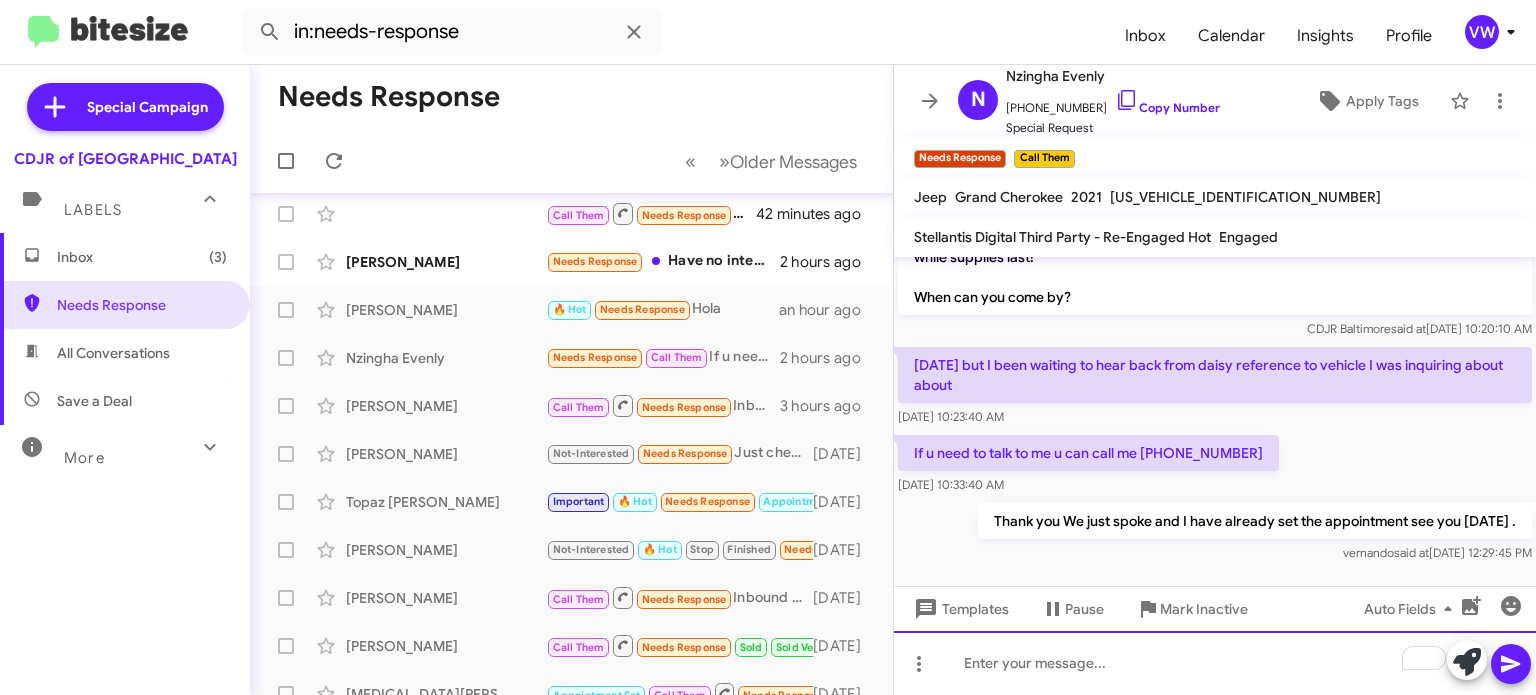 scroll, scrollTop: 132, scrollLeft: 0, axis: vertical 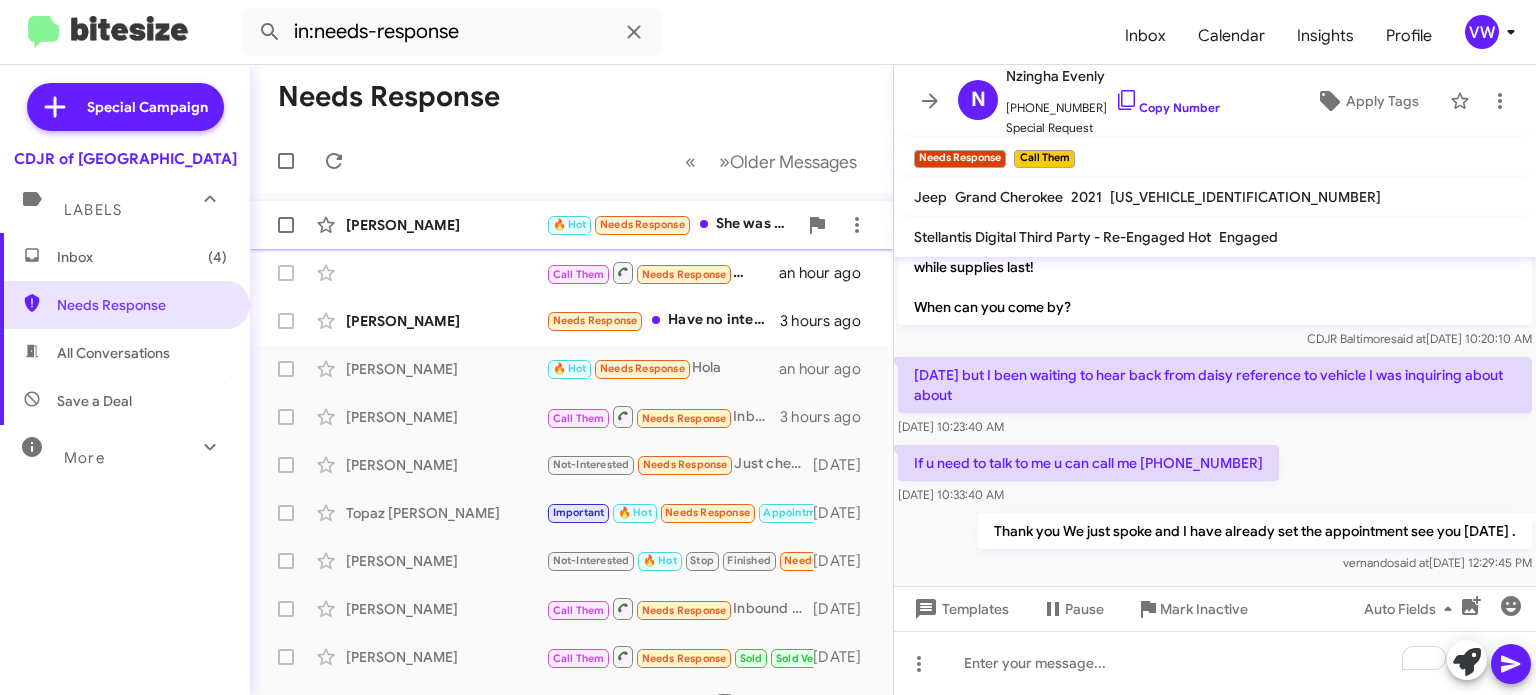 click on "Needs Response" 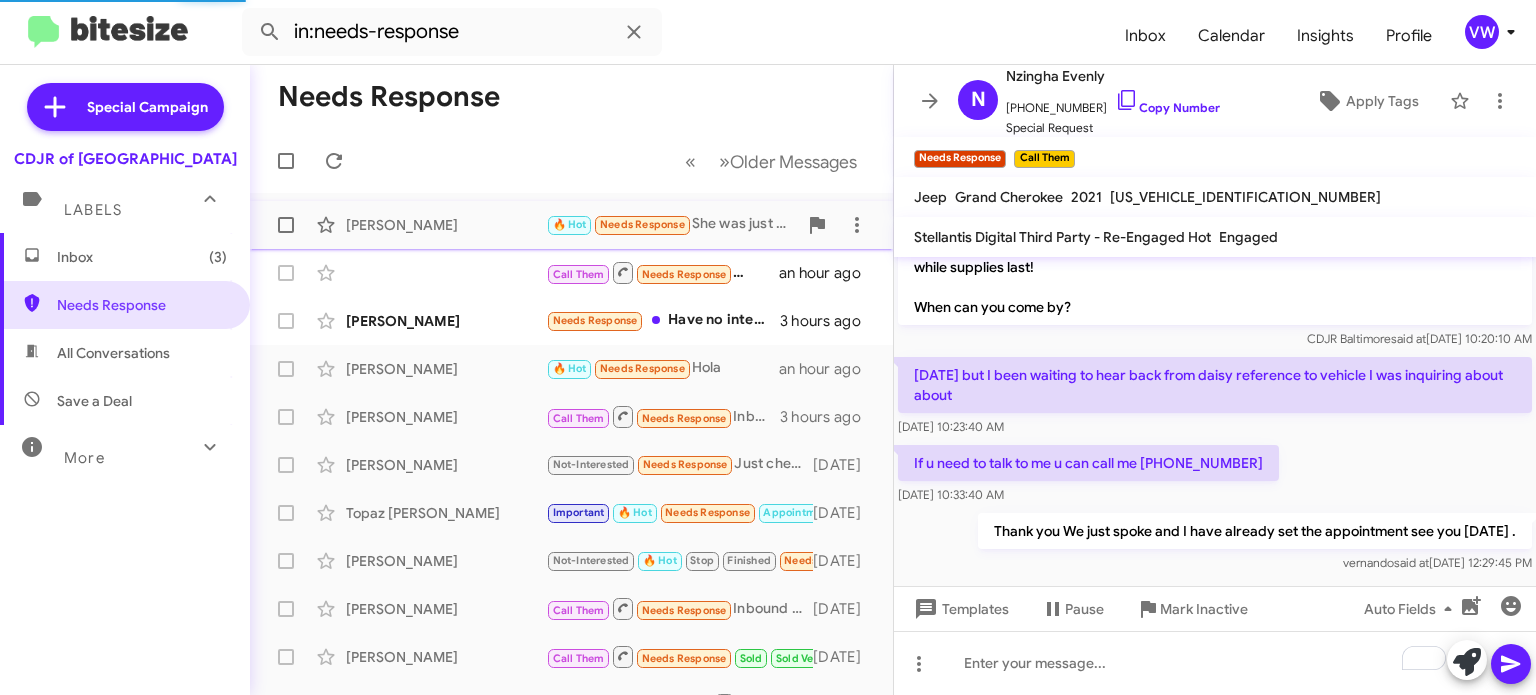 scroll, scrollTop: 49, scrollLeft: 0, axis: vertical 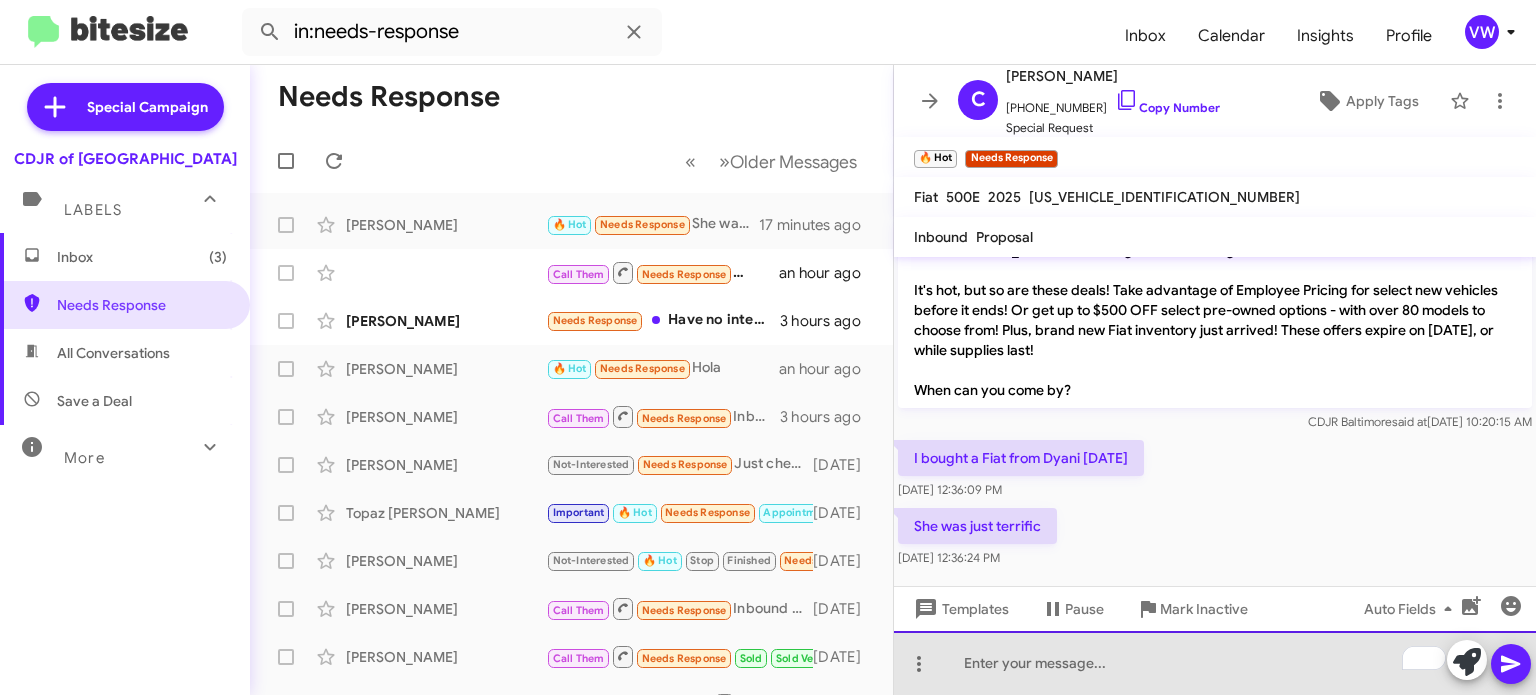click 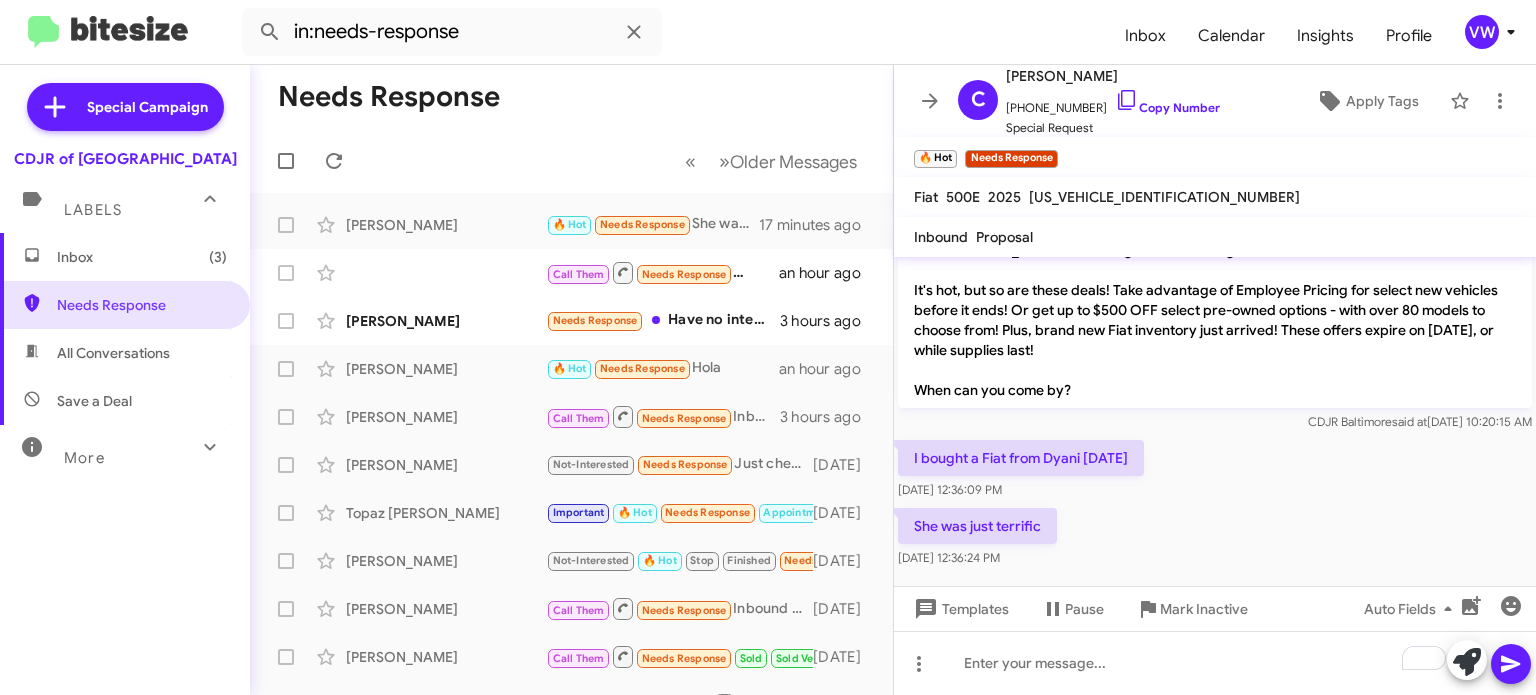 click on "She was just terrific    Jul 24, 2025, 12:36:24 PM" 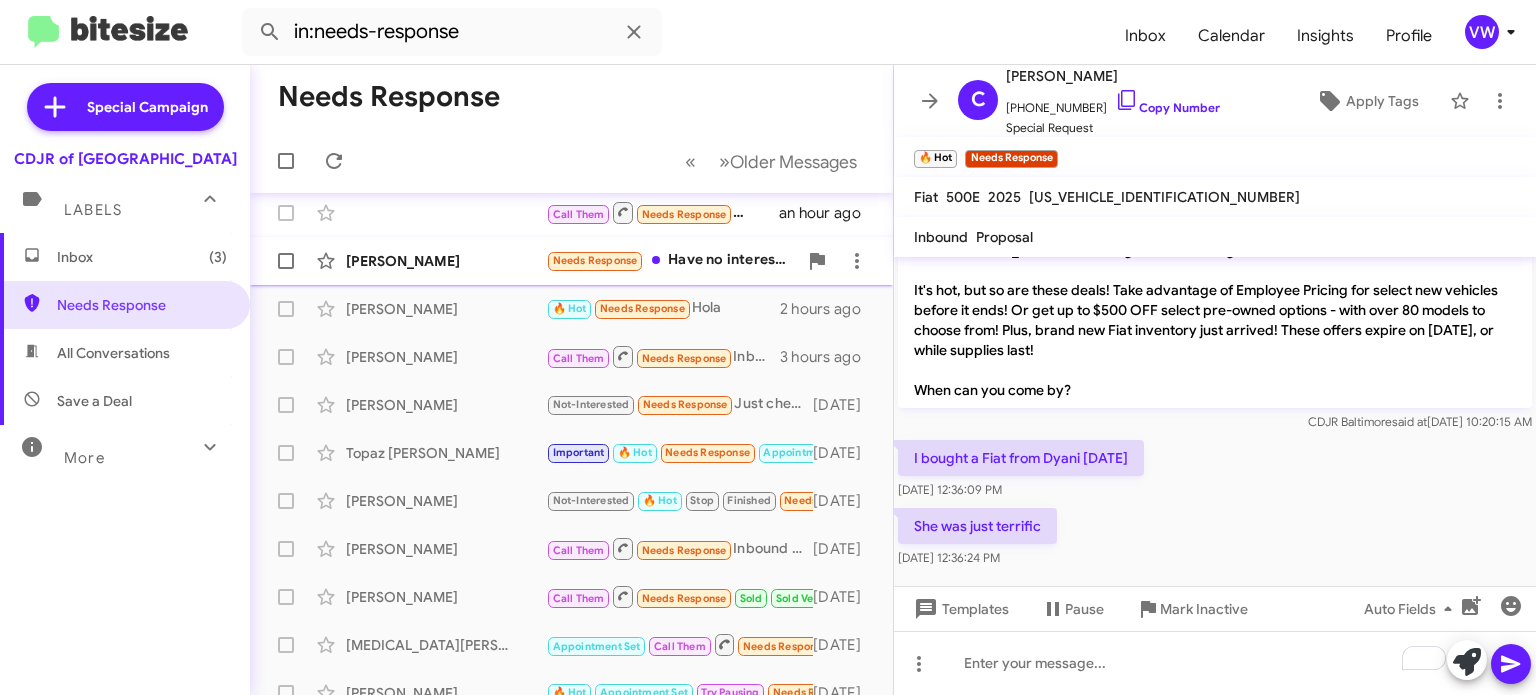 scroll, scrollTop: 75, scrollLeft: 0, axis: vertical 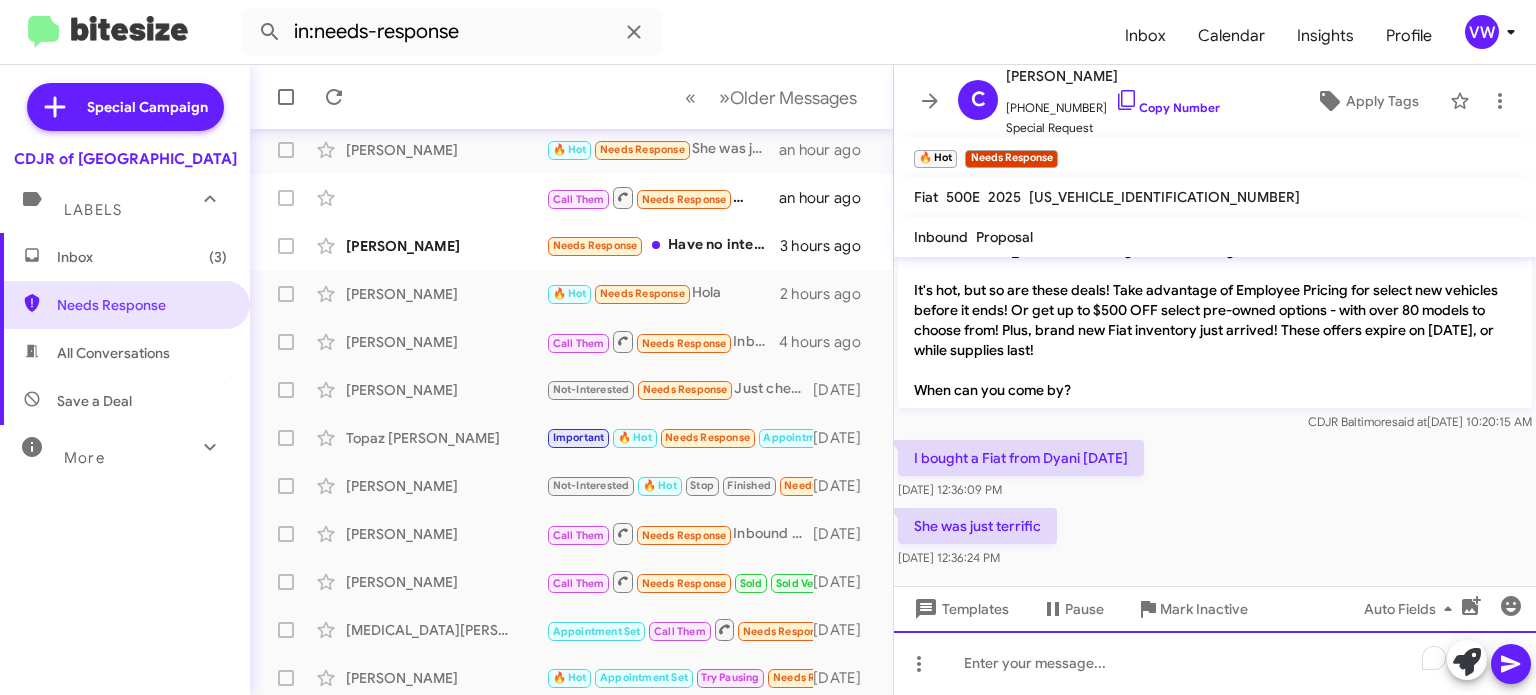click 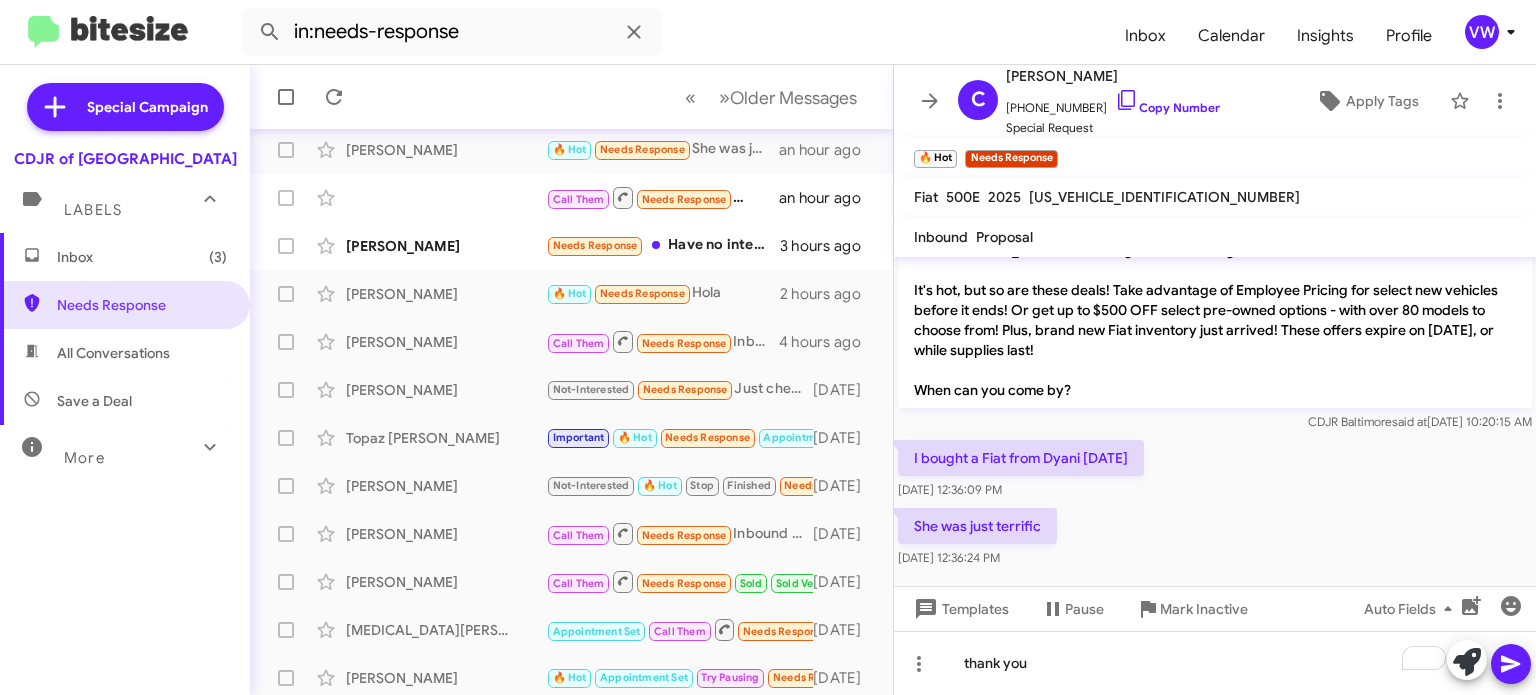 click 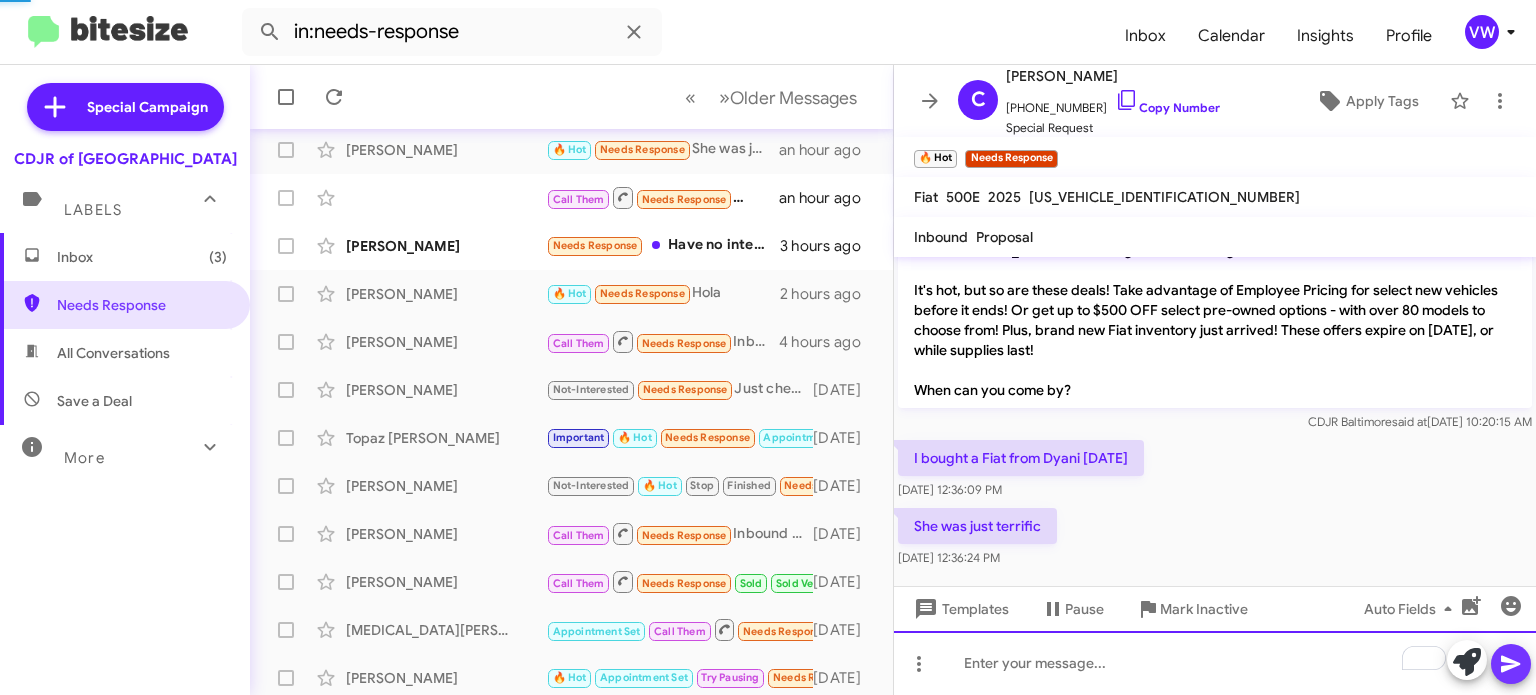 scroll, scrollTop: 122, scrollLeft: 0, axis: vertical 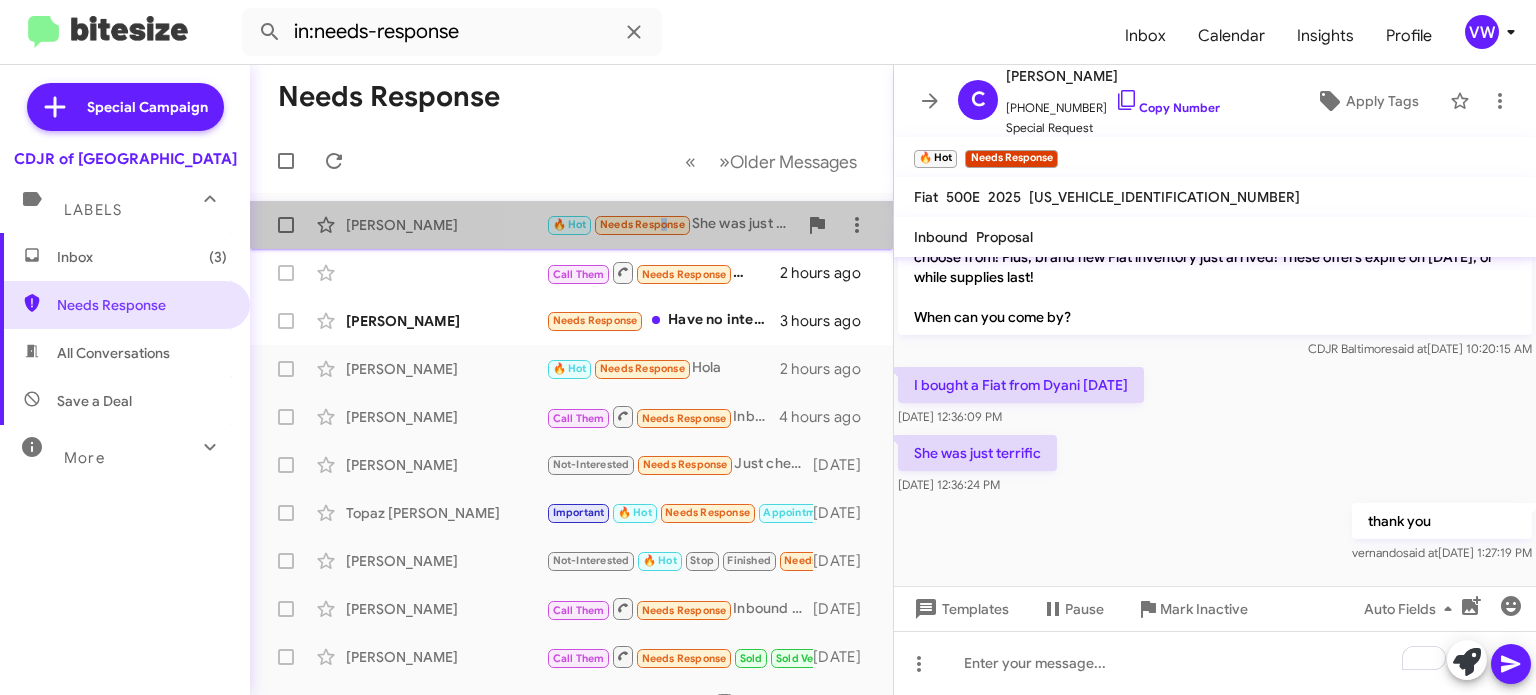 click on "Needs Response" 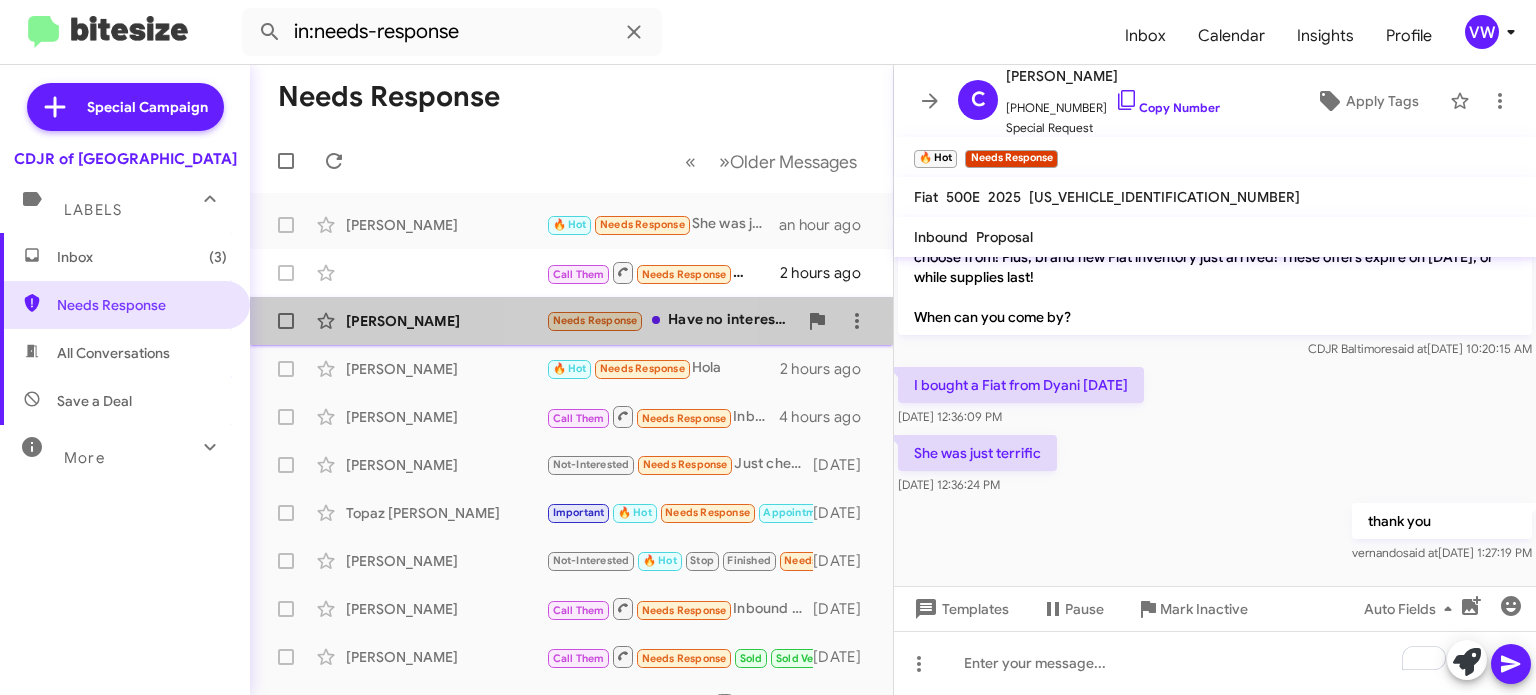 click on "Needs Response" 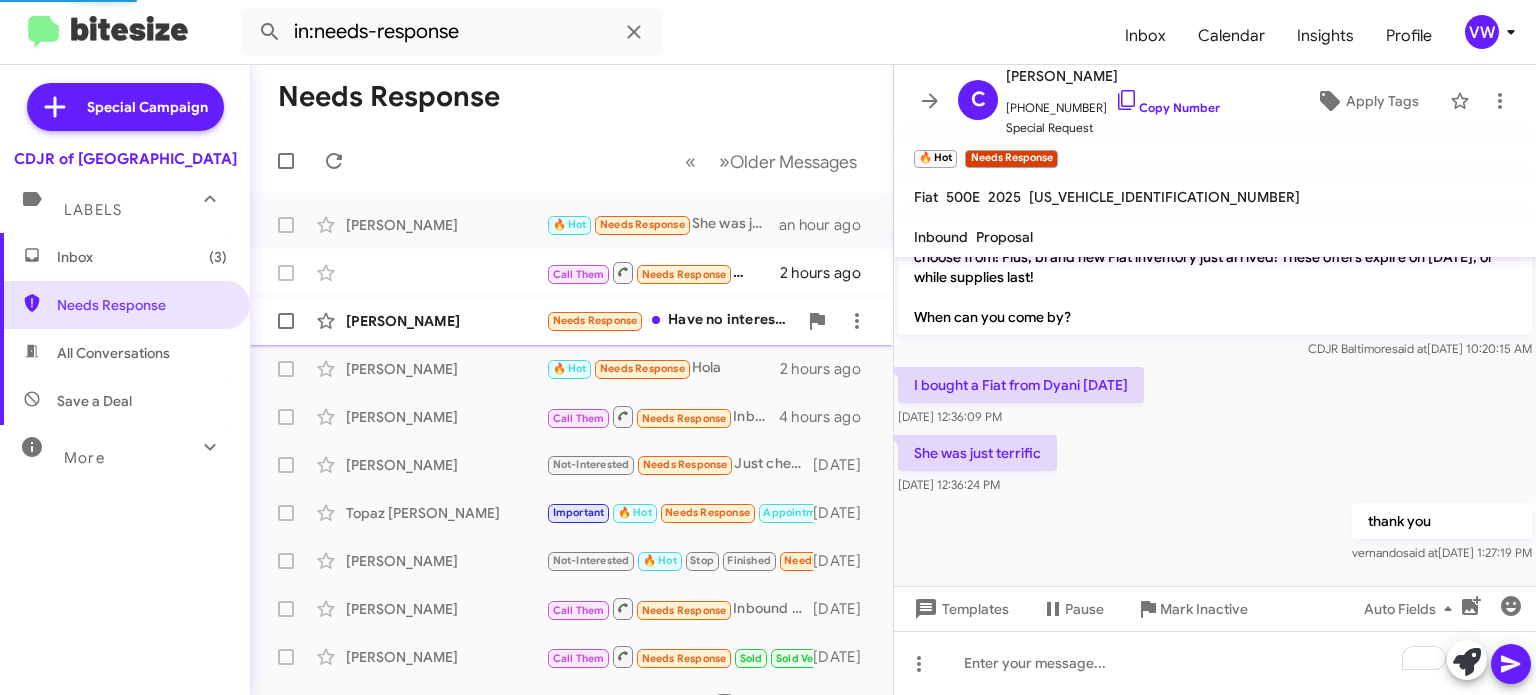scroll, scrollTop: 16, scrollLeft: 0, axis: vertical 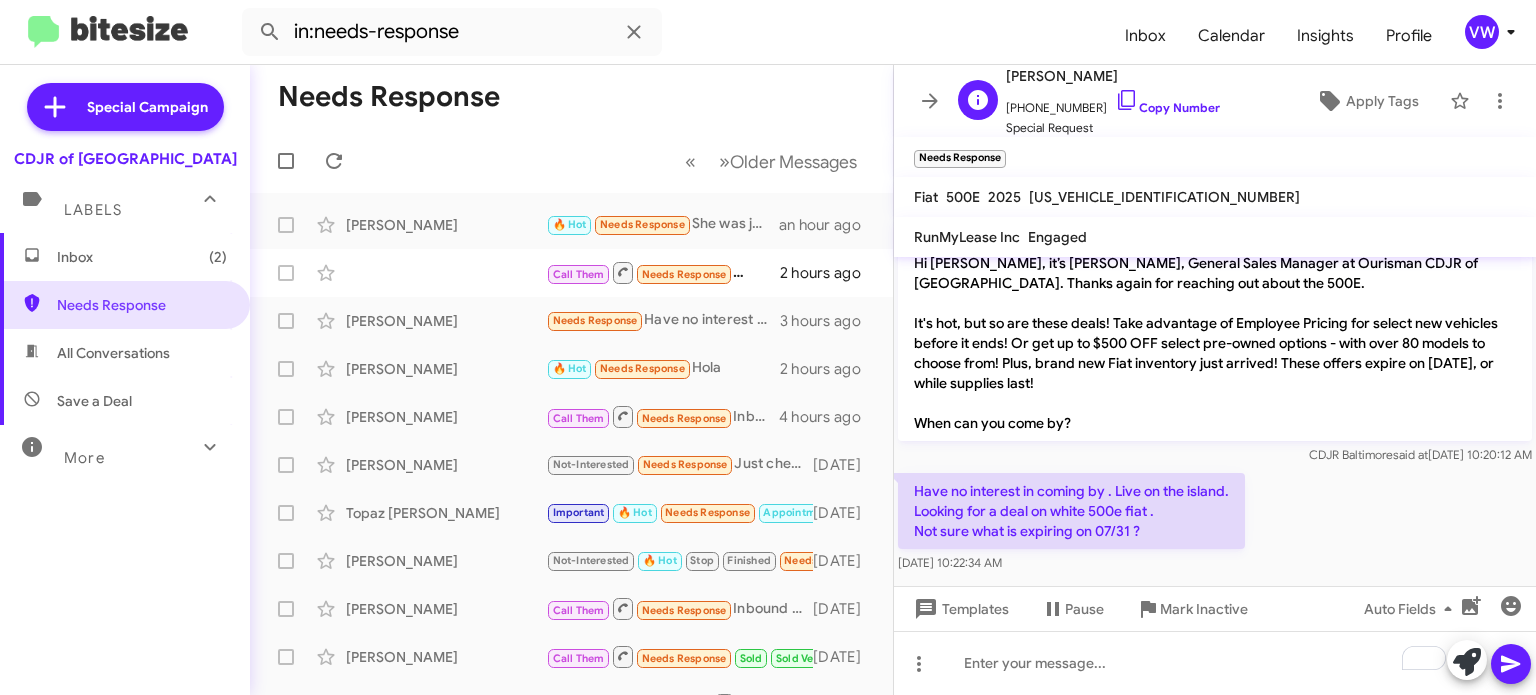 click on "Special Request" 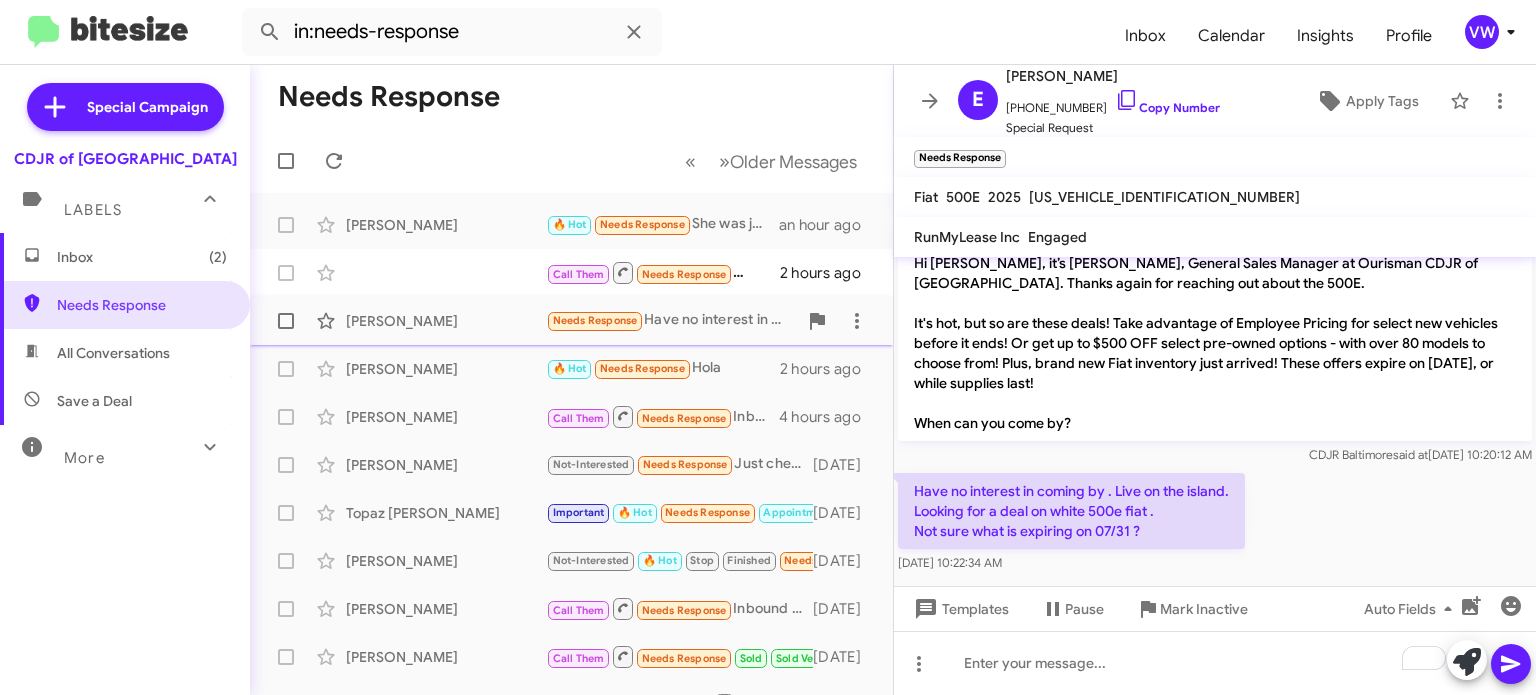 click on "Needs Response" 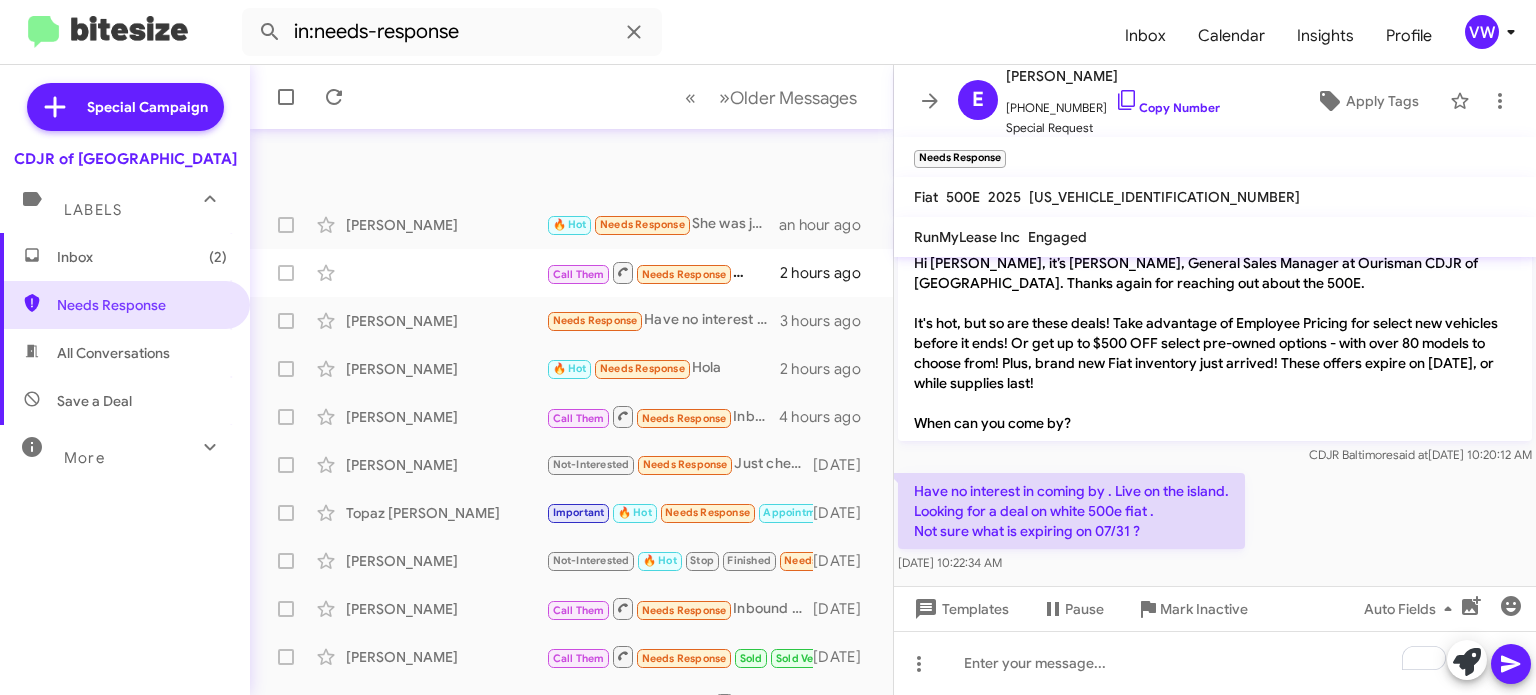 scroll, scrollTop: 465, scrollLeft: 0, axis: vertical 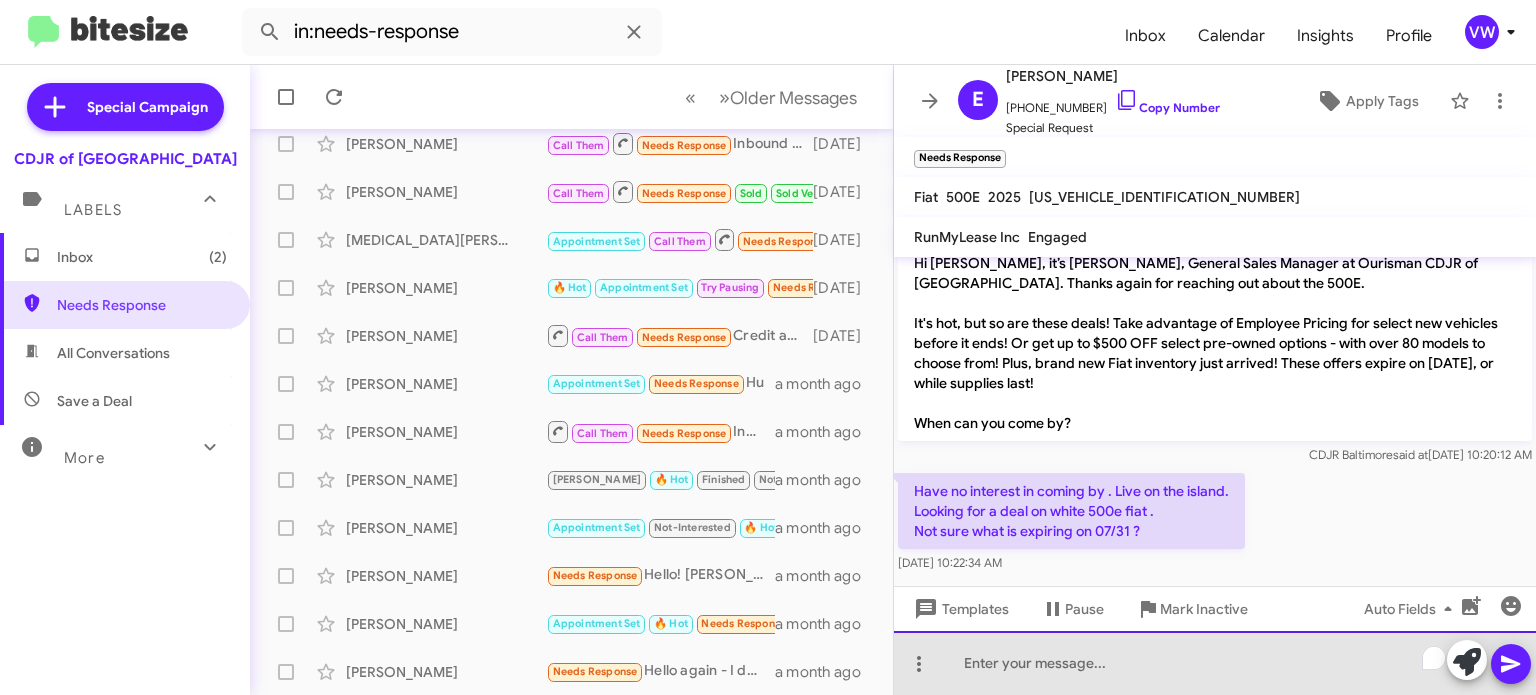 click 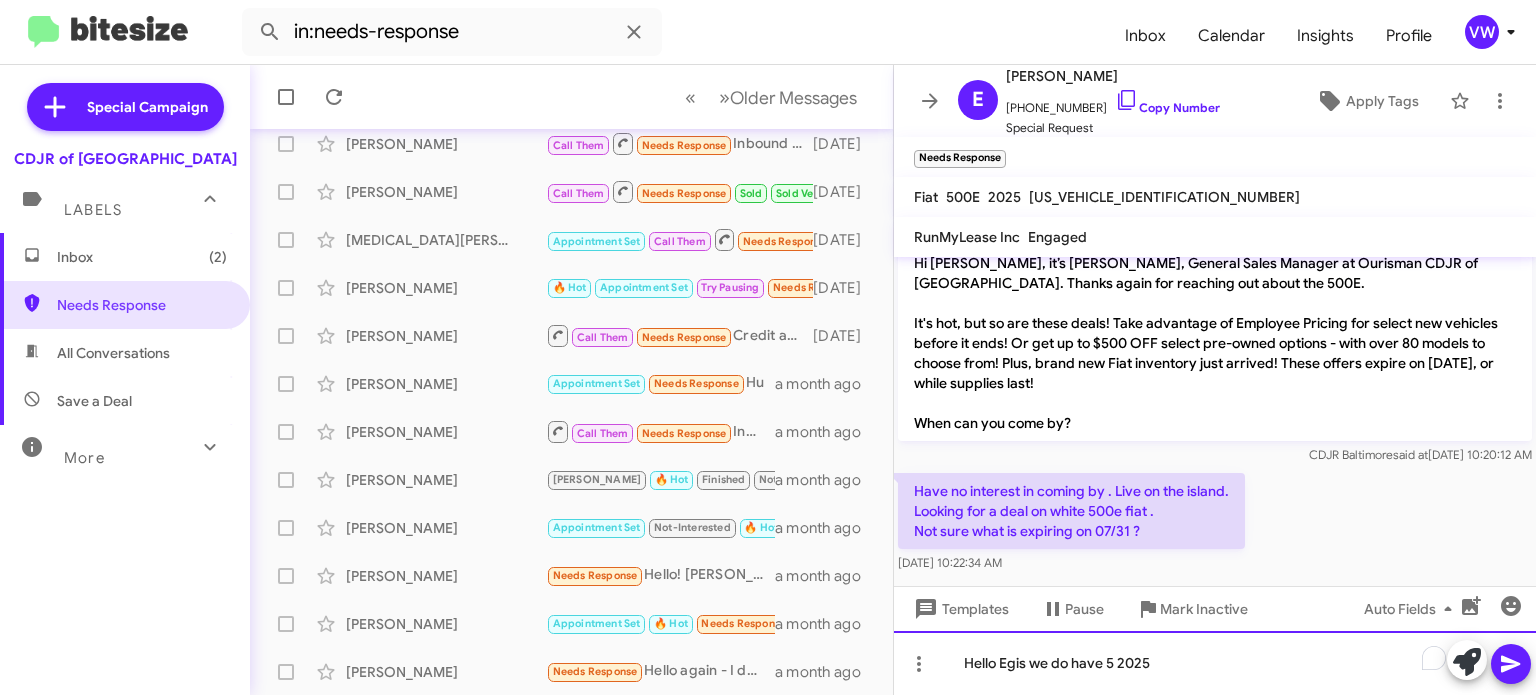 click on "Hello Egis we do have 5 2025" 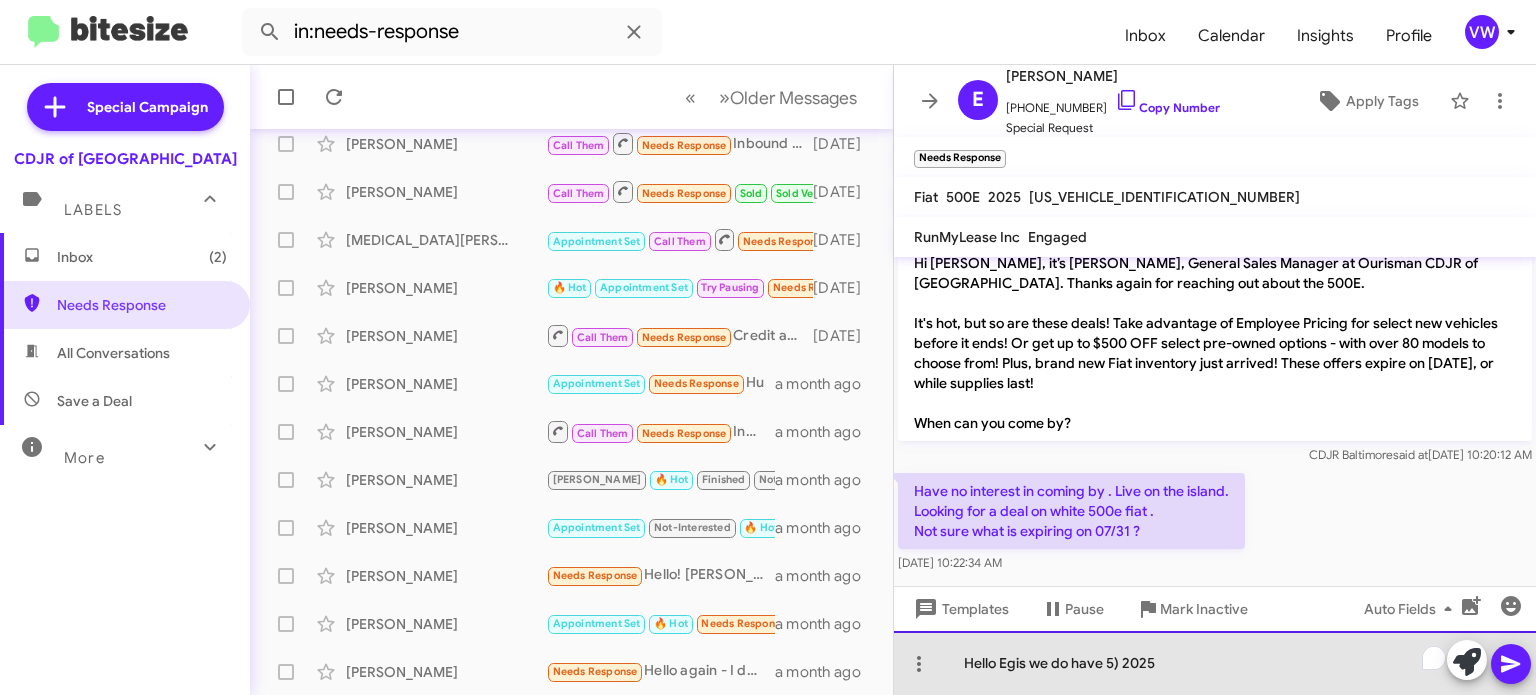 click on "Hello Egis we do have 5) 2025" 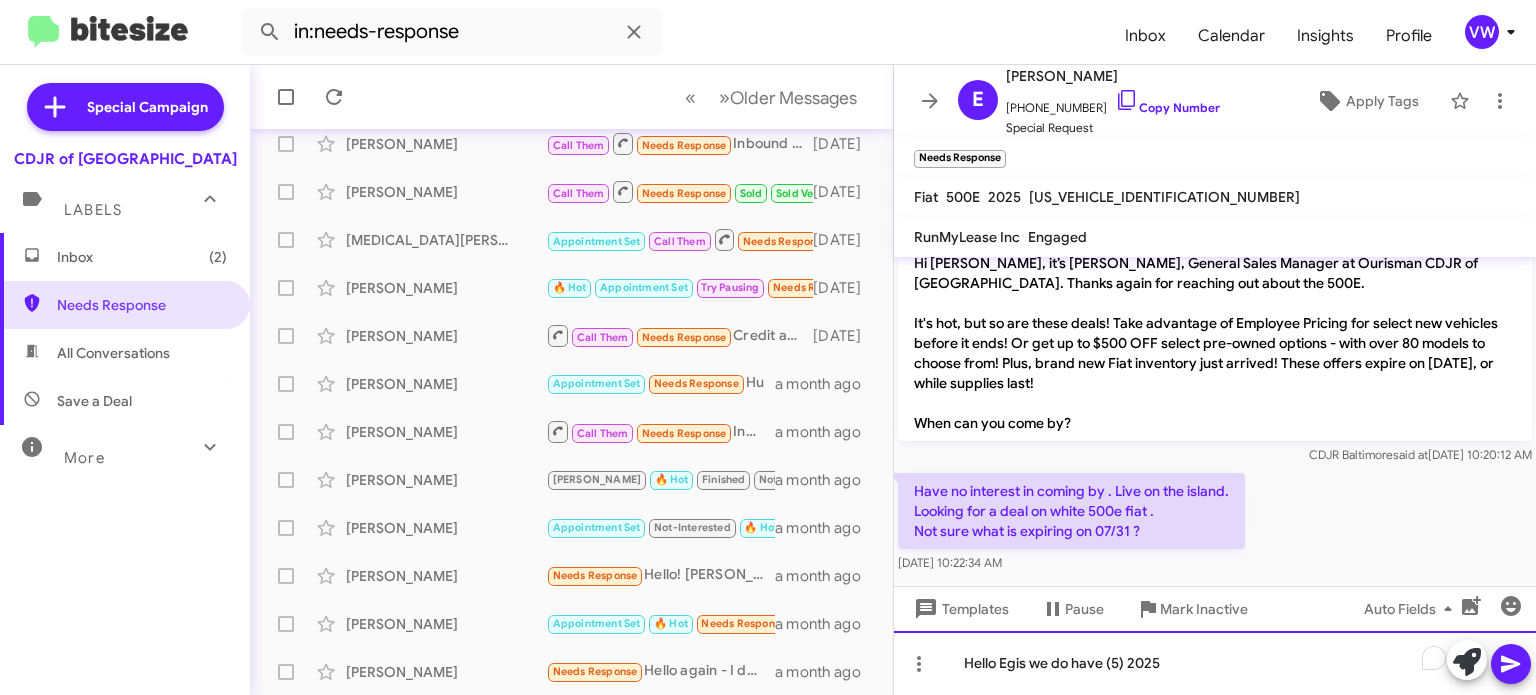 click on "Hello Egis we do have (5) 2025" 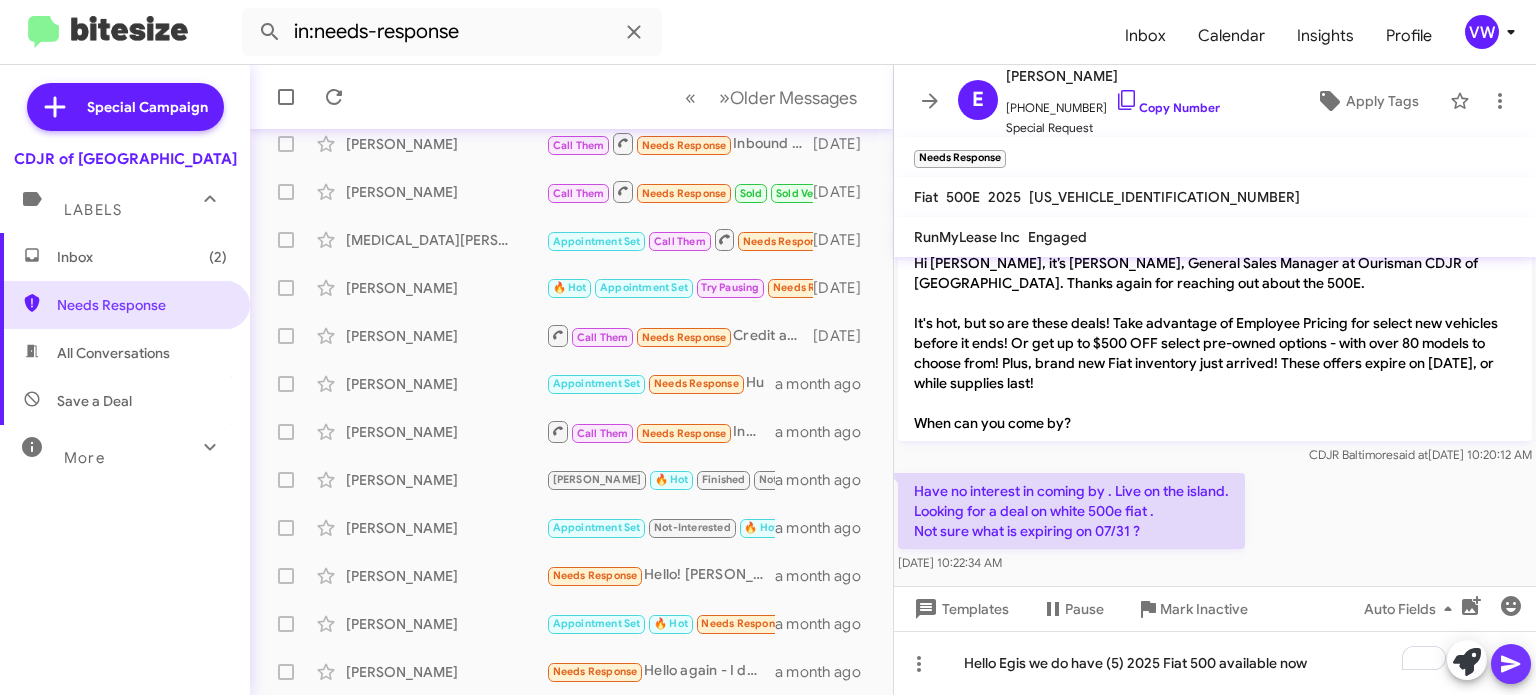 click 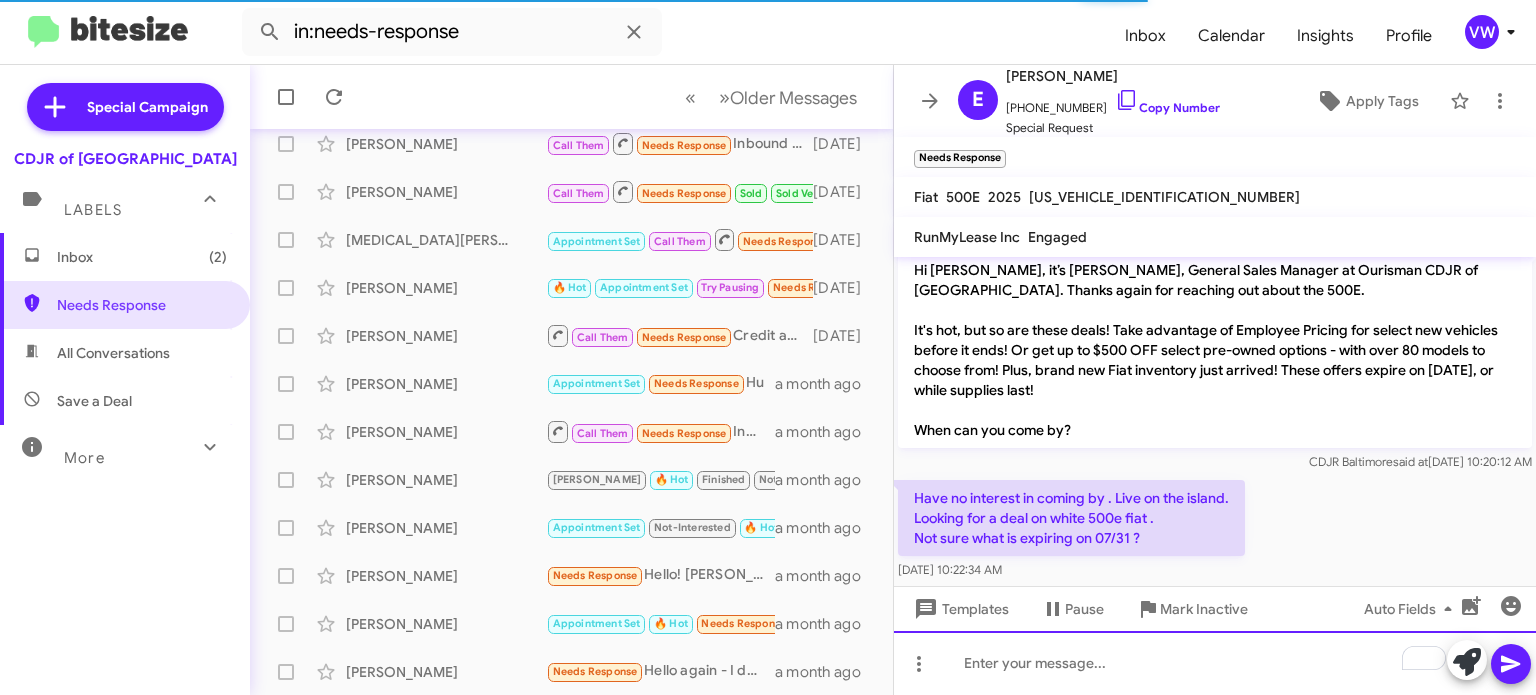 scroll, scrollTop: 16, scrollLeft: 0, axis: vertical 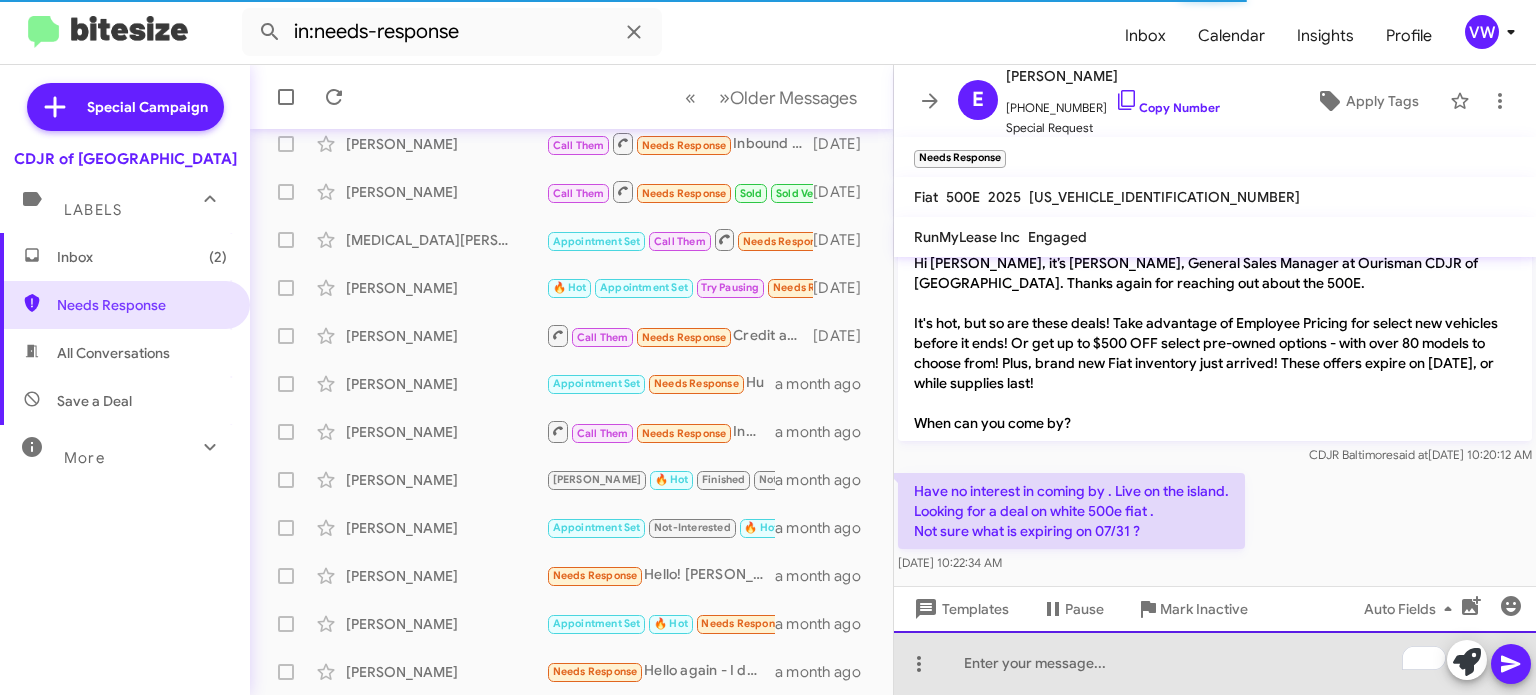 click 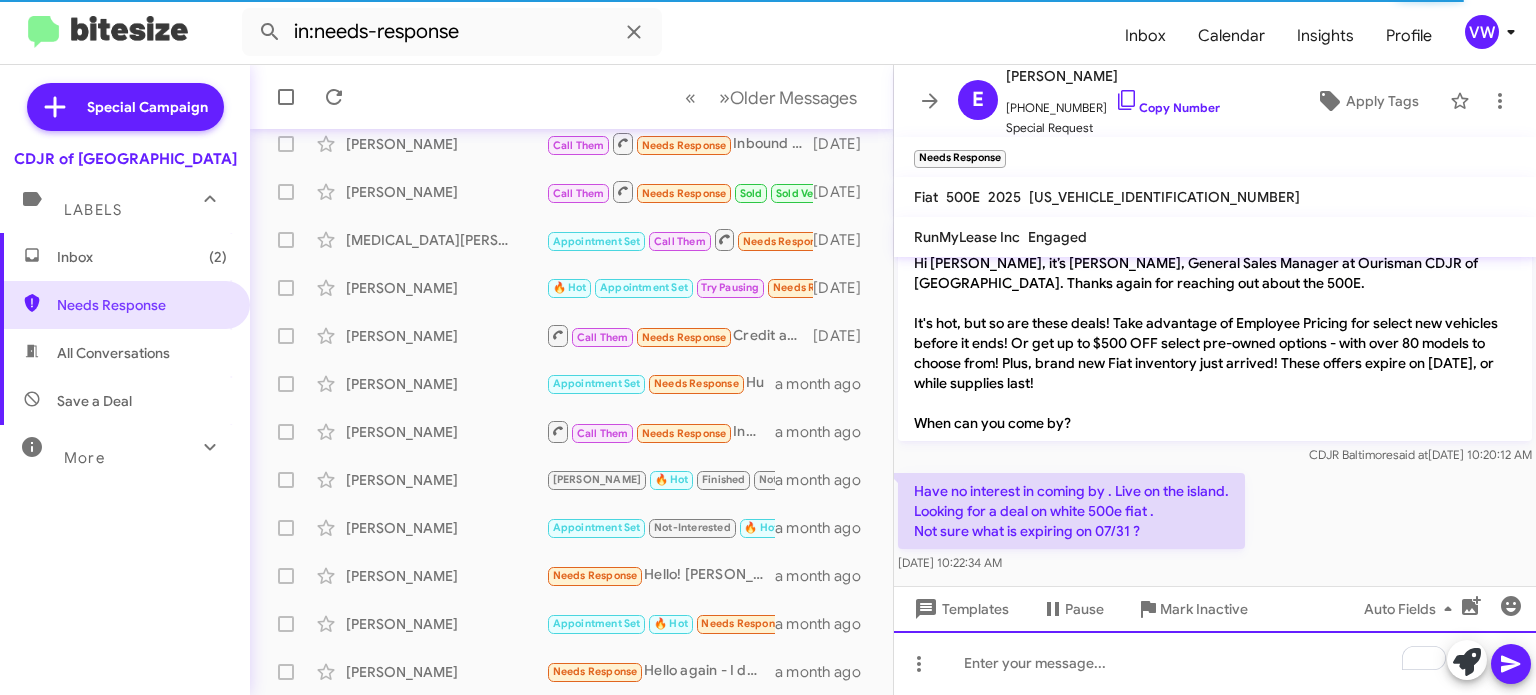 scroll, scrollTop: 1, scrollLeft: 0, axis: vertical 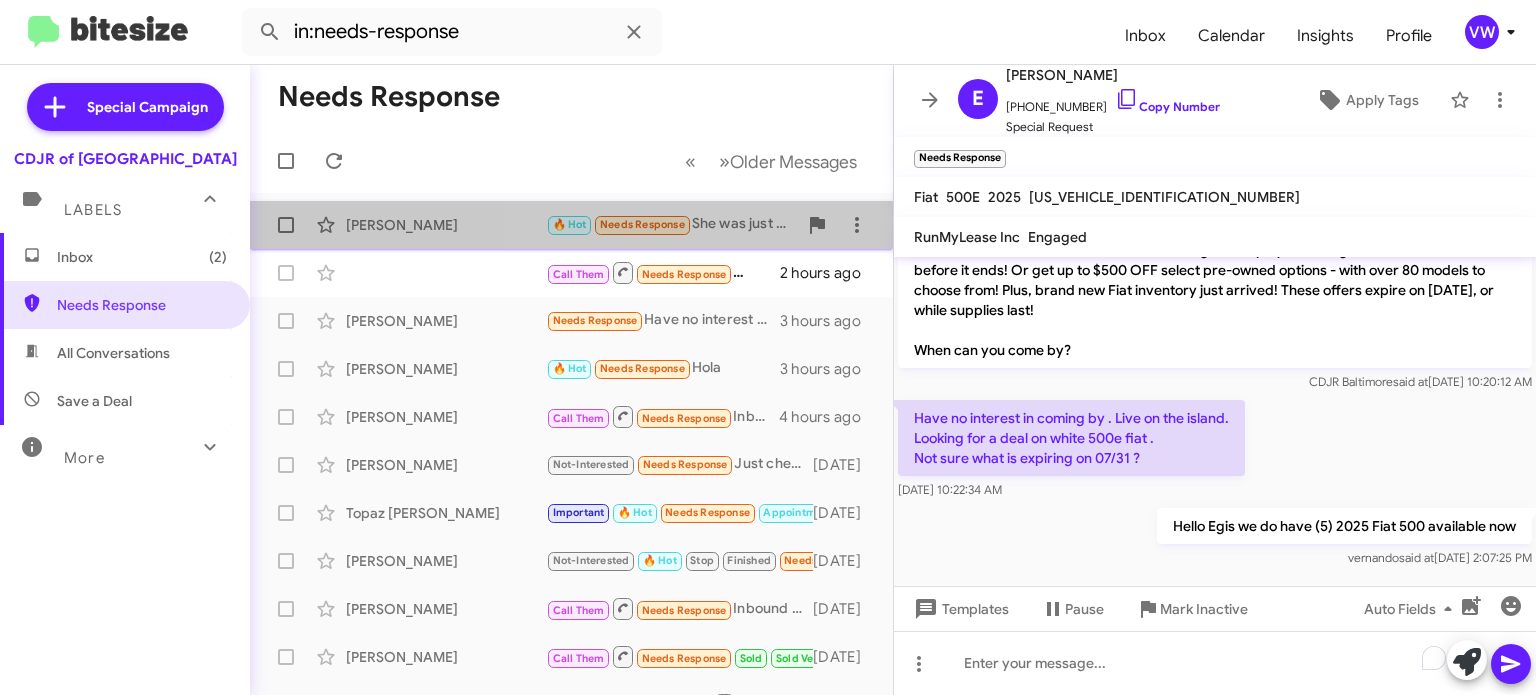 click on "Needs Response" 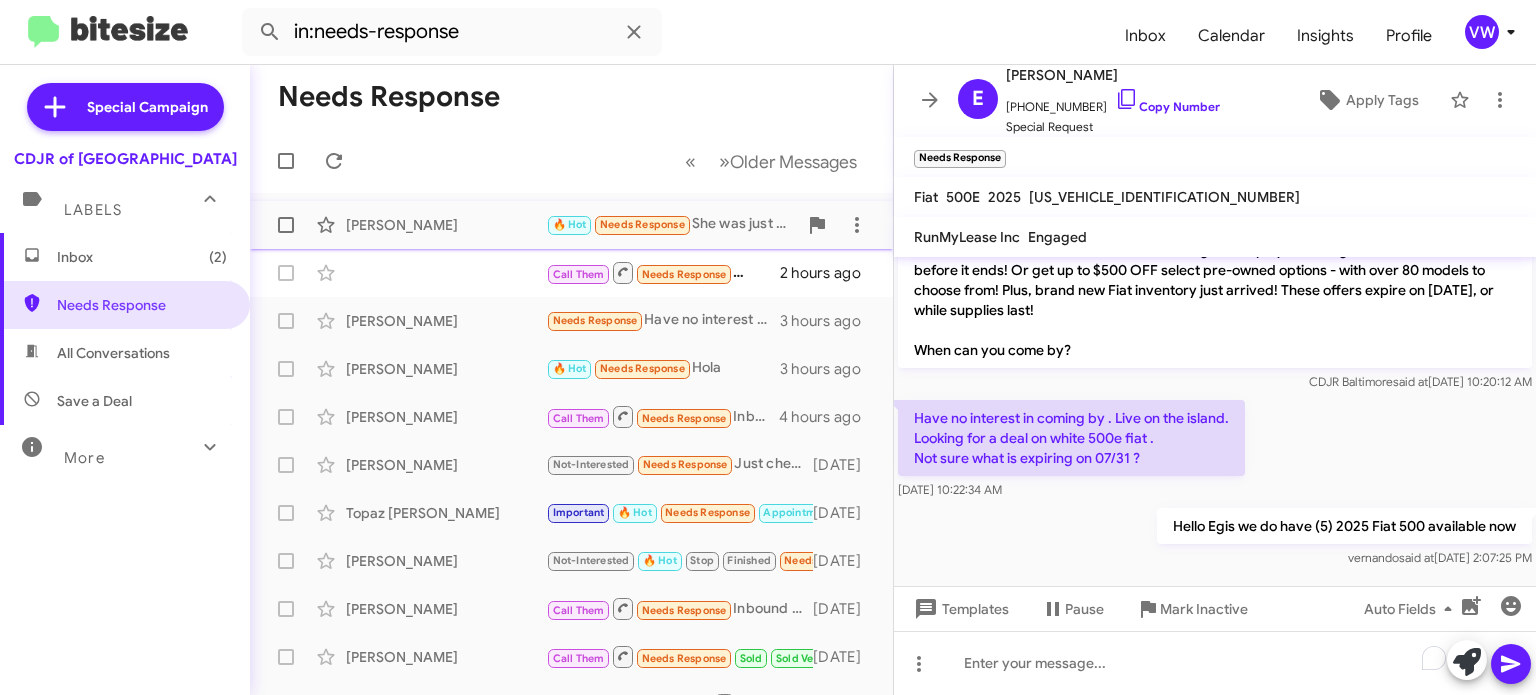 click on "Needs Response" 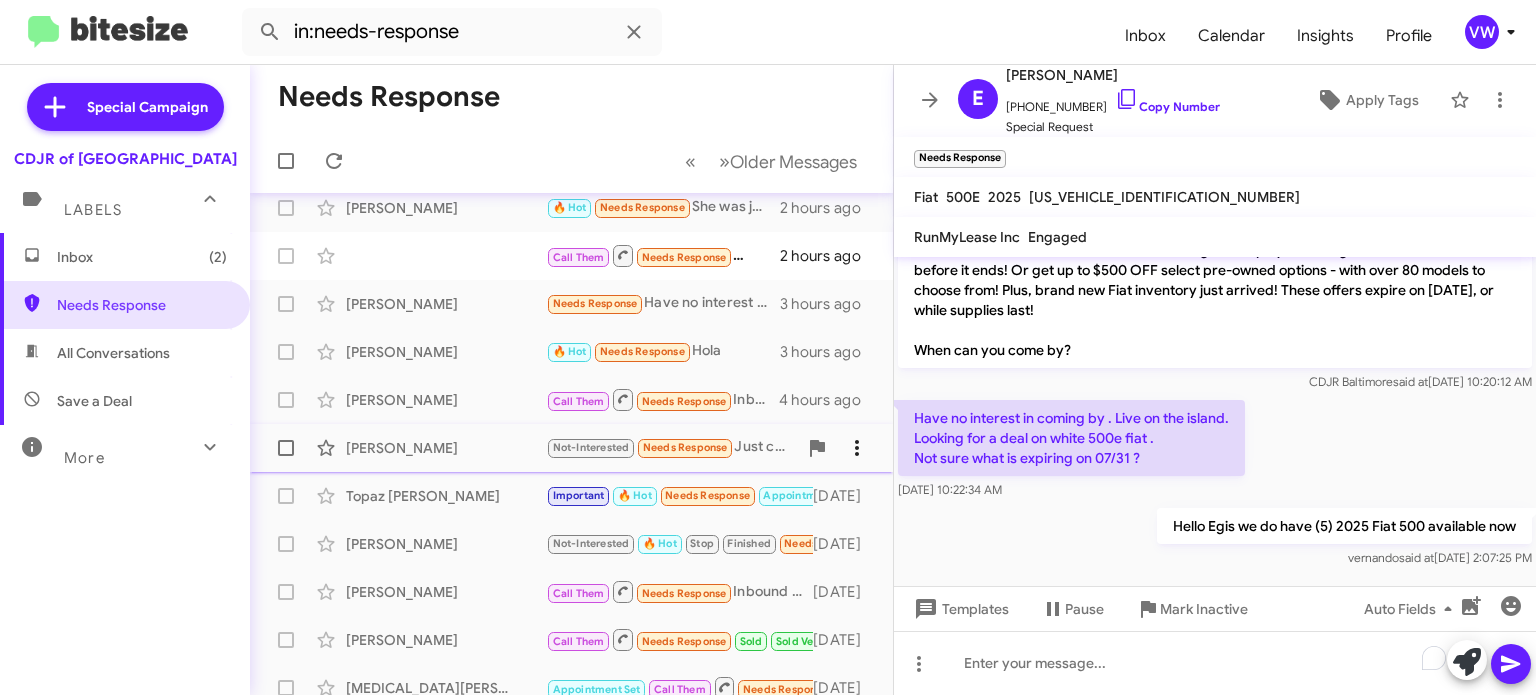 scroll, scrollTop: 0, scrollLeft: 0, axis: both 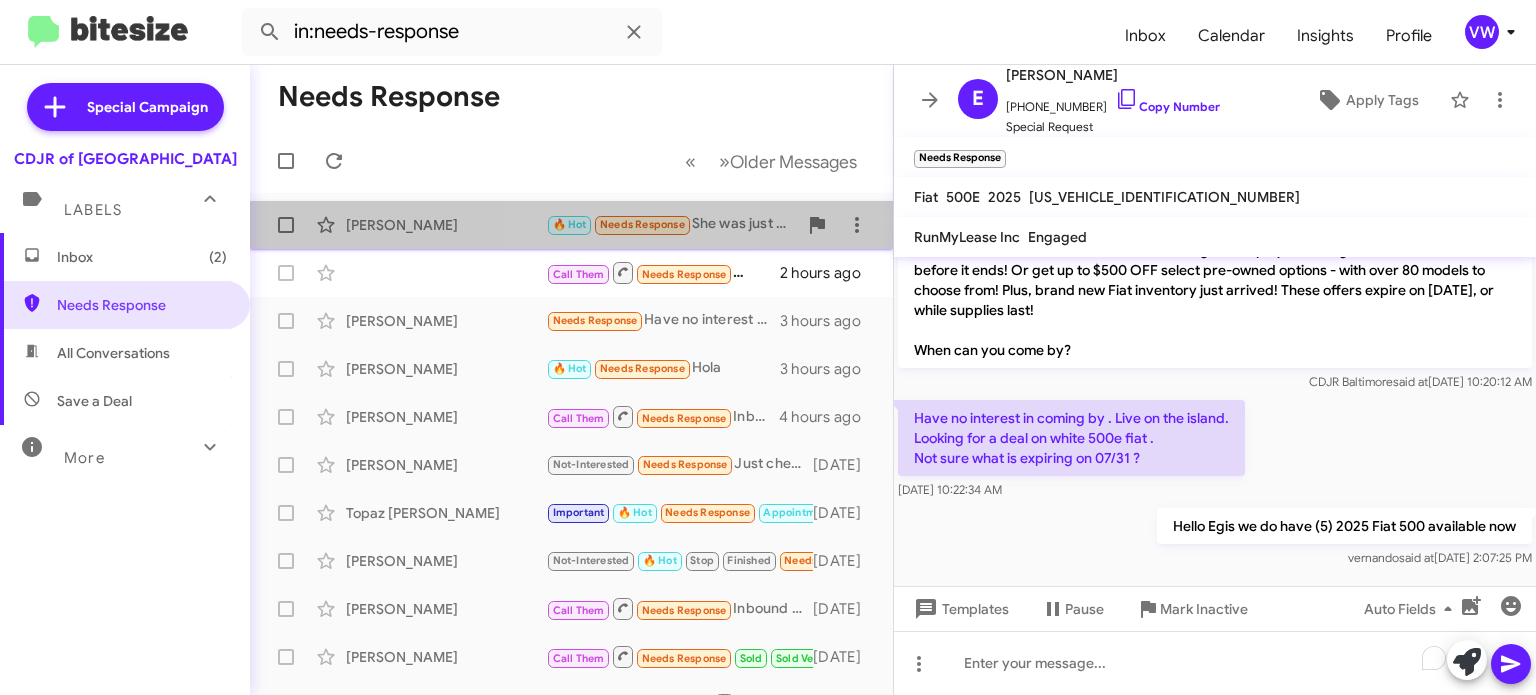 click on "Needs Response" 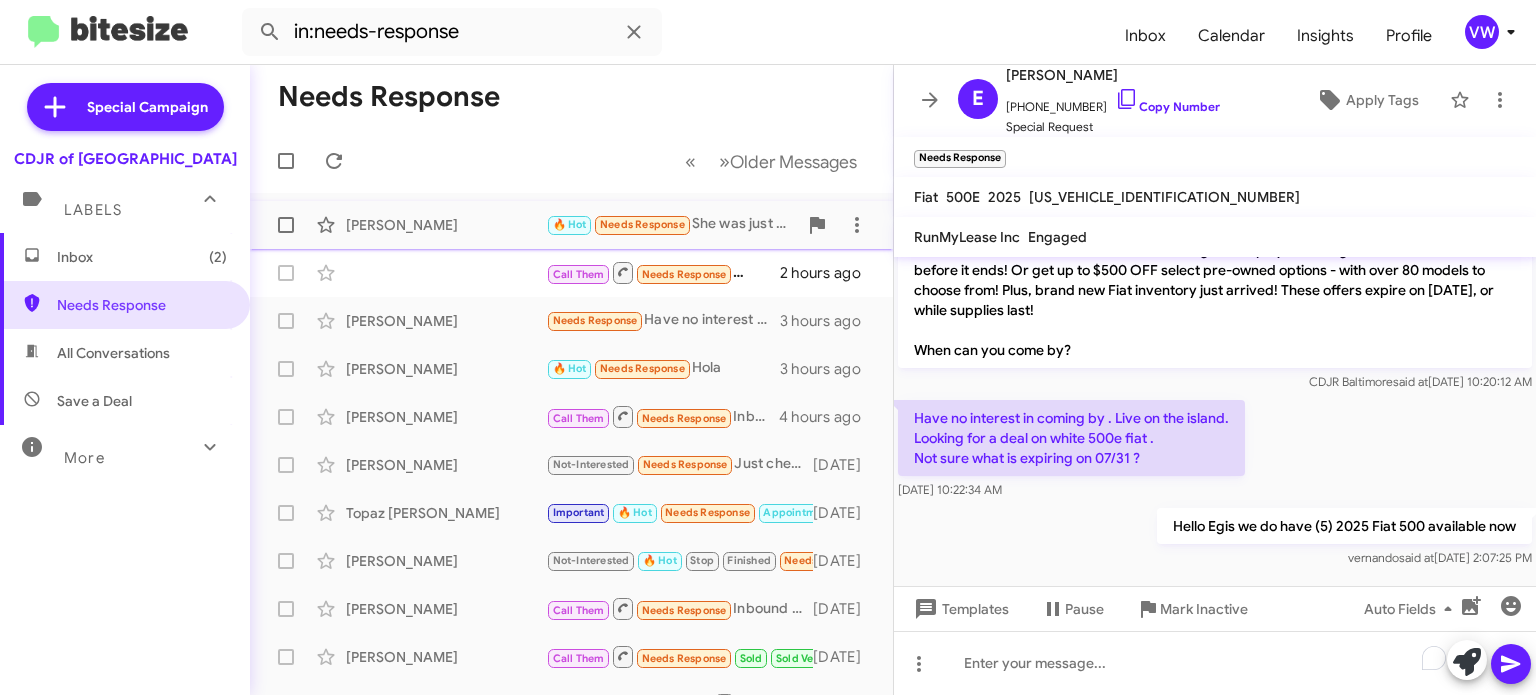 click on "Needs Response" 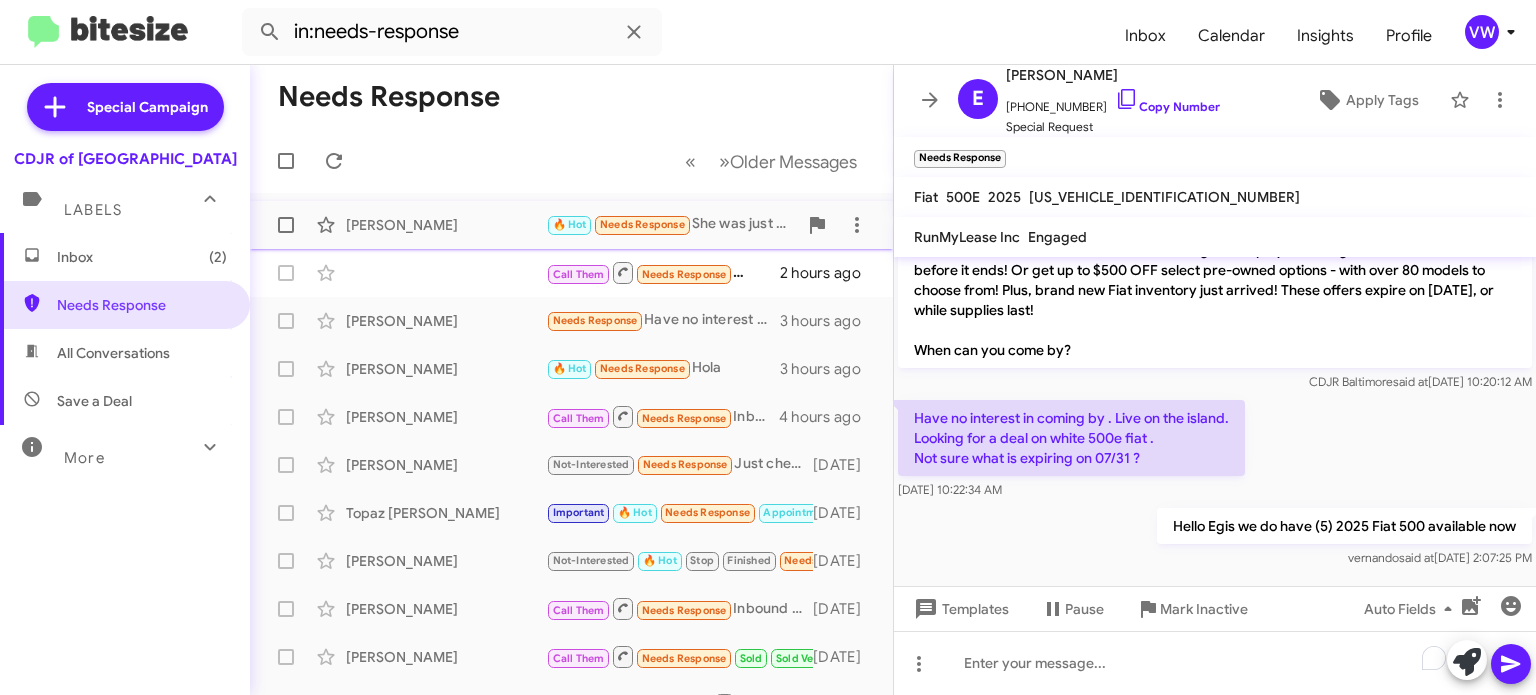 click on "Needs Response" 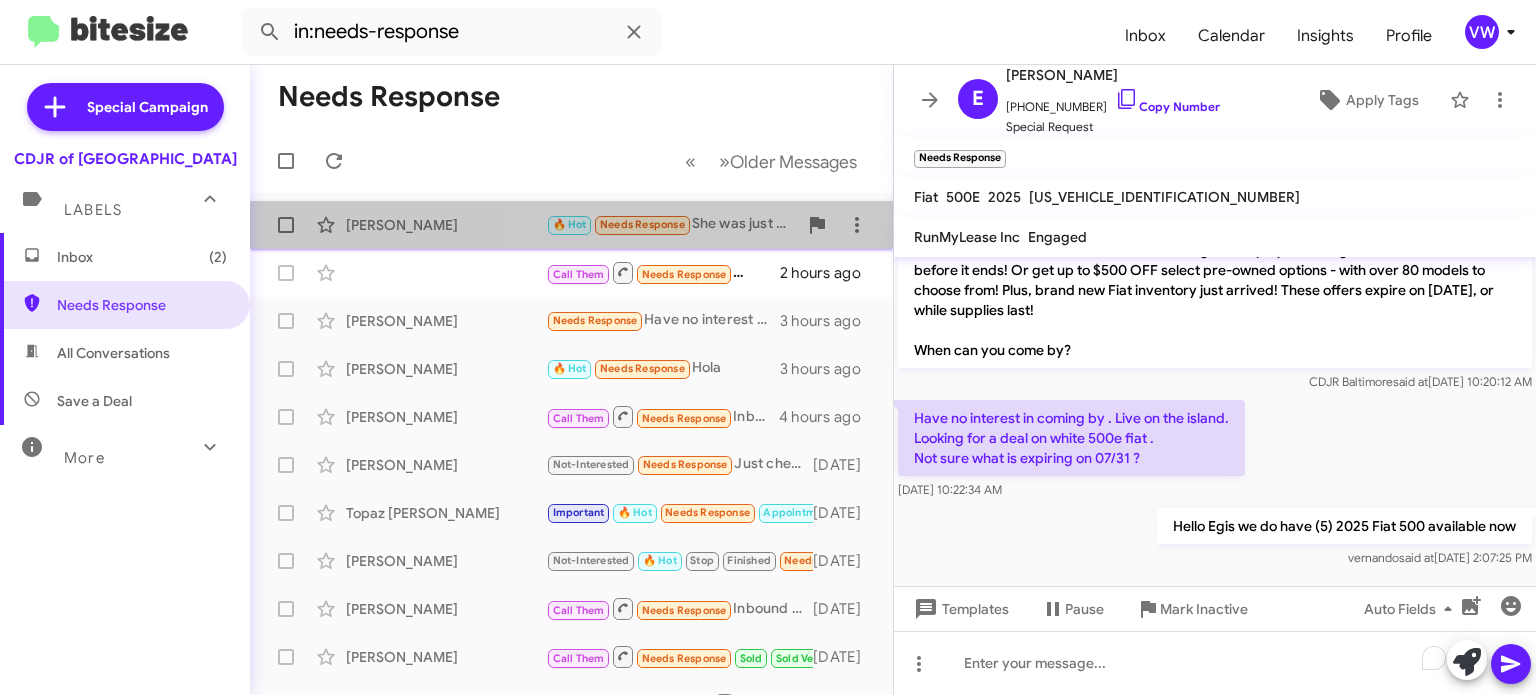 click on "Needs Response" 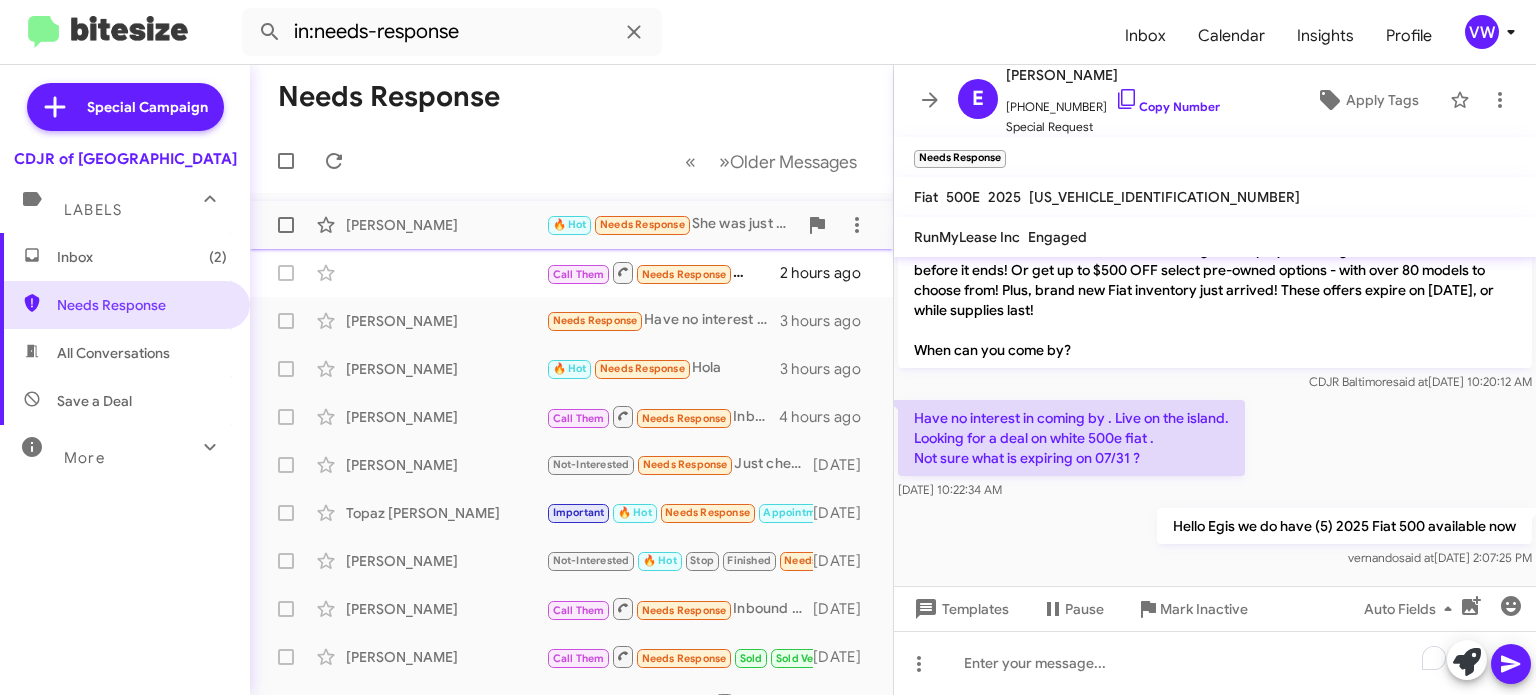 click on "Needs Response" 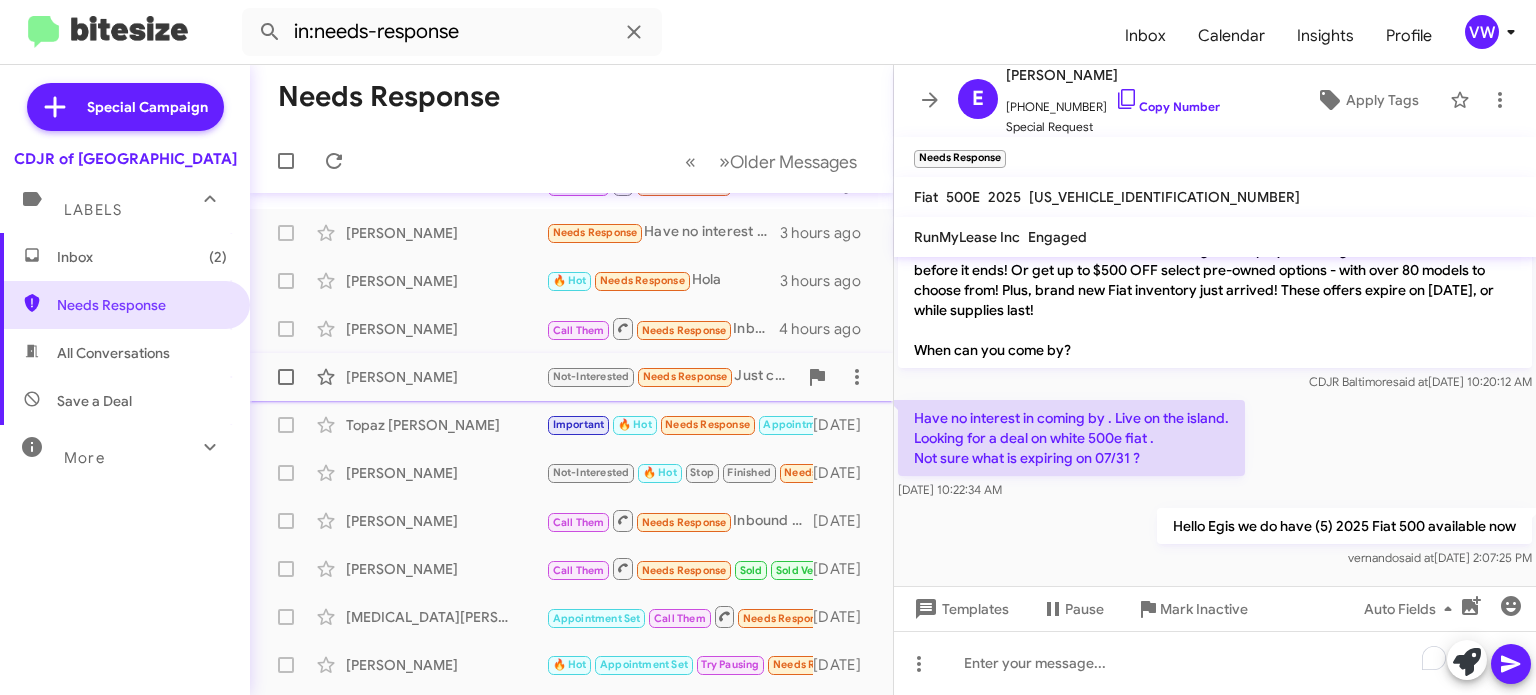 scroll, scrollTop: 88, scrollLeft: 0, axis: vertical 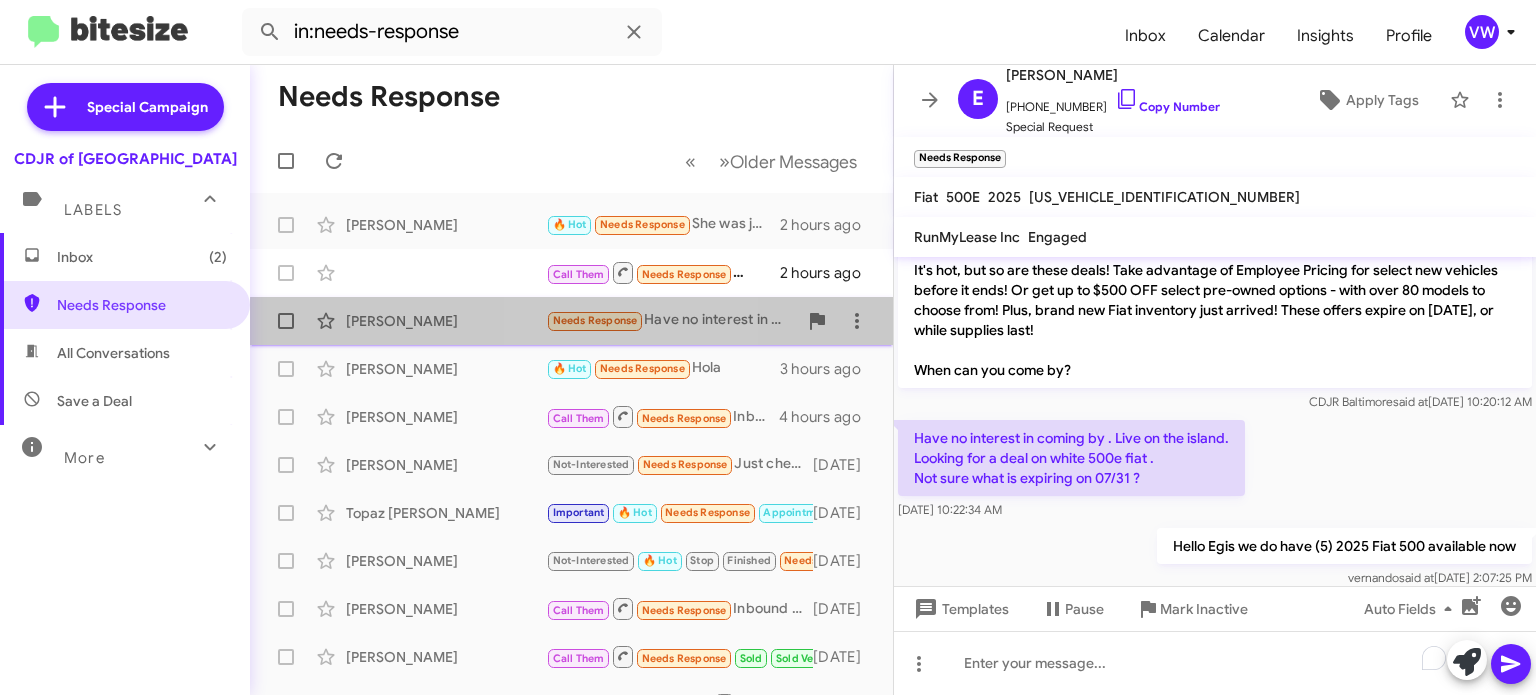 click on "Needs Response" 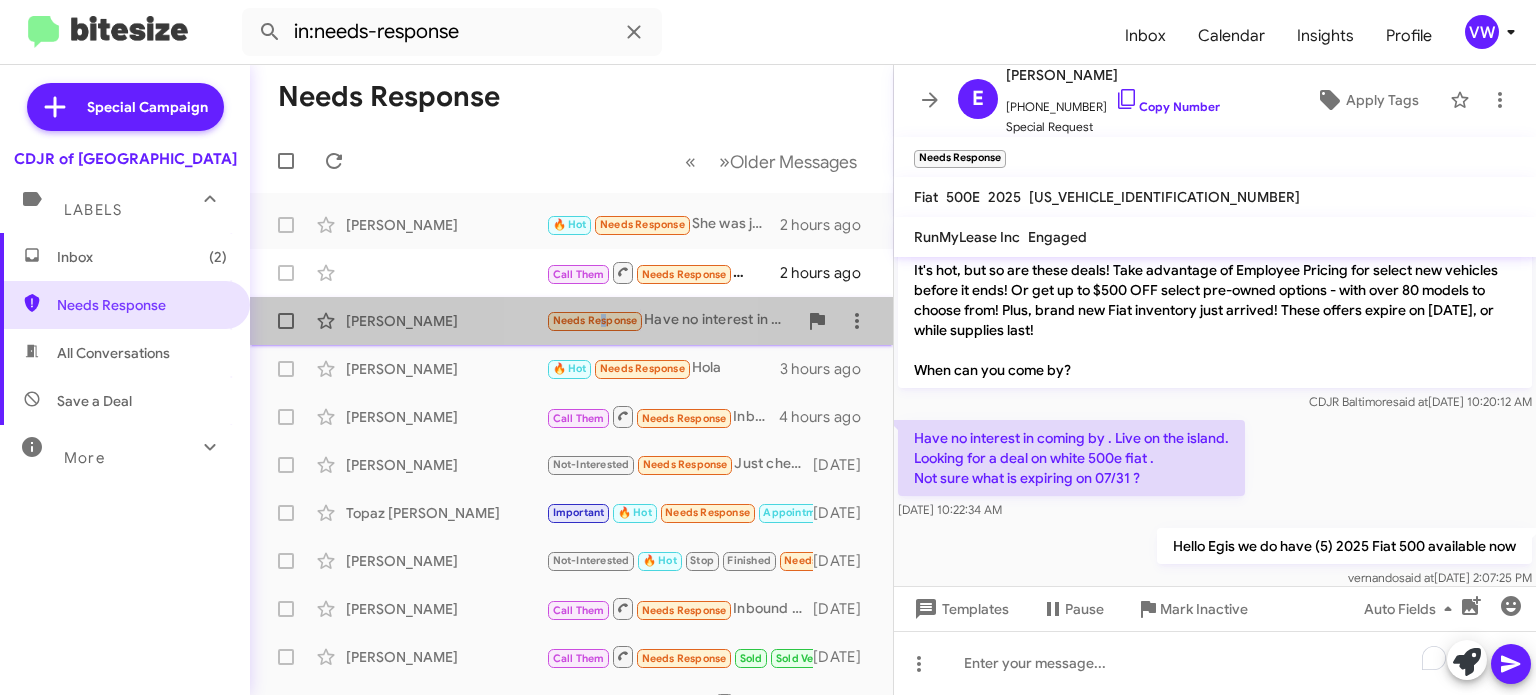 click on "Needs Response" 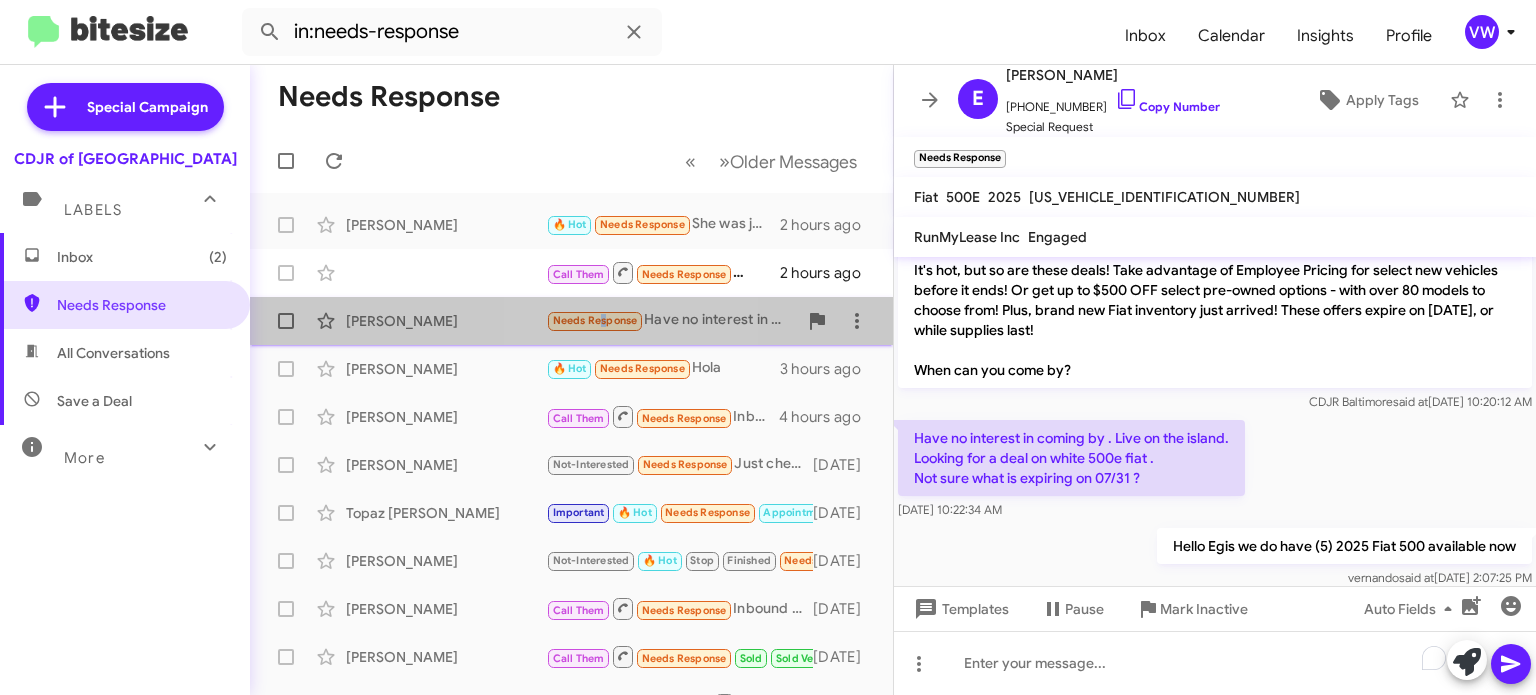 click on "Needs Response" 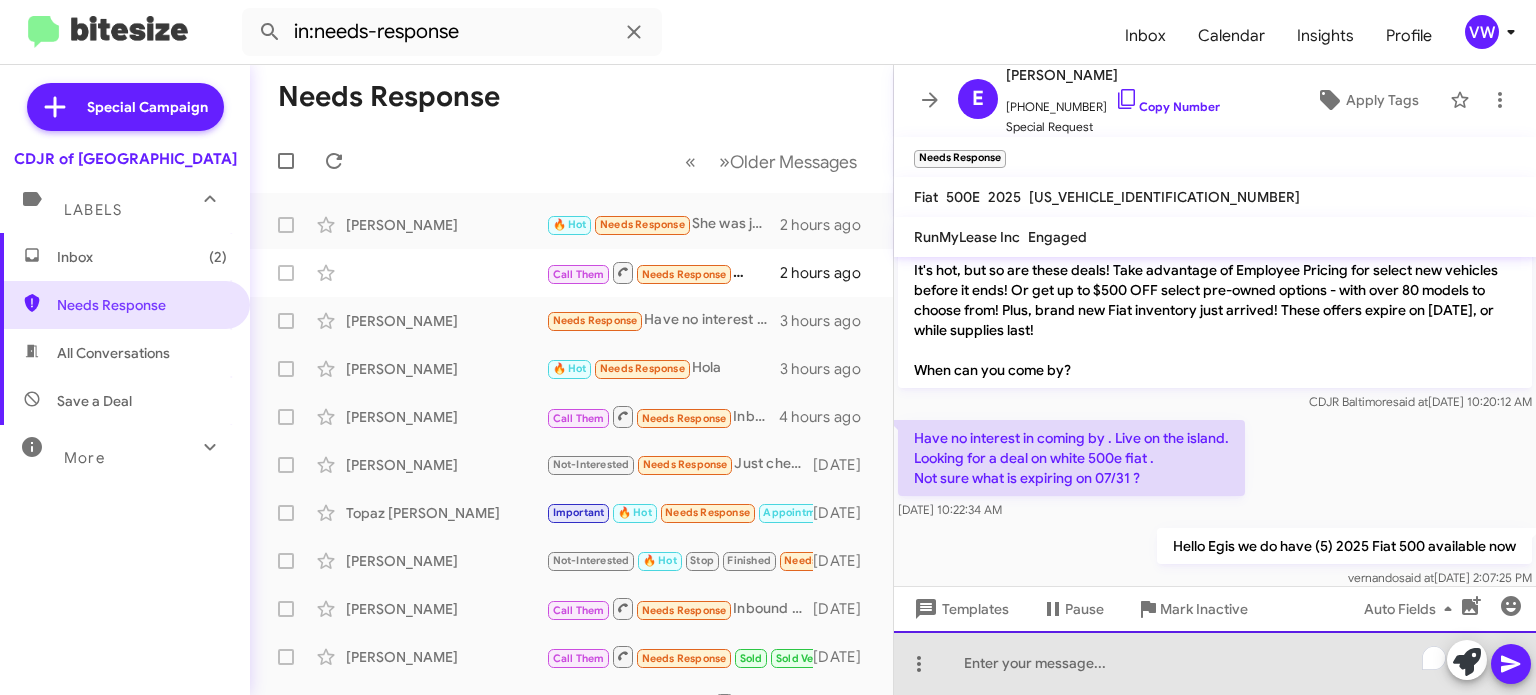 click 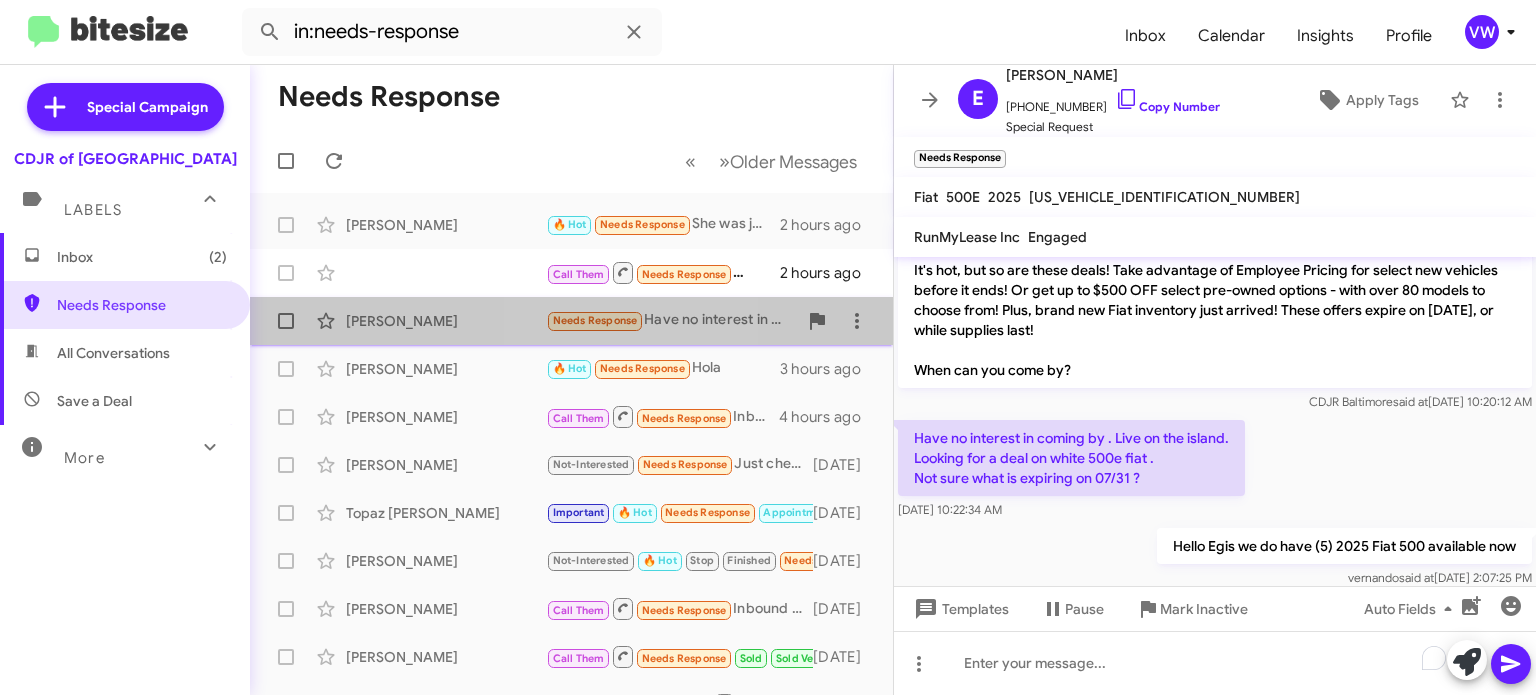 click on "Needs Response" 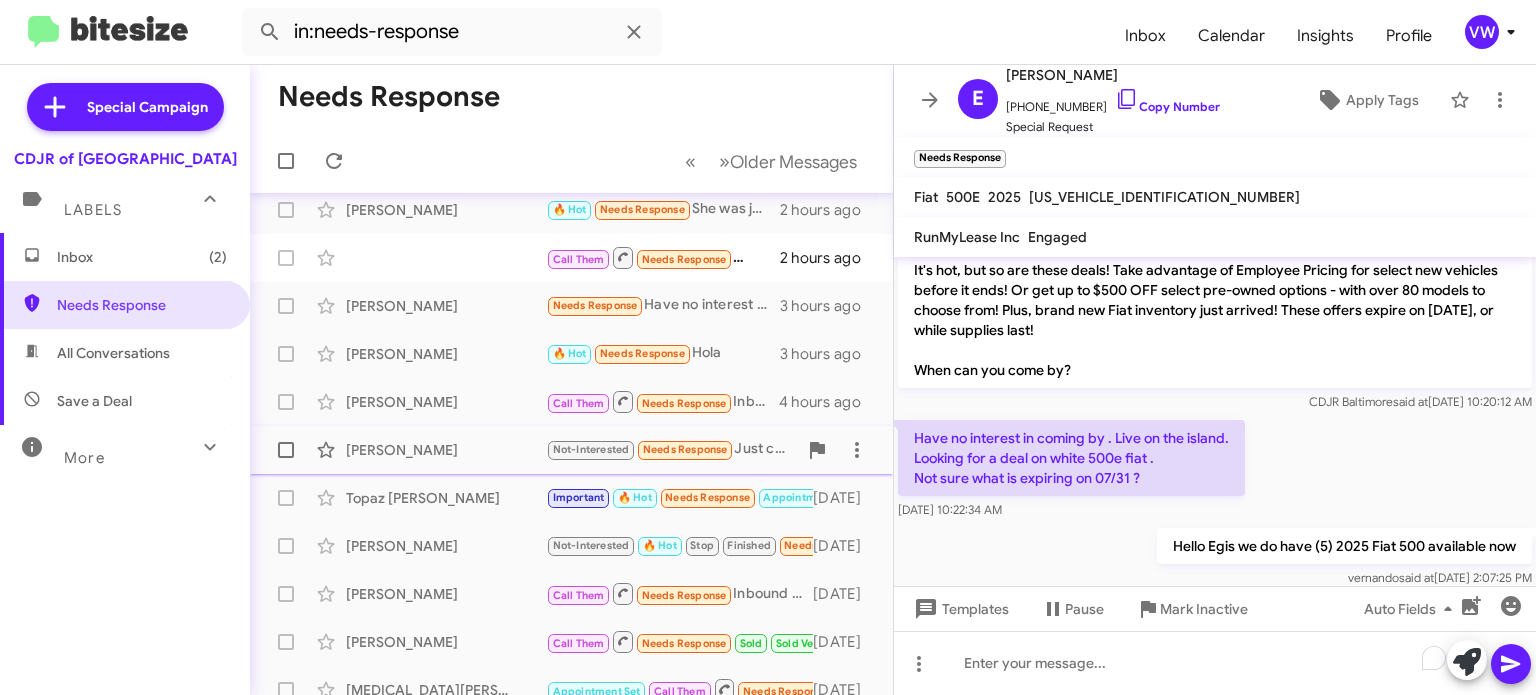 scroll, scrollTop: 2, scrollLeft: 0, axis: vertical 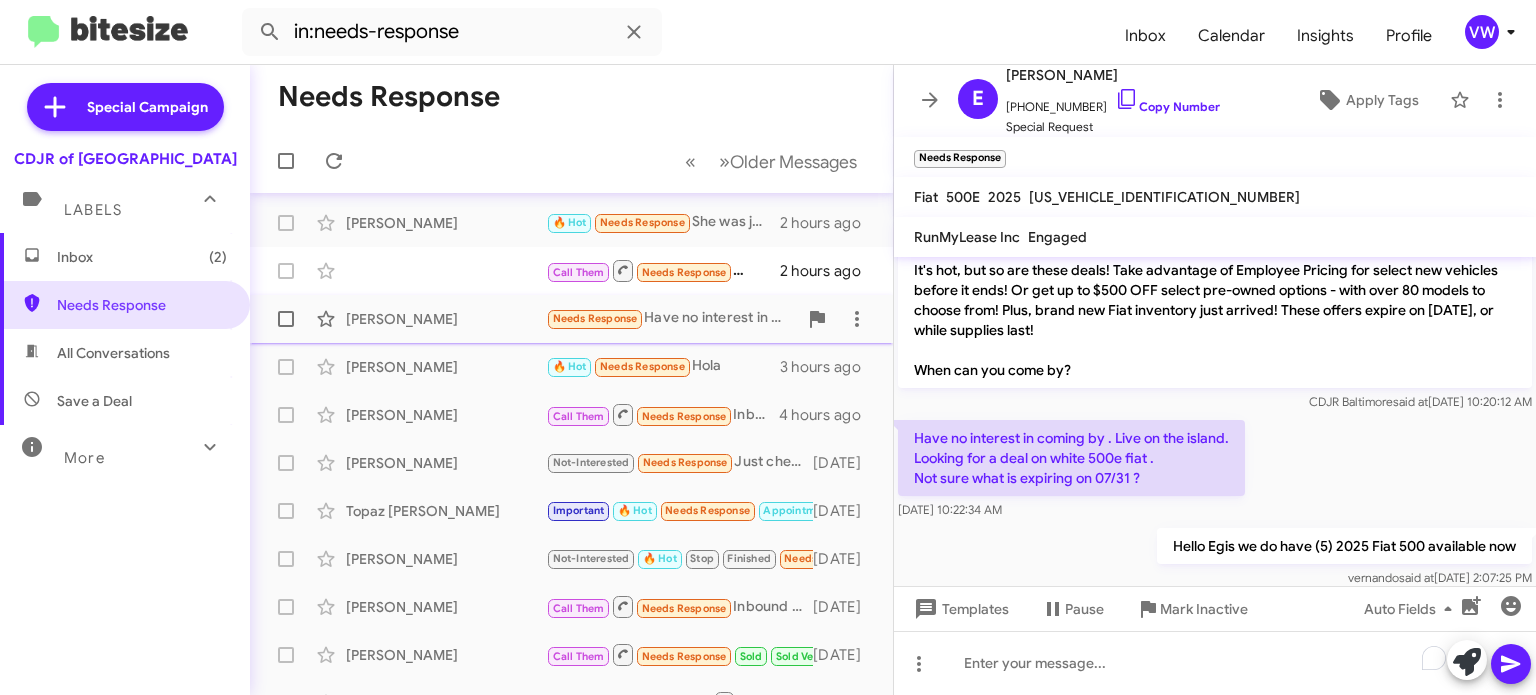 click on "Needs Response" 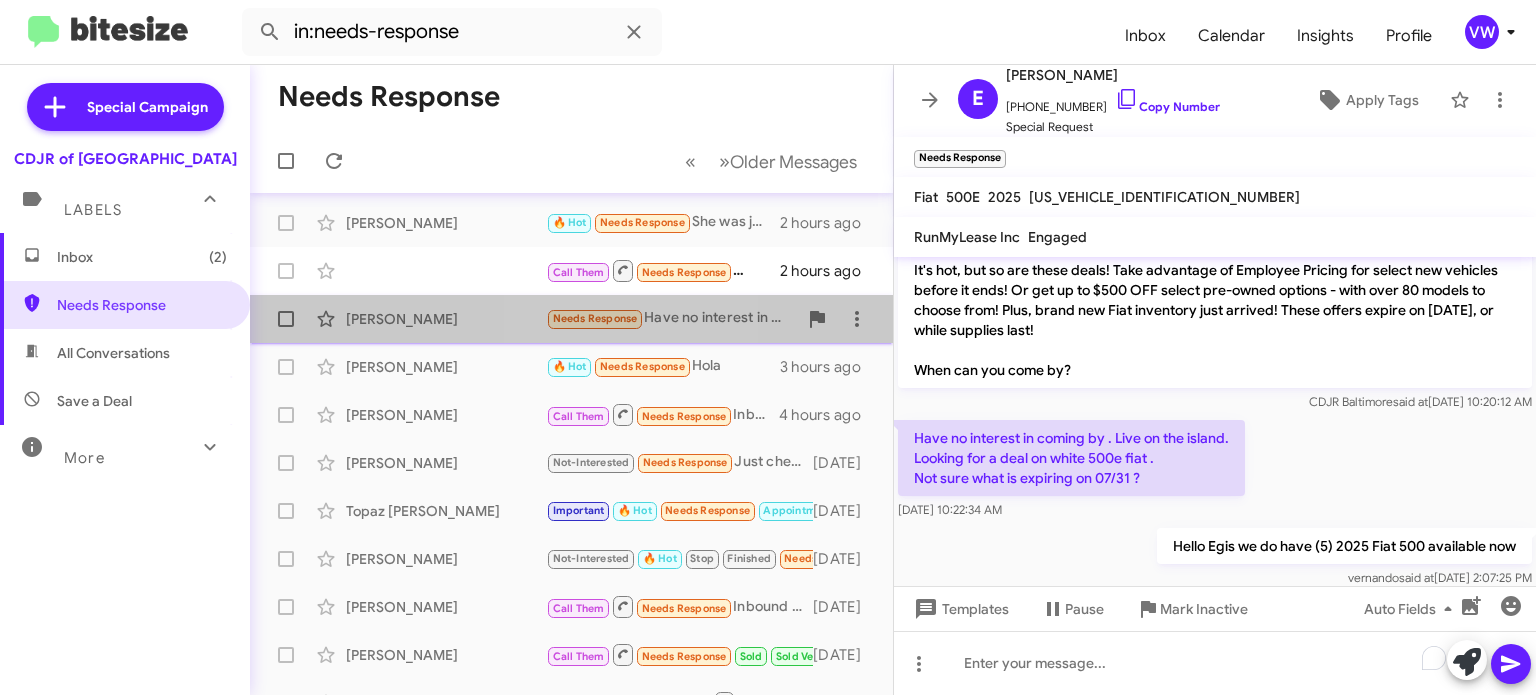 click on "Needs Response" 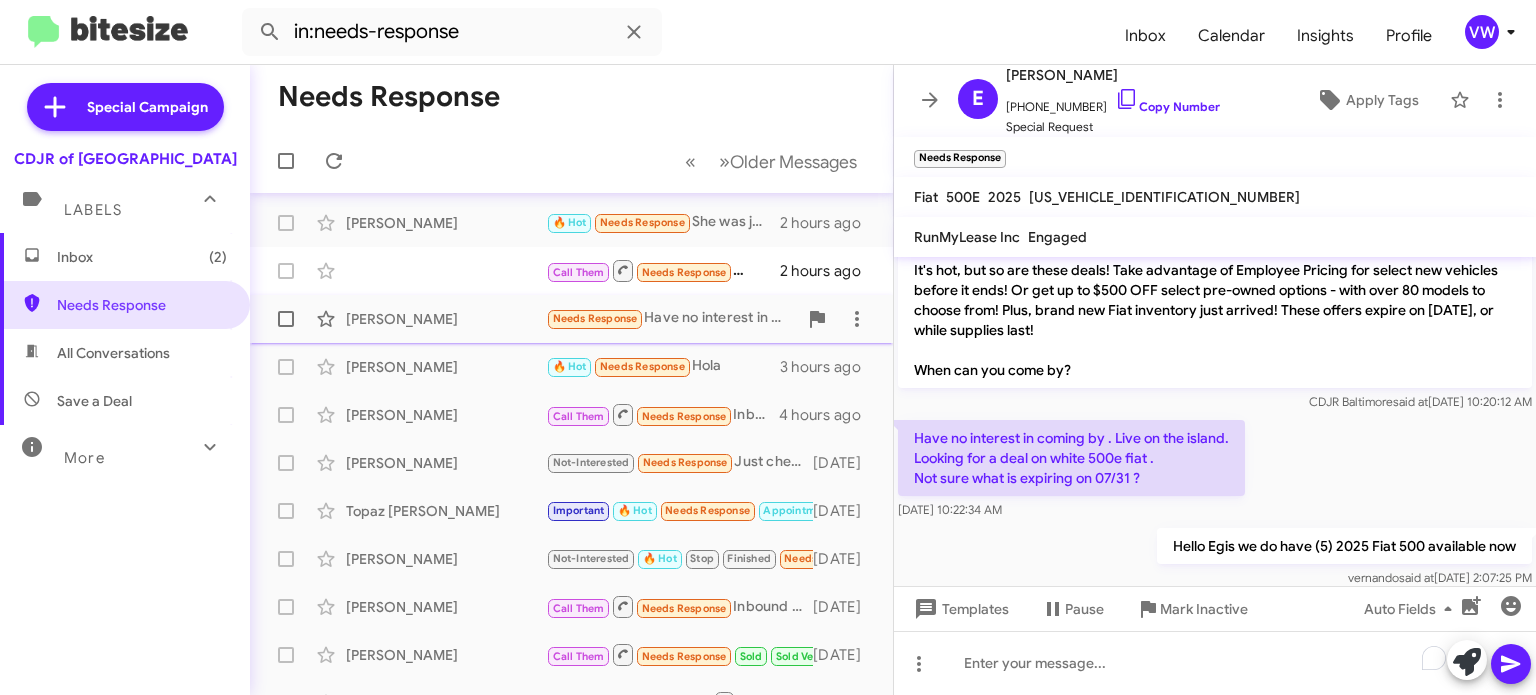 click on "Needs Response" 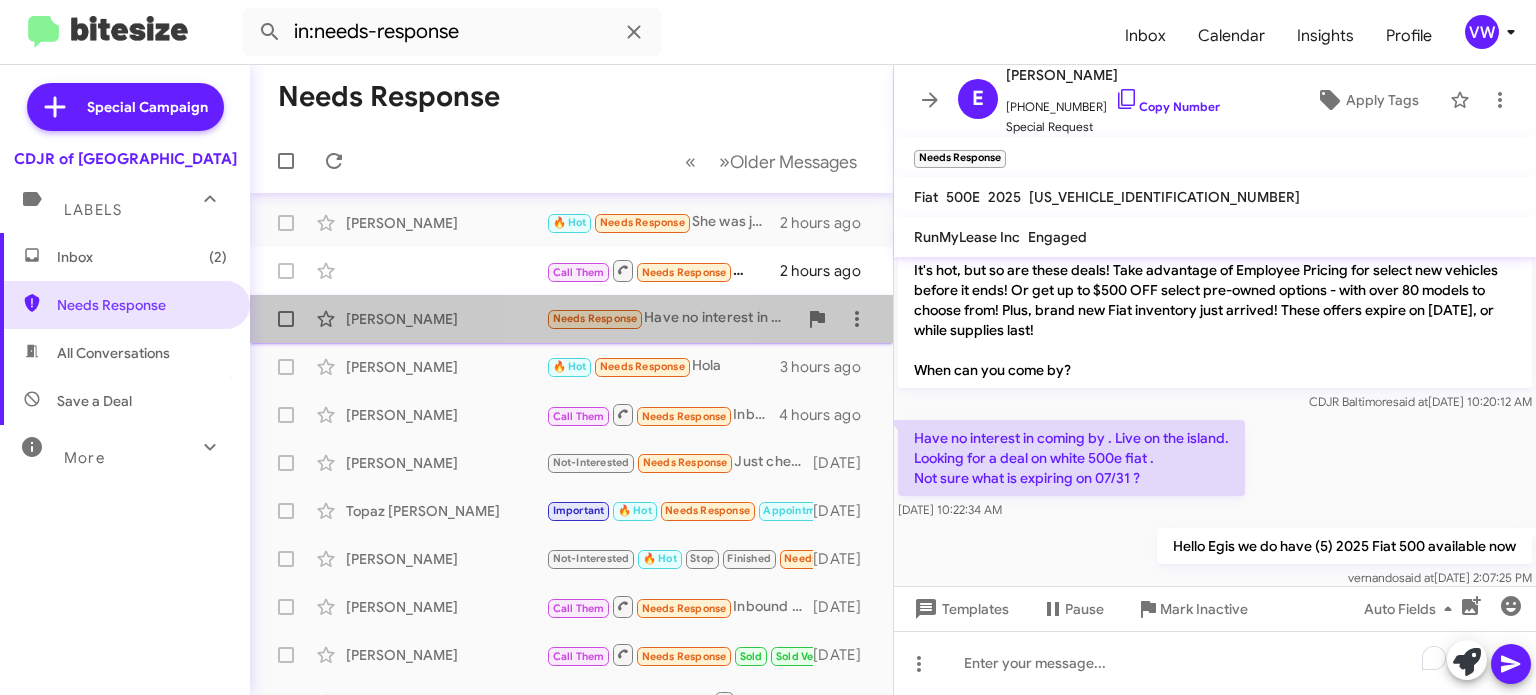 click on "Needs Response" 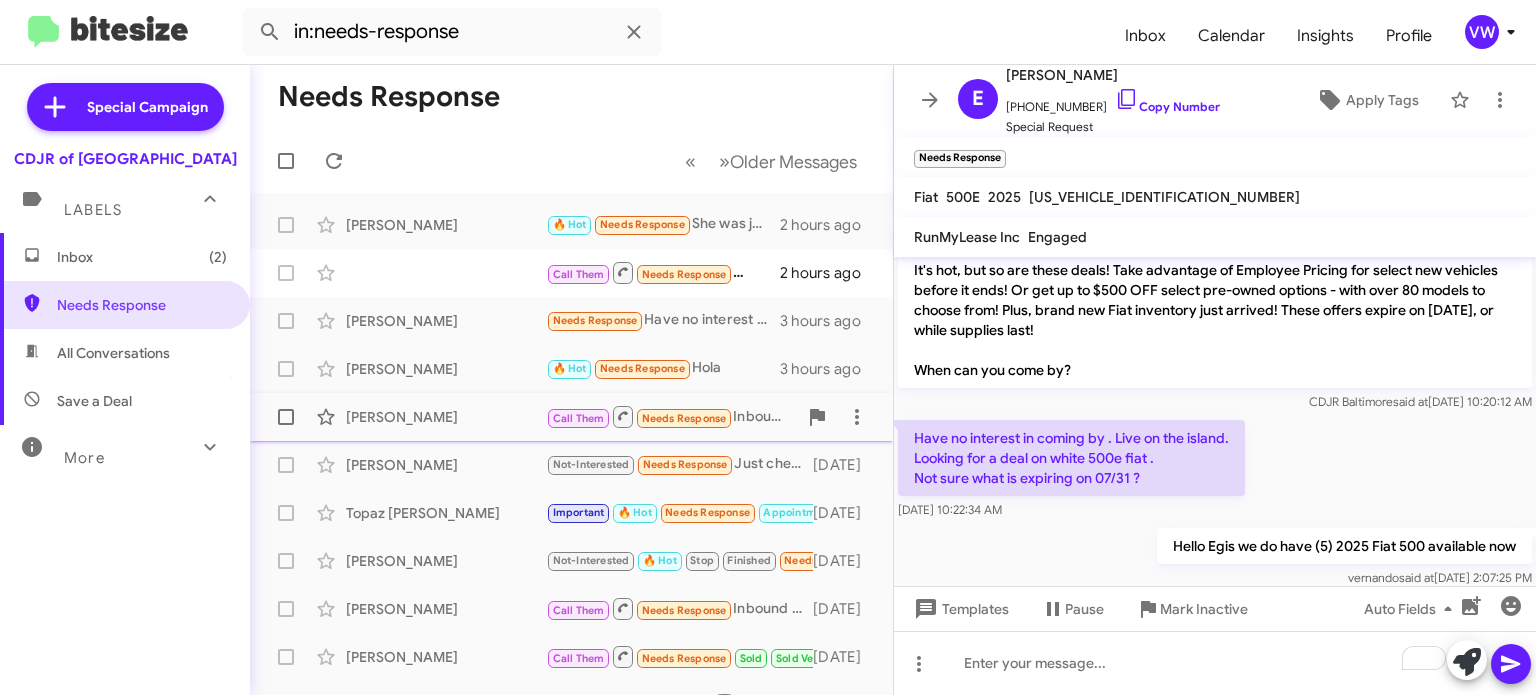 scroll, scrollTop: 0, scrollLeft: 0, axis: both 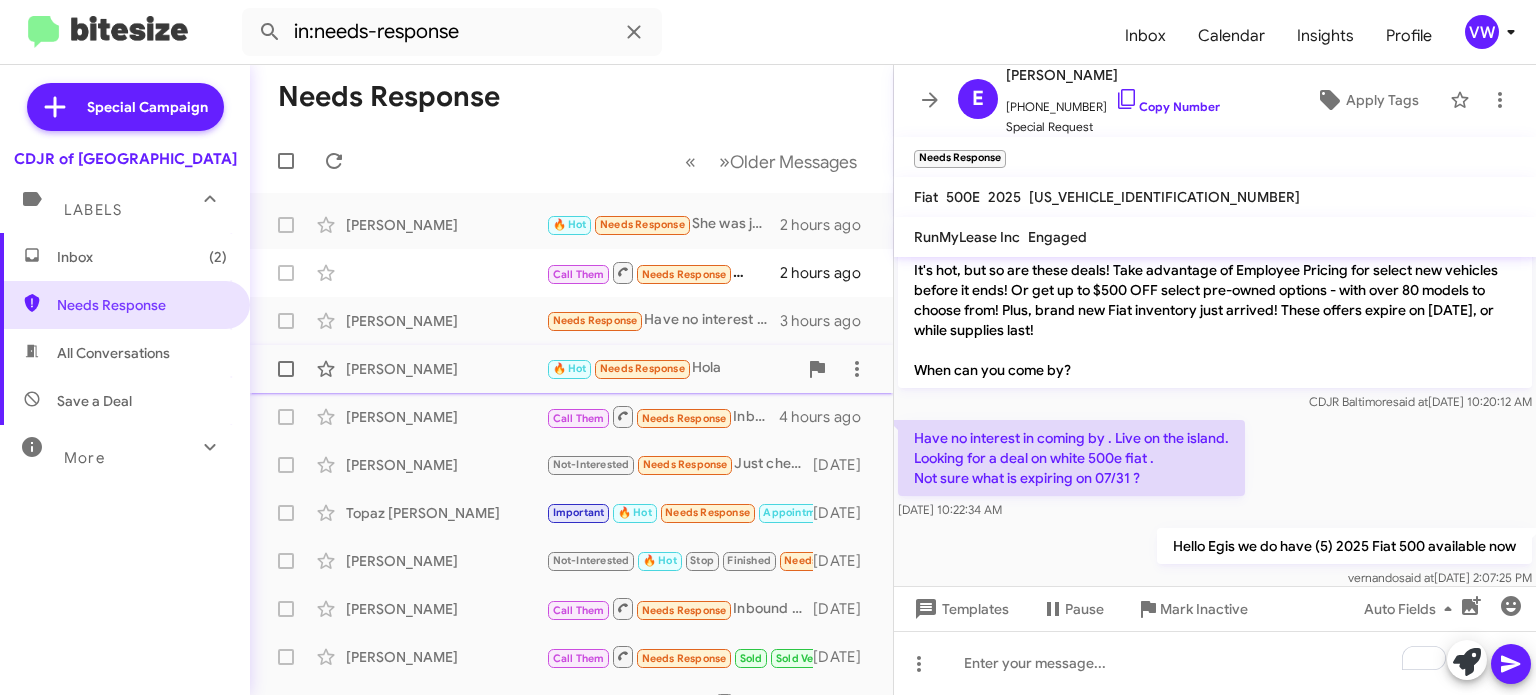 click on "🔥 Hot   Needs Response" 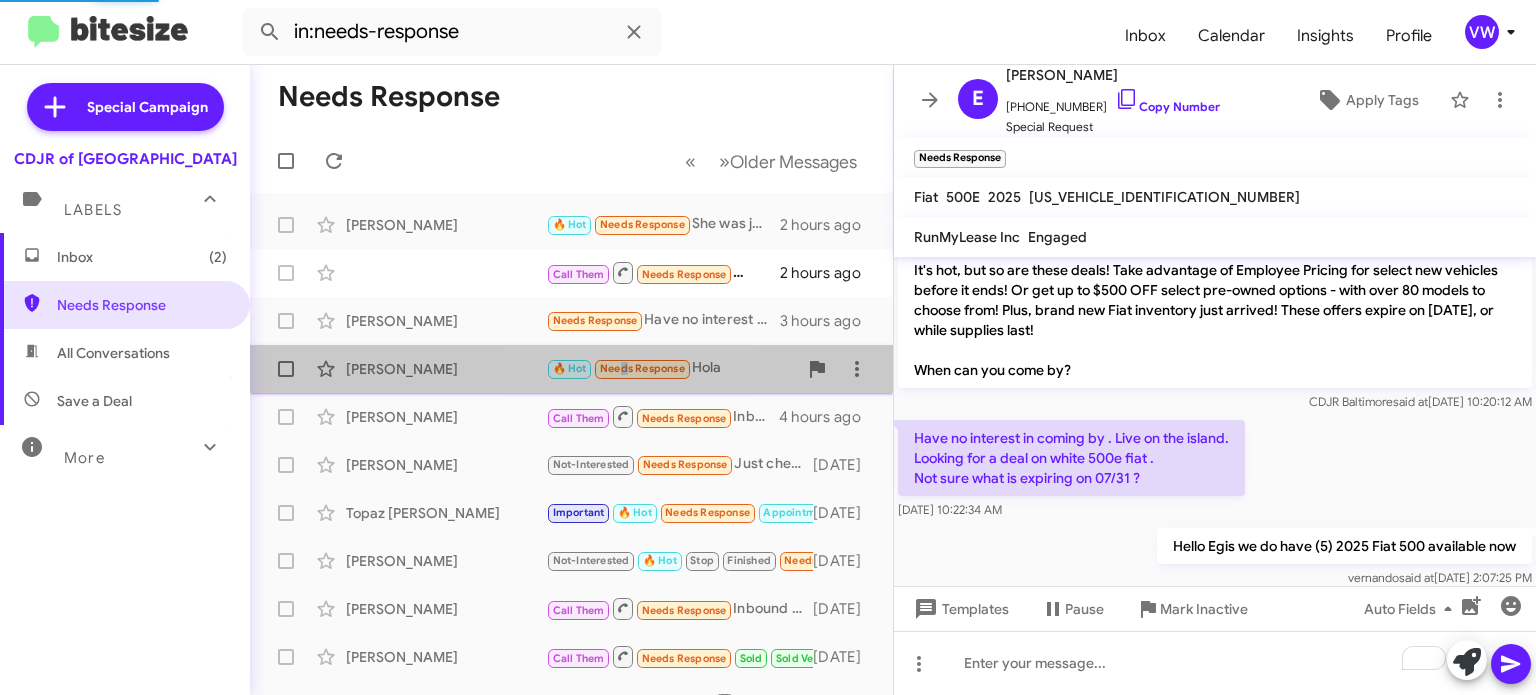 click on "Needs Response" 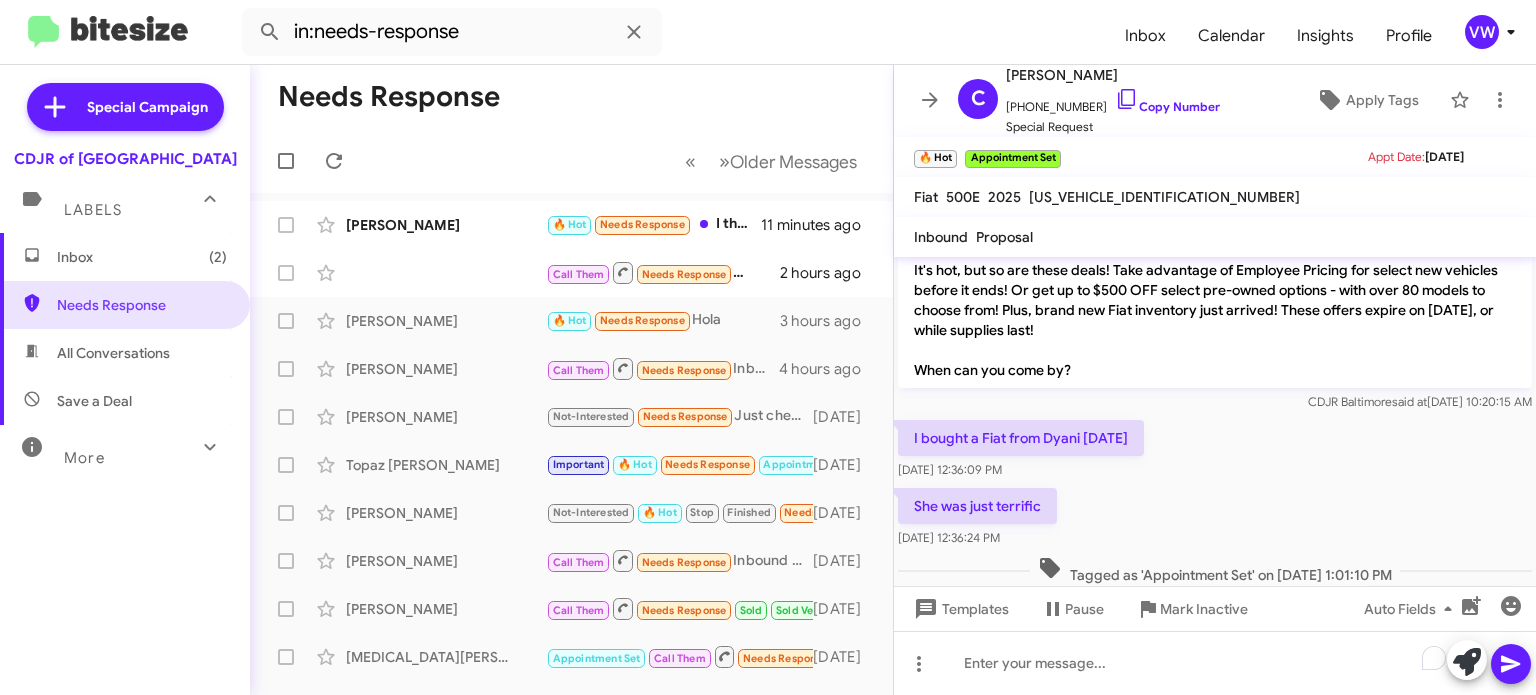 scroll, scrollTop: 165, scrollLeft: 0, axis: vertical 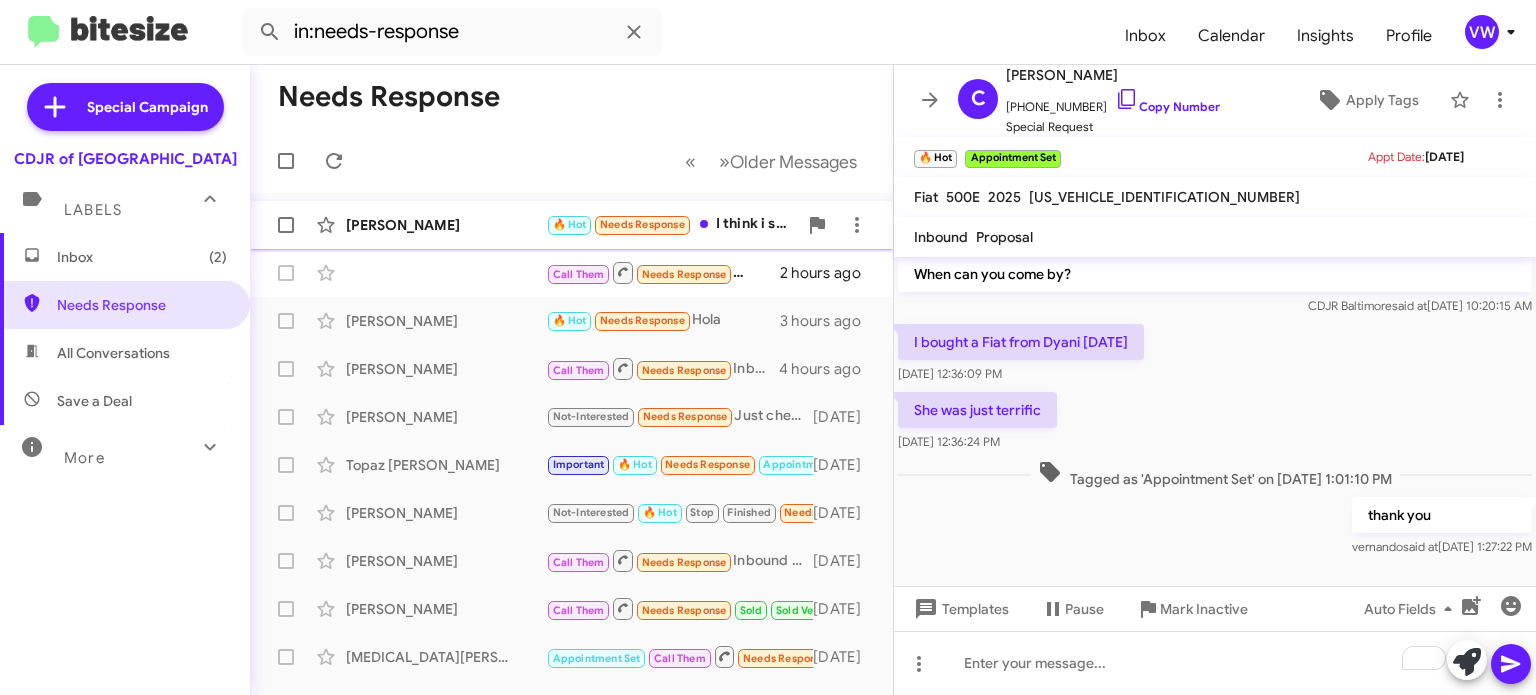 click on "Needs Response" 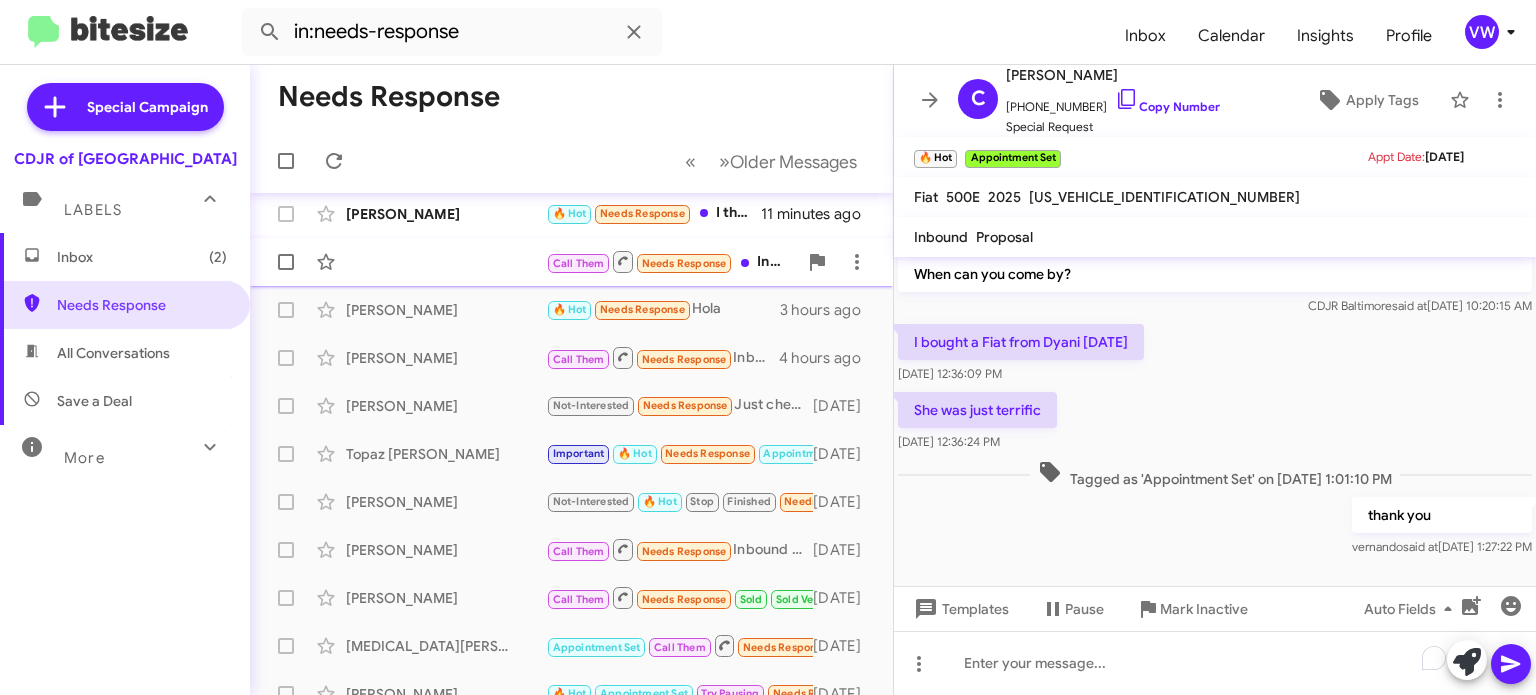 scroll, scrollTop: 0, scrollLeft: 0, axis: both 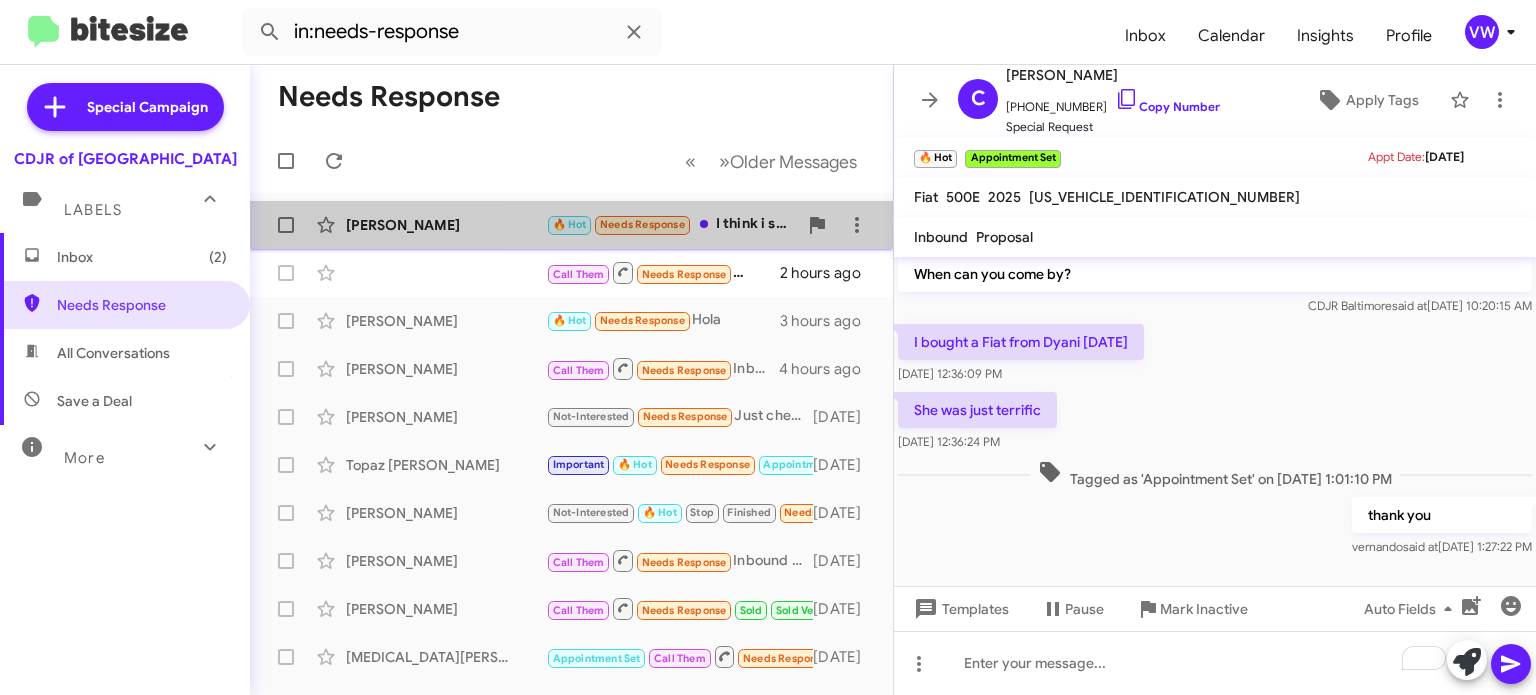 click on "🔥 Hot   Needs Response   I think i spoke to your colleague this morning.
Im looking for a white one and excellent deal." 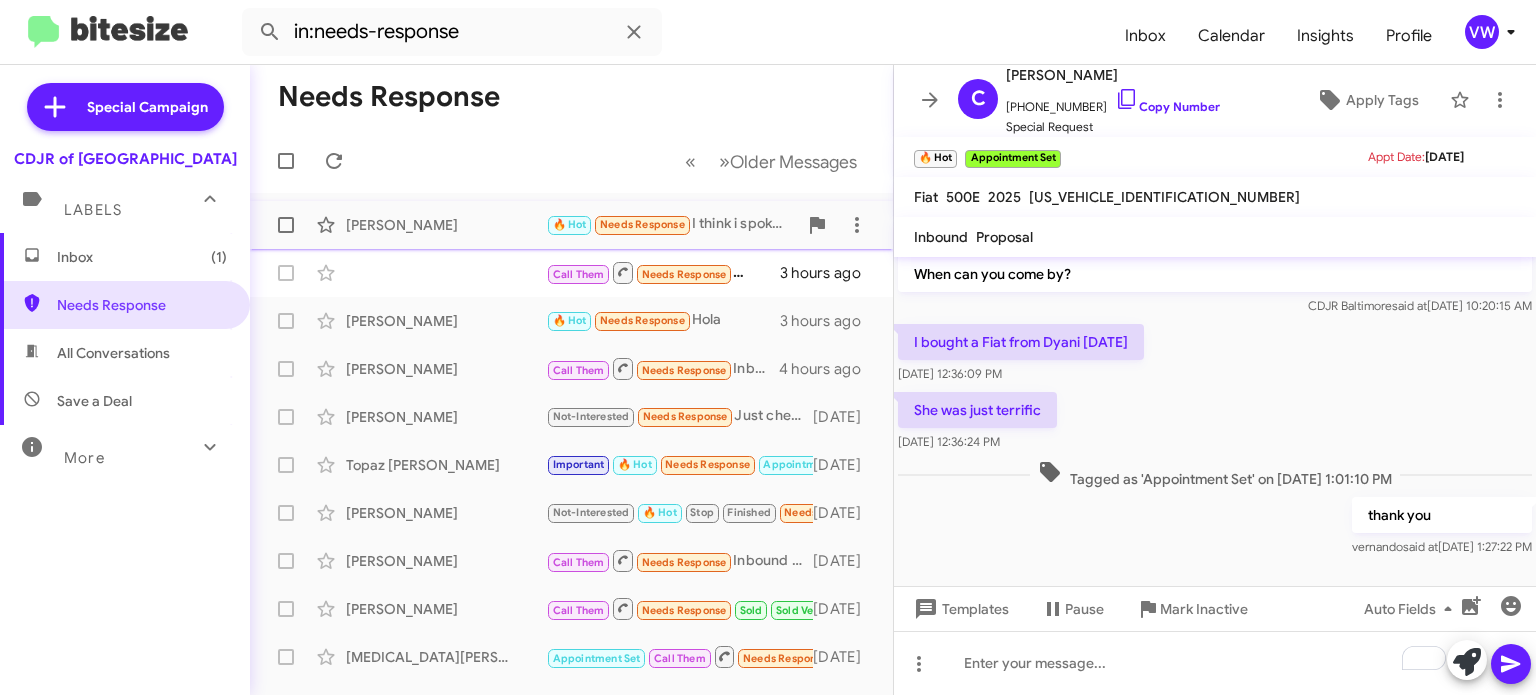 click at bounding box center (286, 225) 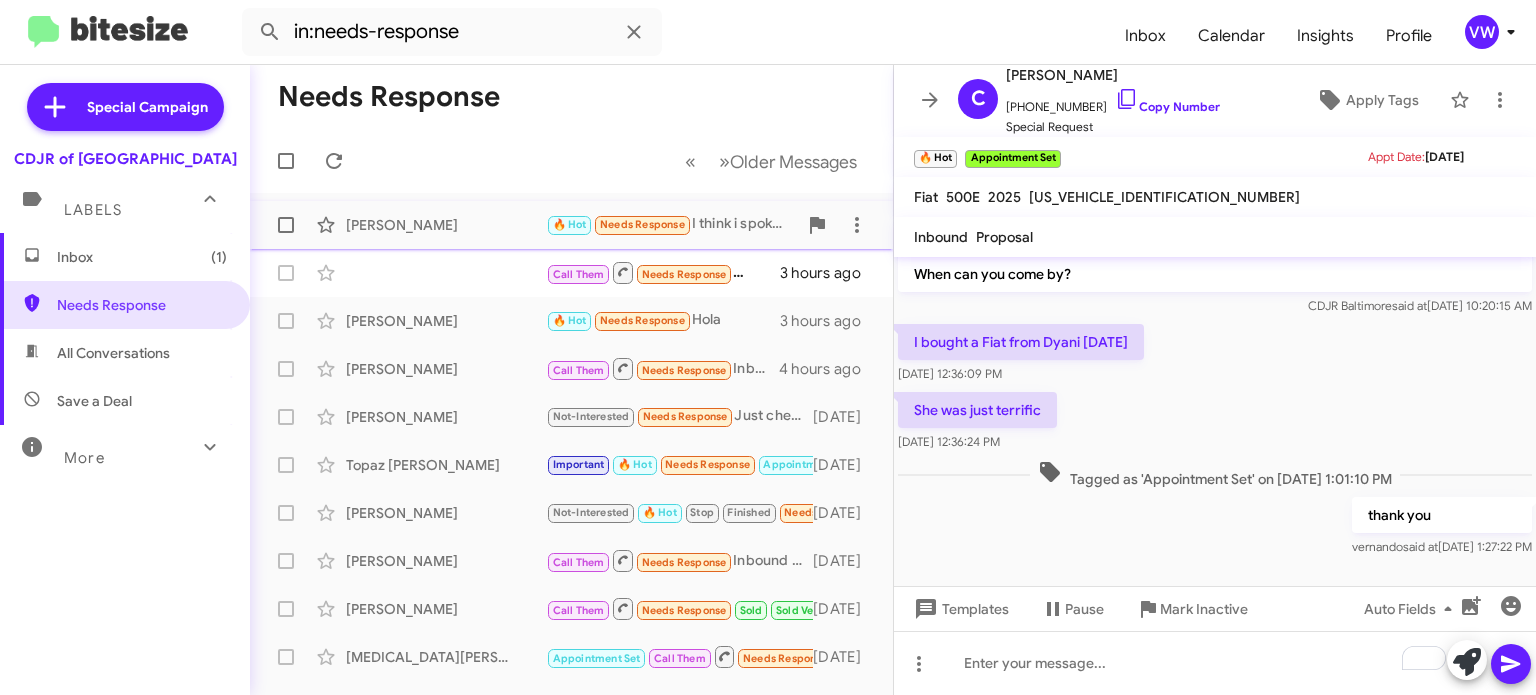 click at bounding box center [285, 233] 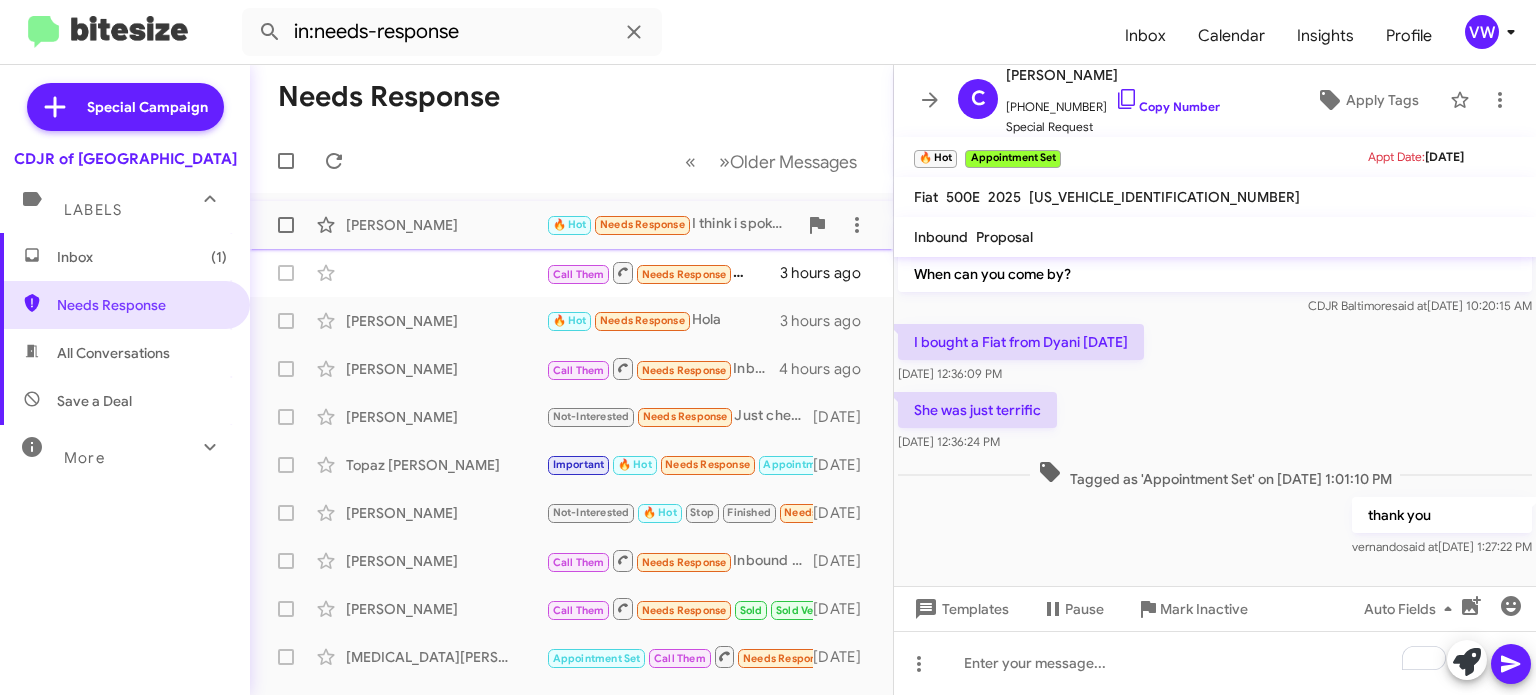 checkbox on "true" 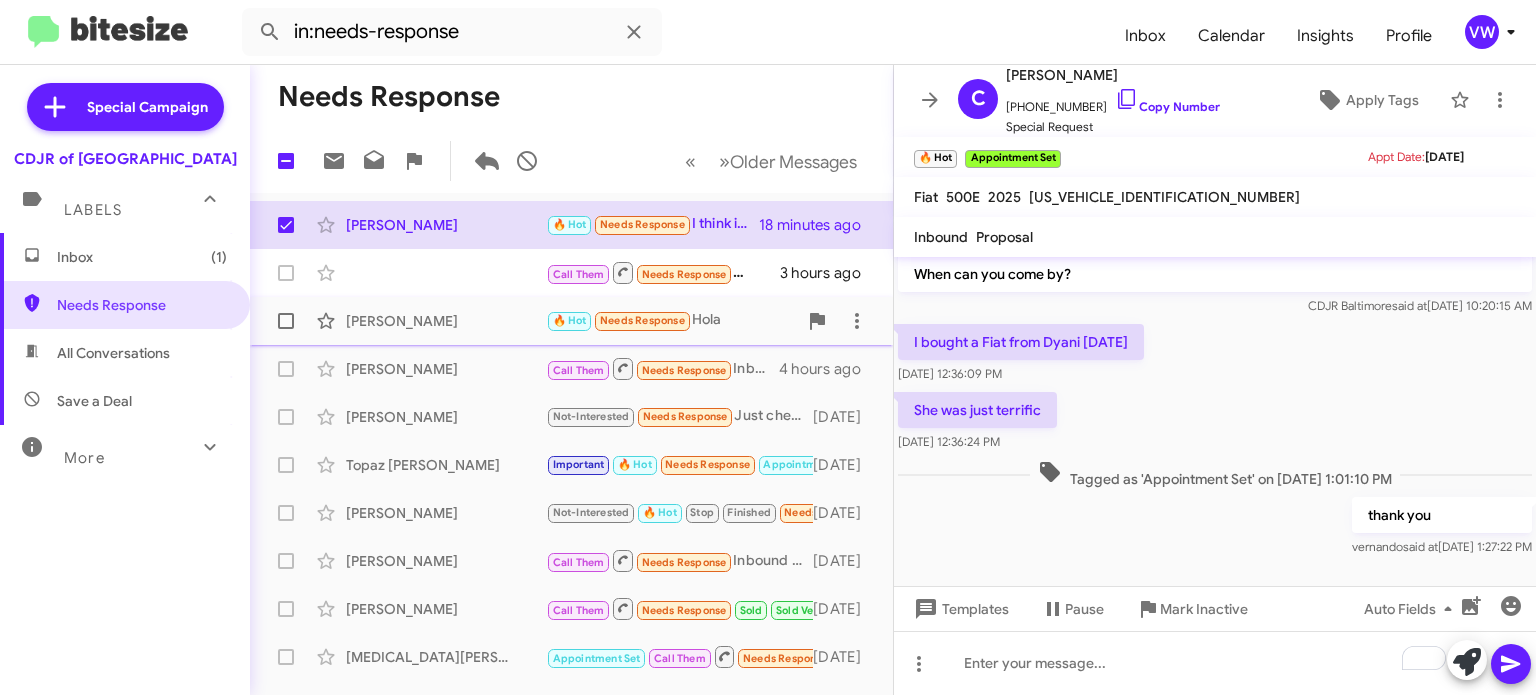 click on "Needs Response" 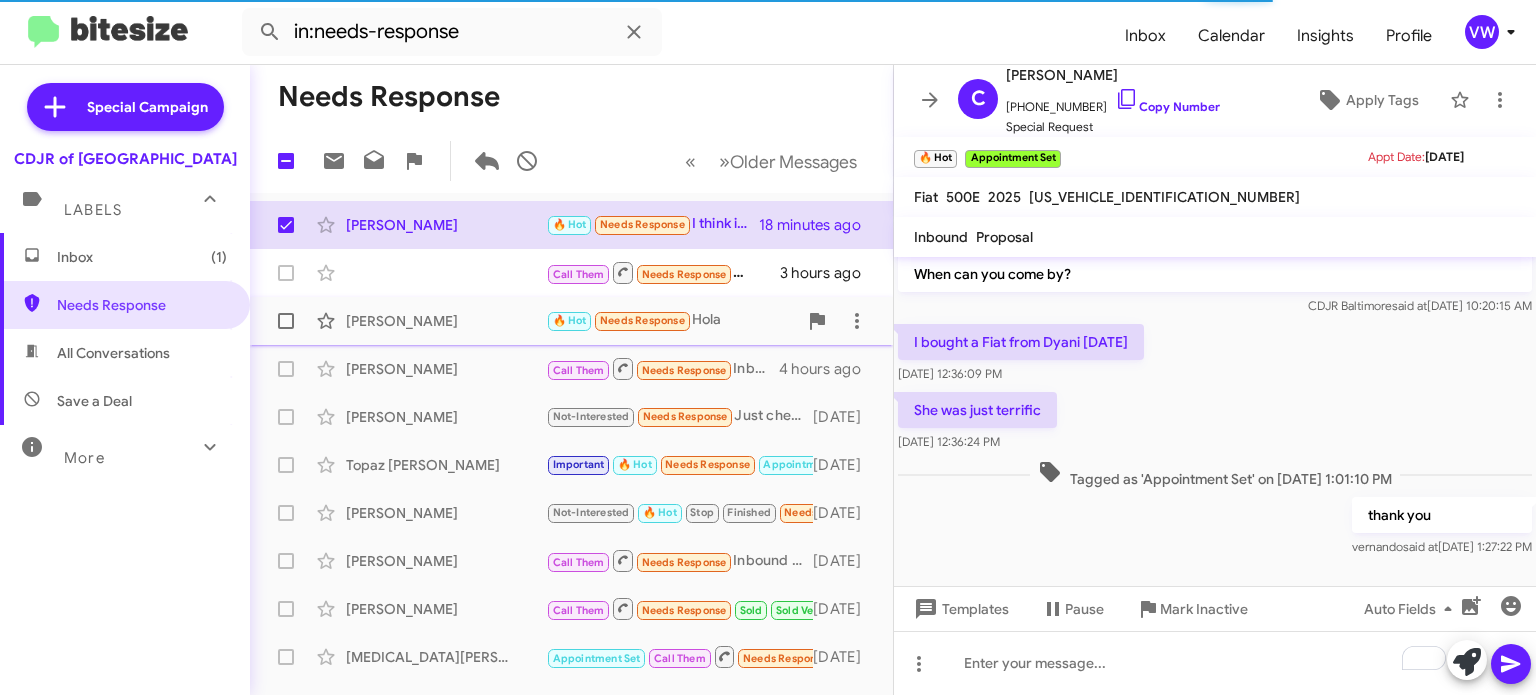 scroll, scrollTop: 986, scrollLeft: 0, axis: vertical 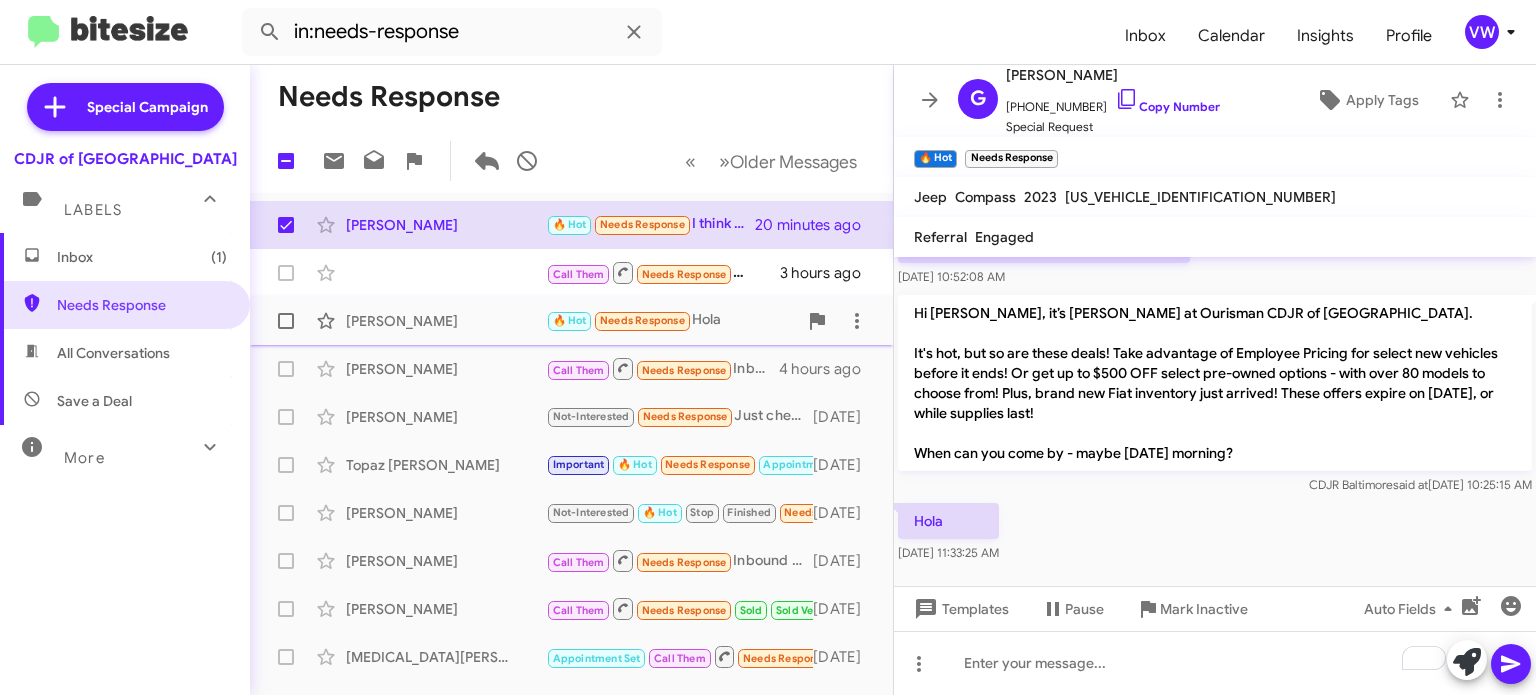 click on "Needs Response" 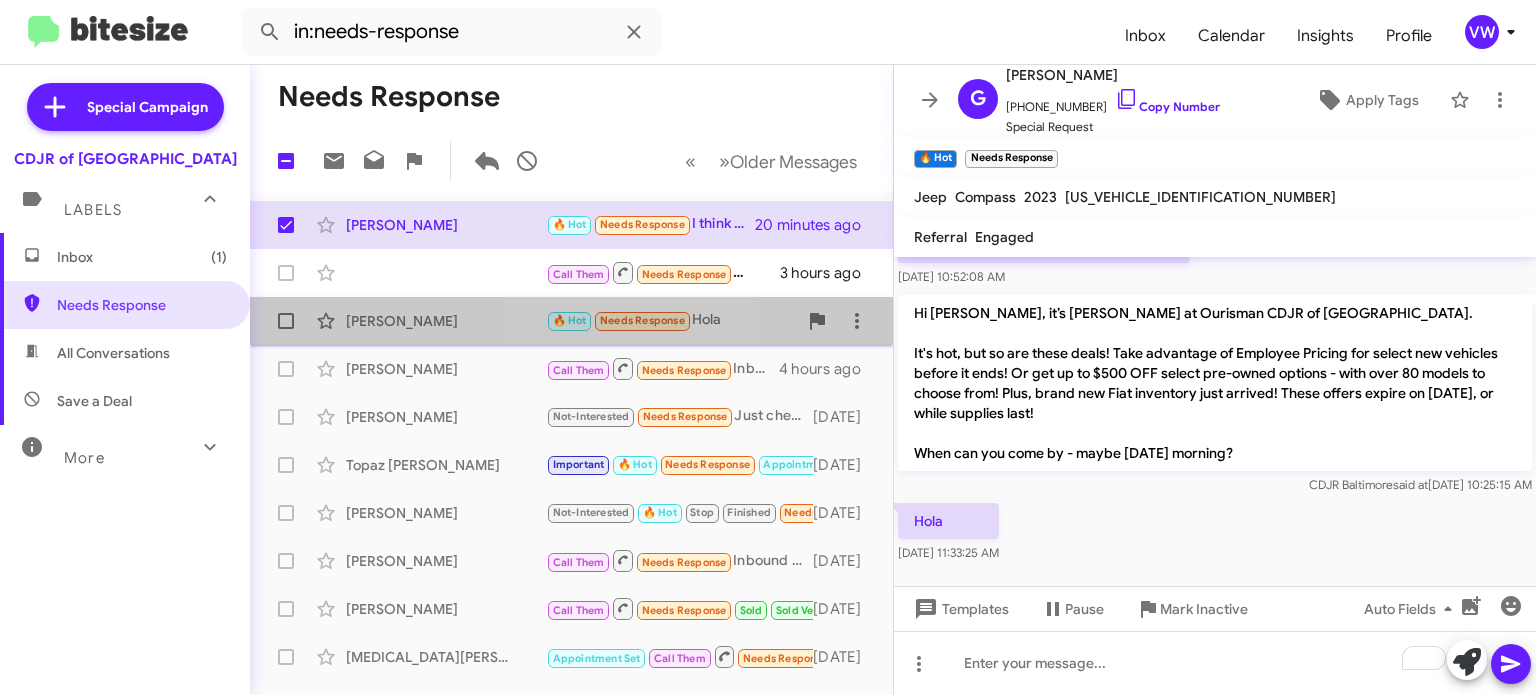 click on "Needs Response" 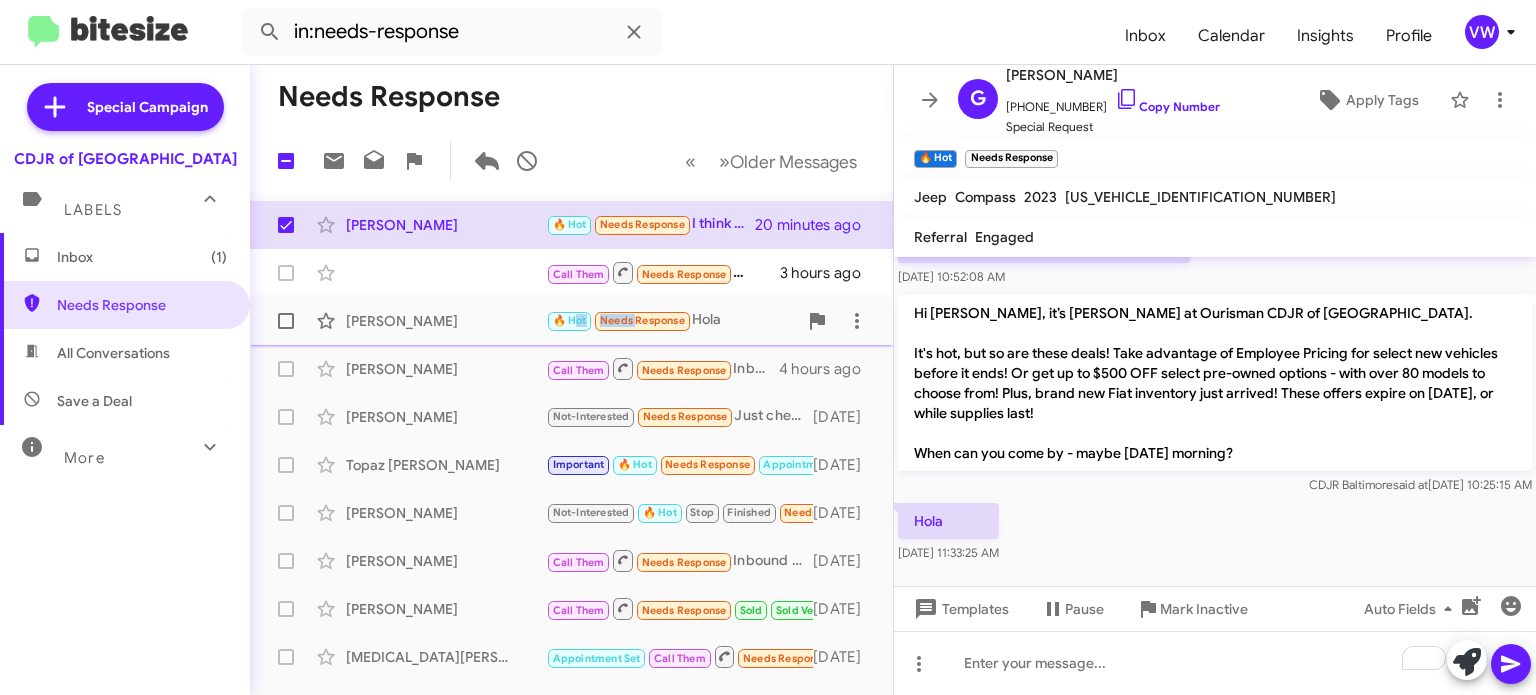 click on "Needs Response" 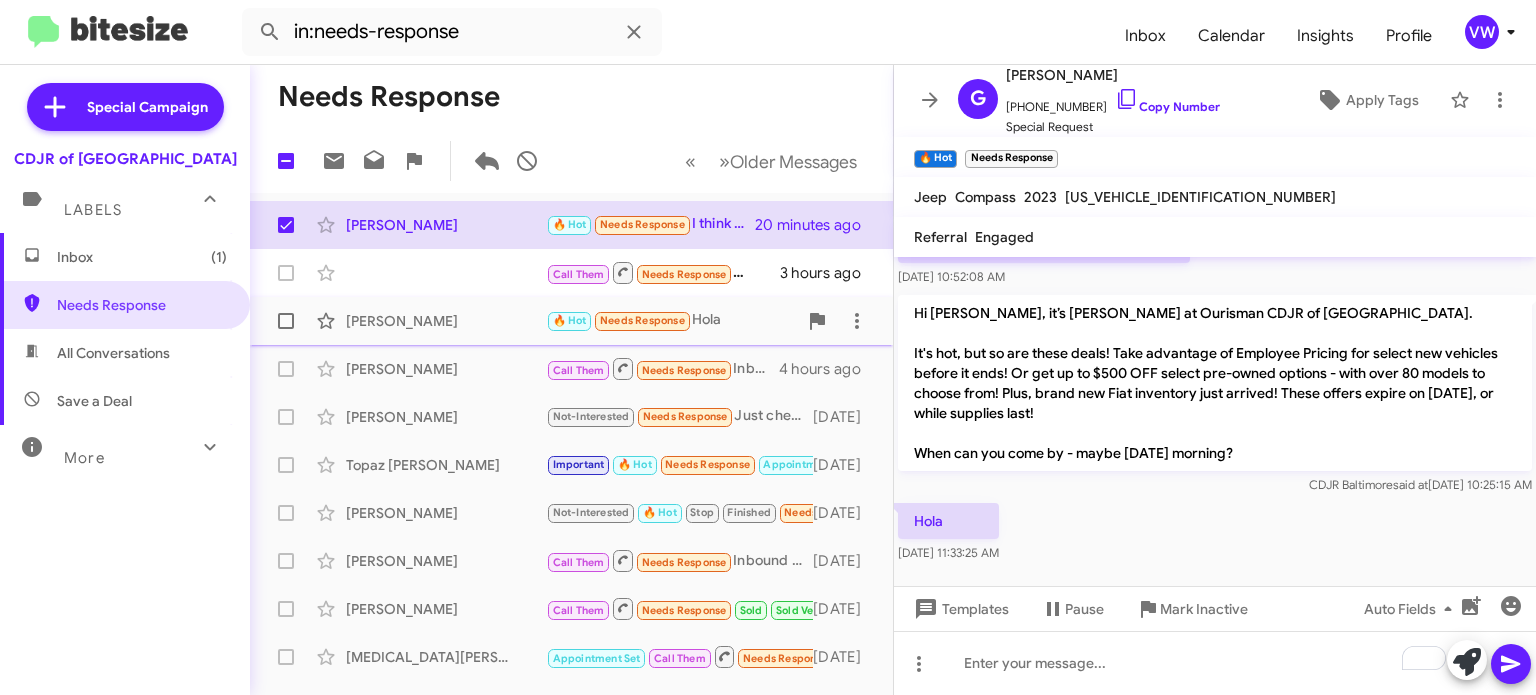 click on "Needs Response" 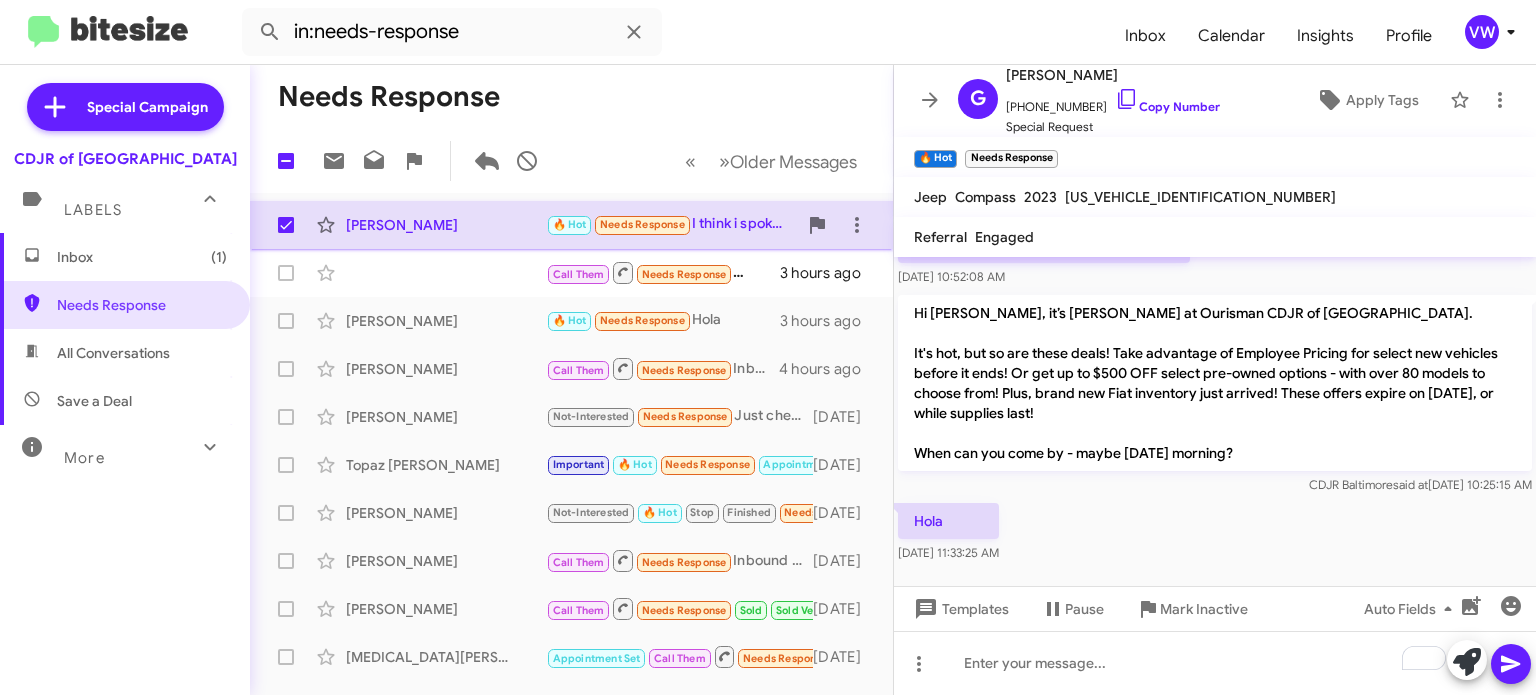 click on "Egis Meidus  🔥 Hot   Needs Response   I think i spoke to your colleague this morning.
Im looking for a white one and excellent deal.   23 minutes ago" 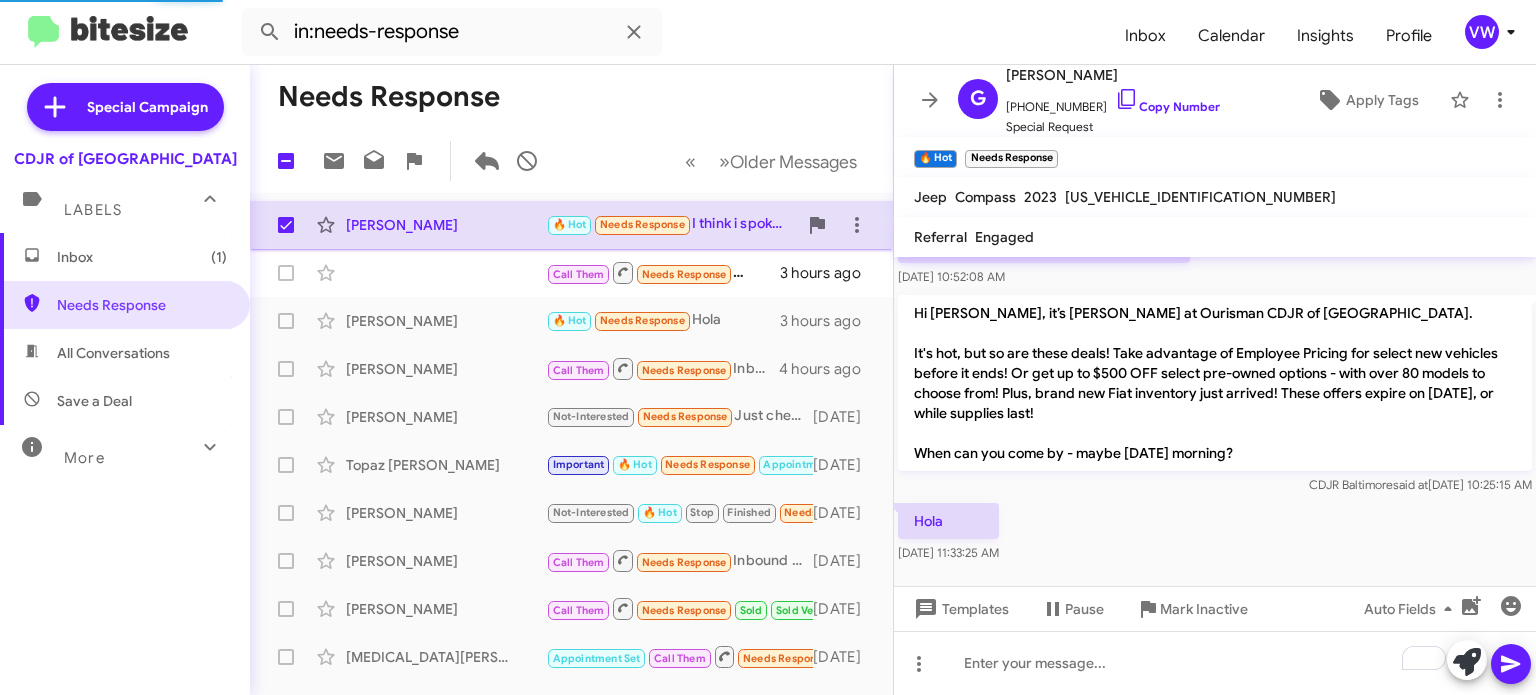scroll, scrollTop: 255, scrollLeft: 0, axis: vertical 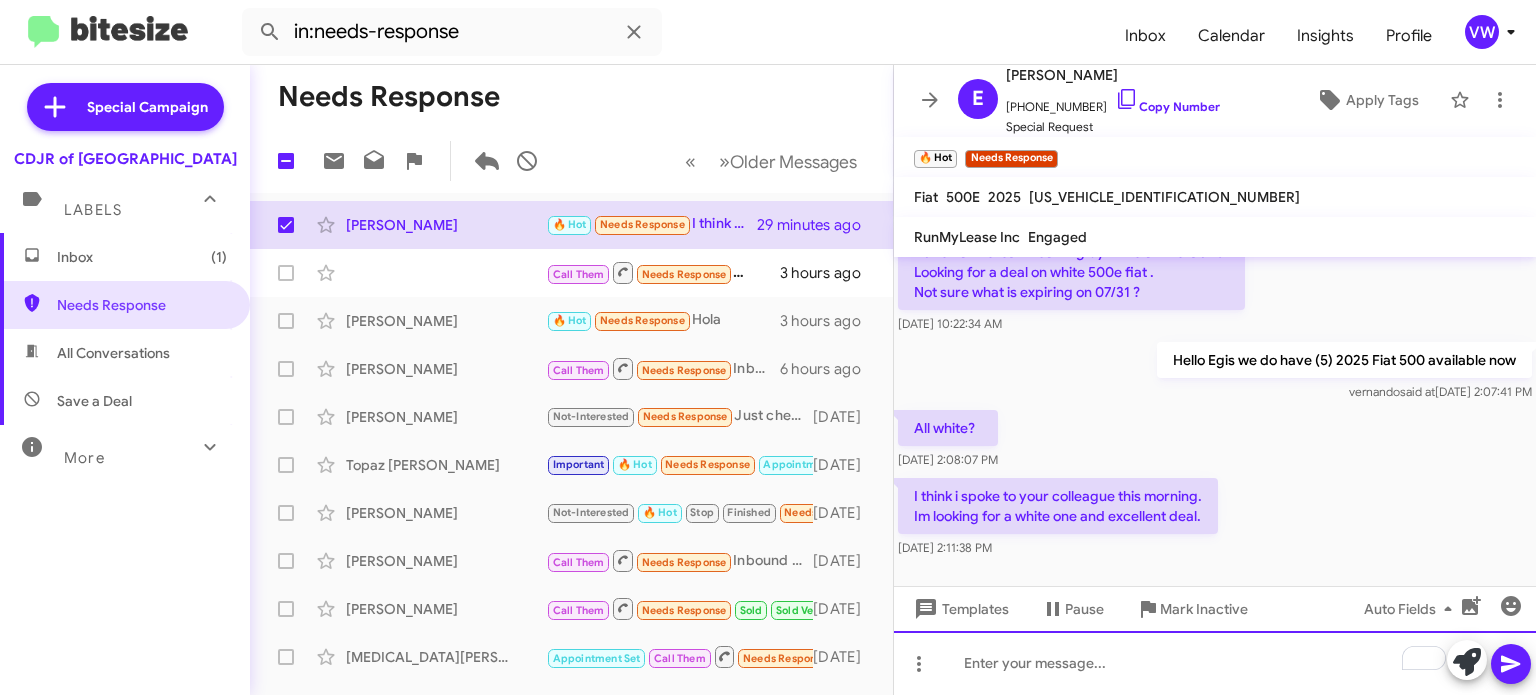 click 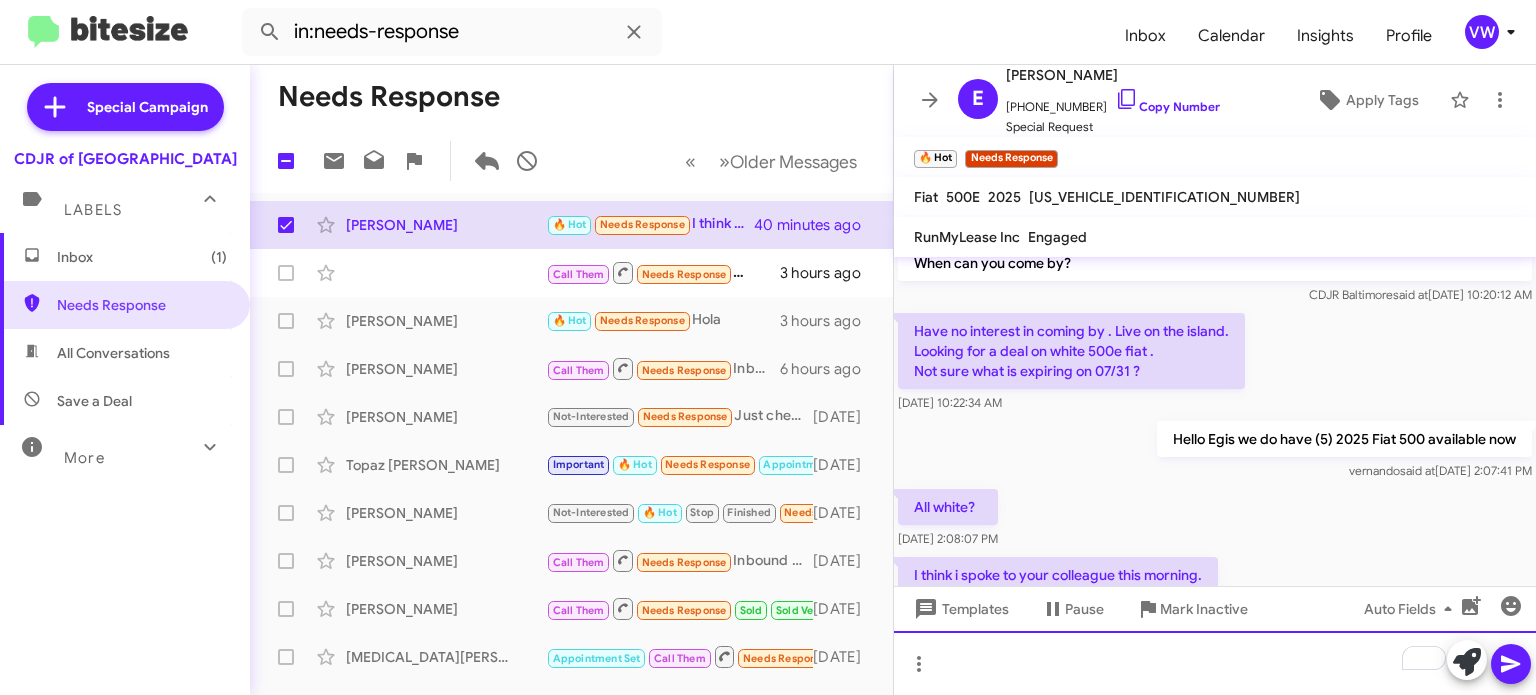 scroll, scrollTop: 255, scrollLeft: 0, axis: vertical 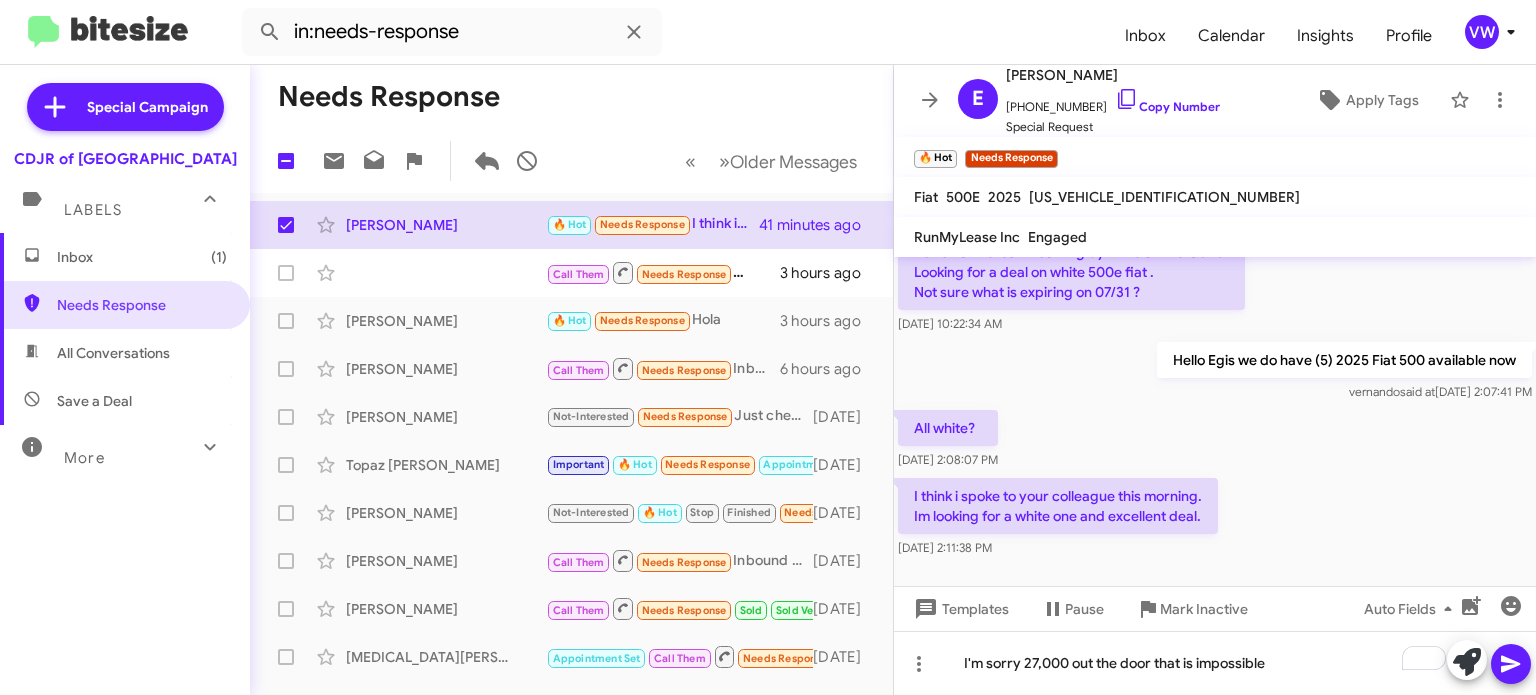 click 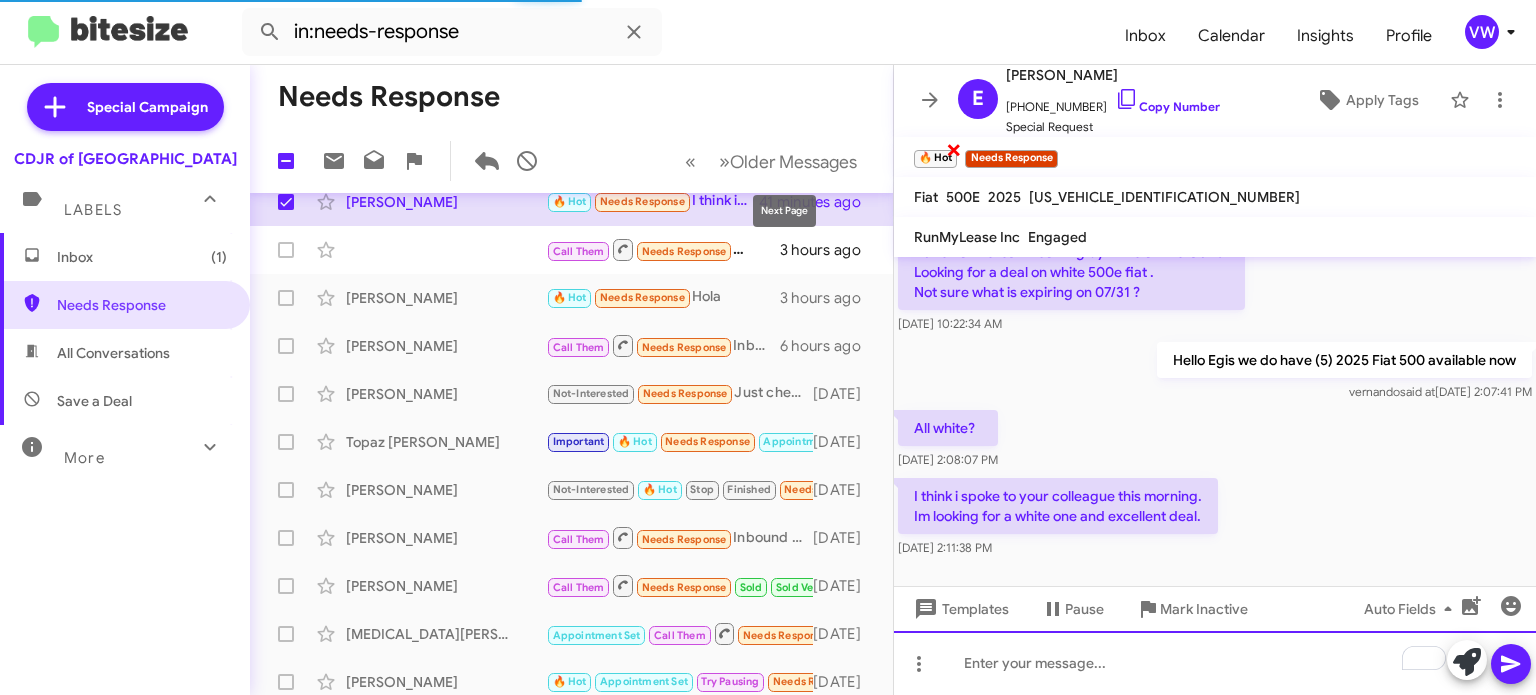 scroll, scrollTop: 32, scrollLeft: 0, axis: vertical 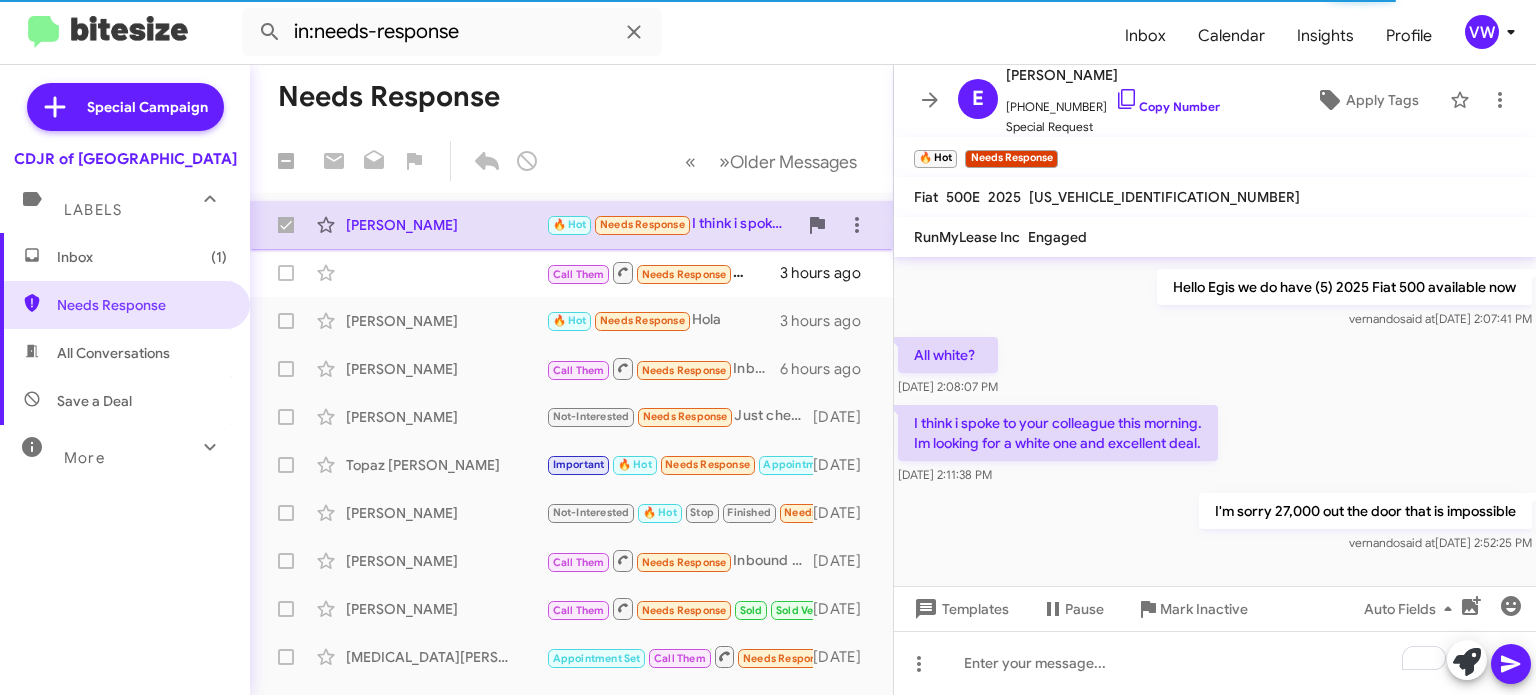 click on "Egis Meidus  🔥 Hot   Needs Response   I think i spoke to your colleague this morning.
Im looking for a white one and excellent deal.   41 minutes ago" 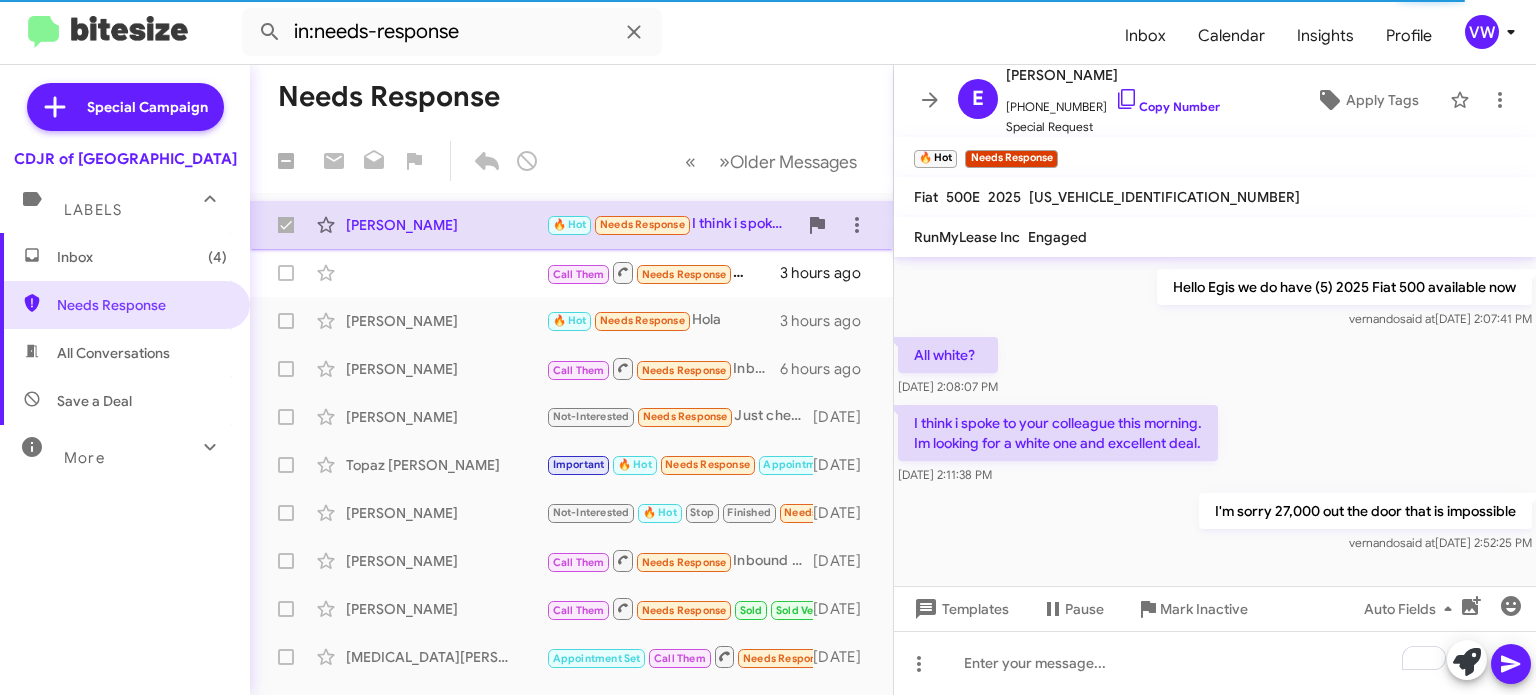 click on "Needs Response" 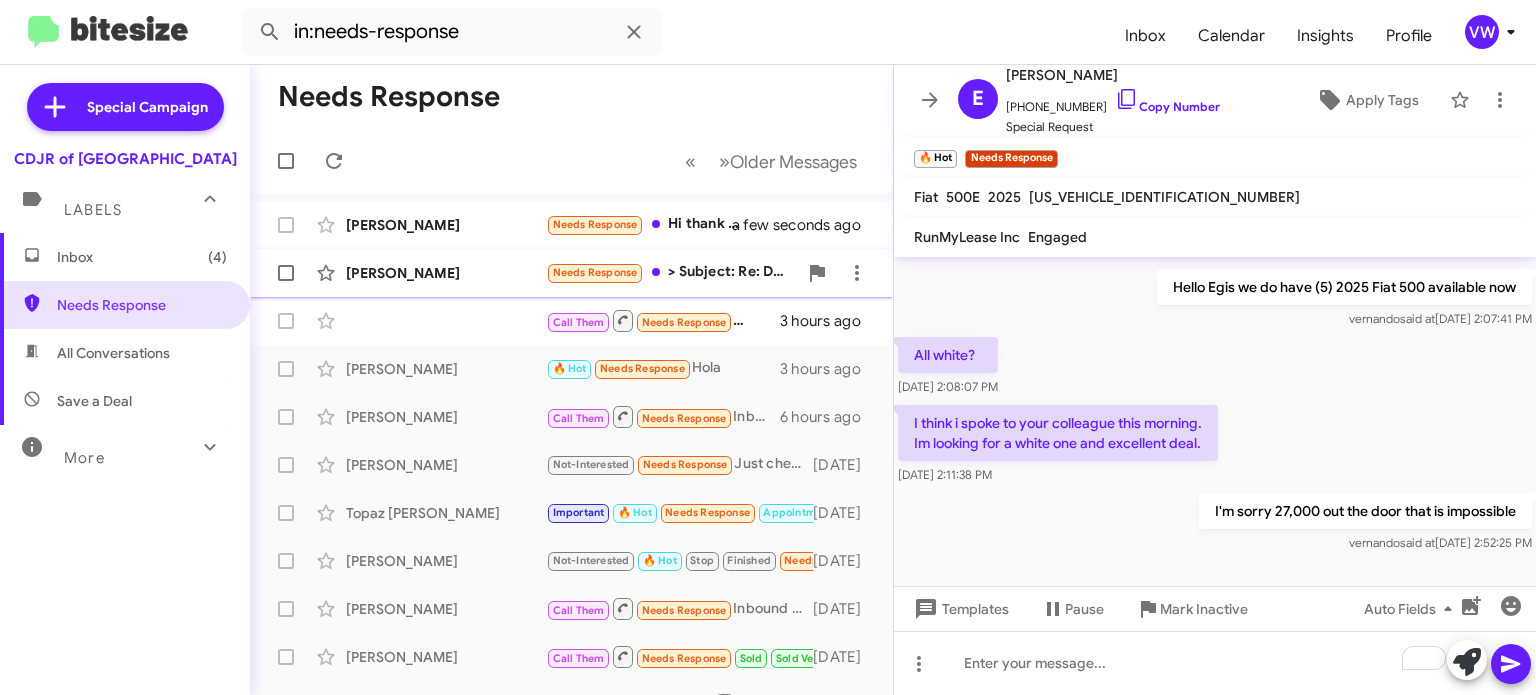 click on "Needs Response" 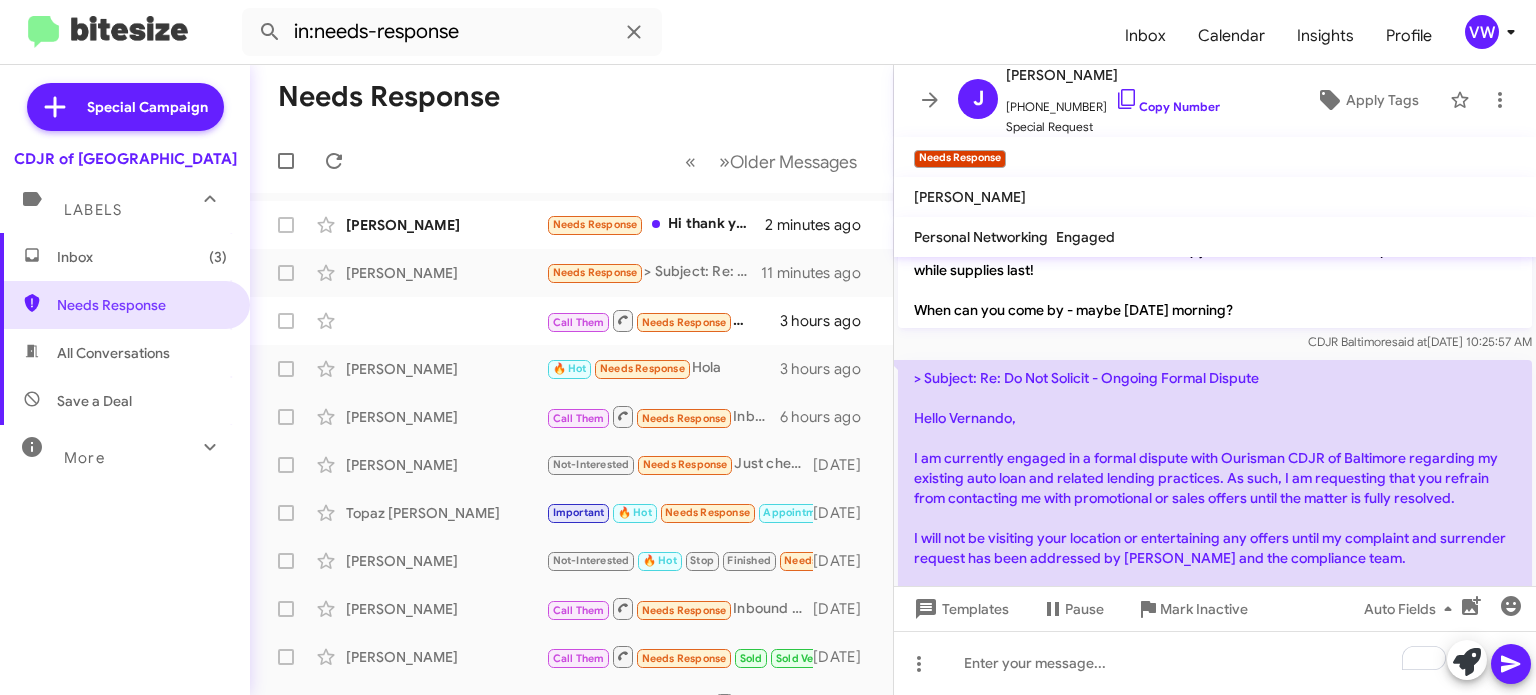 scroll, scrollTop: 2500, scrollLeft: 0, axis: vertical 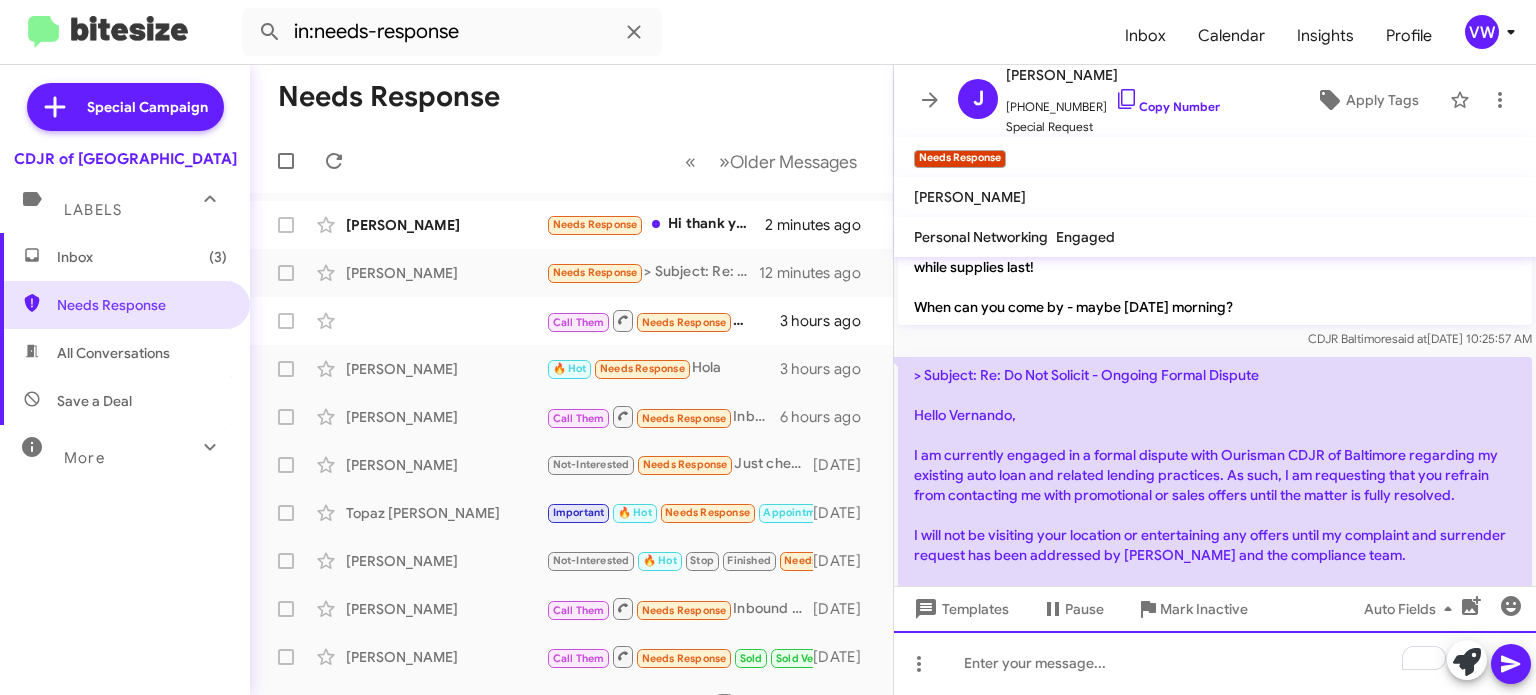click 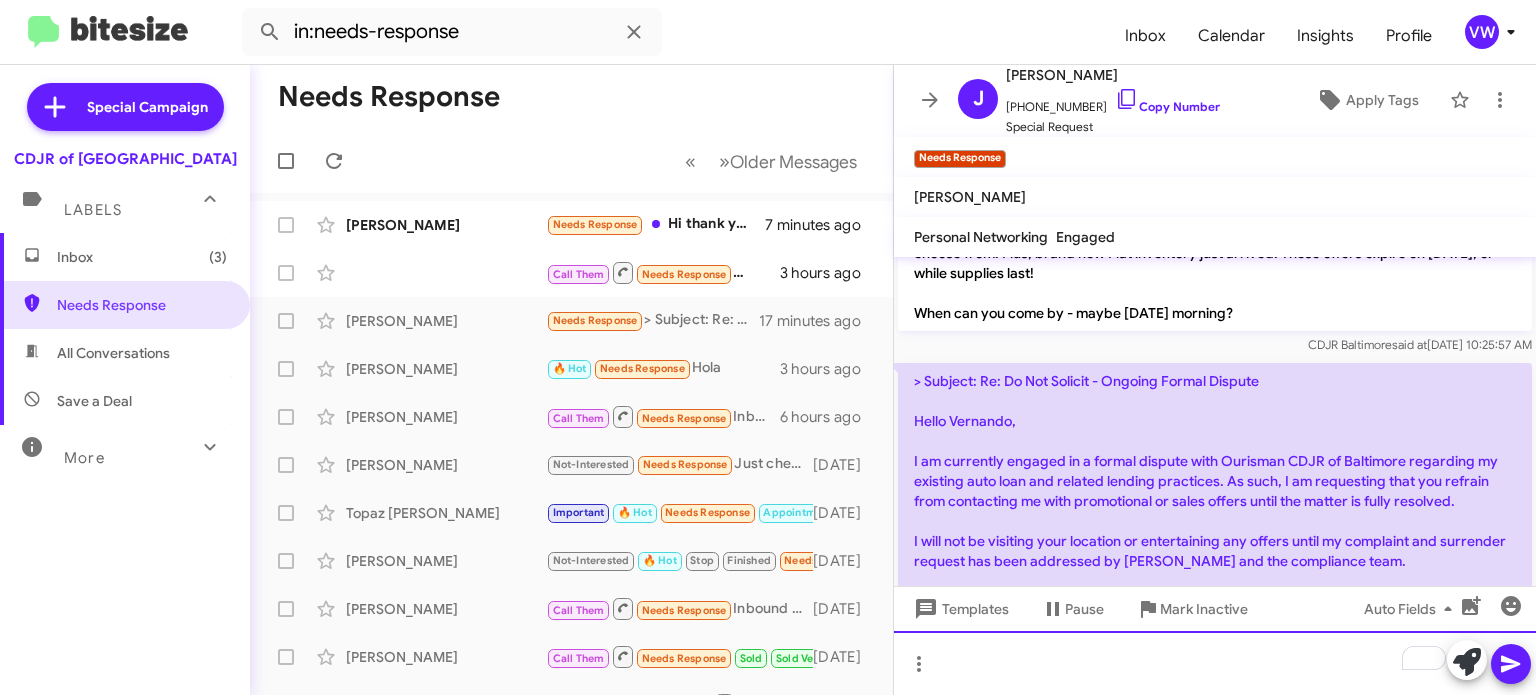 scroll, scrollTop: 2488, scrollLeft: 0, axis: vertical 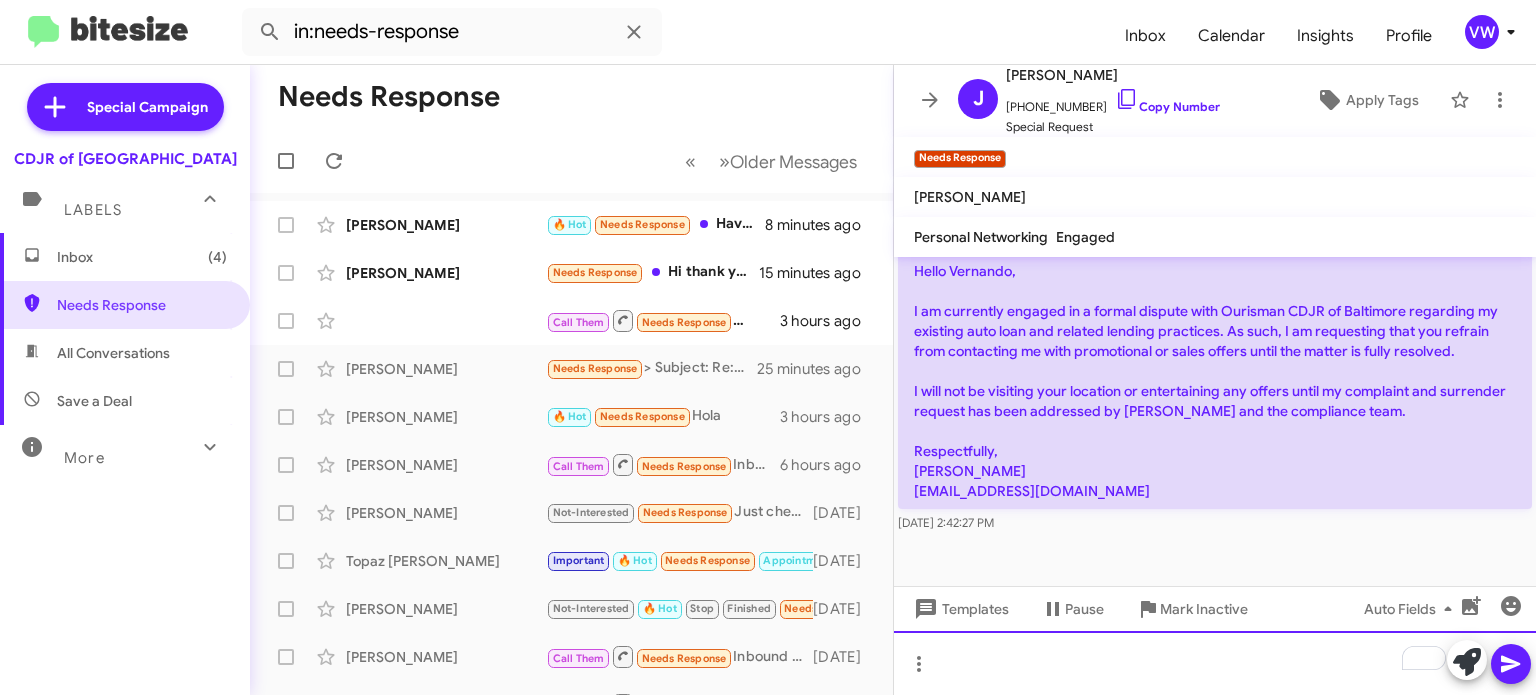 click 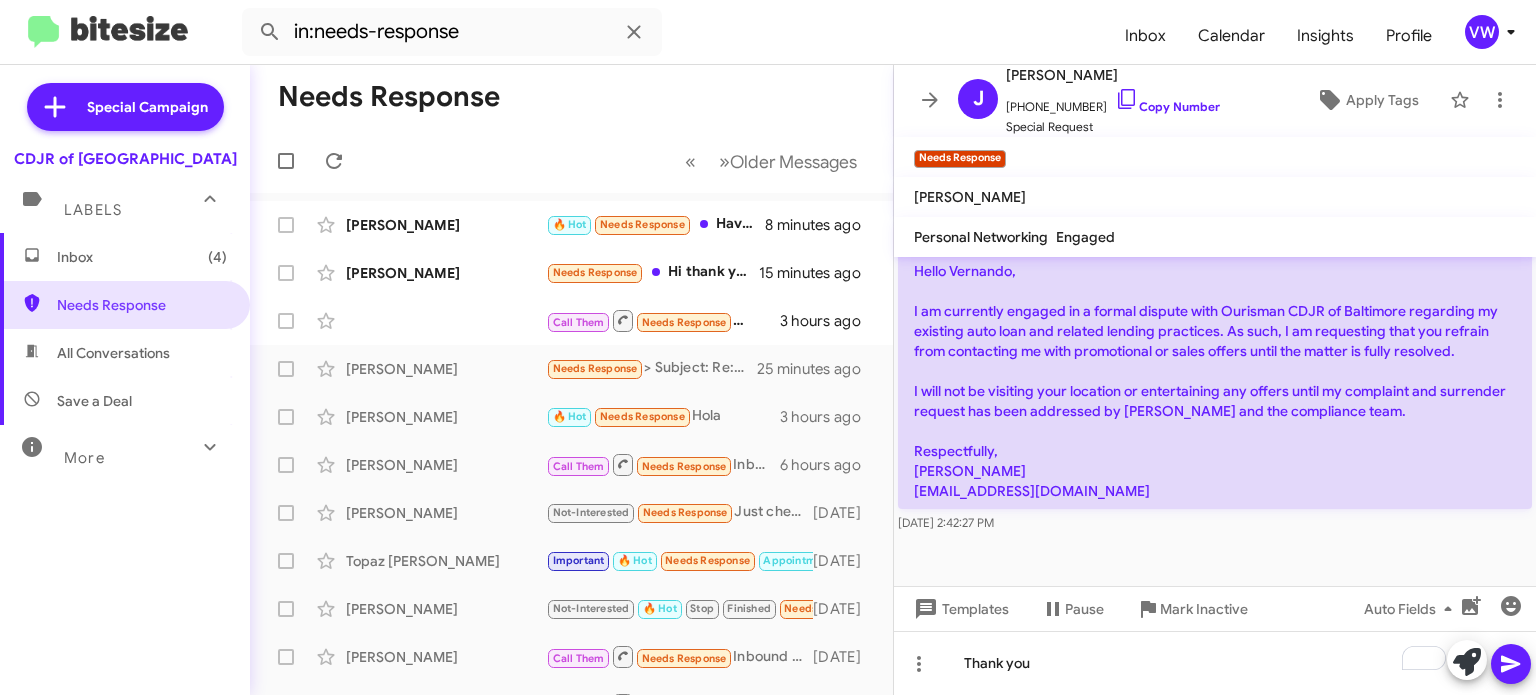 click 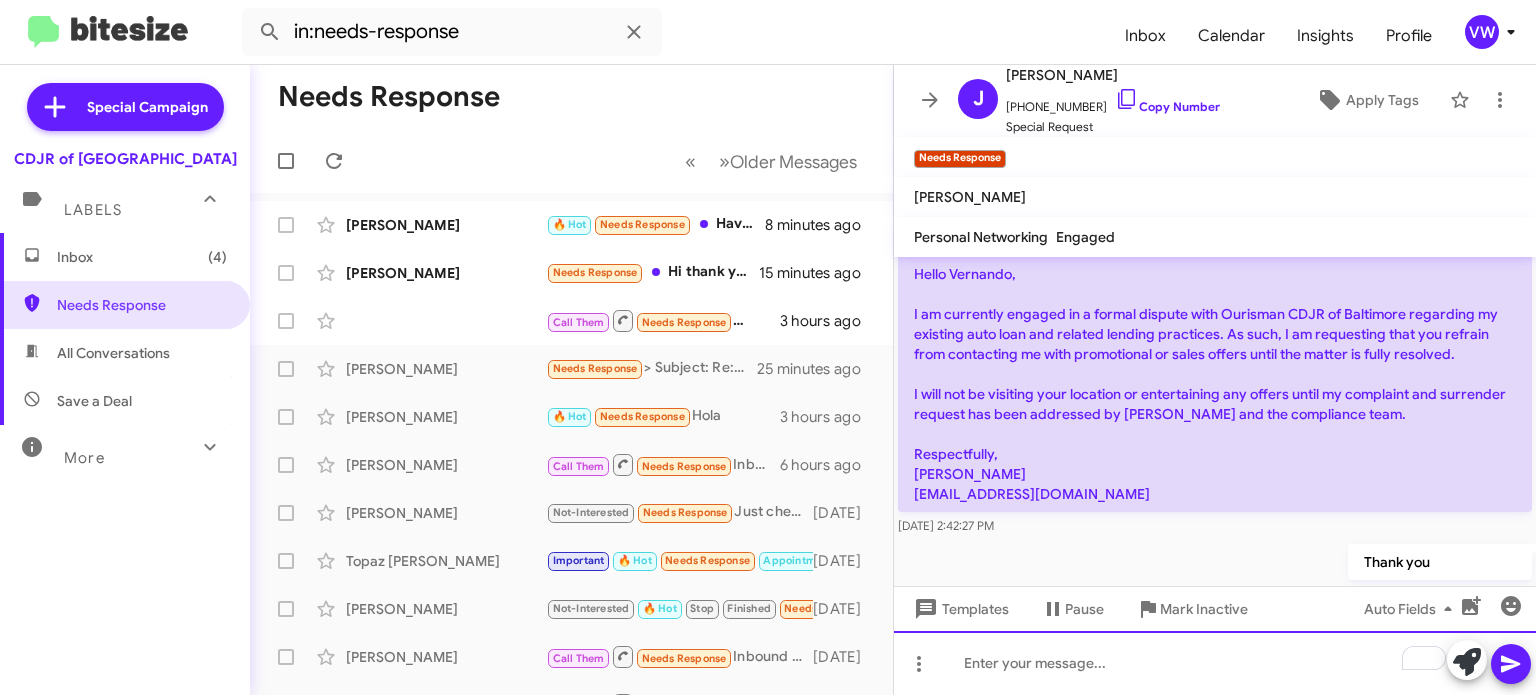scroll, scrollTop: 2717, scrollLeft: 0, axis: vertical 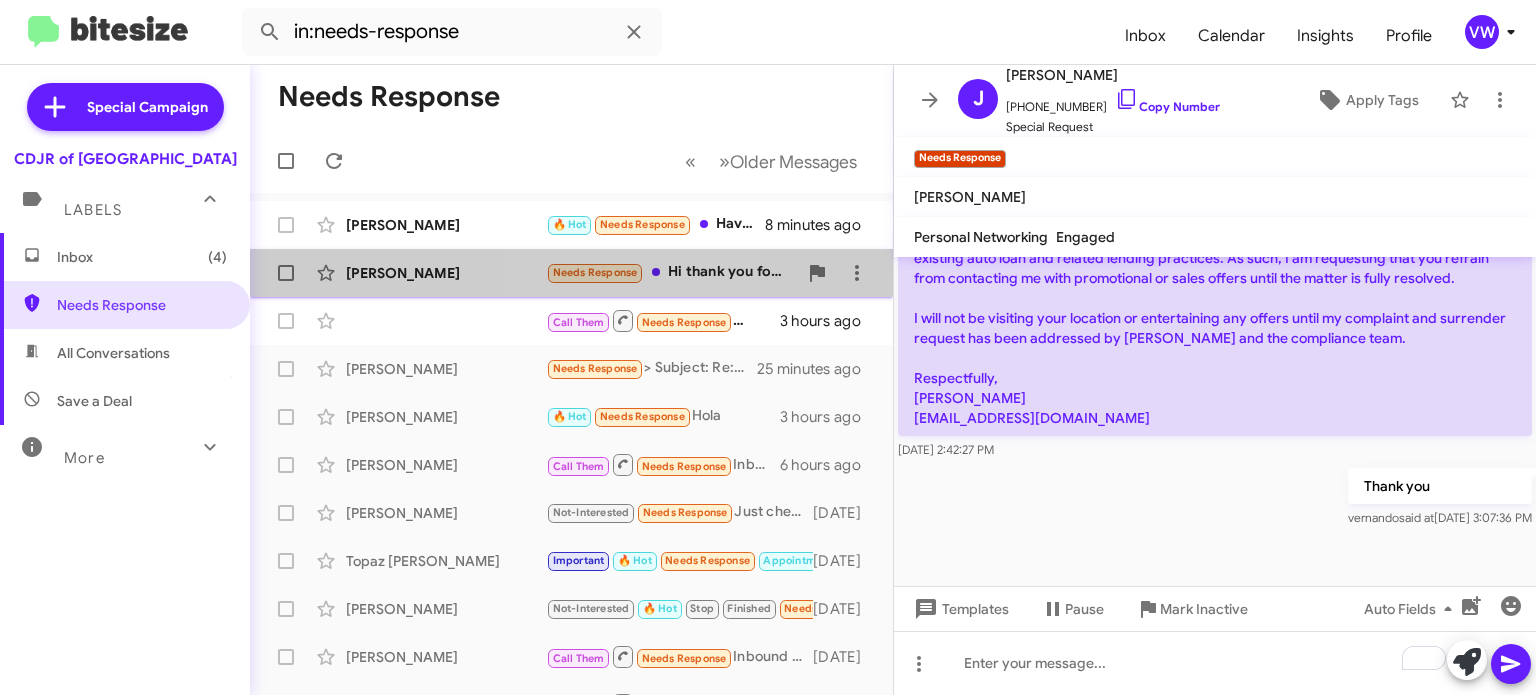 click on "Needs Response" 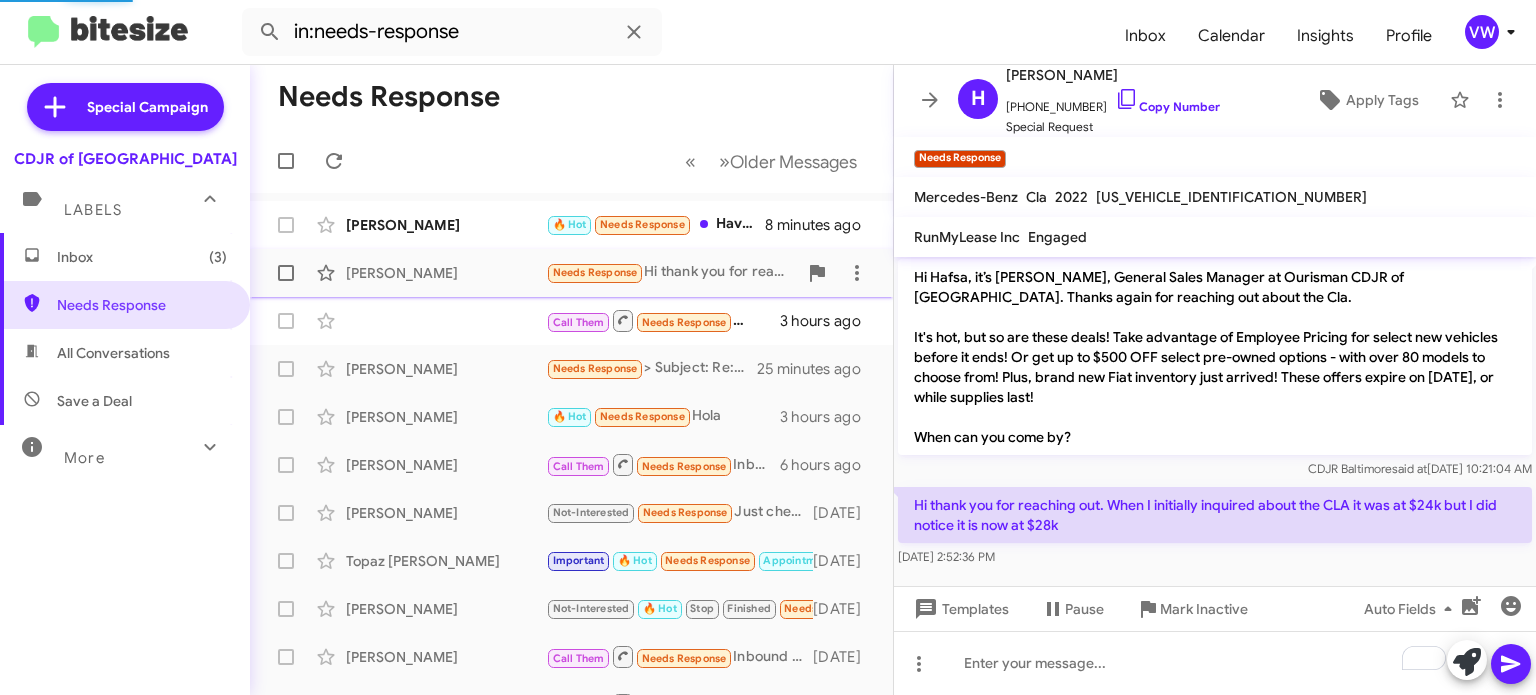 scroll, scrollTop: 89, scrollLeft: 0, axis: vertical 